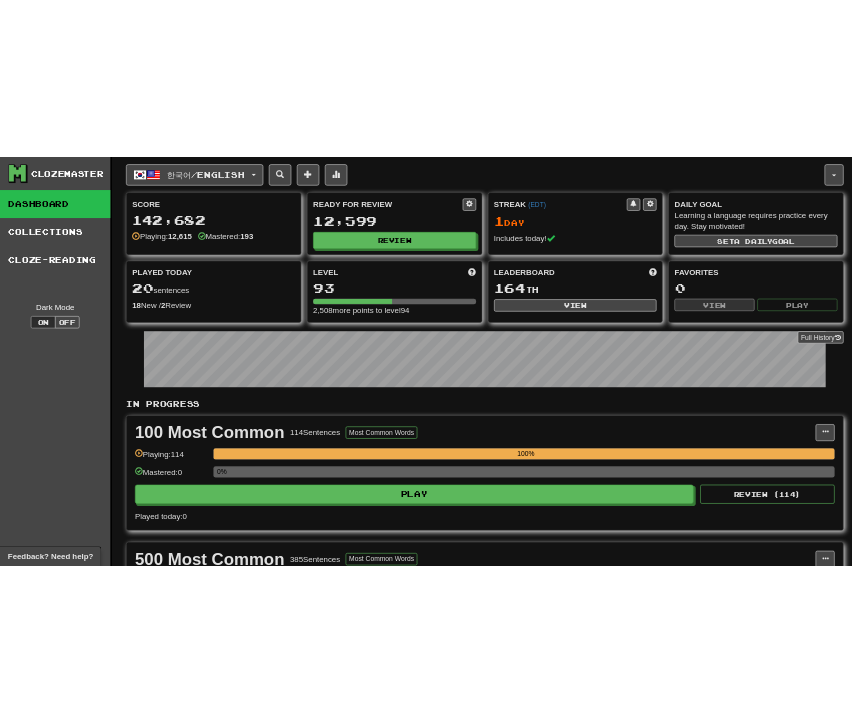 scroll, scrollTop: 1500, scrollLeft: 0, axis: vertical 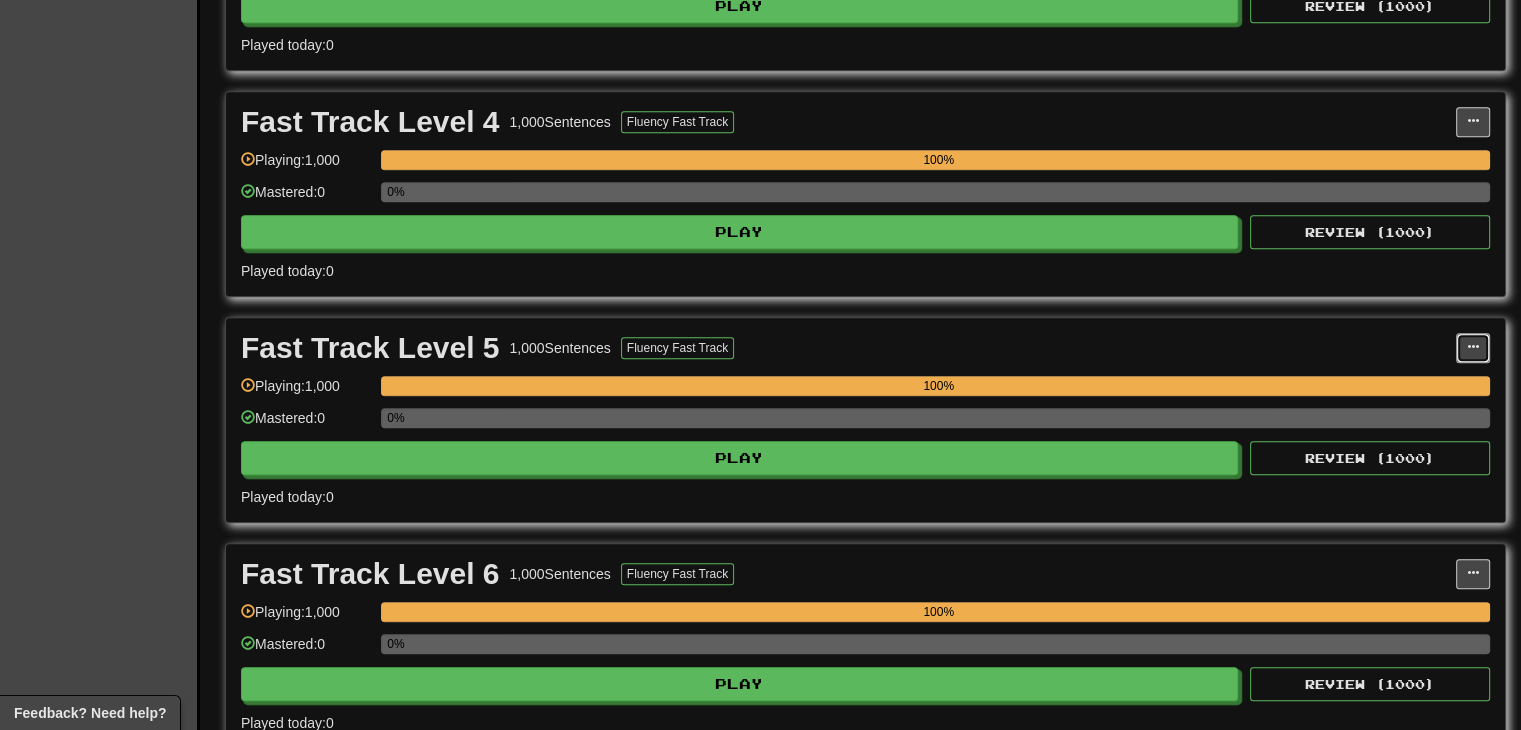 click at bounding box center [1473, 348] 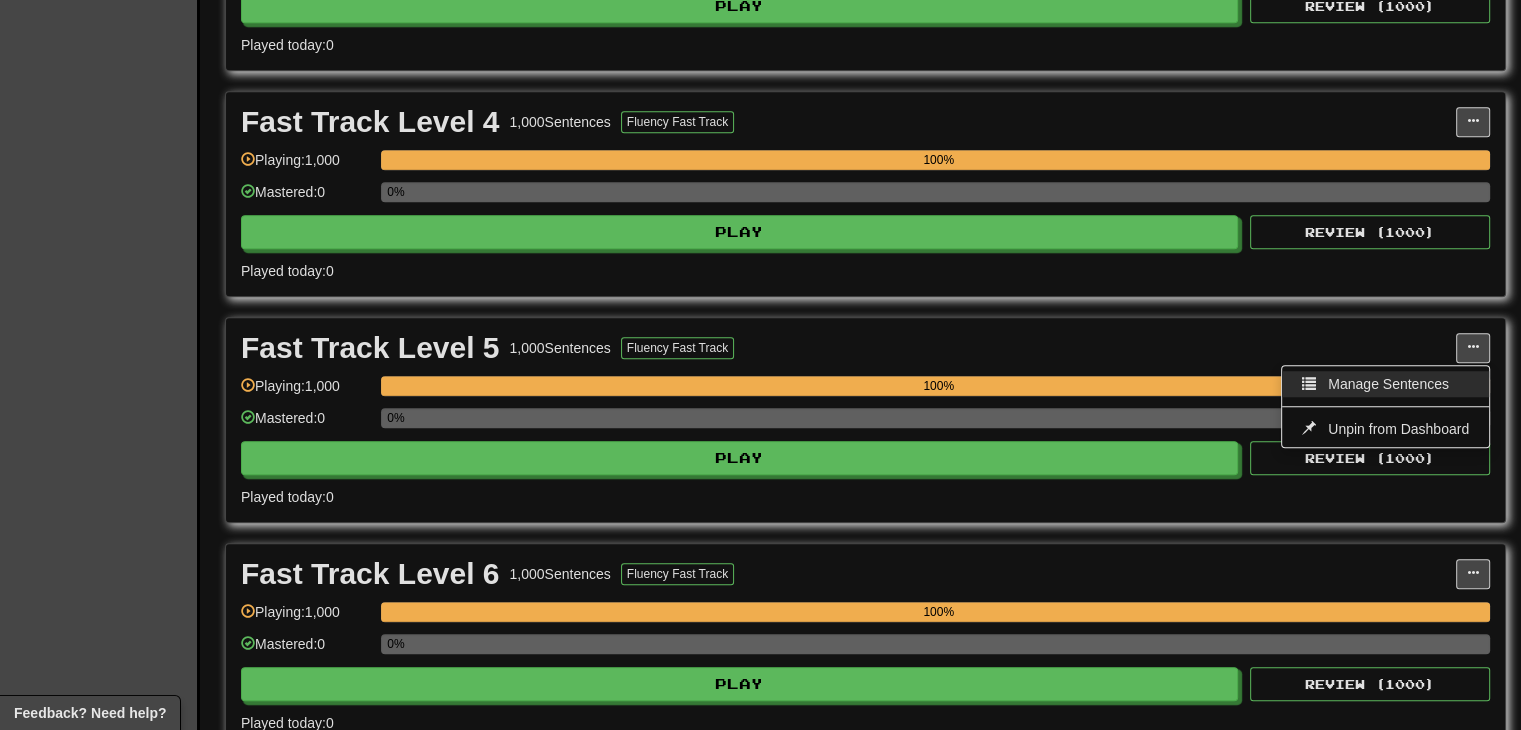 click on "Manage Sentences" at bounding box center (1385, 384) 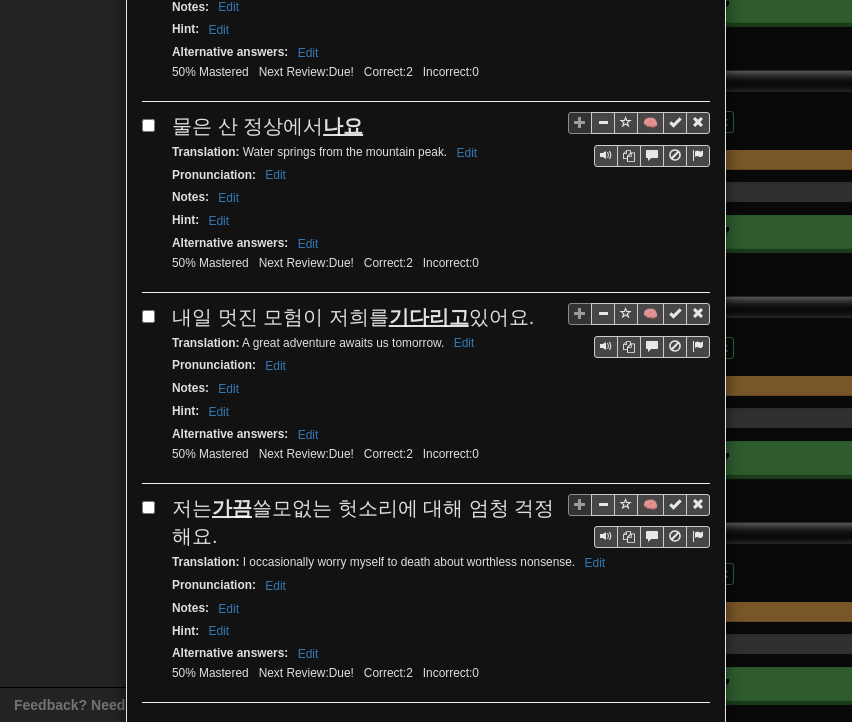 scroll, scrollTop: 3673, scrollLeft: 0, axis: vertical 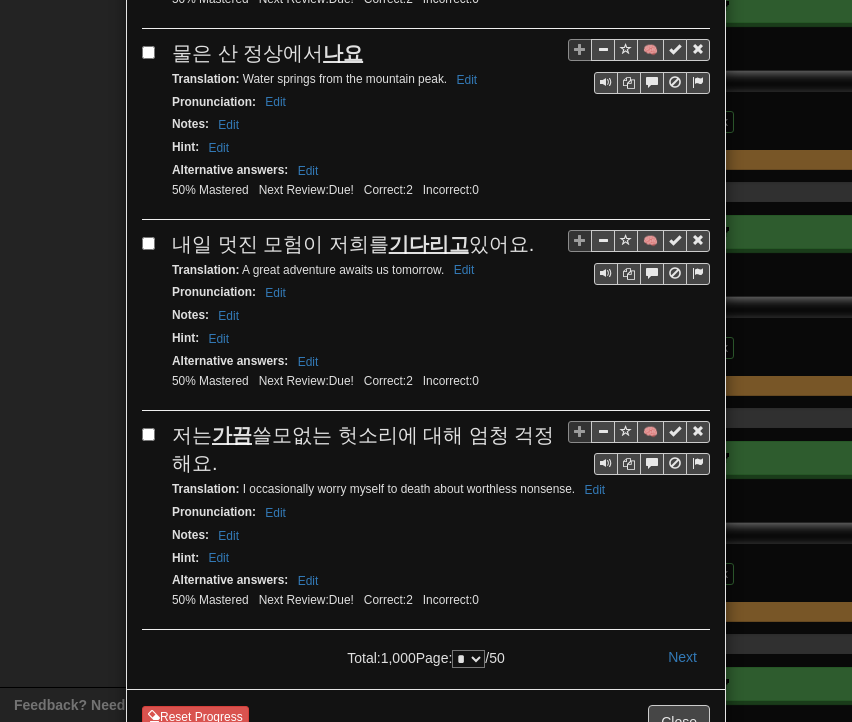 click on "* * * * * * * * * ** ** ** ** ** ** ** ** ** ** ** ** ** ** ** ** ** ** ** ** ** ** ** ** ** ** ** ** ** ** ** ** ** ** ** ** ** ** ** ** **" at bounding box center (468, 659) 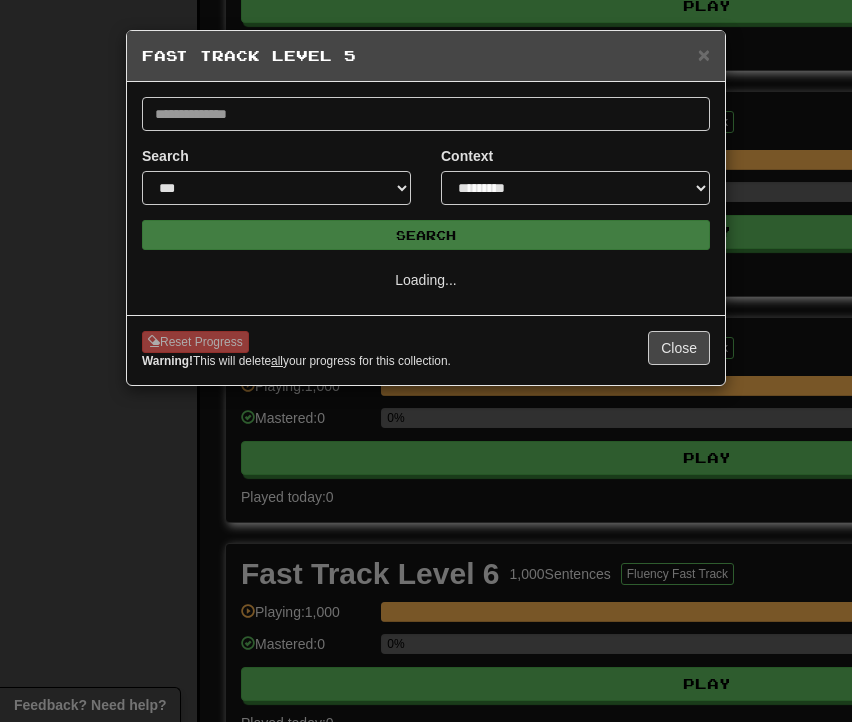 scroll, scrollTop: 0, scrollLeft: 0, axis: both 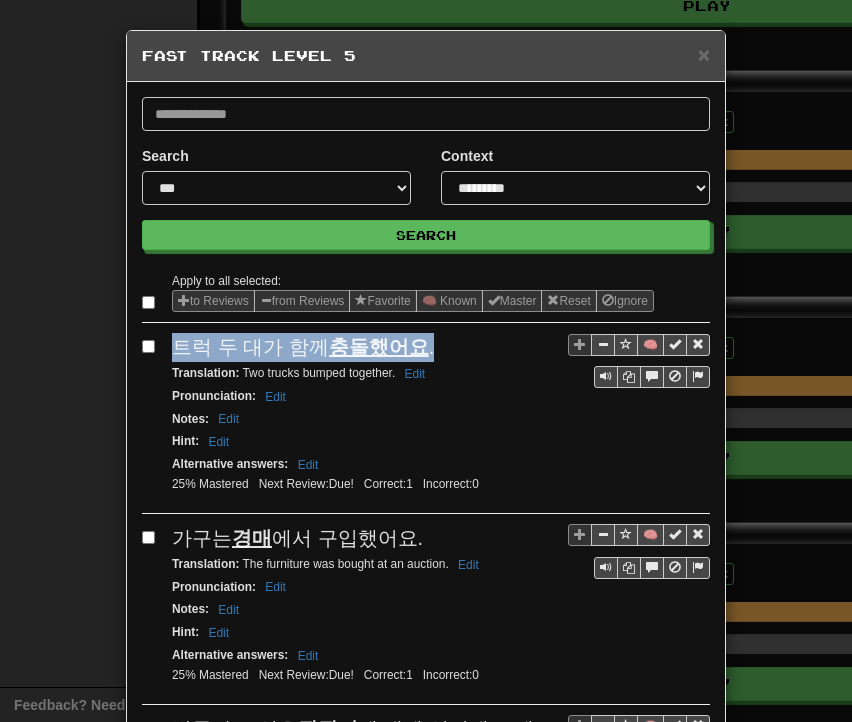 drag, startPoint x: 158, startPoint y: 347, endPoint x: 448, endPoint y: 354, distance: 290.08447 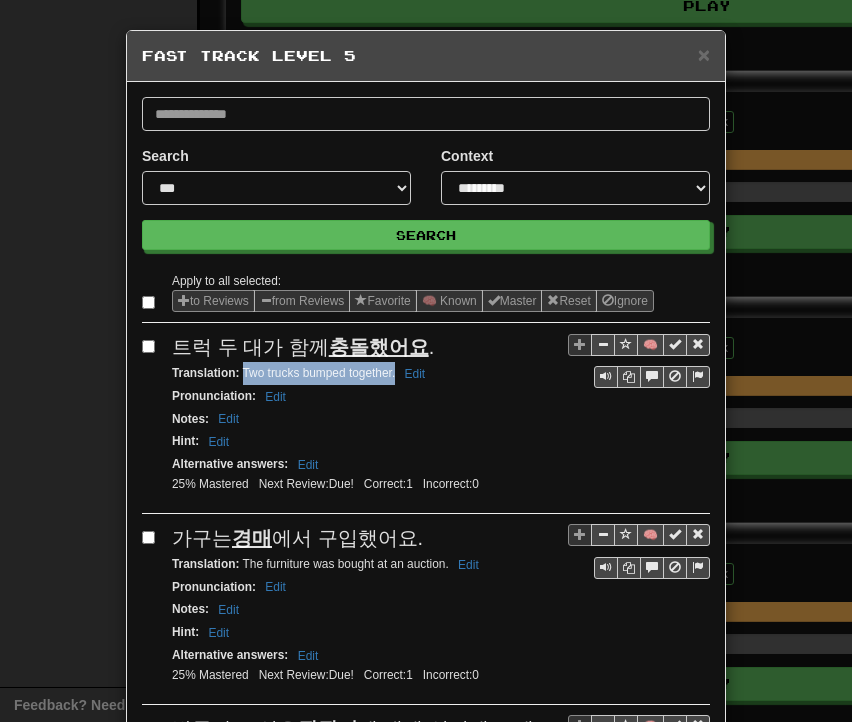 drag, startPoint x: 236, startPoint y: 371, endPoint x: 386, endPoint y: 379, distance: 150.21318 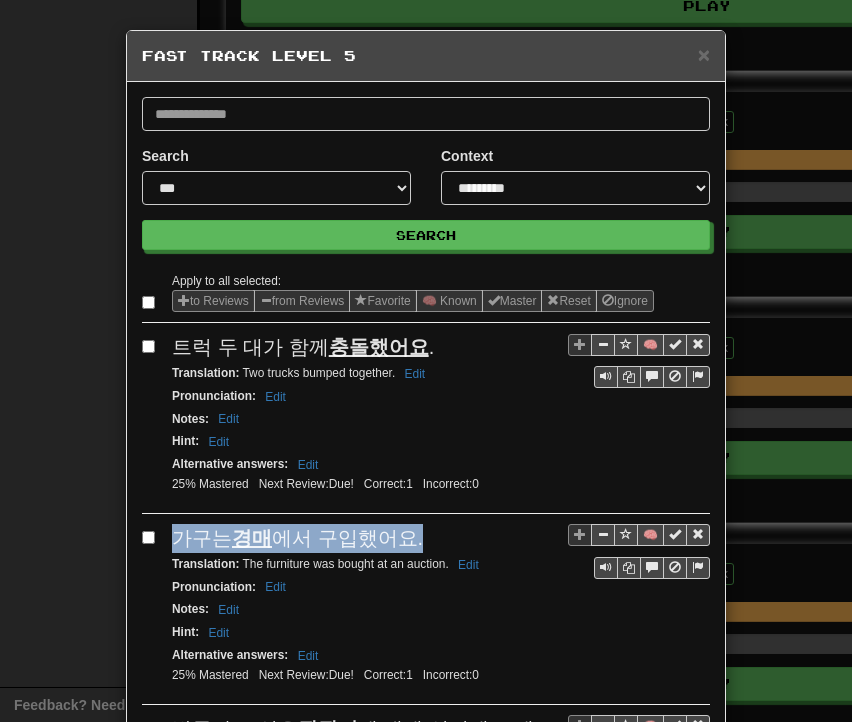 drag, startPoint x: 170, startPoint y: 533, endPoint x: 411, endPoint y: 531, distance: 241.0083 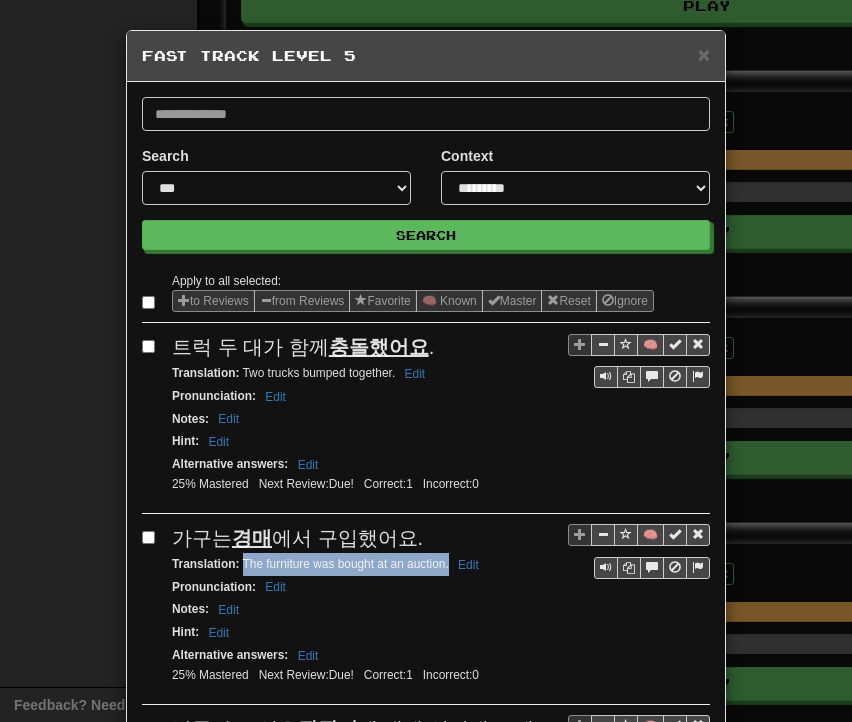 drag, startPoint x: 235, startPoint y: 557, endPoint x: 440, endPoint y: 561, distance: 205.03902 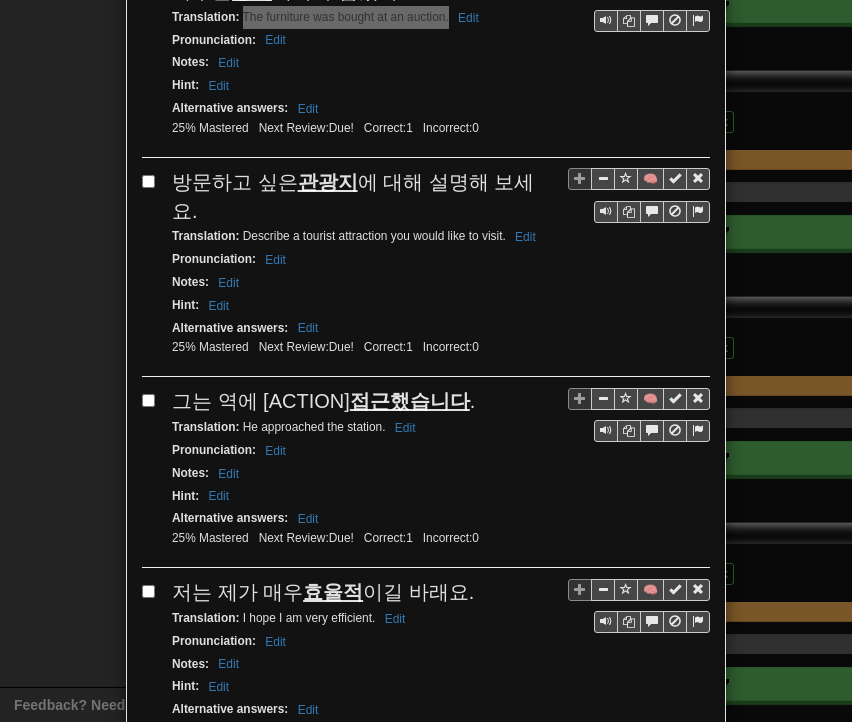 scroll, scrollTop: 600, scrollLeft: 0, axis: vertical 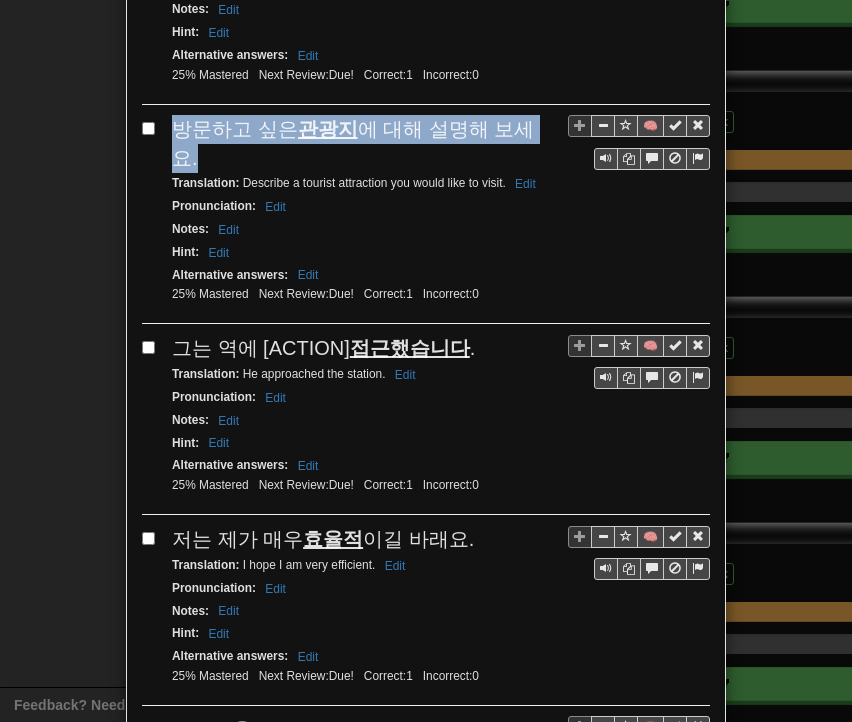 drag, startPoint x: 165, startPoint y: 125, endPoint x: 528, endPoint y: 127, distance: 363.00552 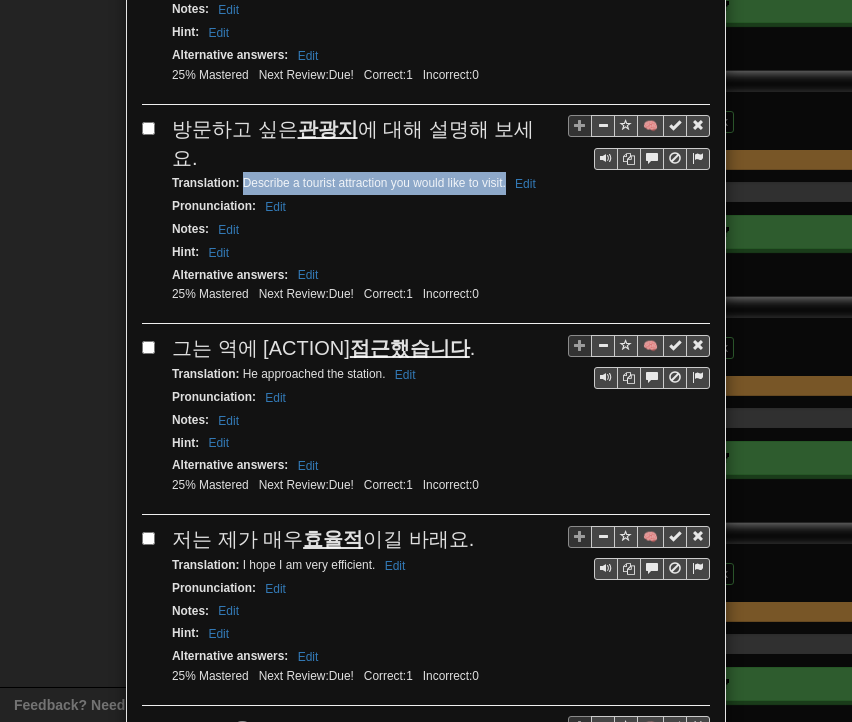 drag, startPoint x: 235, startPoint y: 145, endPoint x: 499, endPoint y: 151, distance: 264.06818 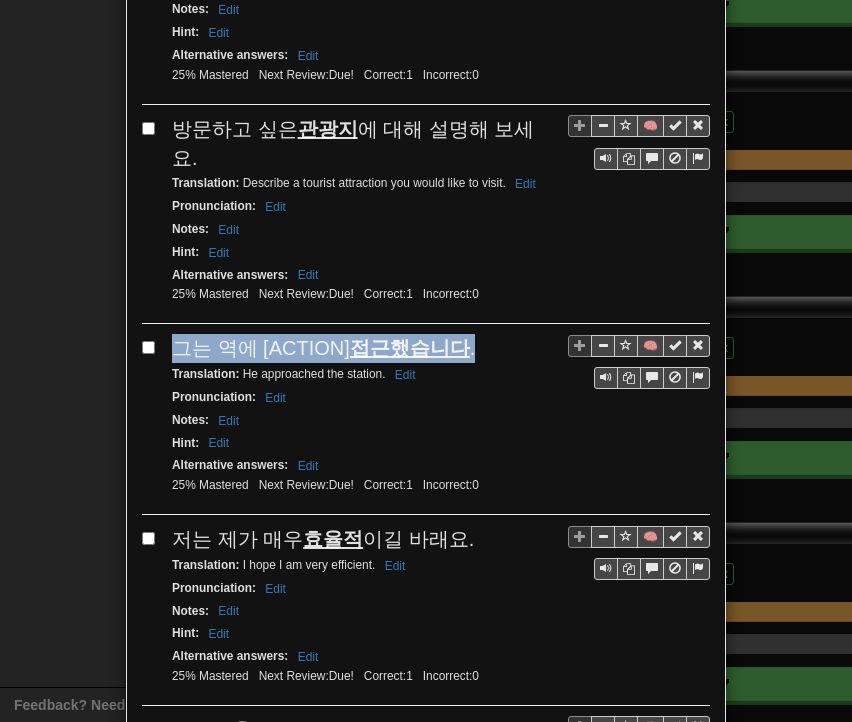 drag, startPoint x: 168, startPoint y: 305, endPoint x: 396, endPoint y: 290, distance: 228.49289 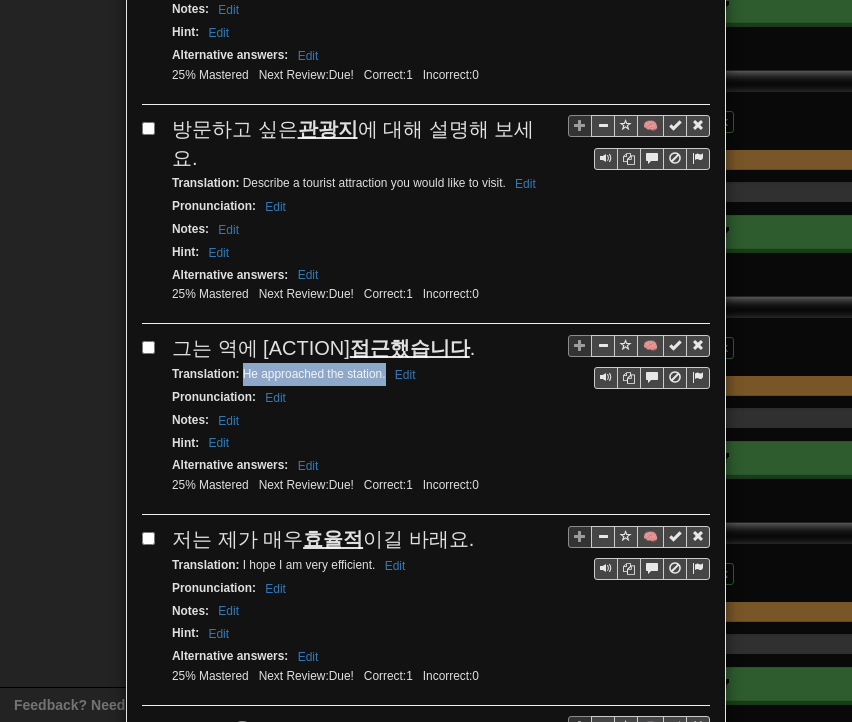 drag, startPoint x: 236, startPoint y: 331, endPoint x: 377, endPoint y: 341, distance: 141.35417 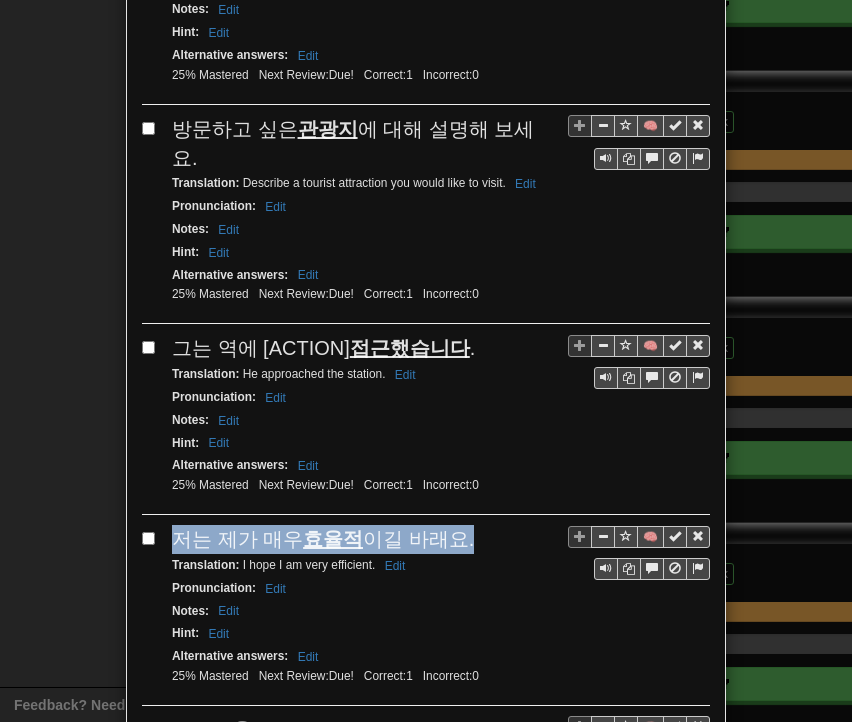 drag, startPoint x: 164, startPoint y: 493, endPoint x: 465, endPoint y: 489, distance: 301.02658 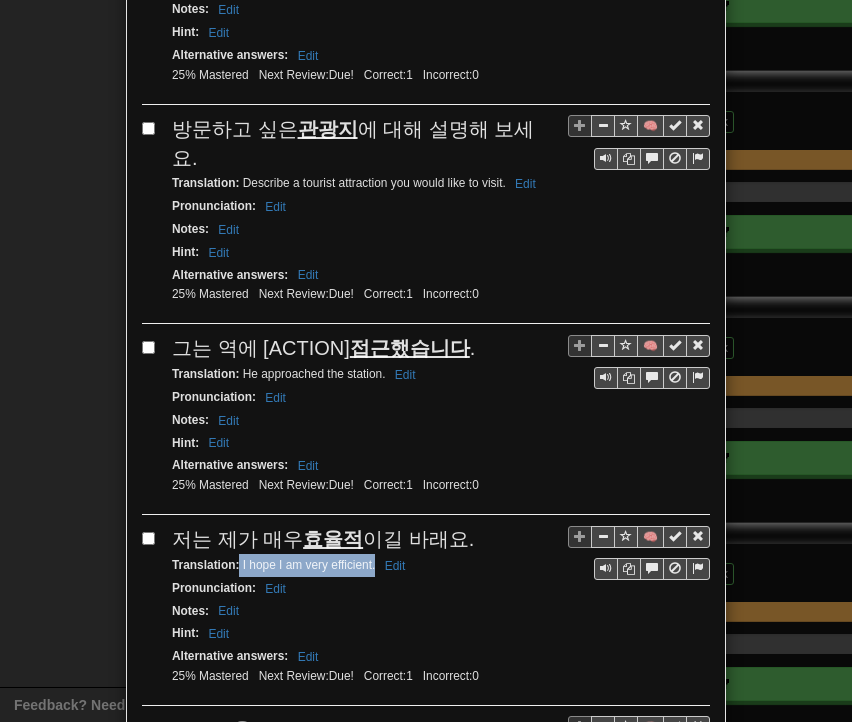 drag, startPoint x: 232, startPoint y: 521, endPoint x: 367, endPoint y: 522, distance: 135.00371 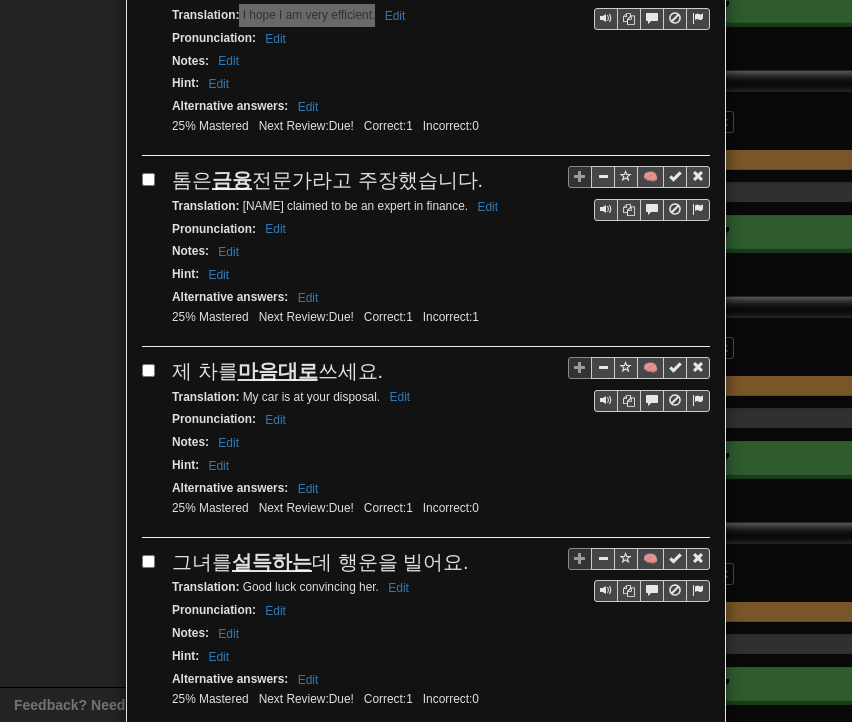 scroll, scrollTop: 1200, scrollLeft: 0, axis: vertical 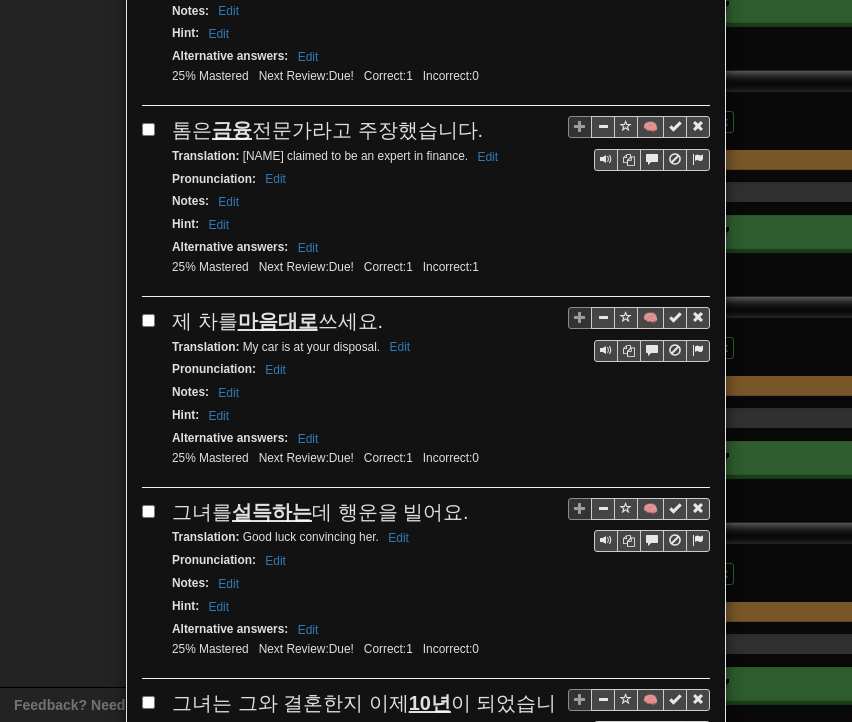 drag, startPoint x: 166, startPoint y: 74, endPoint x: 481, endPoint y: 81, distance: 315.07776 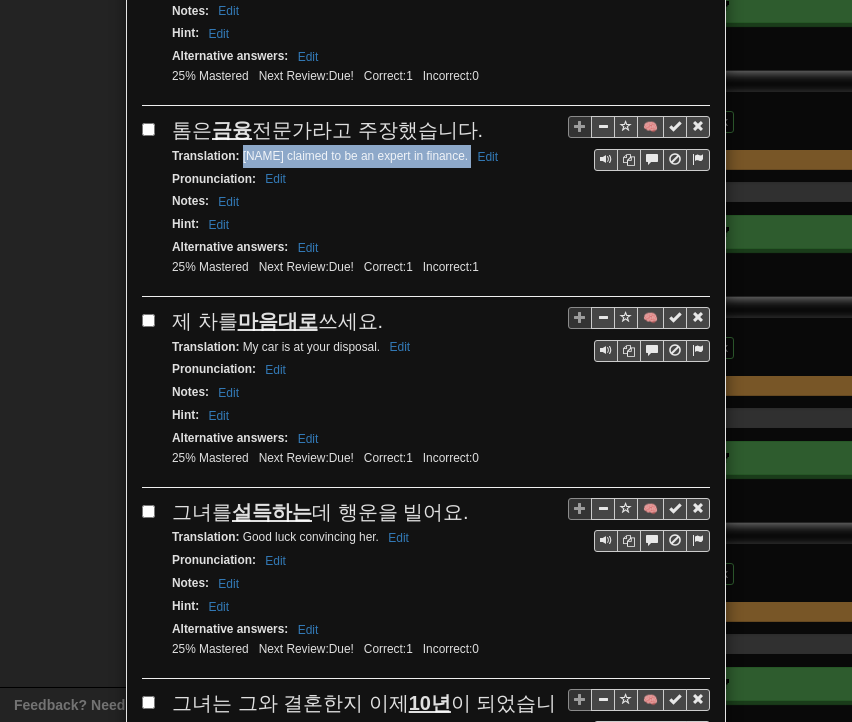 drag, startPoint x: 235, startPoint y: 106, endPoint x: 444, endPoint y: 108, distance: 209.00957 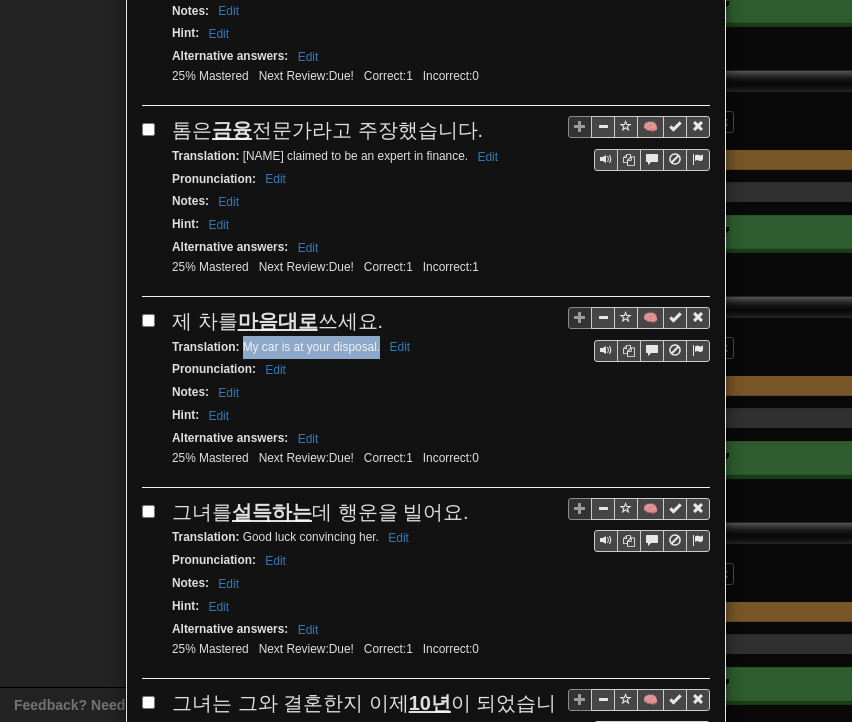 drag, startPoint x: 235, startPoint y: 294, endPoint x: 372, endPoint y: 294, distance: 137 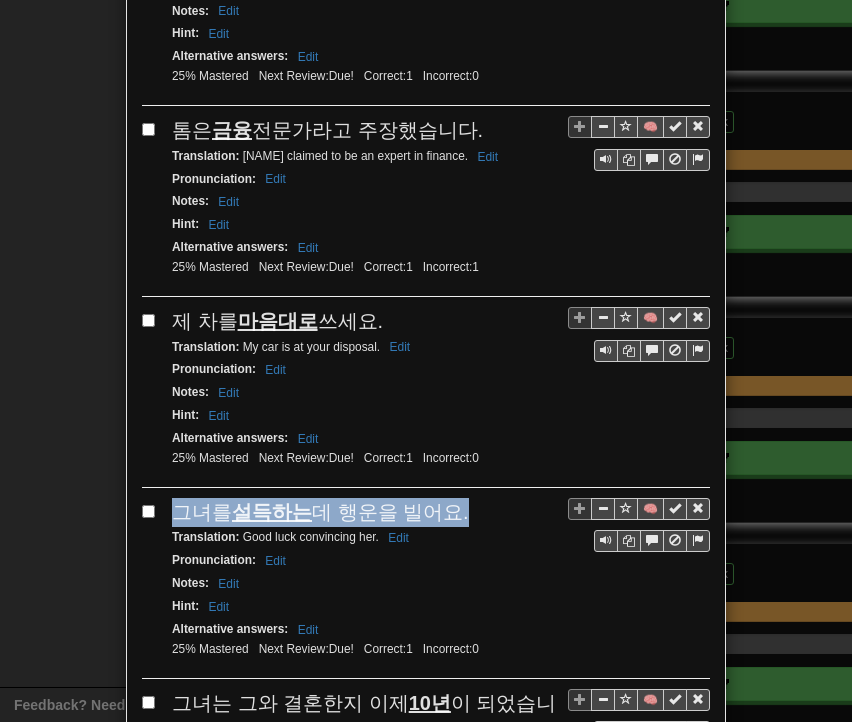 drag, startPoint x: 167, startPoint y: 453, endPoint x: 456, endPoint y: 451, distance: 289.00693 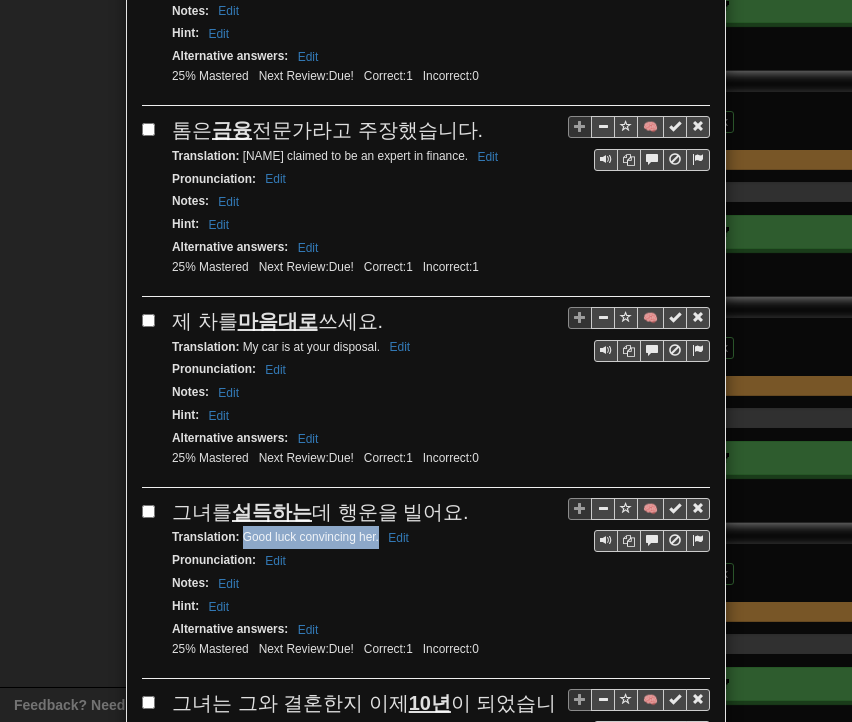 drag, startPoint x: 235, startPoint y: 477, endPoint x: 372, endPoint y: 479, distance: 137.0146 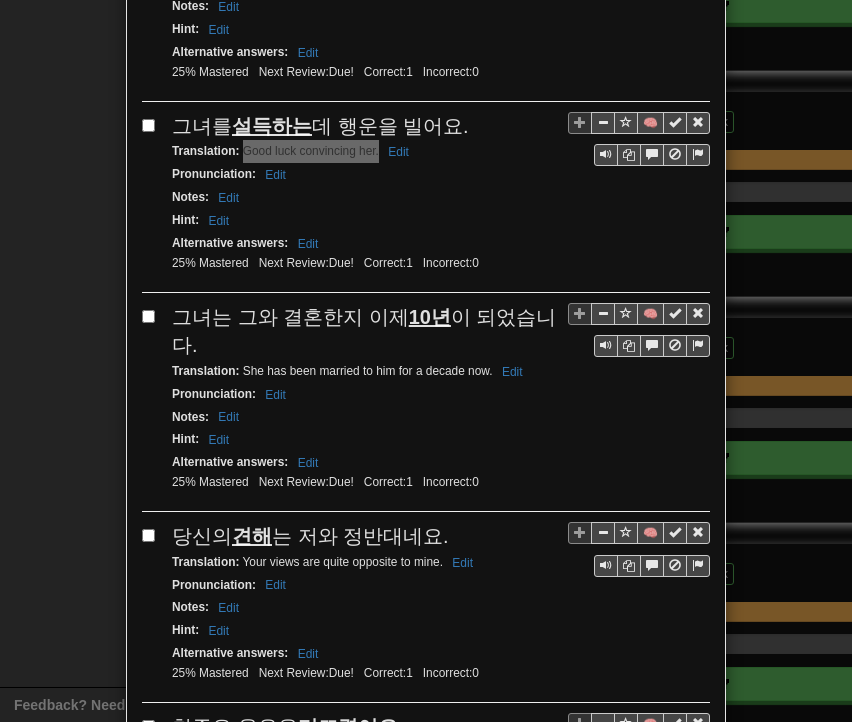 scroll, scrollTop: 1600, scrollLeft: 0, axis: vertical 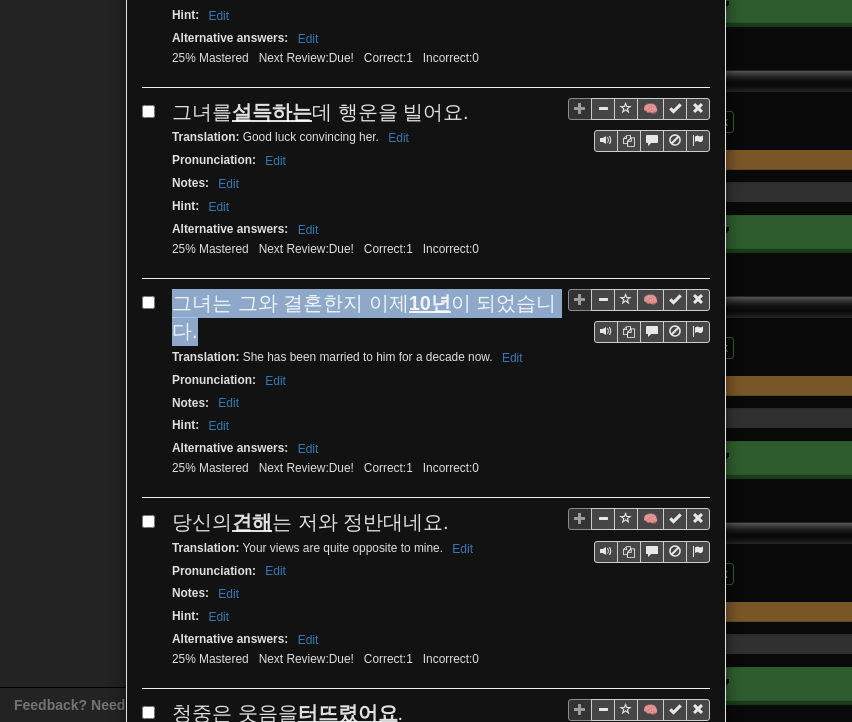 drag, startPoint x: 170, startPoint y: 241, endPoint x: 546, endPoint y: 239, distance: 376.0053 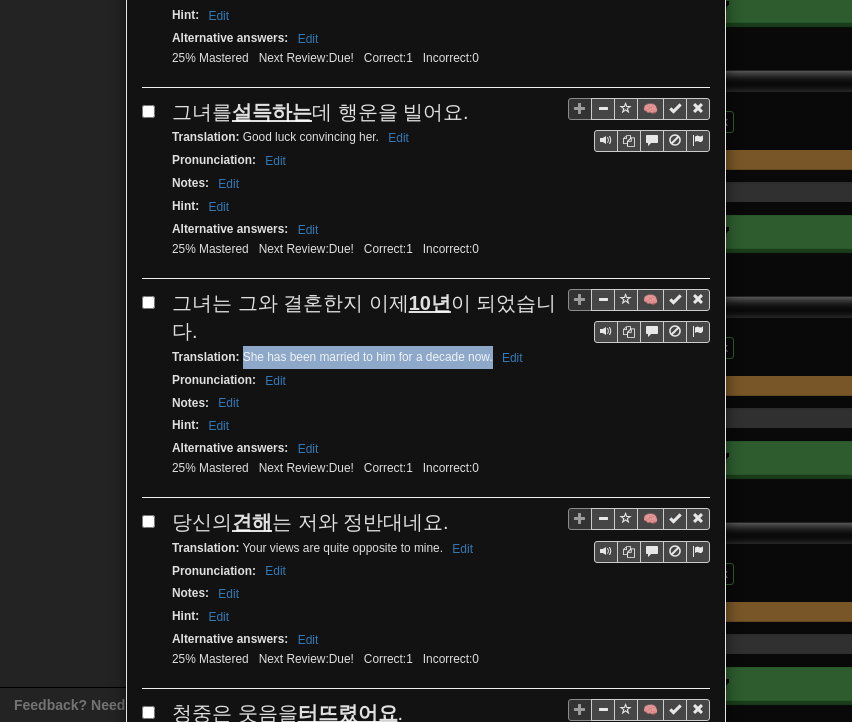 drag, startPoint x: 234, startPoint y: 268, endPoint x: 484, endPoint y: 265, distance: 250.018 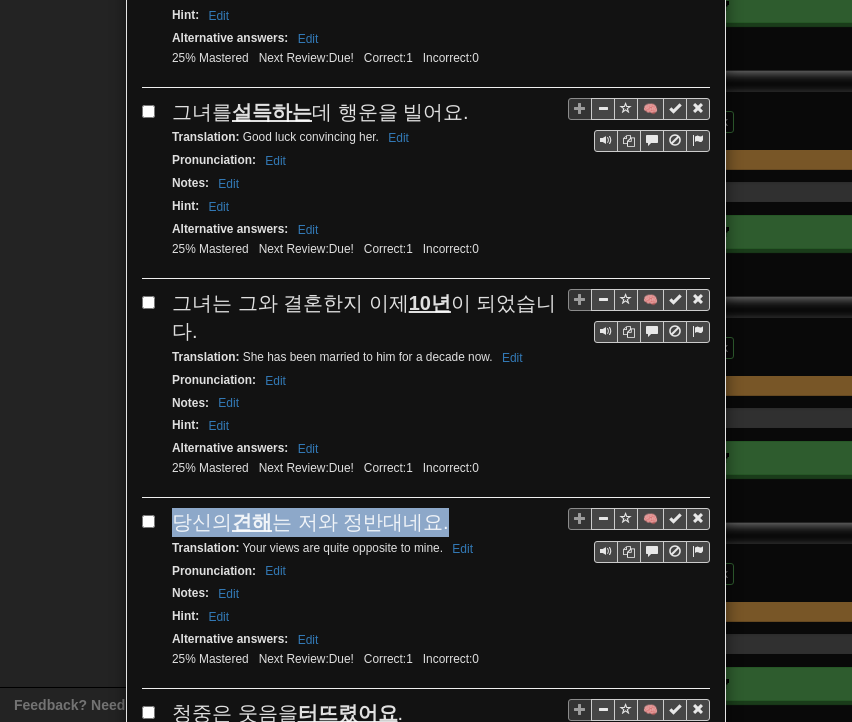 drag, startPoint x: 162, startPoint y: 421, endPoint x: 438, endPoint y: 427, distance: 276.06522 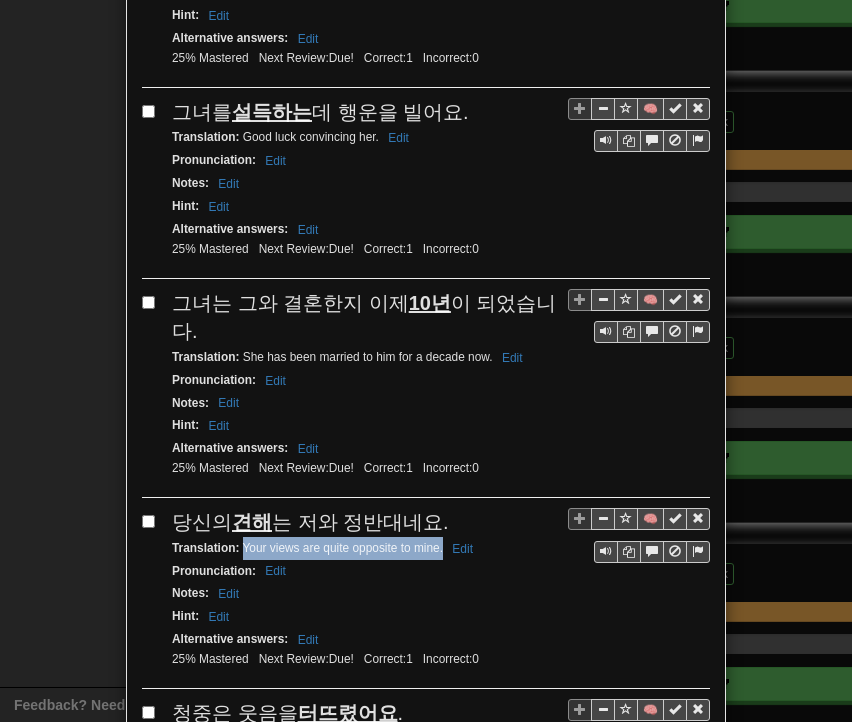 drag, startPoint x: 235, startPoint y: 455, endPoint x: 434, endPoint y: 456, distance: 199.00252 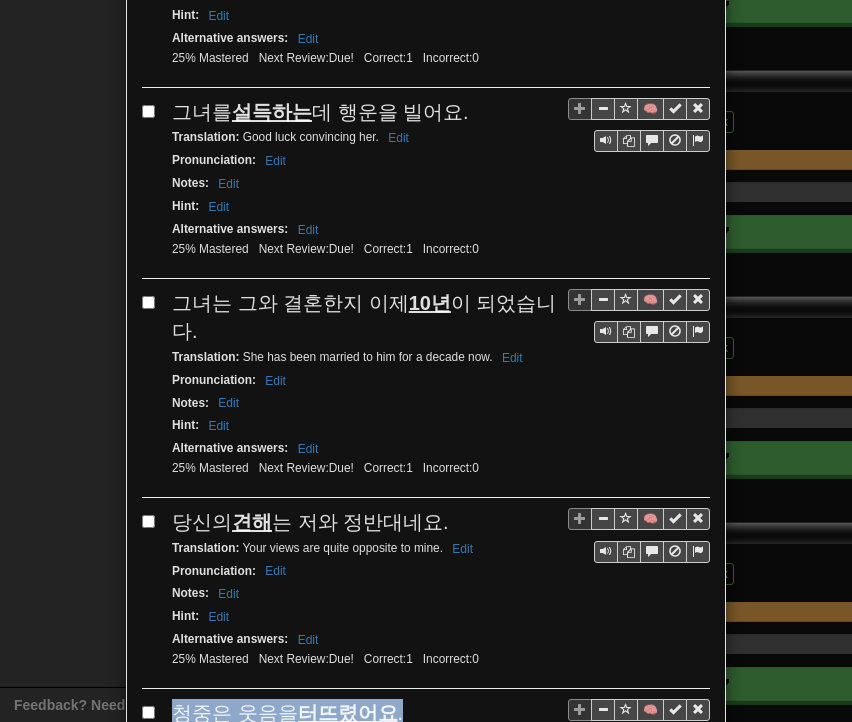 drag, startPoint x: 170, startPoint y: 616, endPoint x: 408, endPoint y: 611, distance: 238.05252 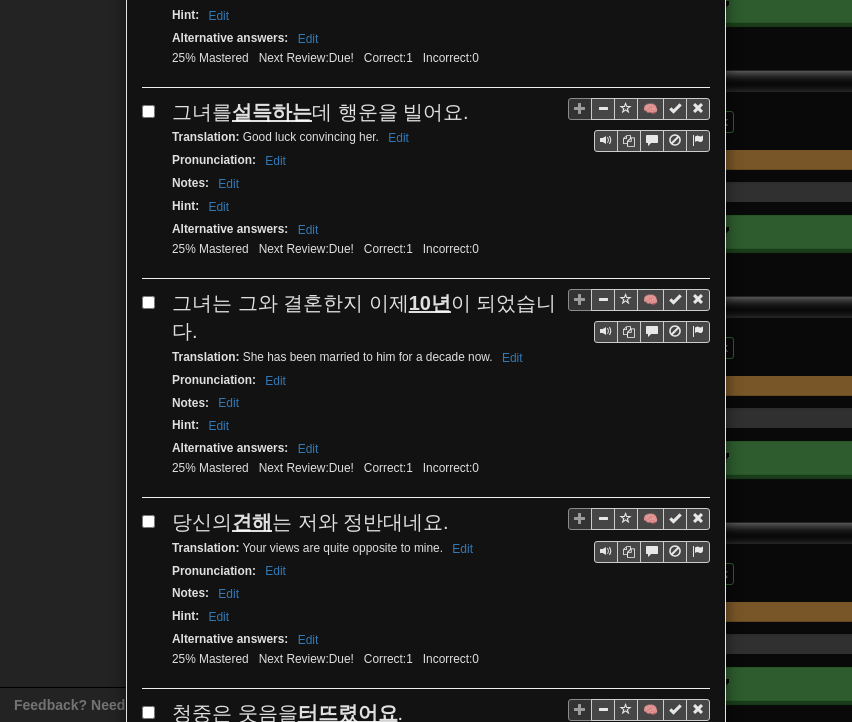 drag, startPoint x: 236, startPoint y: 640, endPoint x: 432, endPoint y: 639, distance: 196.00255 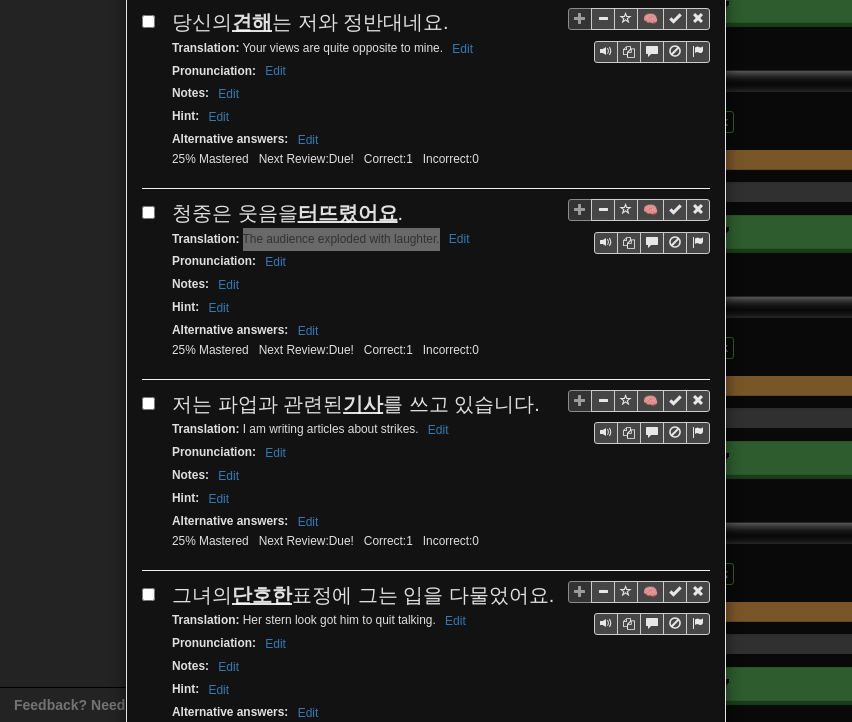 scroll, scrollTop: 2200, scrollLeft: 0, axis: vertical 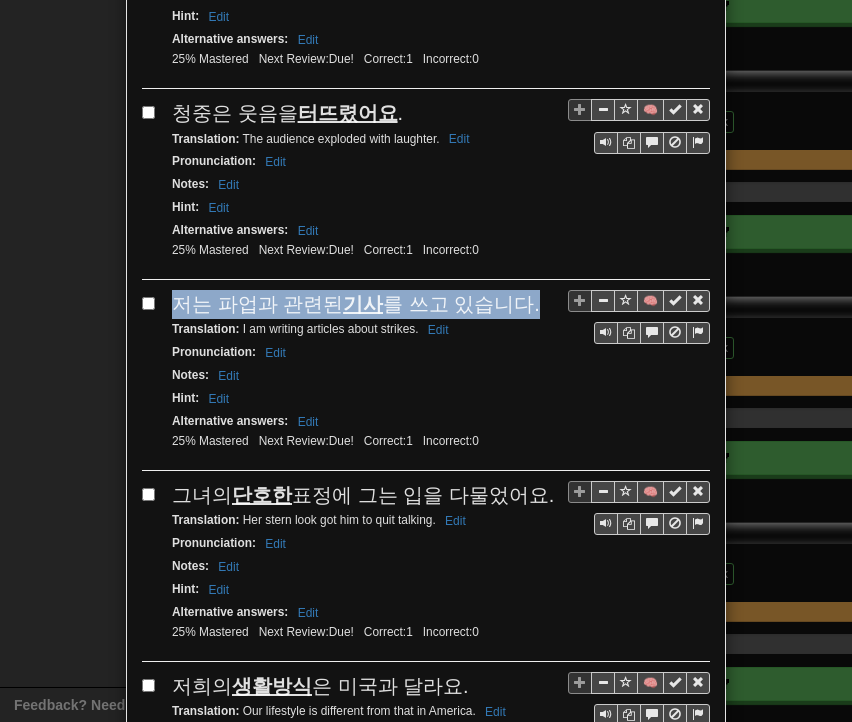 drag, startPoint x: 166, startPoint y: 204, endPoint x: 511, endPoint y: 210, distance: 345.0522 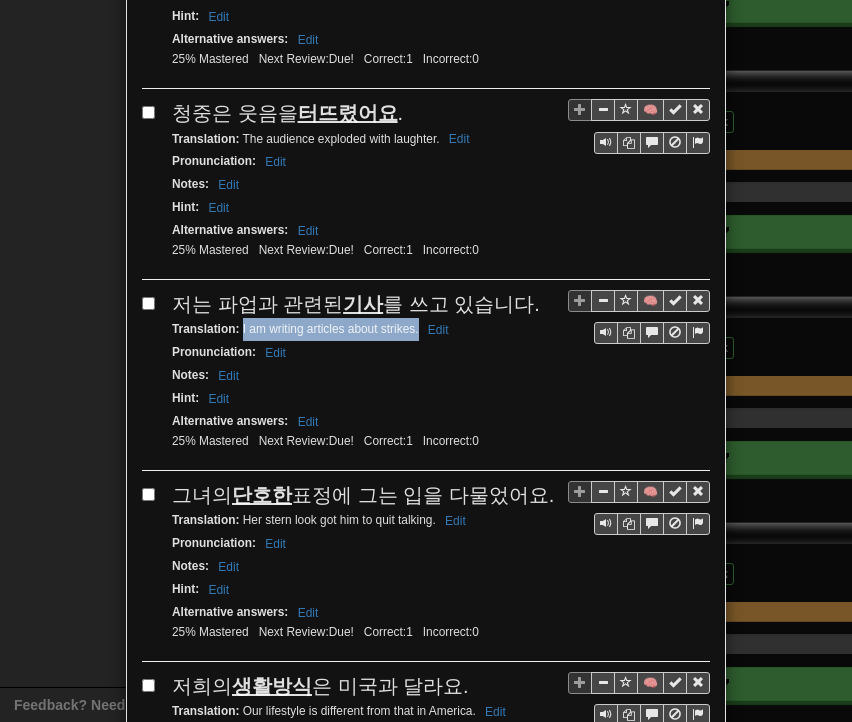 drag, startPoint x: 235, startPoint y: 225, endPoint x: 410, endPoint y: 229, distance: 175.04572 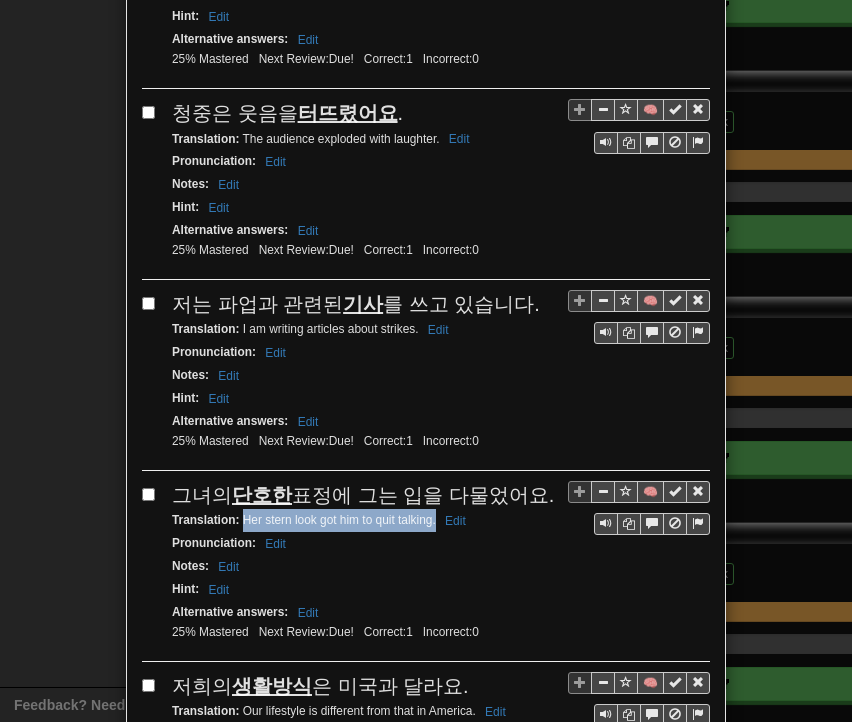 drag, startPoint x: 234, startPoint y: 417, endPoint x: 428, endPoint y: 417, distance: 194 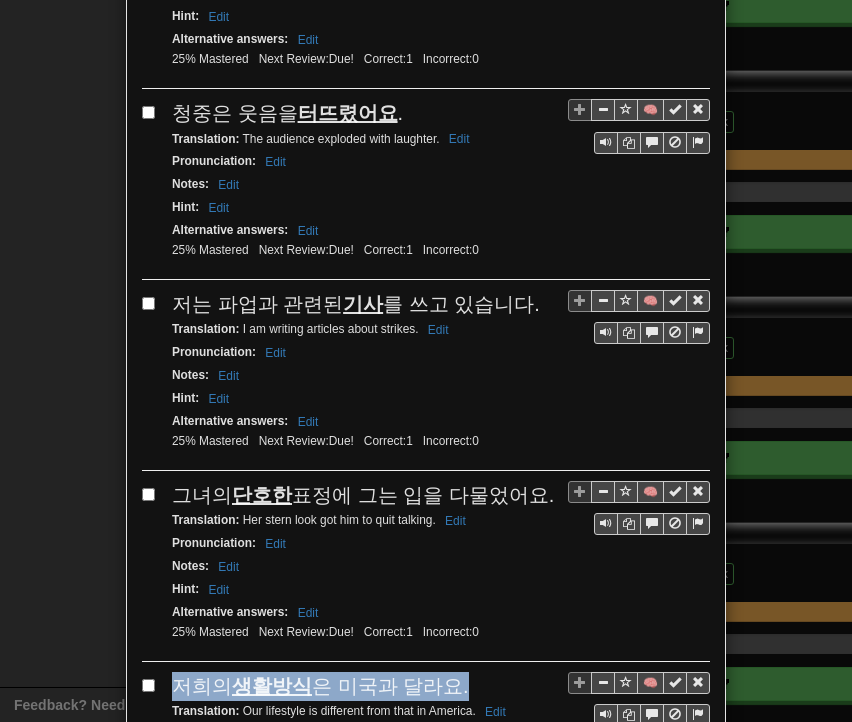 drag, startPoint x: 165, startPoint y: 577, endPoint x: 448, endPoint y: 573, distance: 283.02826 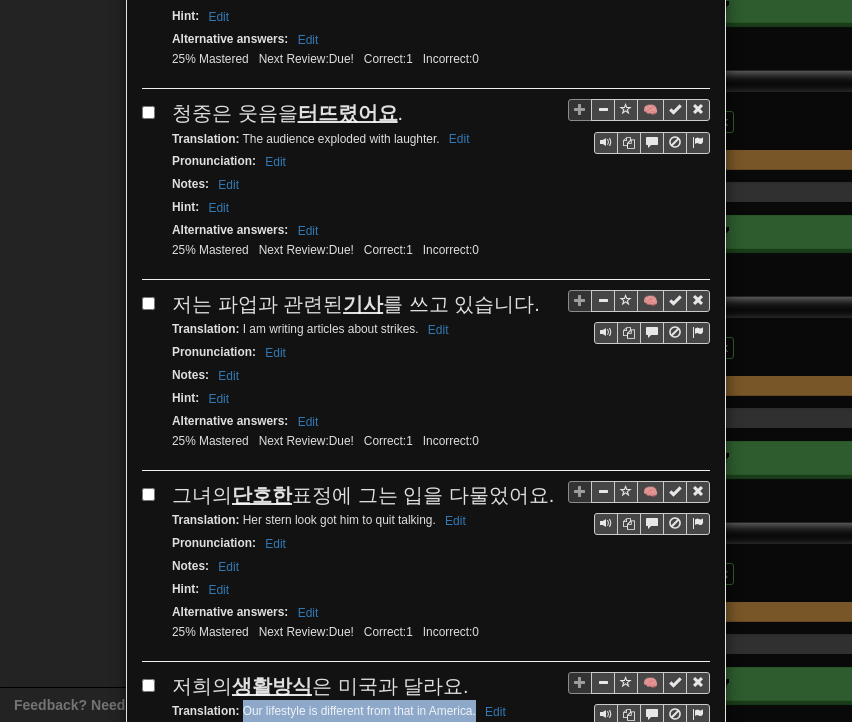 drag, startPoint x: 236, startPoint y: 600, endPoint x: 468, endPoint y: 604, distance: 232.03448 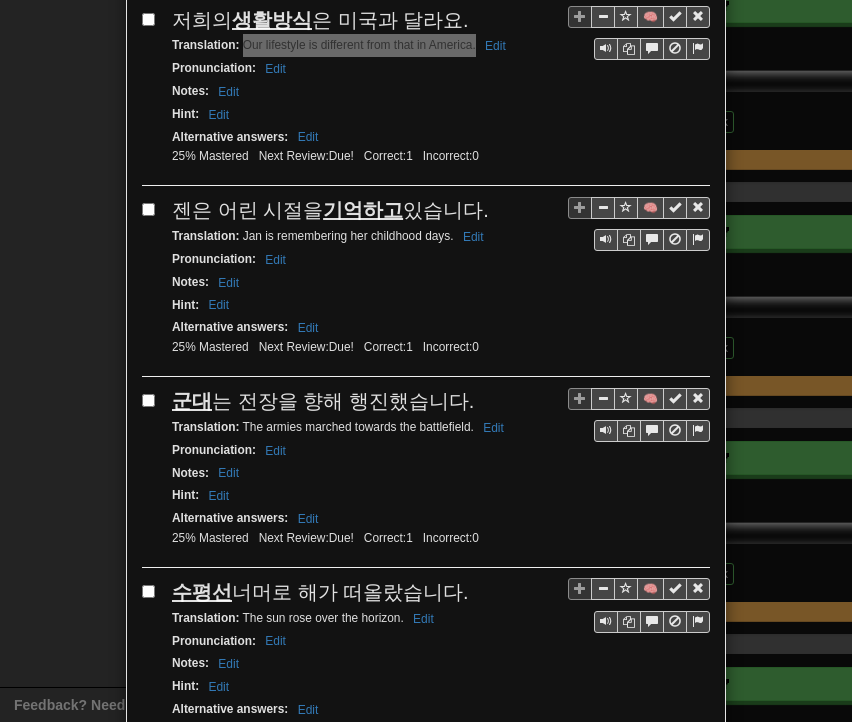 scroll, scrollTop: 2900, scrollLeft: 0, axis: vertical 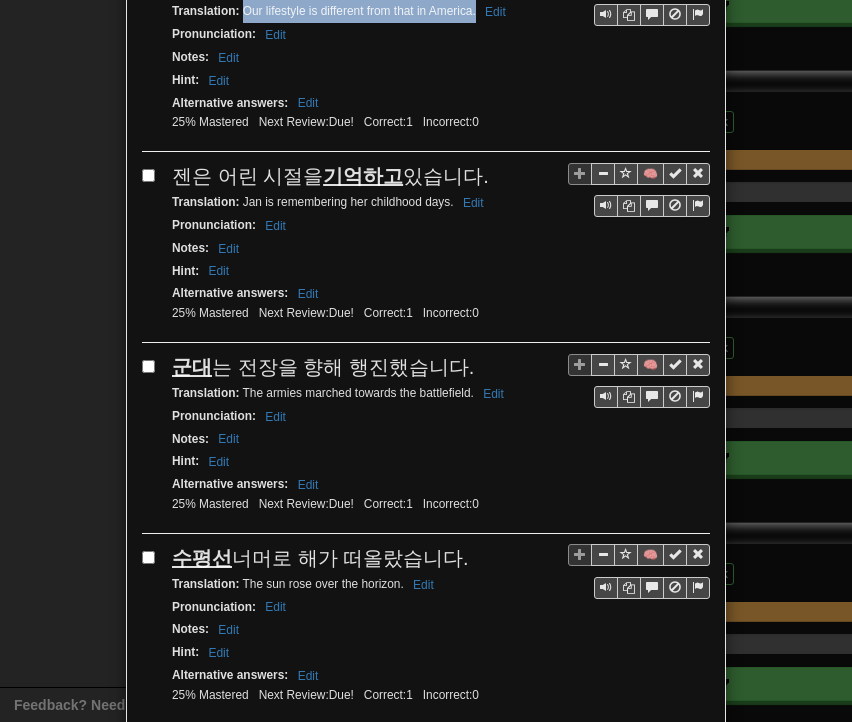 drag, startPoint x: 165, startPoint y: 57, endPoint x: 477, endPoint y: 69, distance: 312.23068 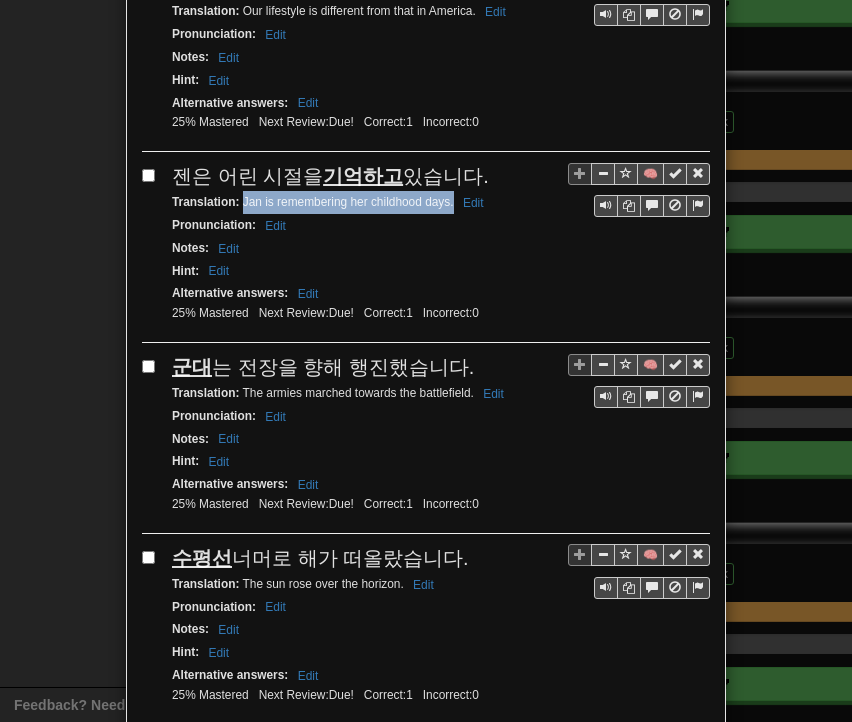 drag, startPoint x: 236, startPoint y: 87, endPoint x: 444, endPoint y: 95, distance: 208.1538 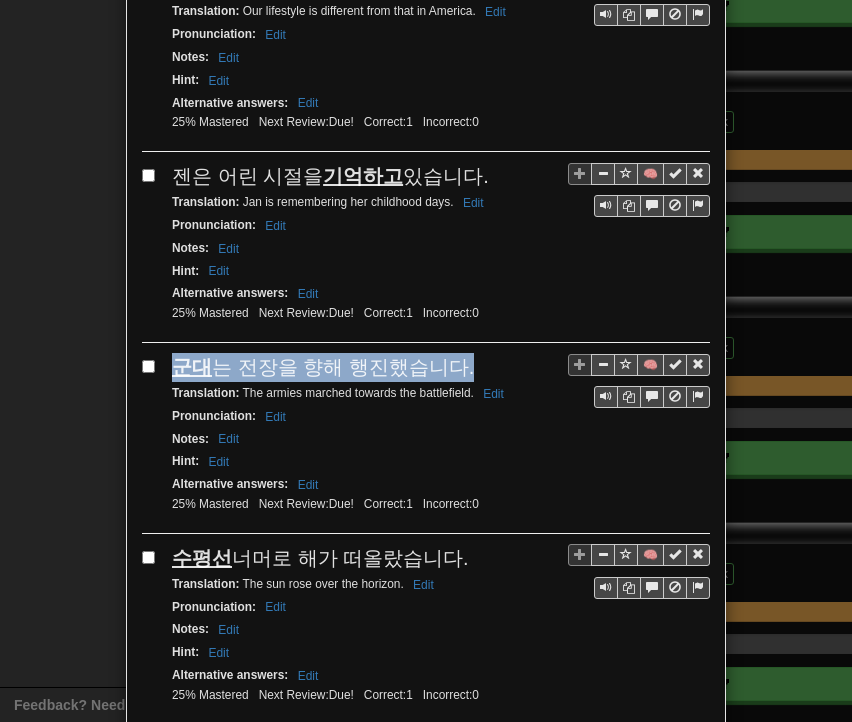 drag, startPoint x: 164, startPoint y: 247, endPoint x: 425, endPoint y: 253, distance: 261.06897 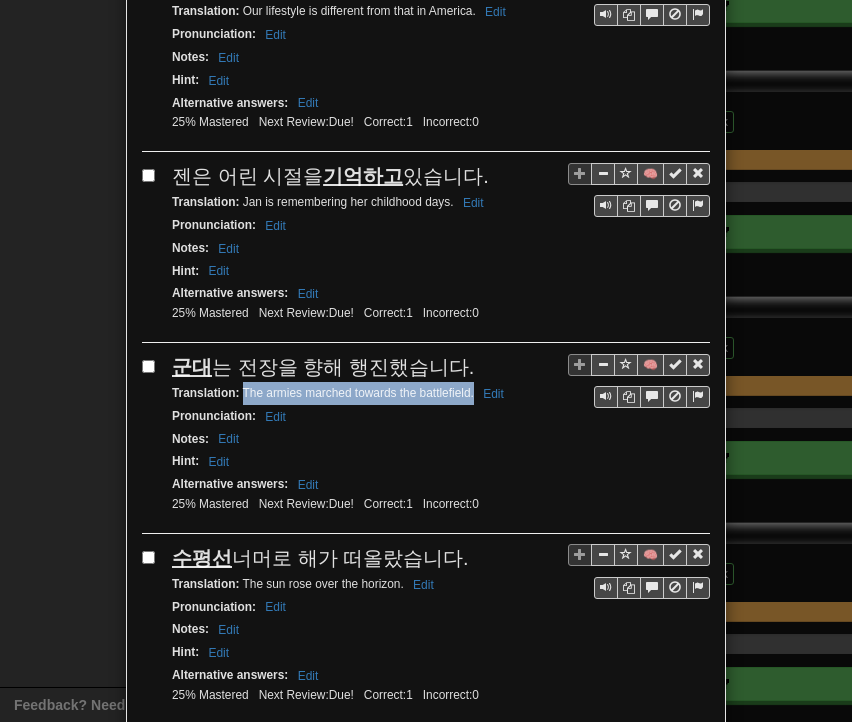 drag, startPoint x: 234, startPoint y: 273, endPoint x: 465, endPoint y: 277, distance: 231.03462 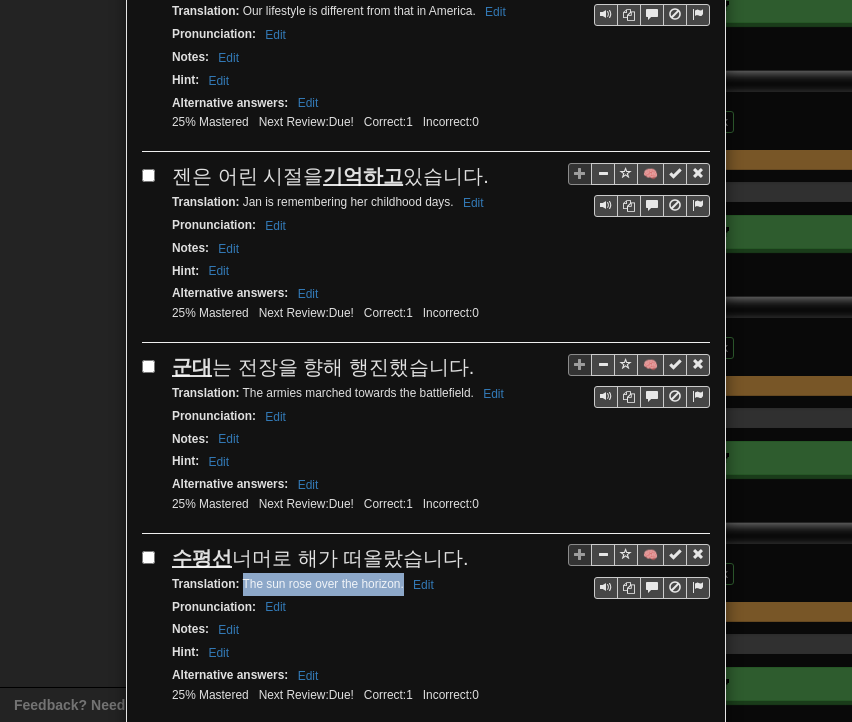 drag, startPoint x: 236, startPoint y: 460, endPoint x: 397, endPoint y: 465, distance: 161.07762 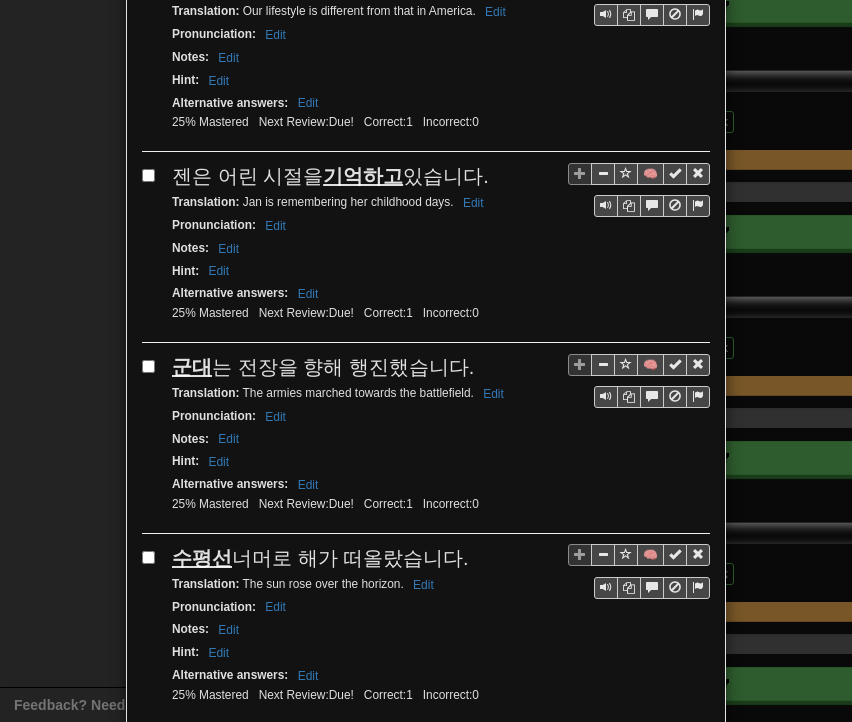 drag, startPoint x: 234, startPoint y: 647, endPoint x: 412, endPoint y: 650, distance: 178.02528 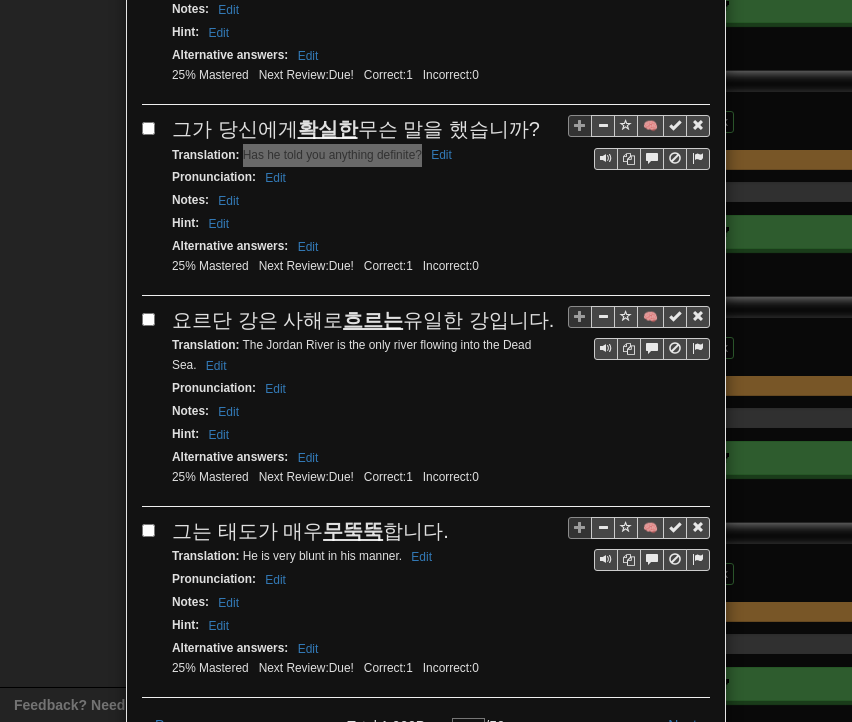 scroll, scrollTop: 3531, scrollLeft: 0, axis: vertical 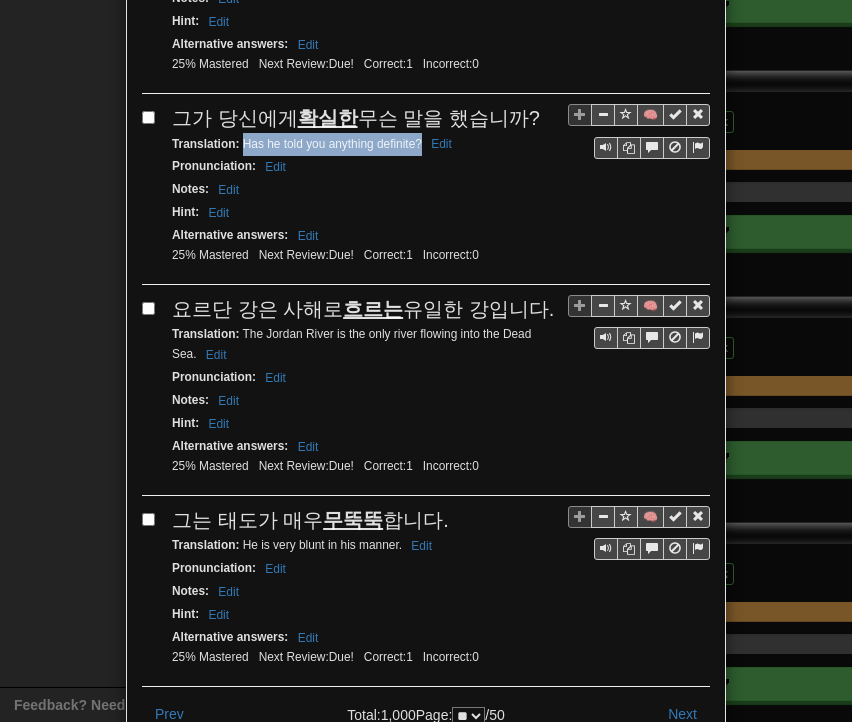 drag, startPoint x: 170, startPoint y: 175, endPoint x: 529, endPoint y: 184, distance: 359.1128 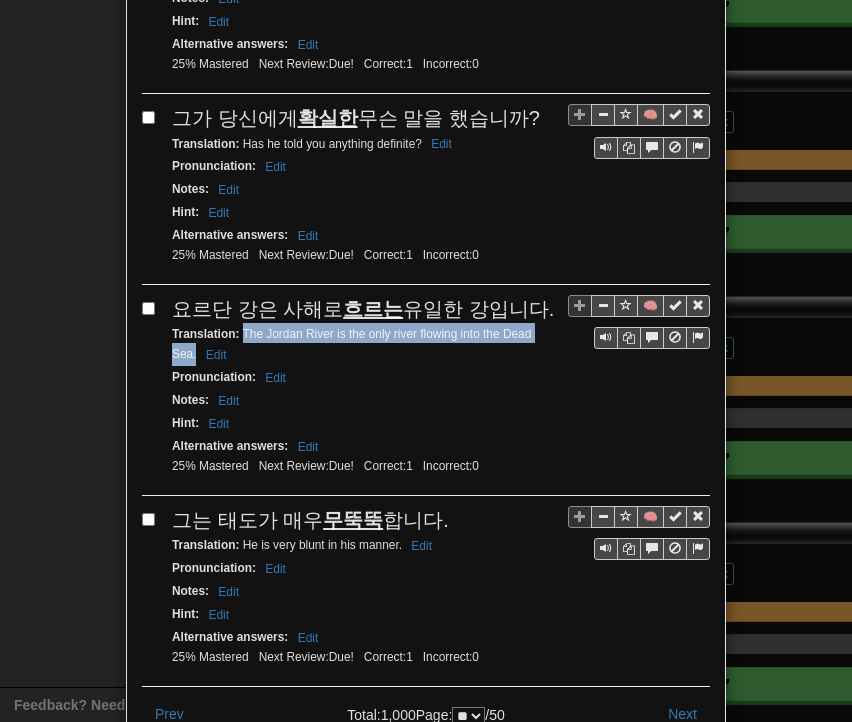drag, startPoint x: 236, startPoint y: 208, endPoint x: 551, endPoint y: 205, distance: 315.01428 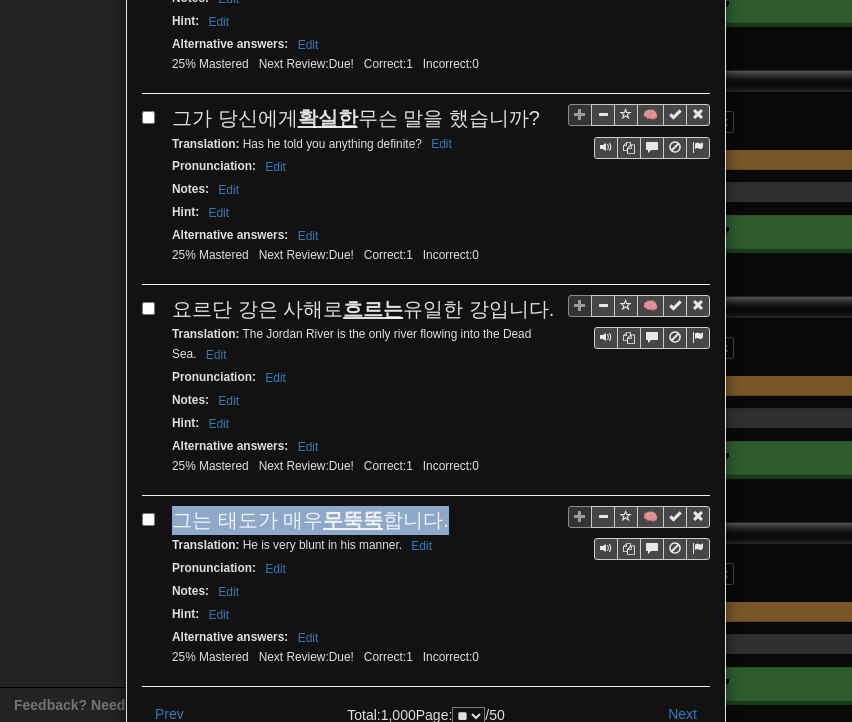 drag, startPoint x: 170, startPoint y: 384, endPoint x: 441, endPoint y: 385, distance: 271.00183 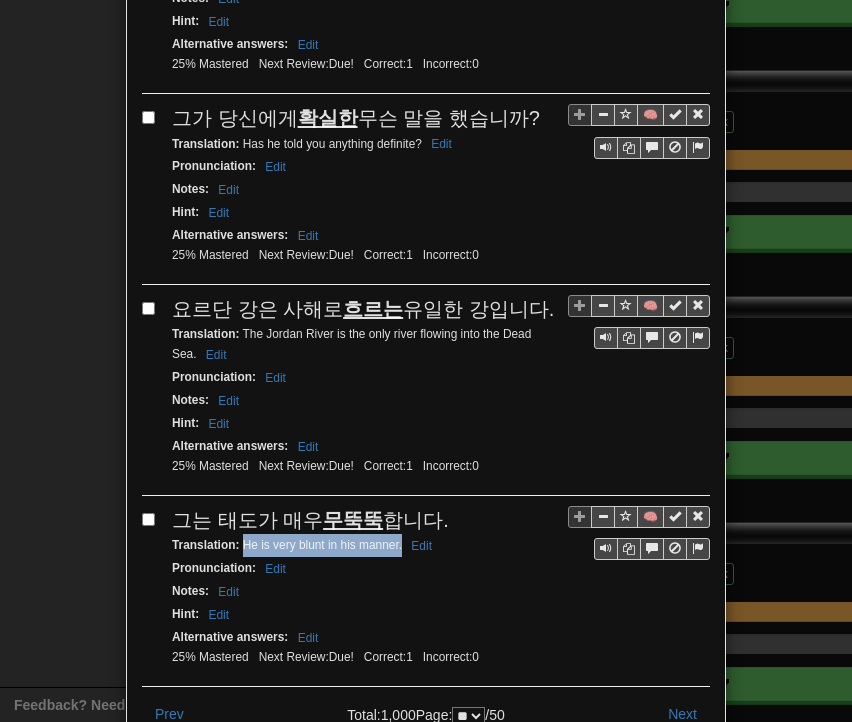 drag, startPoint x: 234, startPoint y: 415, endPoint x: 394, endPoint y: 421, distance: 160.11246 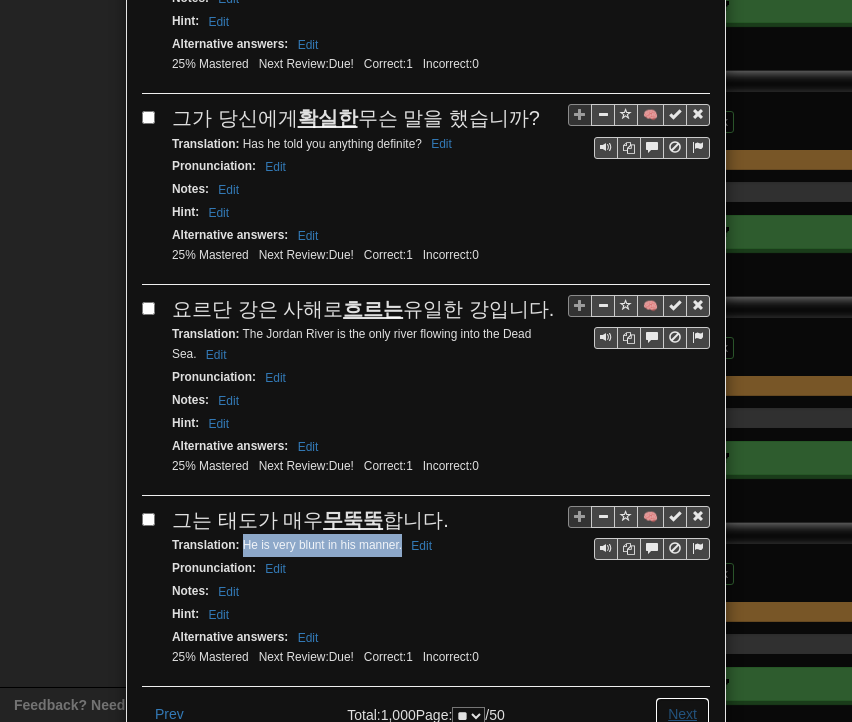 click on "Next" at bounding box center [682, 714] 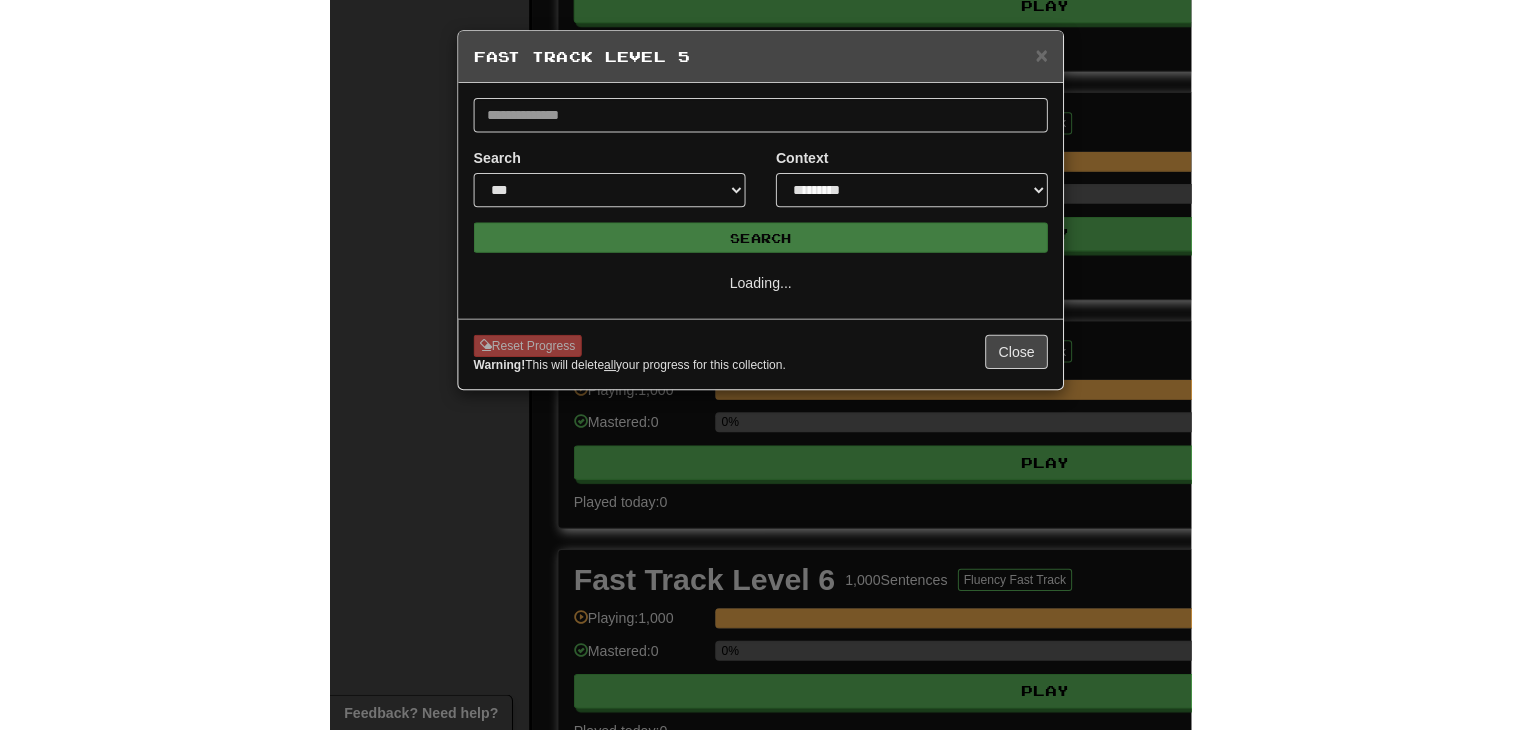 scroll, scrollTop: 0, scrollLeft: 0, axis: both 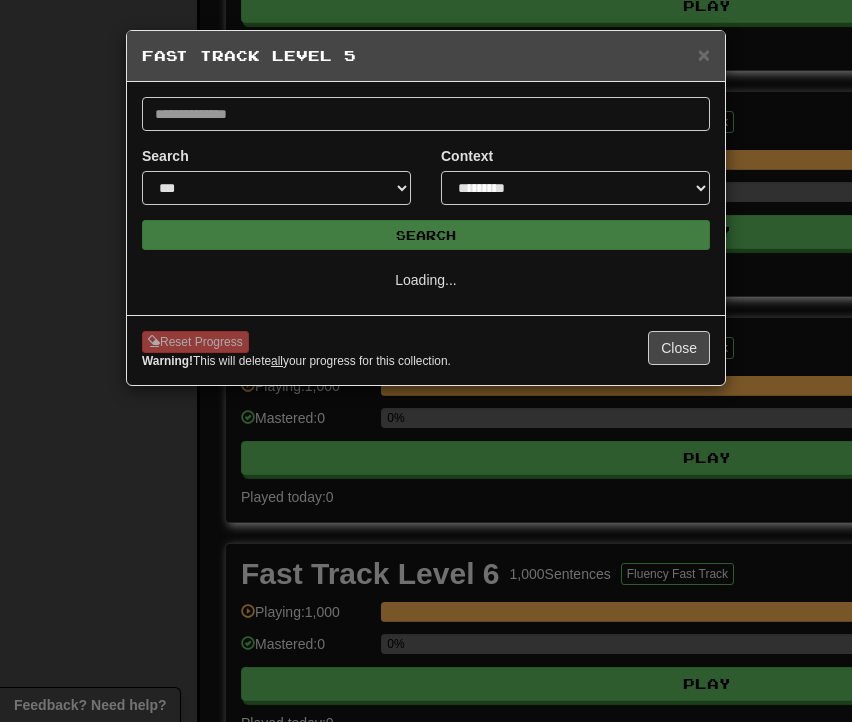 select on "**" 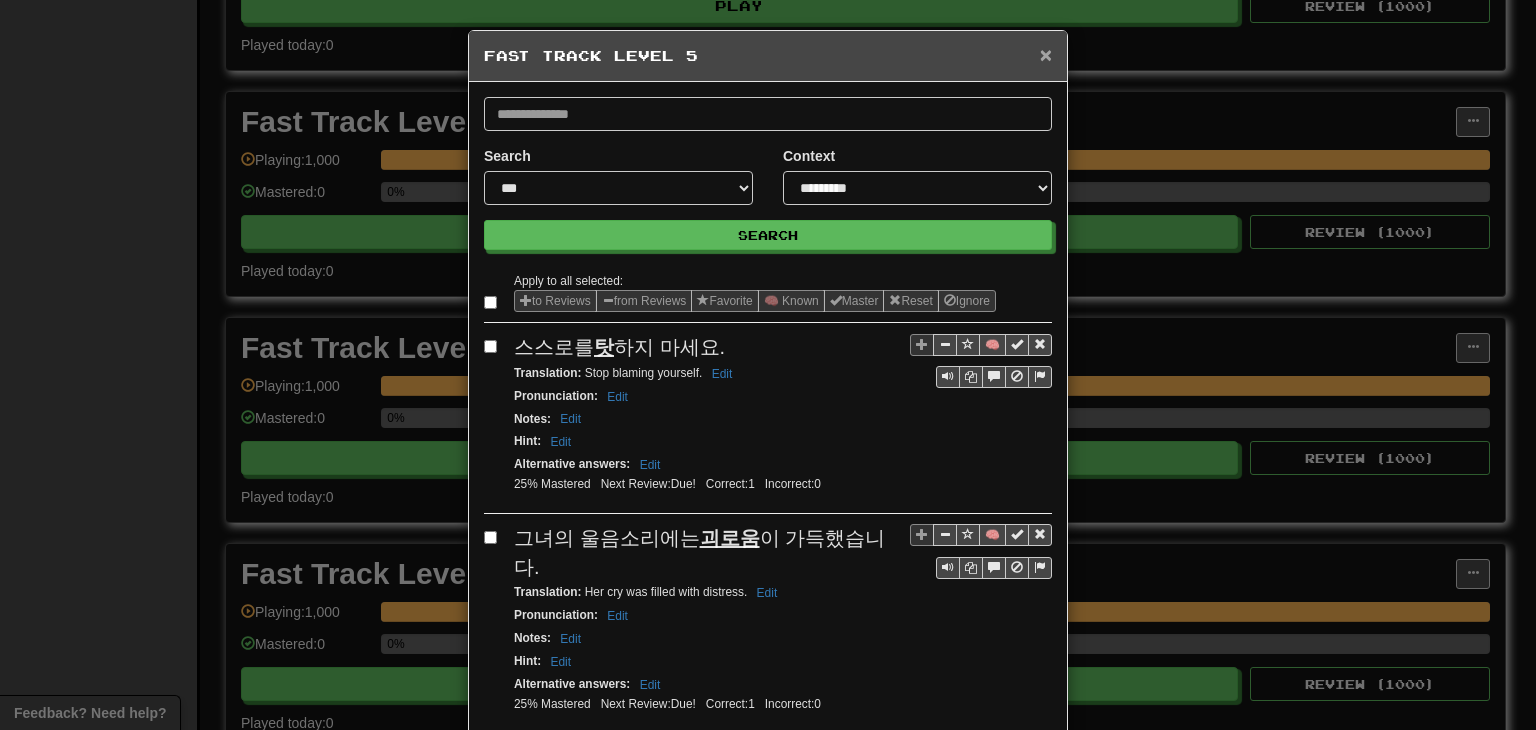 click on "×" at bounding box center (1046, 54) 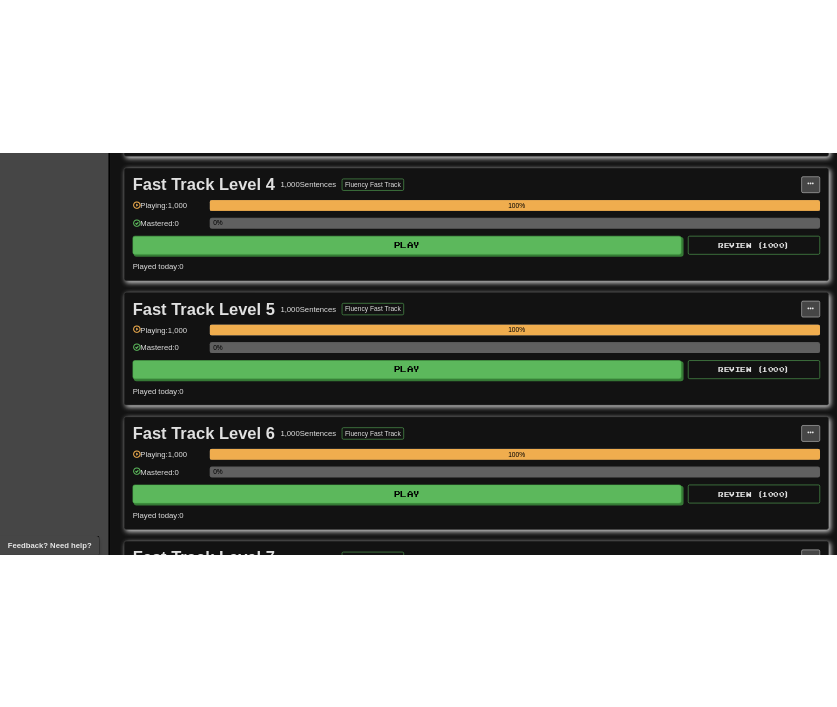 scroll, scrollTop: 1600, scrollLeft: 0, axis: vertical 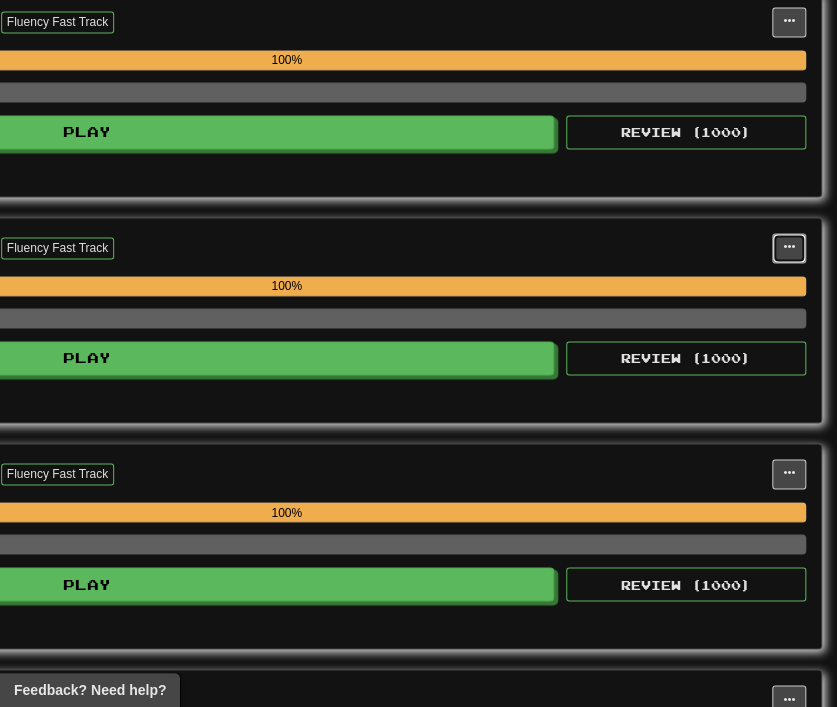 click at bounding box center [789, 248] 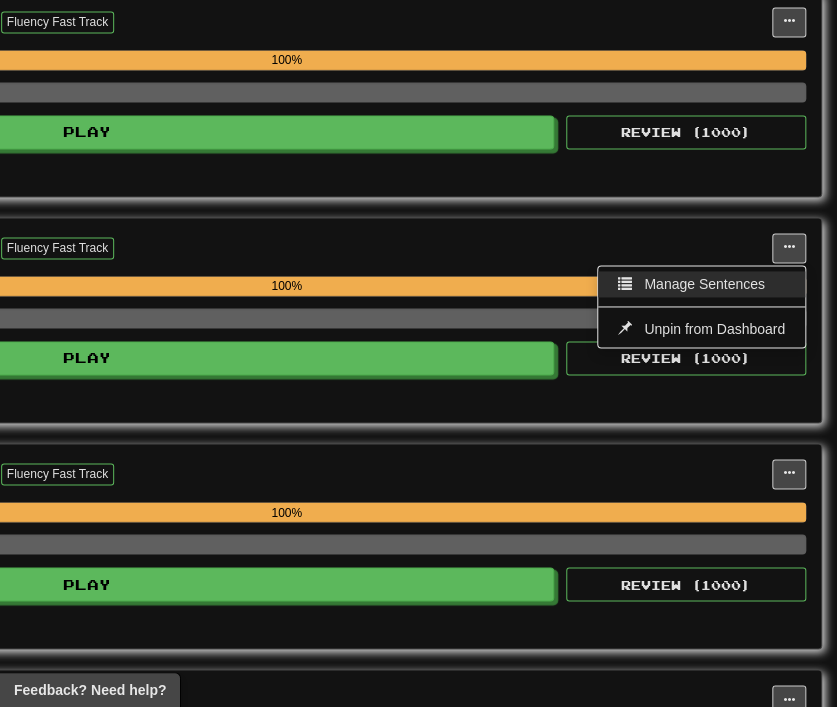click on "Manage Sentences" at bounding box center [704, 284] 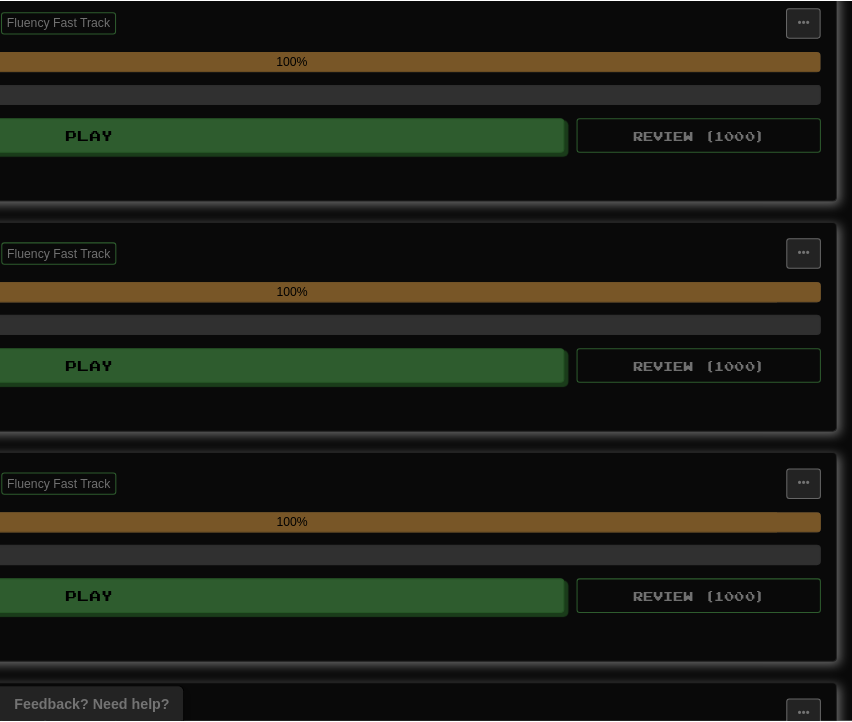 scroll, scrollTop: 1600, scrollLeft: 604, axis: both 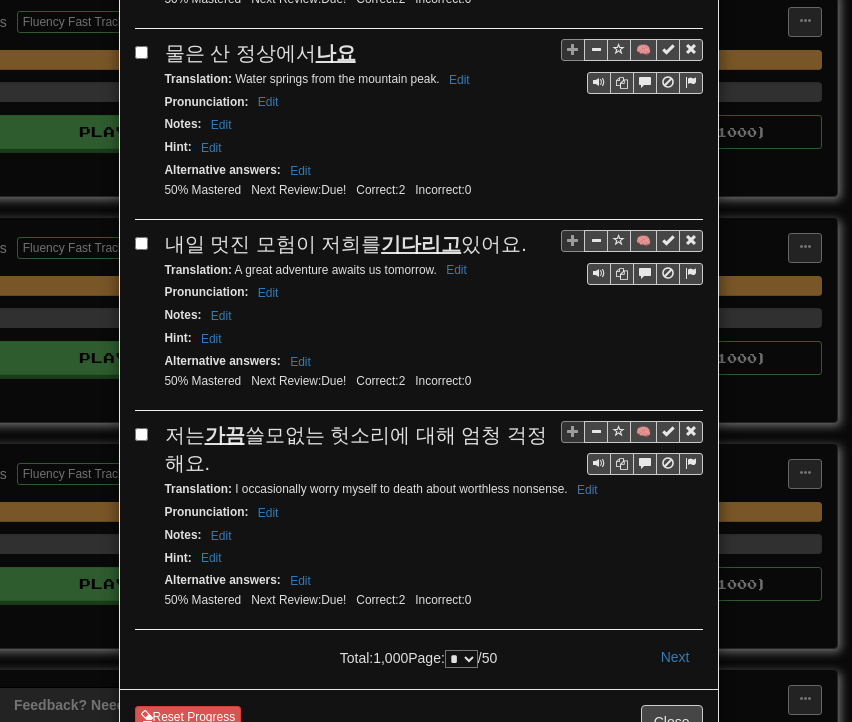 click on "* * * * * * * * * ** ** ** ** ** ** ** ** ** ** ** ** ** ** ** ** ** ** ** ** ** ** ** ** ** ** ** ** ** ** ** ** ** ** ** ** ** ** ** ** **" at bounding box center (461, 659) 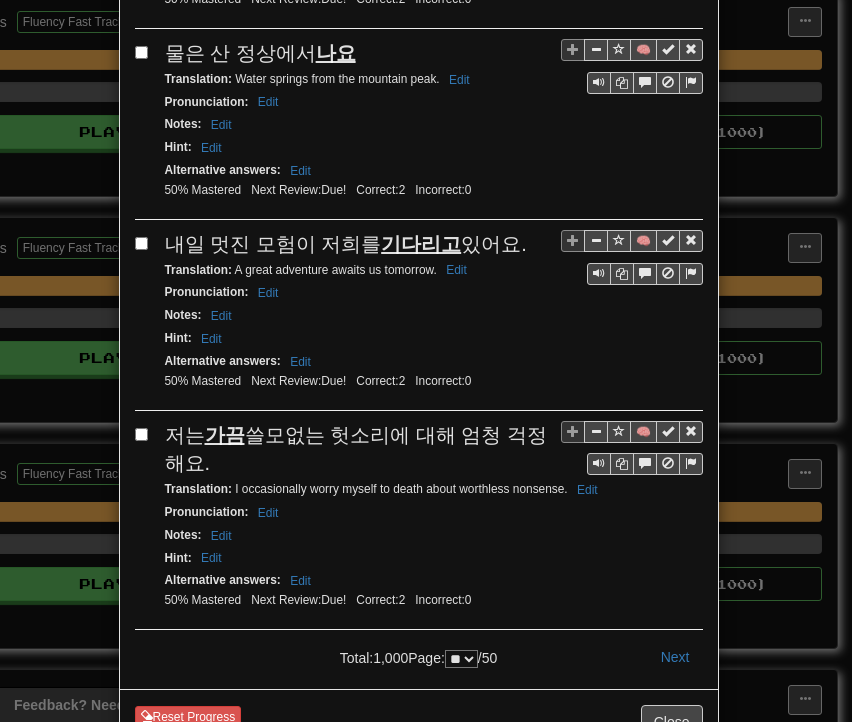 scroll, scrollTop: 0, scrollLeft: 0, axis: both 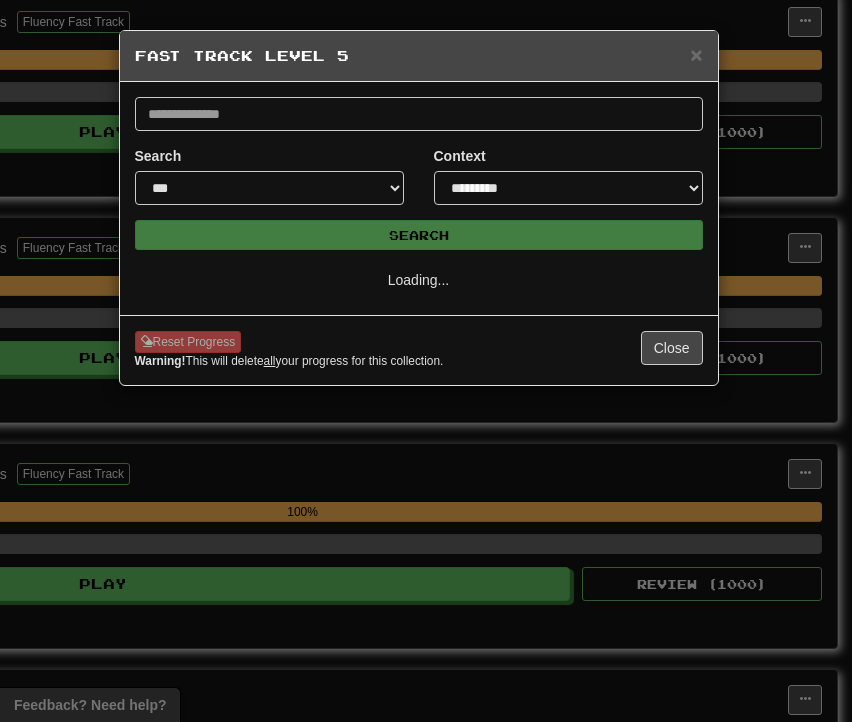 select on "**" 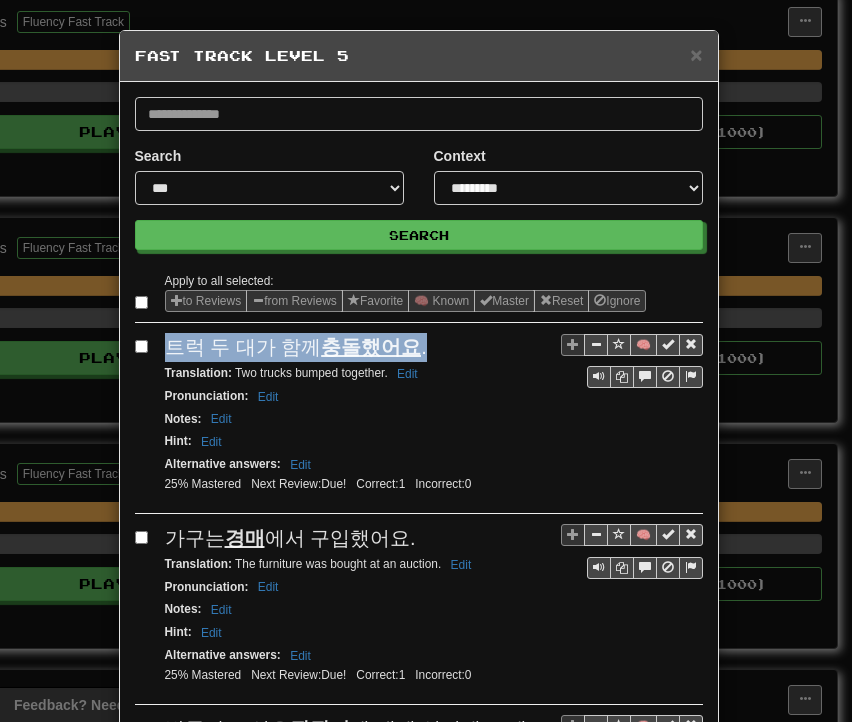 drag, startPoint x: 160, startPoint y: 343, endPoint x: 414, endPoint y: 346, distance: 254.01772 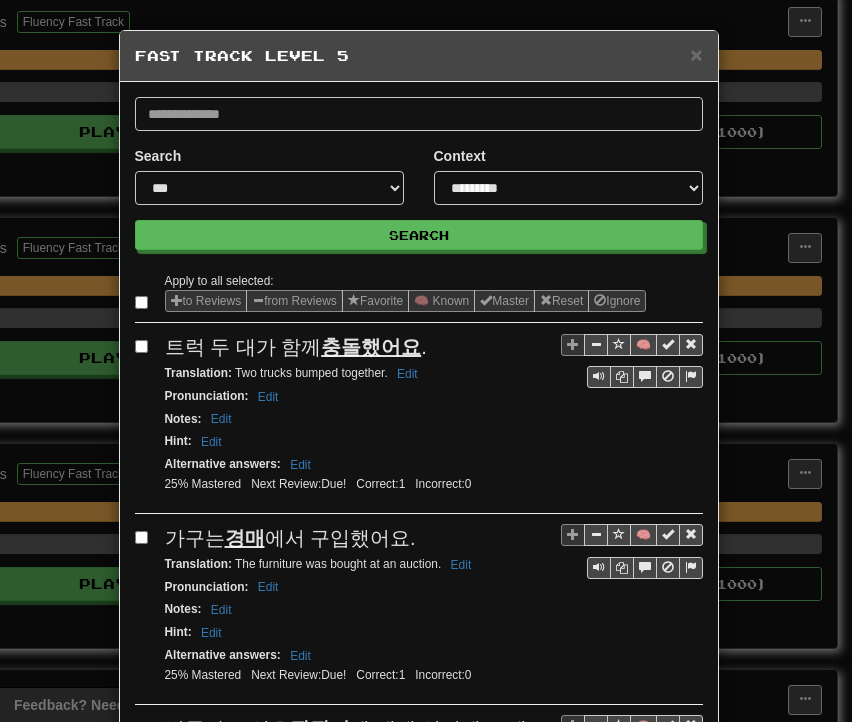 click on "Notes :     Edit" at bounding box center (434, 419) 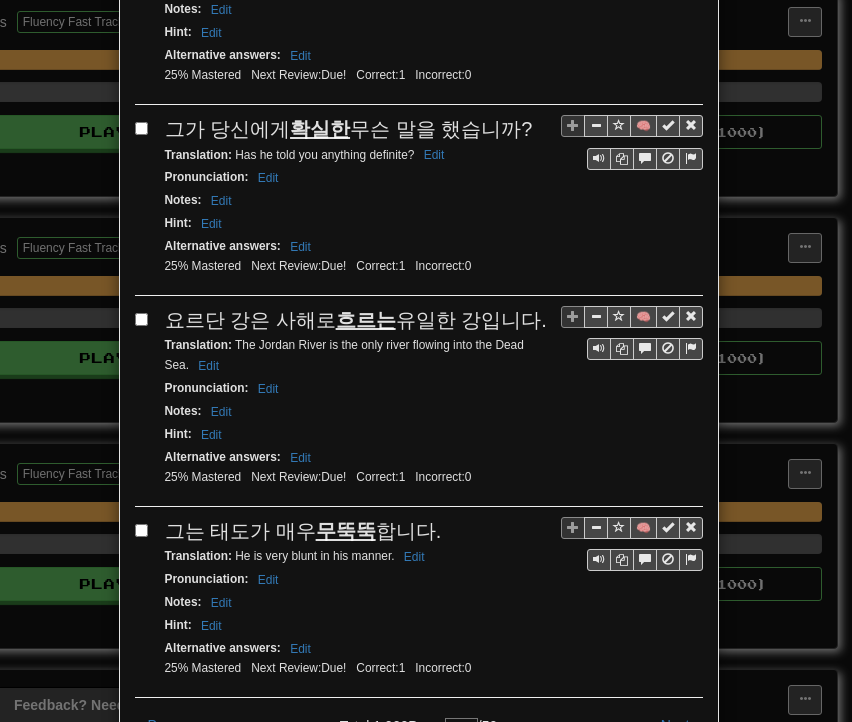 scroll, scrollTop: 3531, scrollLeft: 0, axis: vertical 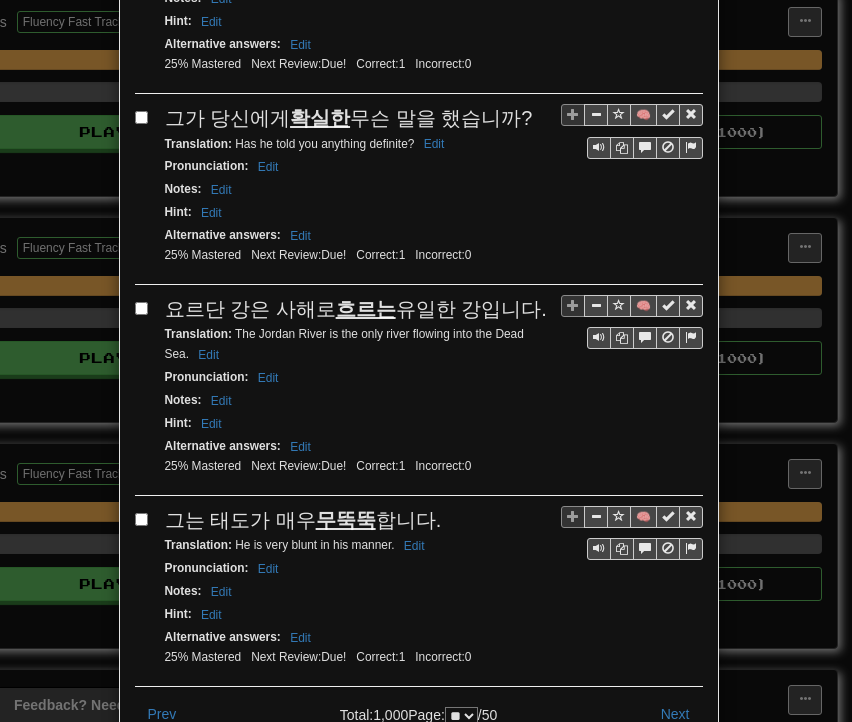 click on "* * * * * * * * * ** ** ** ** ** ** ** ** ** ** ** ** ** ** ** ** ** ** ** ** ** ** ** ** ** ** ** ** ** ** ** ** ** ** ** ** ** ** ** ** **" at bounding box center (461, 716) 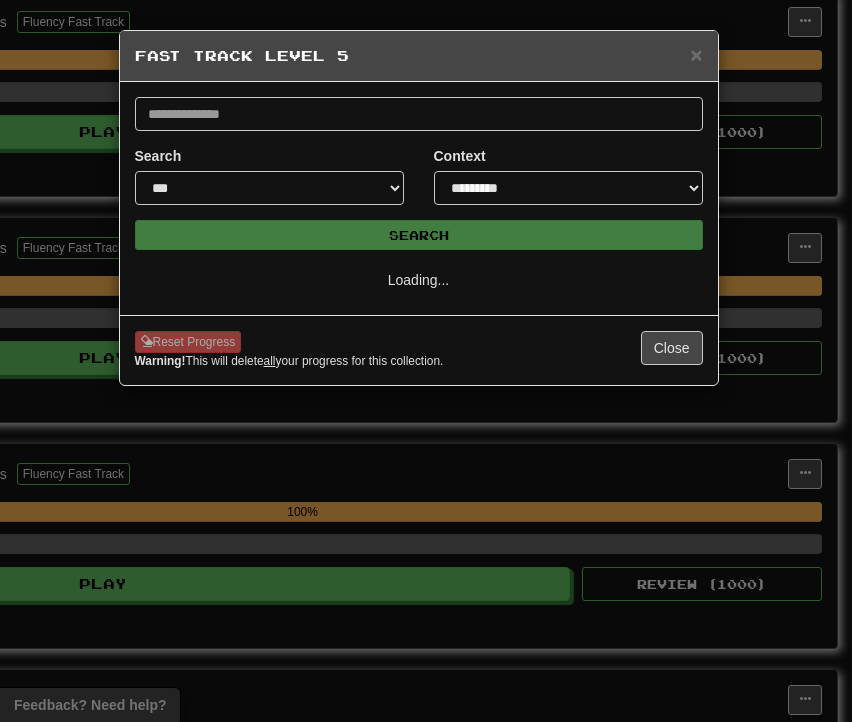 scroll, scrollTop: 0, scrollLeft: 0, axis: both 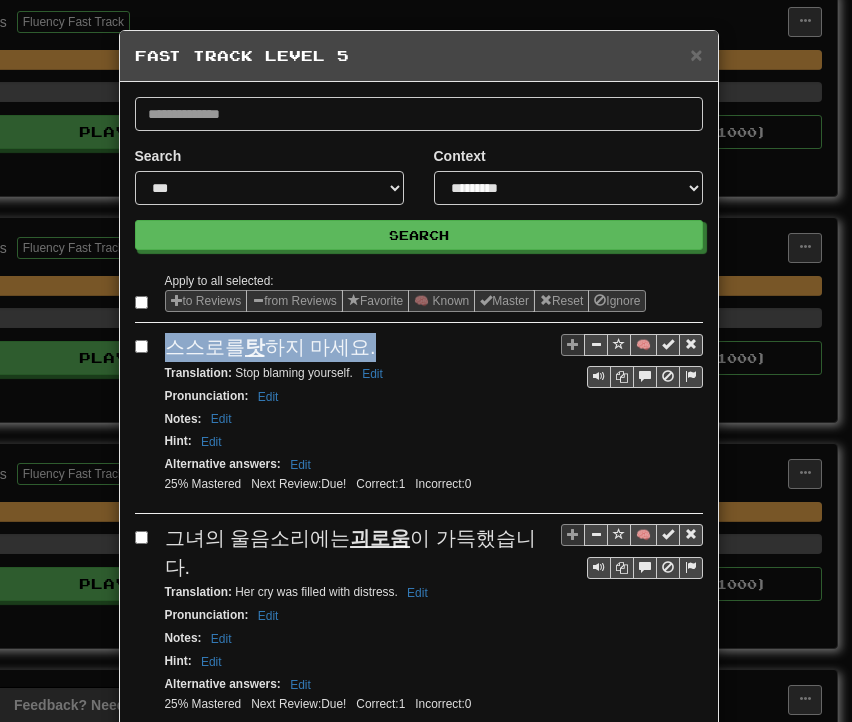drag, startPoint x: 157, startPoint y: 349, endPoint x: 361, endPoint y: 341, distance: 204.1568 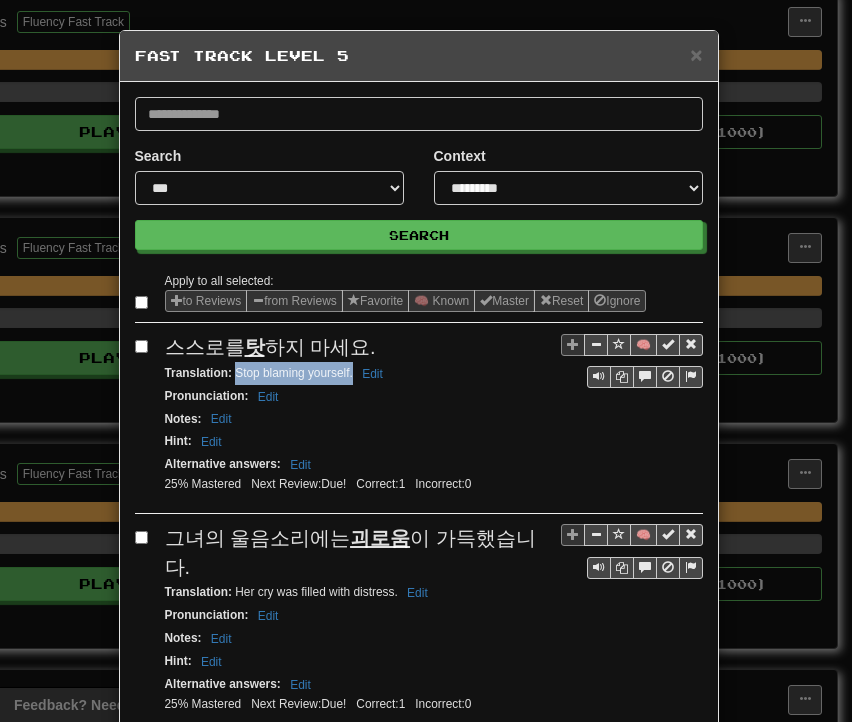 drag, startPoint x: 226, startPoint y: 373, endPoint x: 344, endPoint y: 374, distance: 118.004234 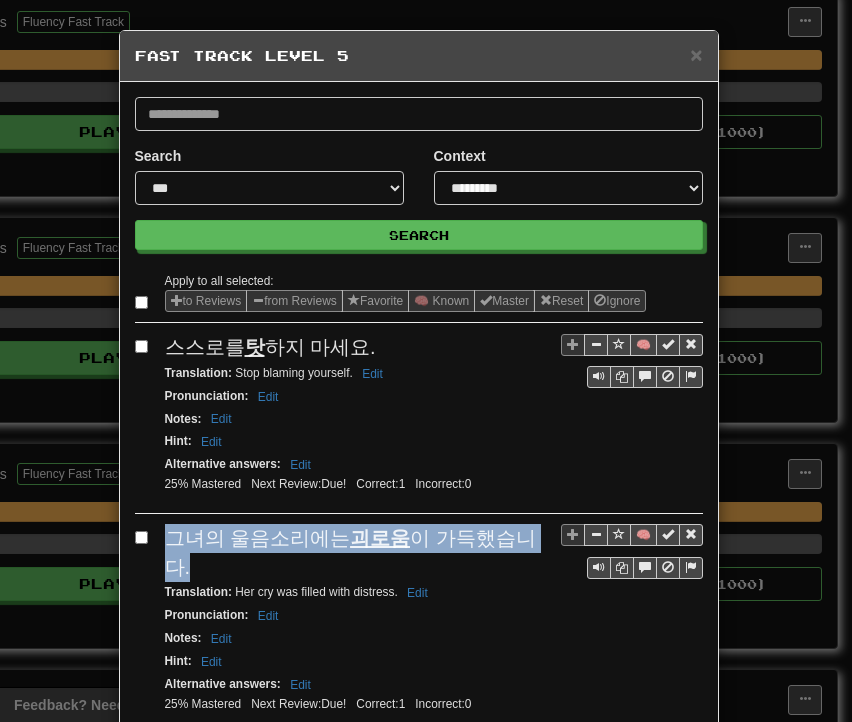 drag, startPoint x: 160, startPoint y: 526, endPoint x: 529, endPoint y: 532, distance: 369.04877 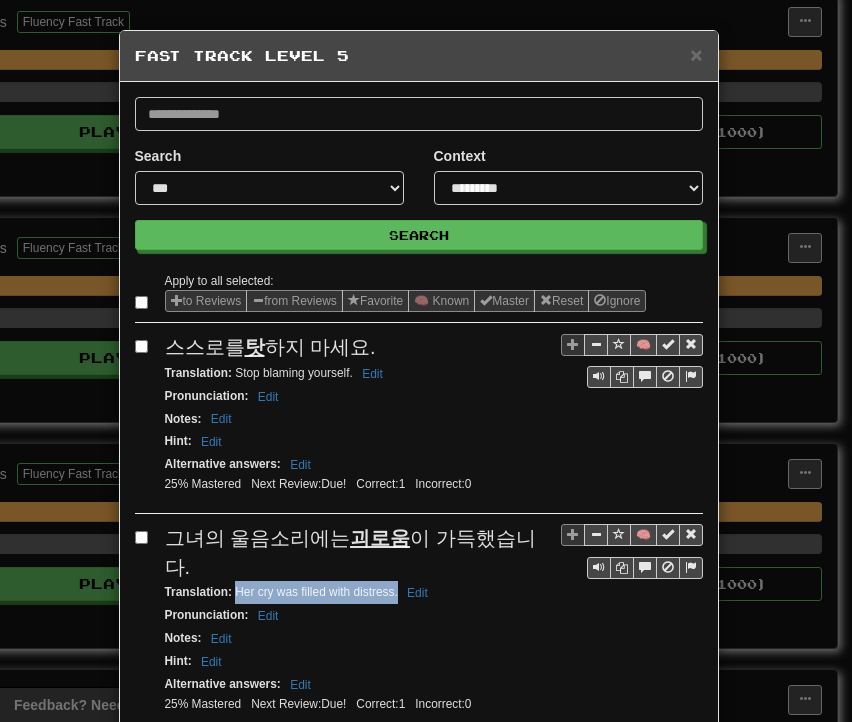 drag, startPoint x: 228, startPoint y: 561, endPoint x: 388, endPoint y: 561, distance: 160 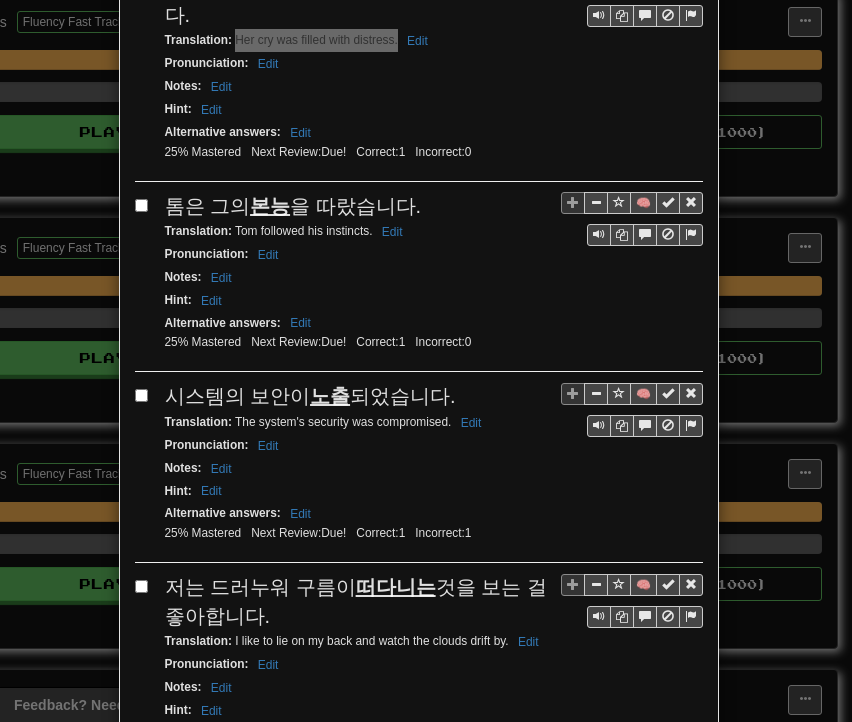 scroll, scrollTop: 600, scrollLeft: 0, axis: vertical 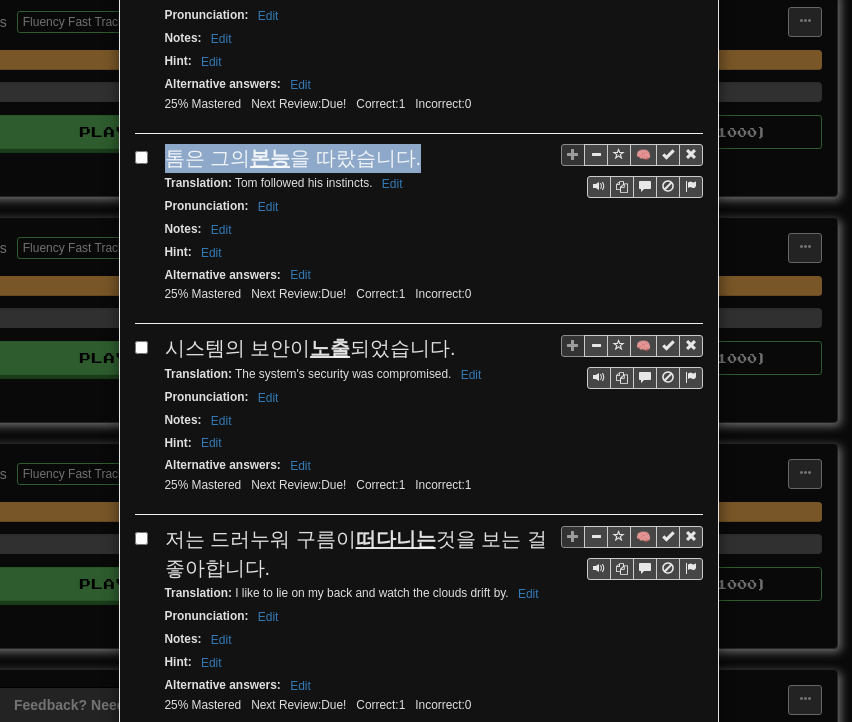 drag, startPoint x: 161, startPoint y: 117, endPoint x: 401, endPoint y: 116, distance: 240.00209 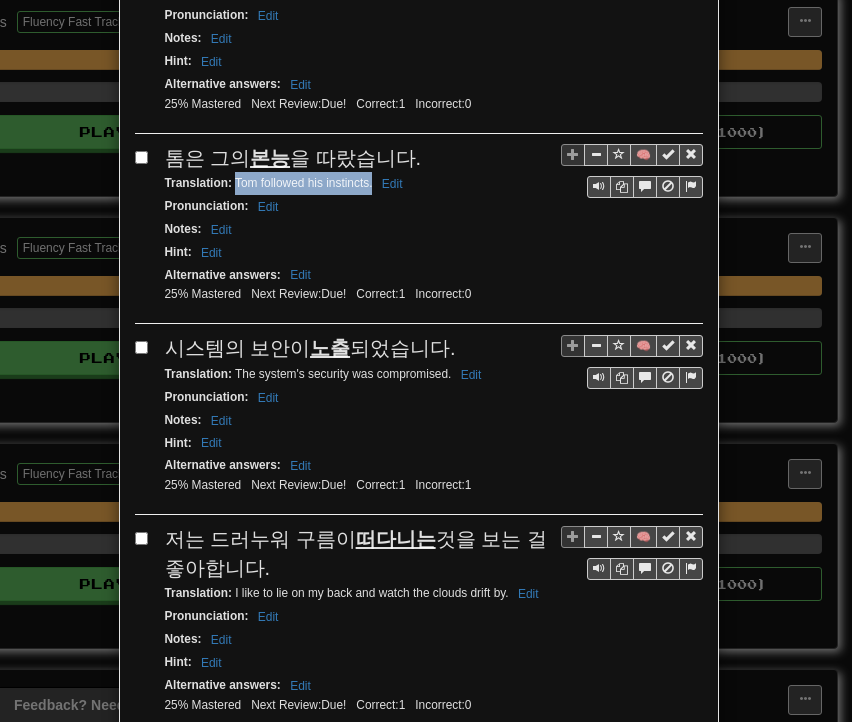 drag, startPoint x: 228, startPoint y: 143, endPoint x: 366, endPoint y: 153, distance: 138.36185 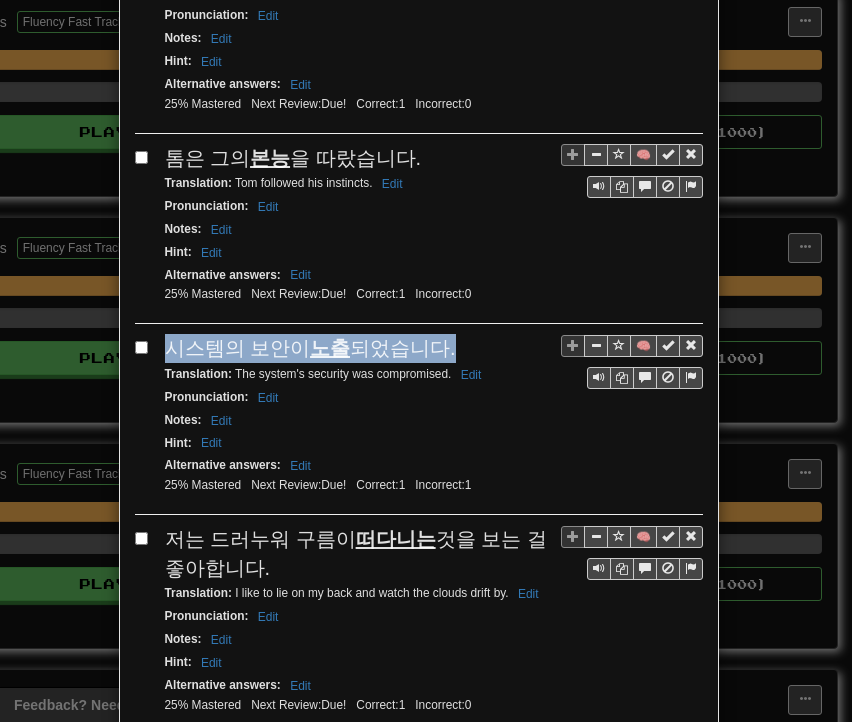 drag, startPoint x: 174, startPoint y: 305, endPoint x: 432, endPoint y: 309, distance: 258.031 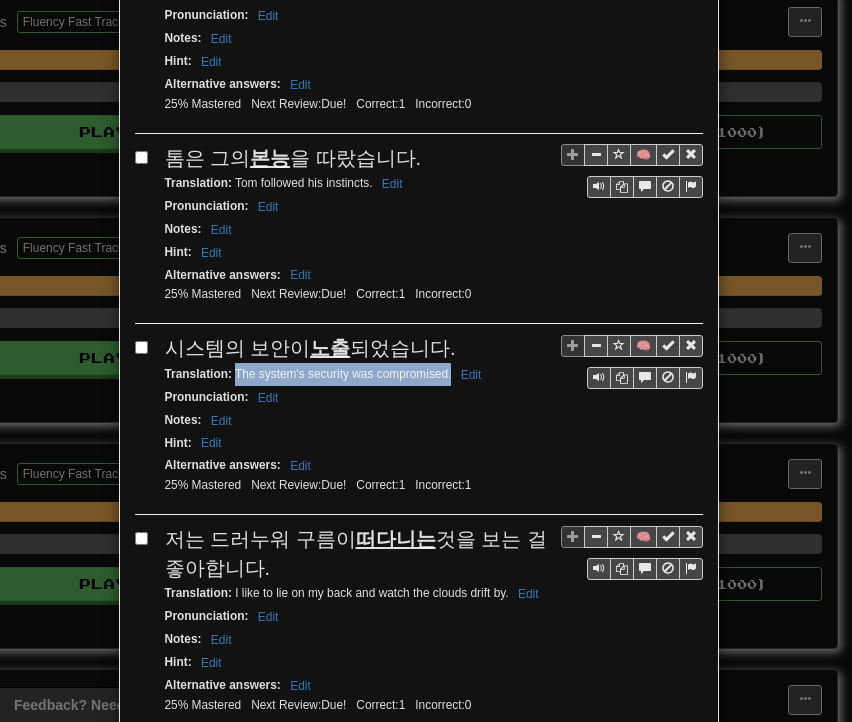 drag, startPoint x: 230, startPoint y: 330, endPoint x: 444, endPoint y: 333, distance: 214.02103 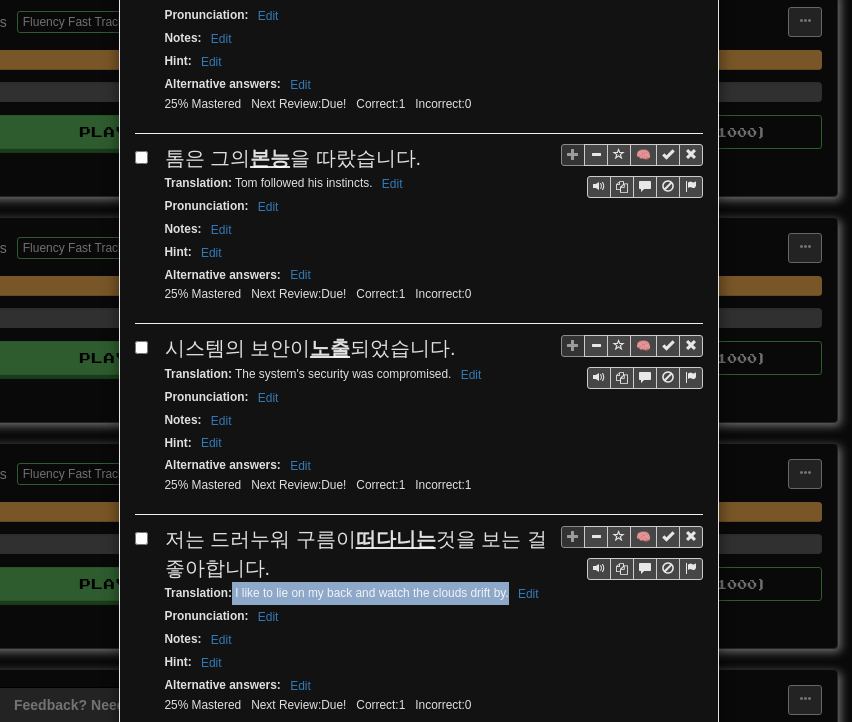 drag, startPoint x: 227, startPoint y: 549, endPoint x: 500, endPoint y: 551, distance: 273.00732 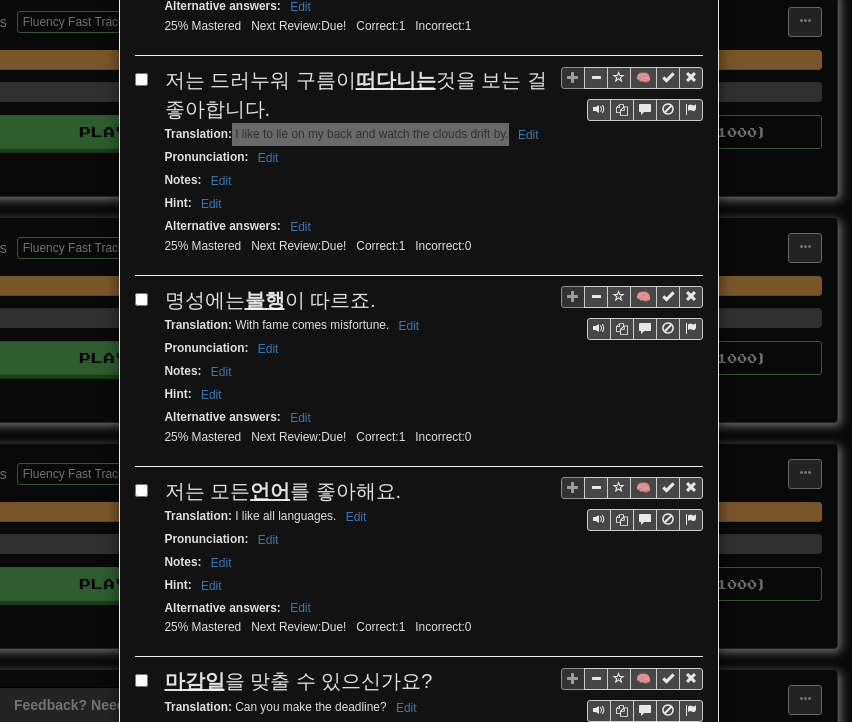 scroll, scrollTop: 1100, scrollLeft: 0, axis: vertical 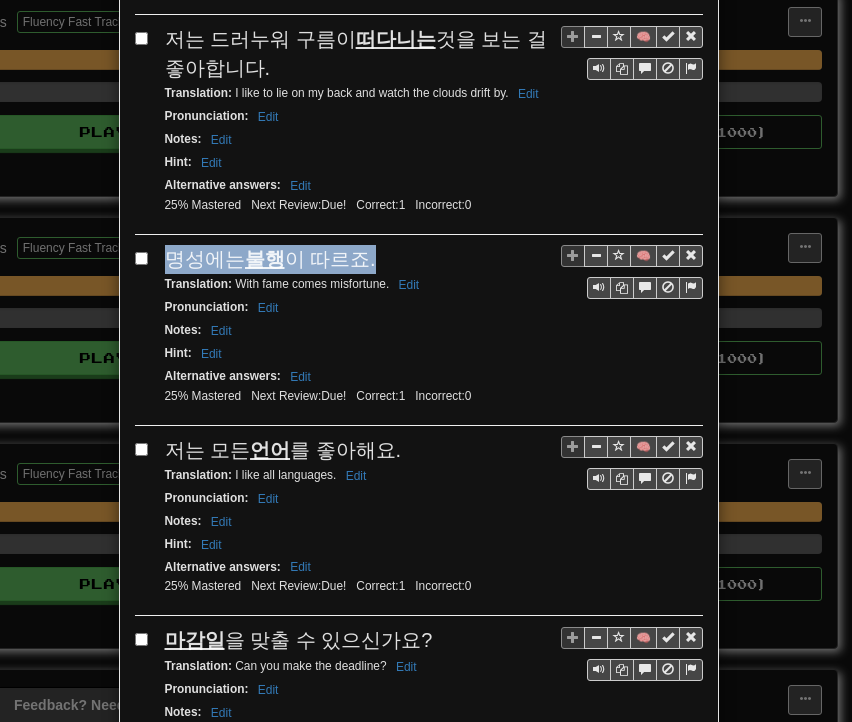 drag, startPoint x: 158, startPoint y: 208, endPoint x: 357, endPoint y: 203, distance: 199.0628 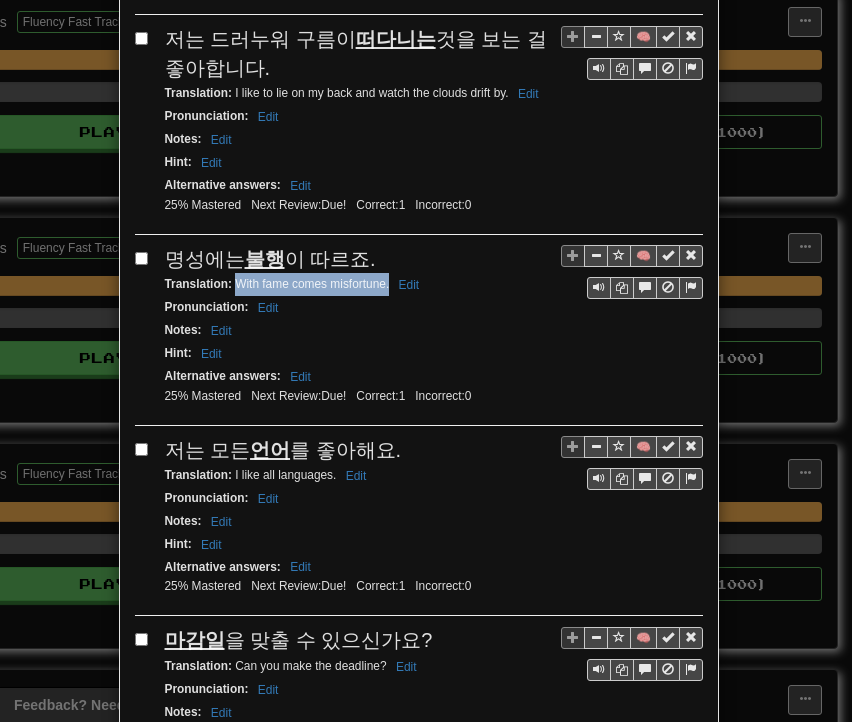 drag, startPoint x: 228, startPoint y: 232, endPoint x: 380, endPoint y: 239, distance: 152.1611 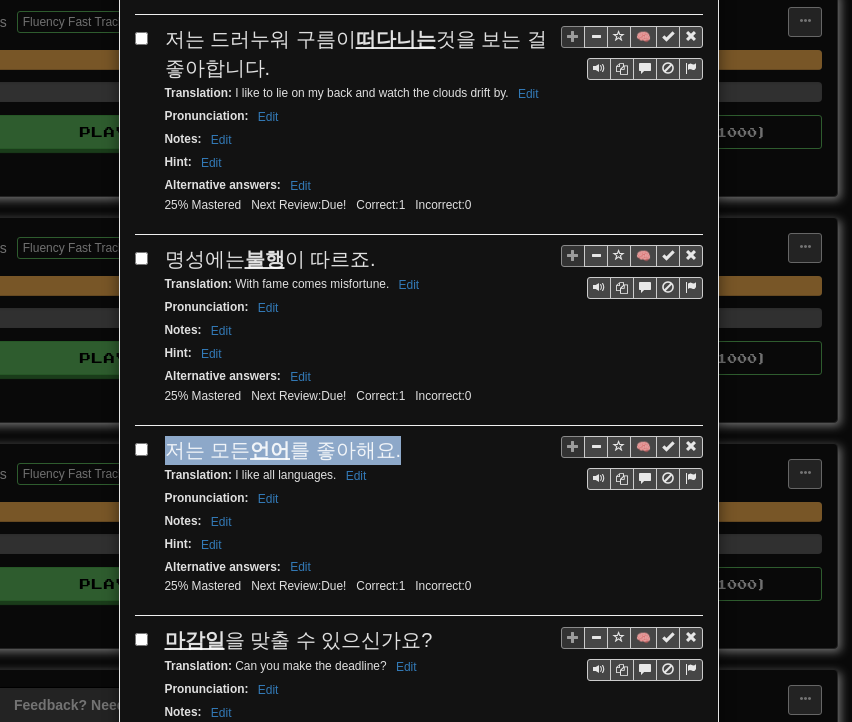 drag, startPoint x: 160, startPoint y: 391, endPoint x: 382, endPoint y: 389, distance: 222.009 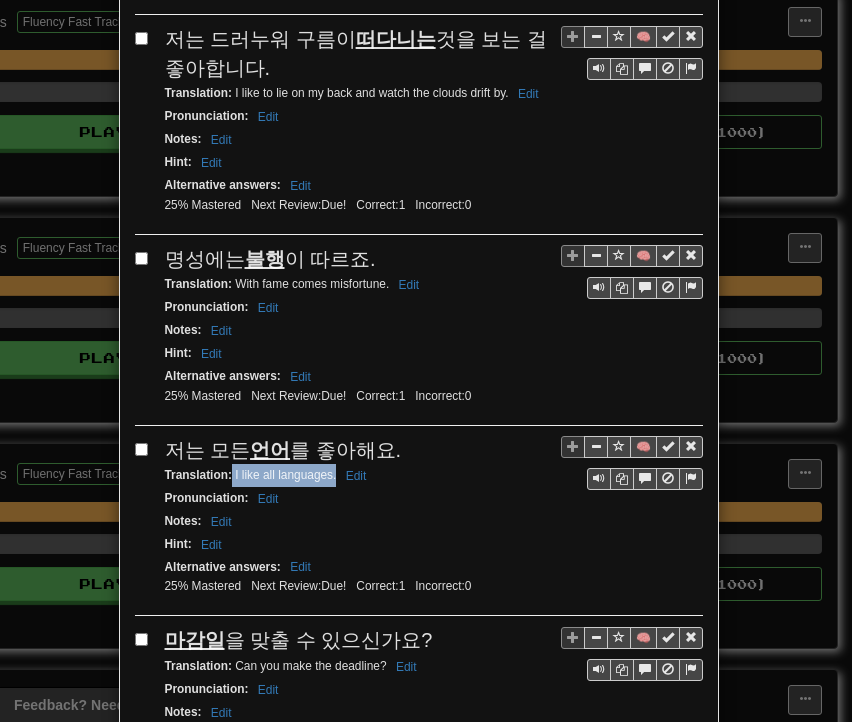 drag, startPoint x: 225, startPoint y: 420, endPoint x: 327, endPoint y: 427, distance: 102.239914 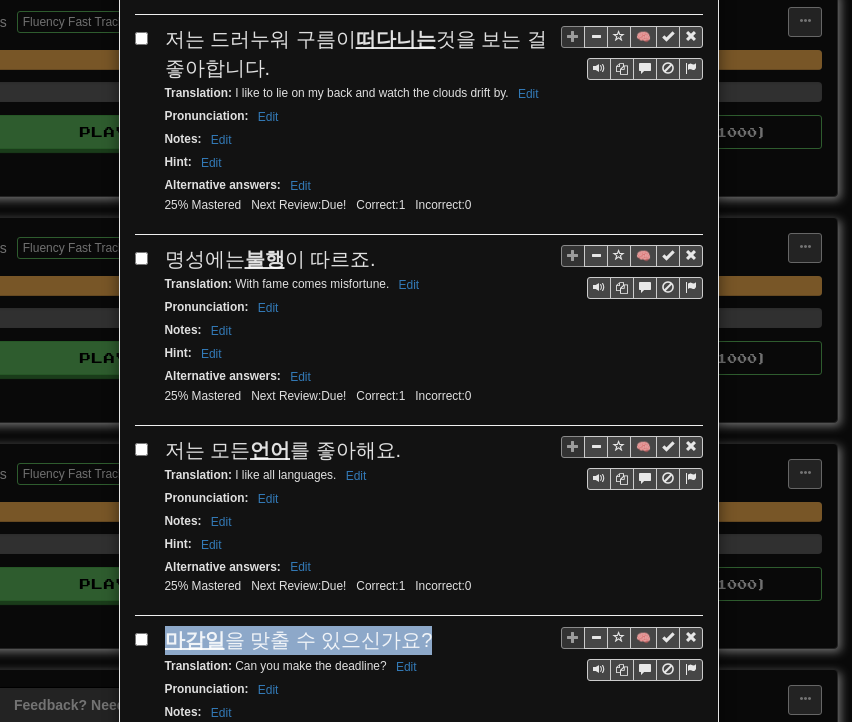 drag, startPoint x: 159, startPoint y: 586, endPoint x: 435, endPoint y: 566, distance: 276.7237 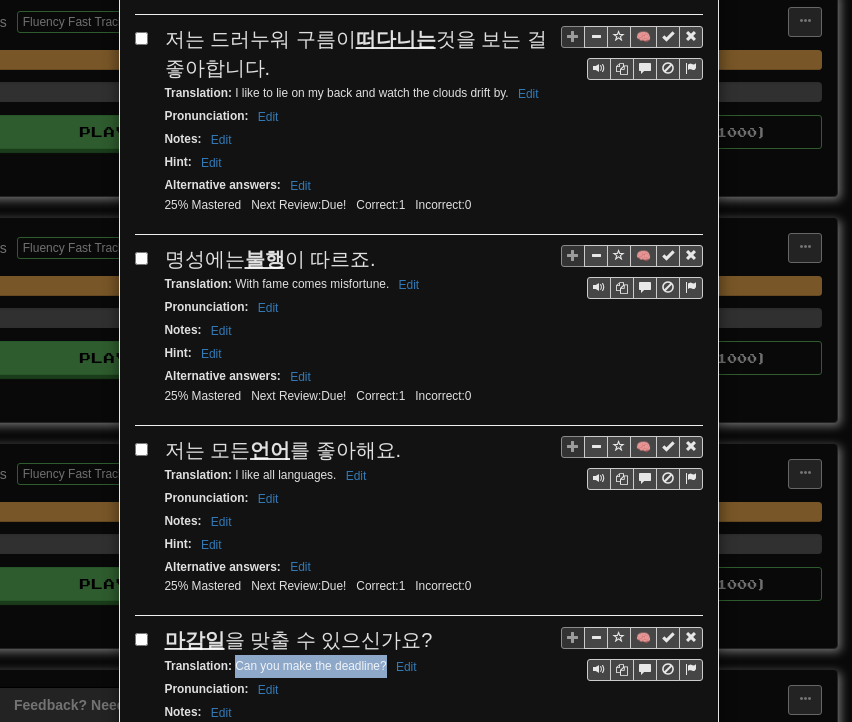 drag, startPoint x: 227, startPoint y: 609, endPoint x: 376, endPoint y: 609, distance: 149 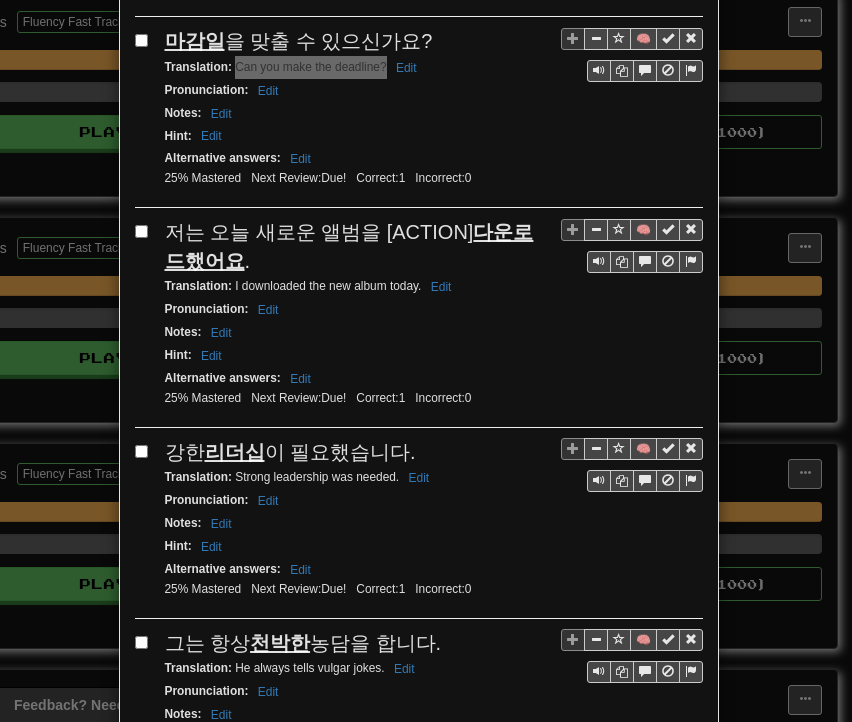scroll, scrollTop: 1700, scrollLeft: 0, axis: vertical 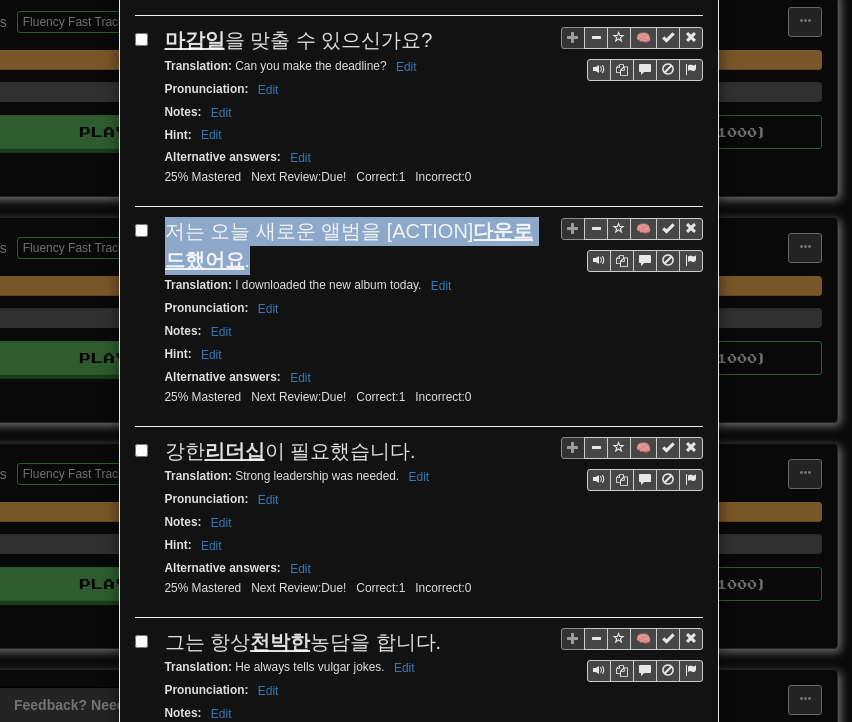 drag, startPoint x: 160, startPoint y: 177, endPoint x: 500, endPoint y: 165, distance: 340.2117 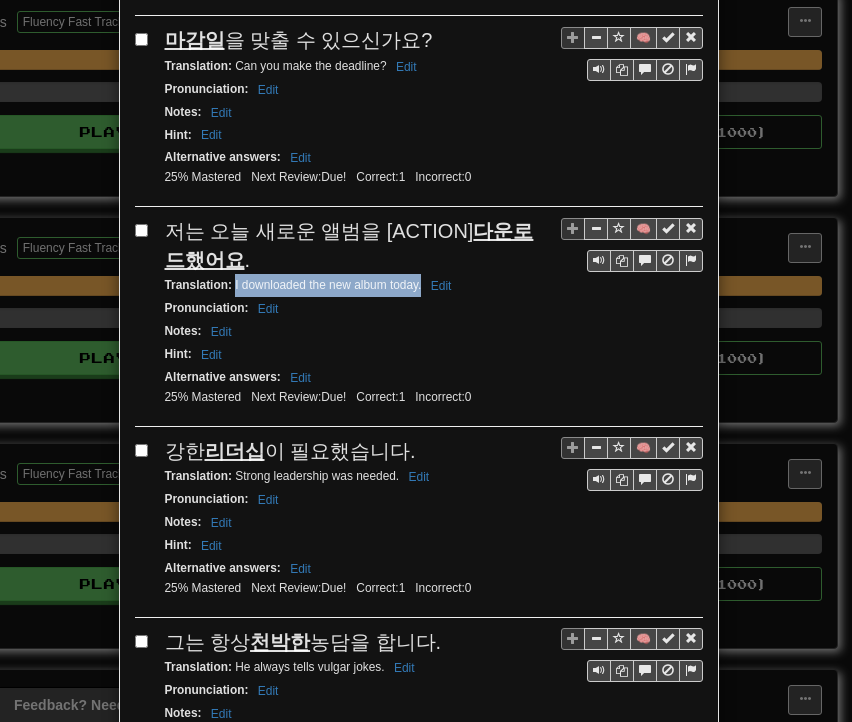 drag, startPoint x: 226, startPoint y: 193, endPoint x: 414, endPoint y: 202, distance: 188.2153 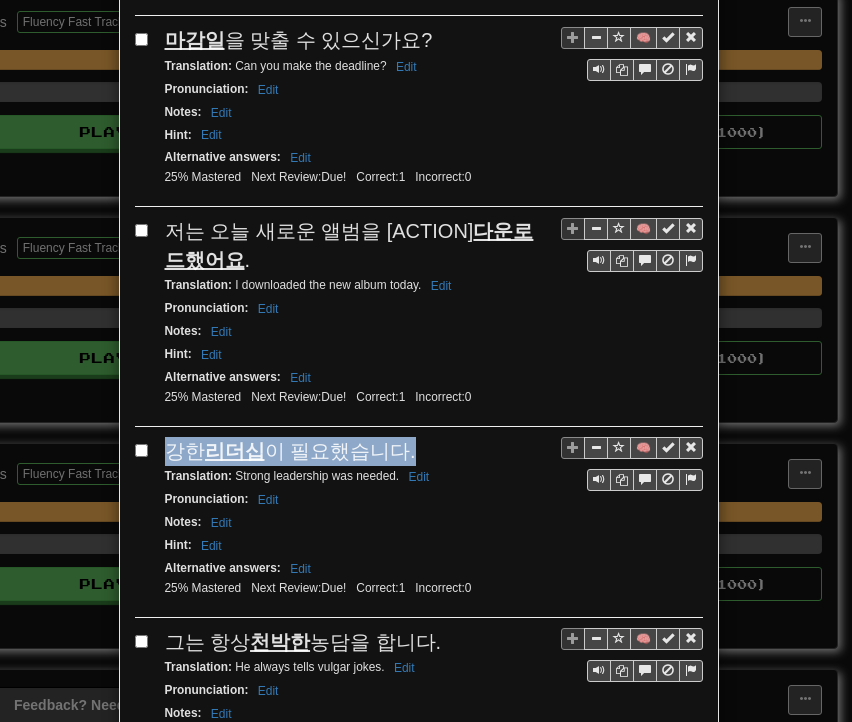 drag, startPoint x: 163, startPoint y: 352, endPoint x: 393, endPoint y: 357, distance: 230.05434 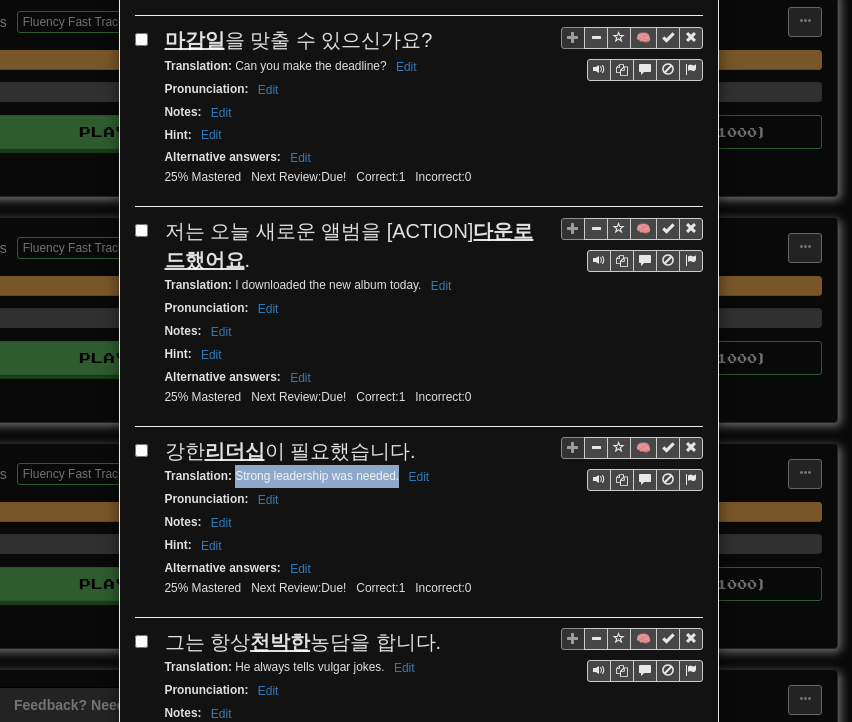 drag, startPoint x: 228, startPoint y: 384, endPoint x: 392, endPoint y: 383, distance: 164.00305 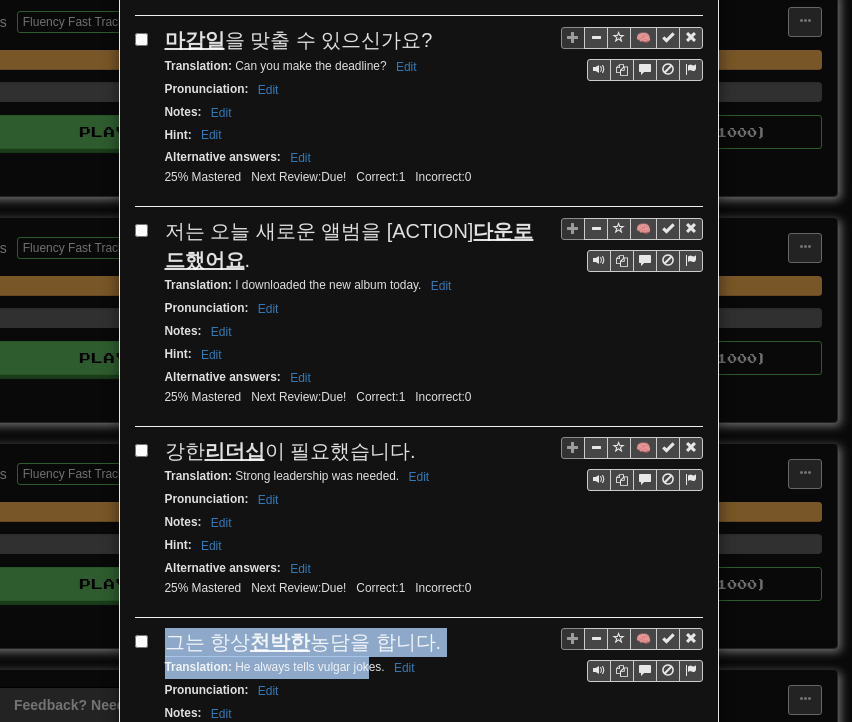 drag, startPoint x: 359, startPoint y: 557, endPoint x: 608, endPoint y: 487, distance: 258.65228 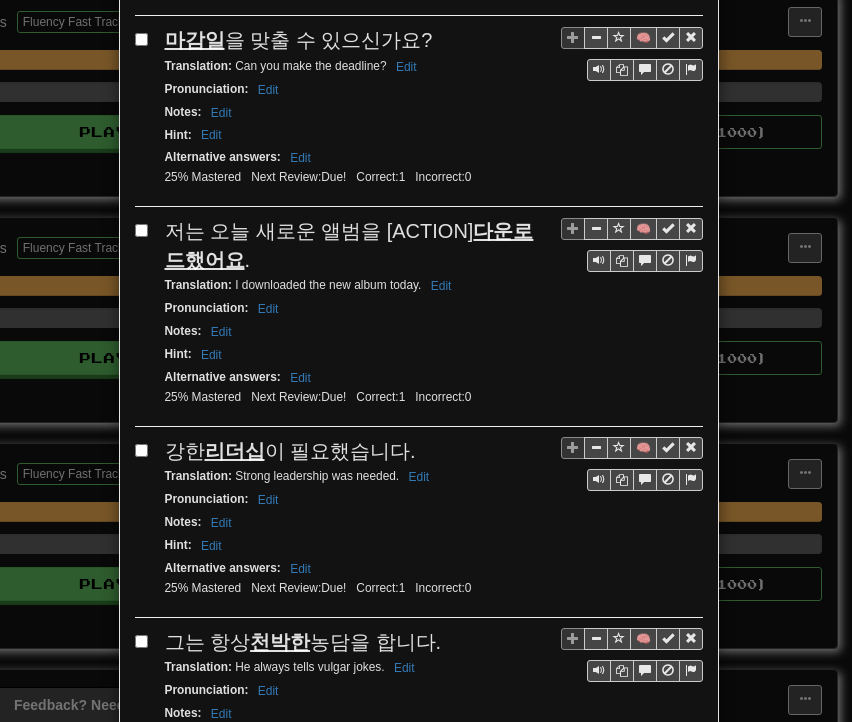 click on "Translation :   He always tells vulgar jokes.   Edit" at bounding box center [434, 667] 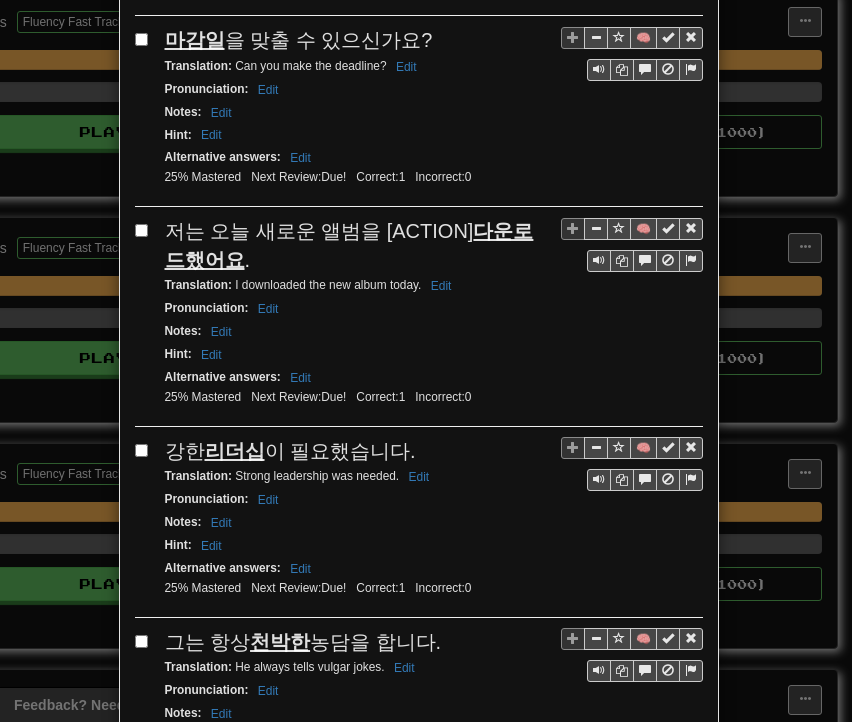 drag, startPoint x: 164, startPoint y: 548, endPoint x: 433, endPoint y: 553, distance: 269.04648 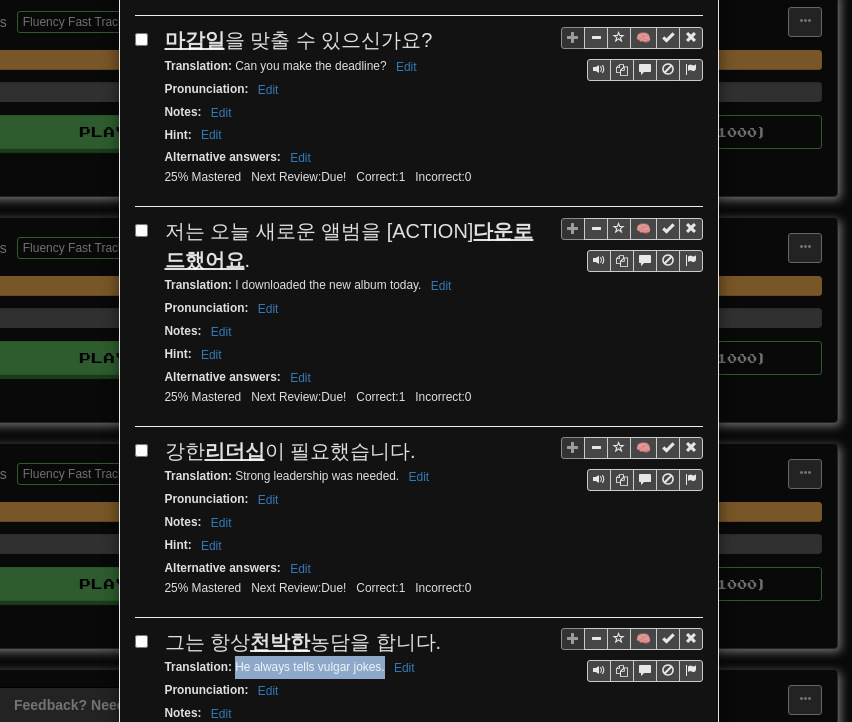 drag, startPoint x: 226, startPoint y: 567, endPoint x: 378, endPoint y: 575, distance: 152.21039 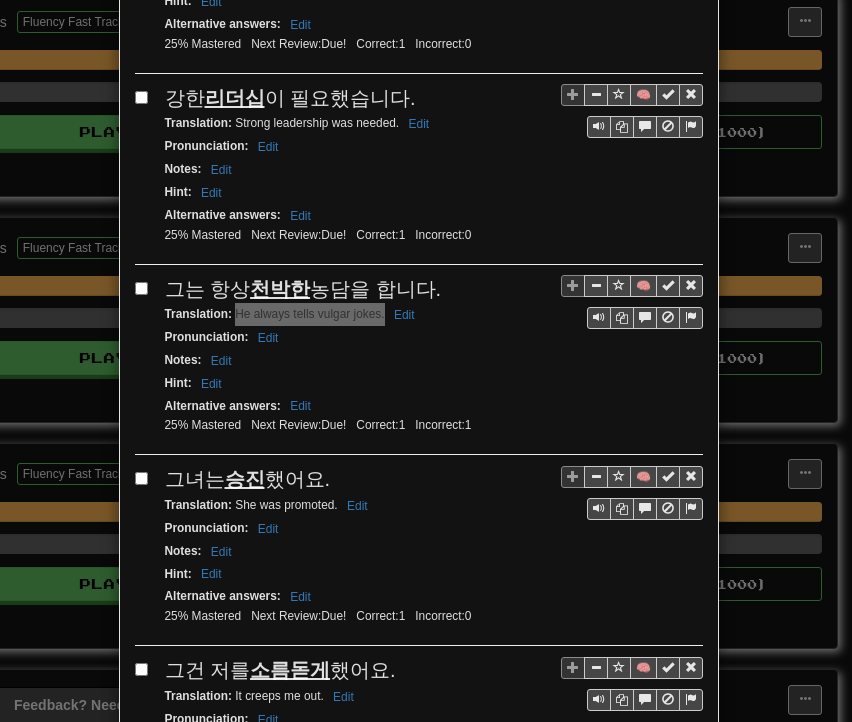 scroll, scrollTop: 2100, scrollLeft: 0, axis: vertical 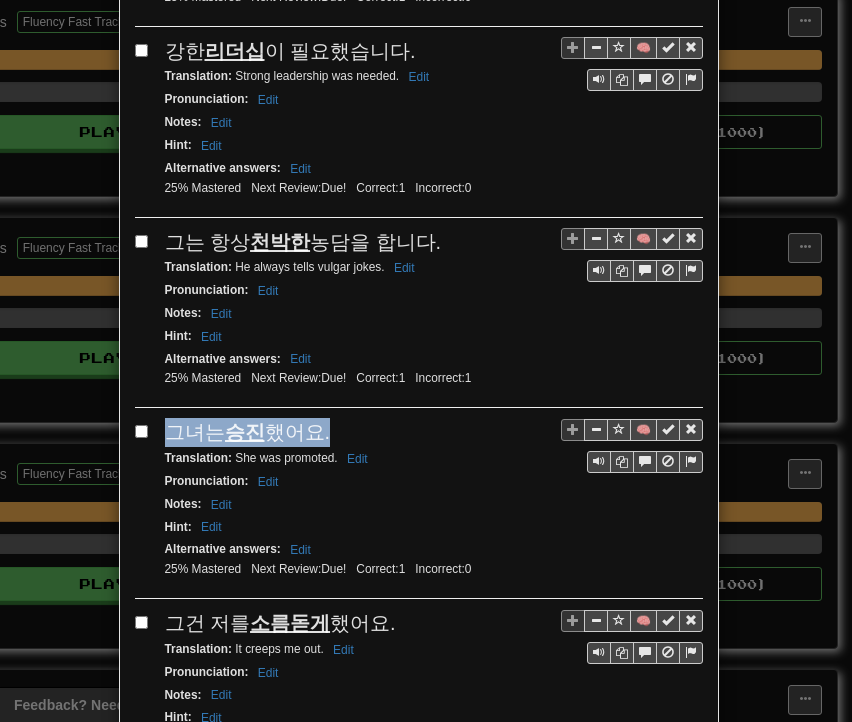 drag, startPoint x: 160, startPoint y: 326, endPoint x: 319, endPoint y: 331, distance: 159.0786 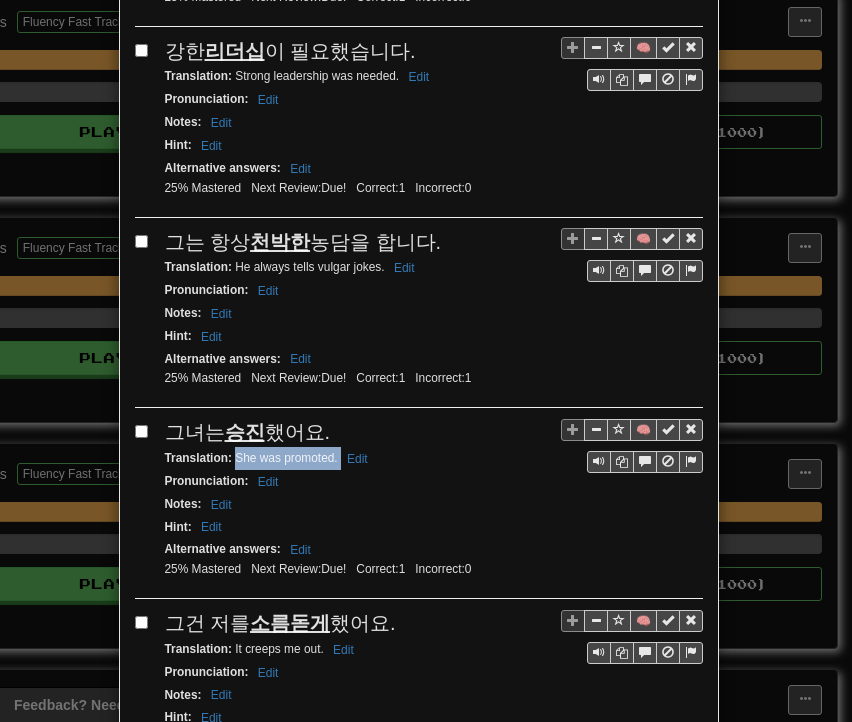 drag, startPoint x: 229, startPoint y: 353, endPoint x: 332, endPoint y: 358, distance: 103.121284 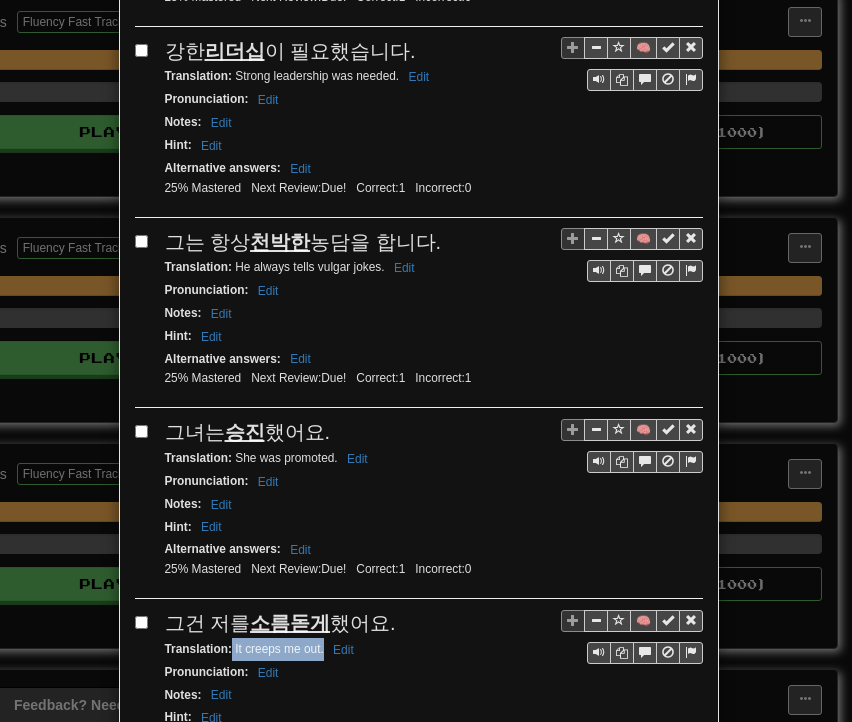 drag, startPoint x: 225, startPoint y: 545, endPoint x: 316, endPoint y: 549, distance: 91.08787 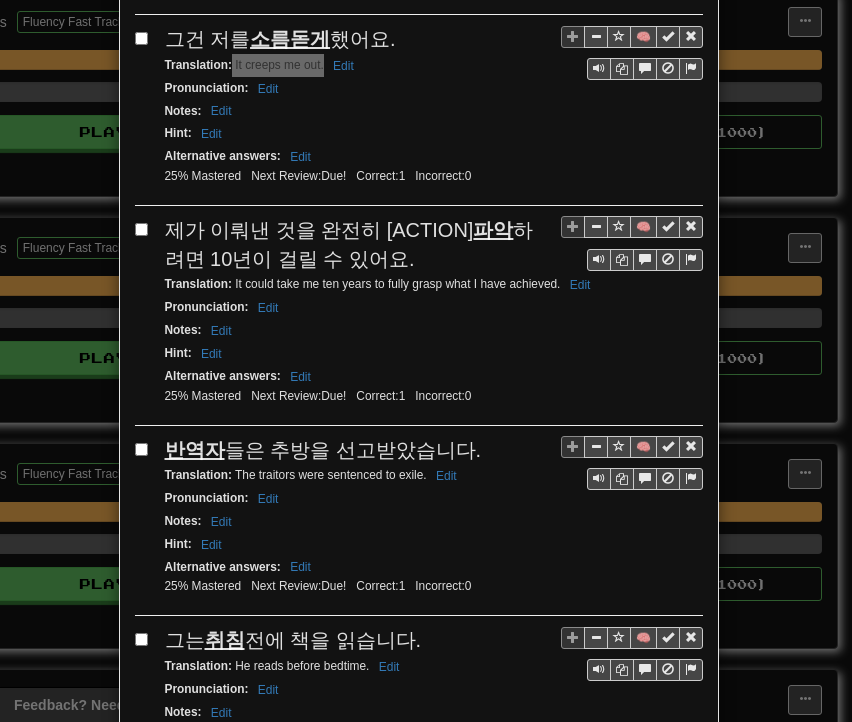 scroll, scrollTop: 2700, scrollLeft: 0, axis: vertical 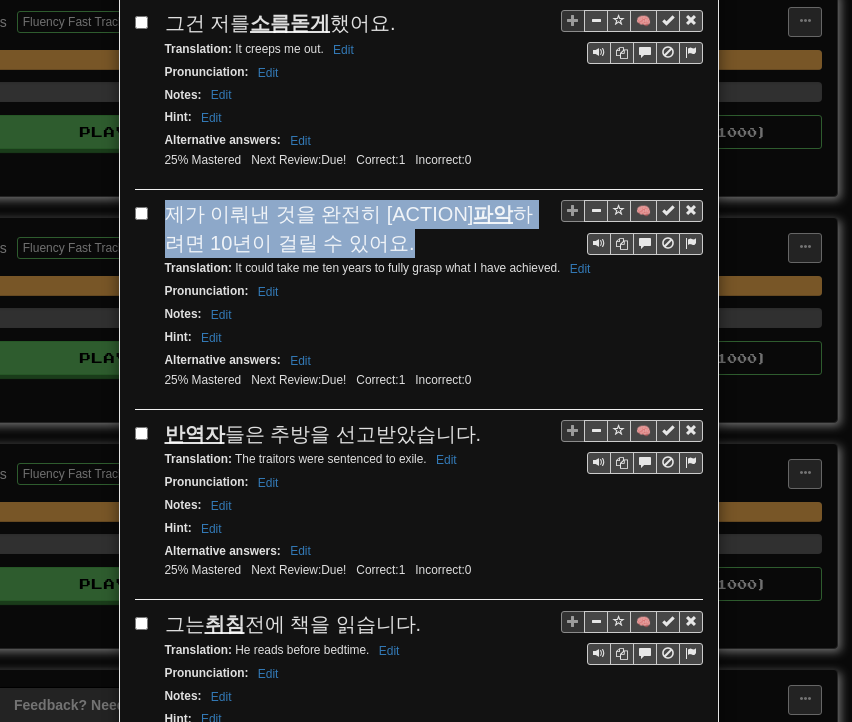drag, startPoint x: 161, startPoint y: 109, endPoint x: 272, endPoint y: 126, distance: 112.29426 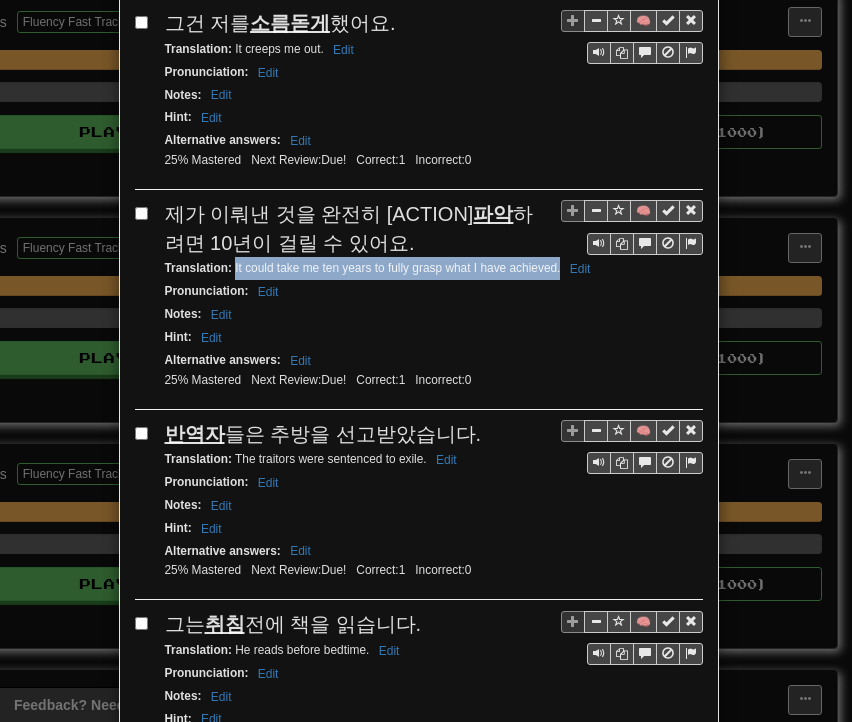 drag, startPoint x: 226, startPoint y: 157, endPoint x: 553, endPoint y: 165, distance: 327.09784 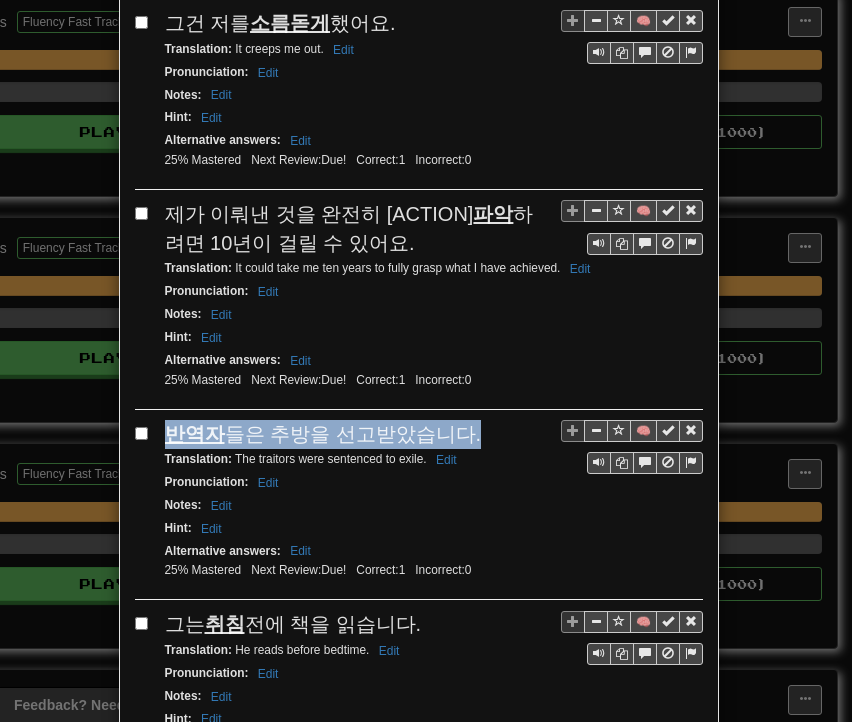 drag, startPoint x: 158, startPoint y: 312, endPoint x: 452, endPoint y: 312, distance: 294 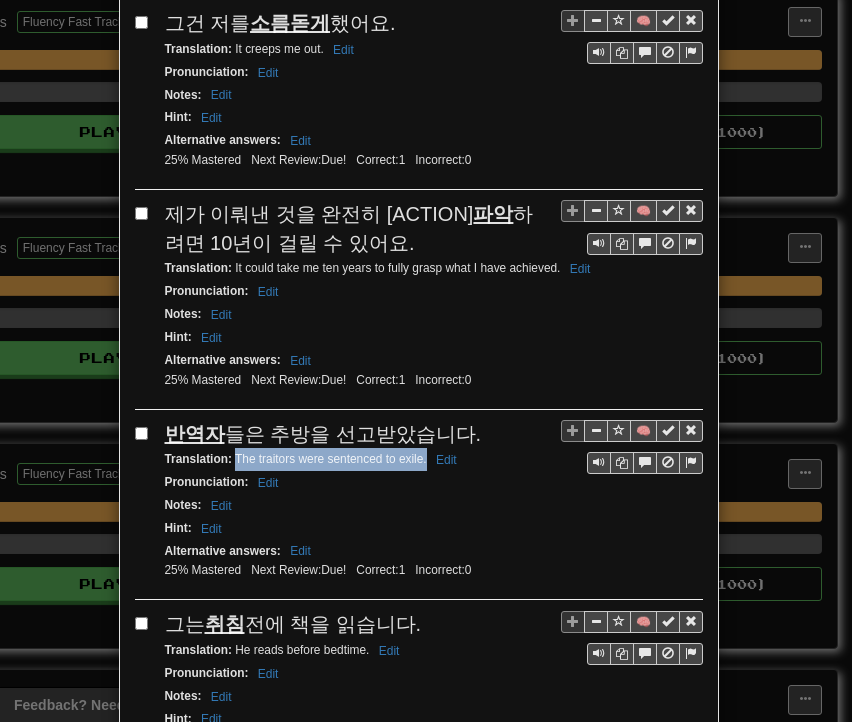 drag, startPoint x: 227, startPoint y: 341, endPoint x: 419, endPoint y: 352, distance: 192.31485 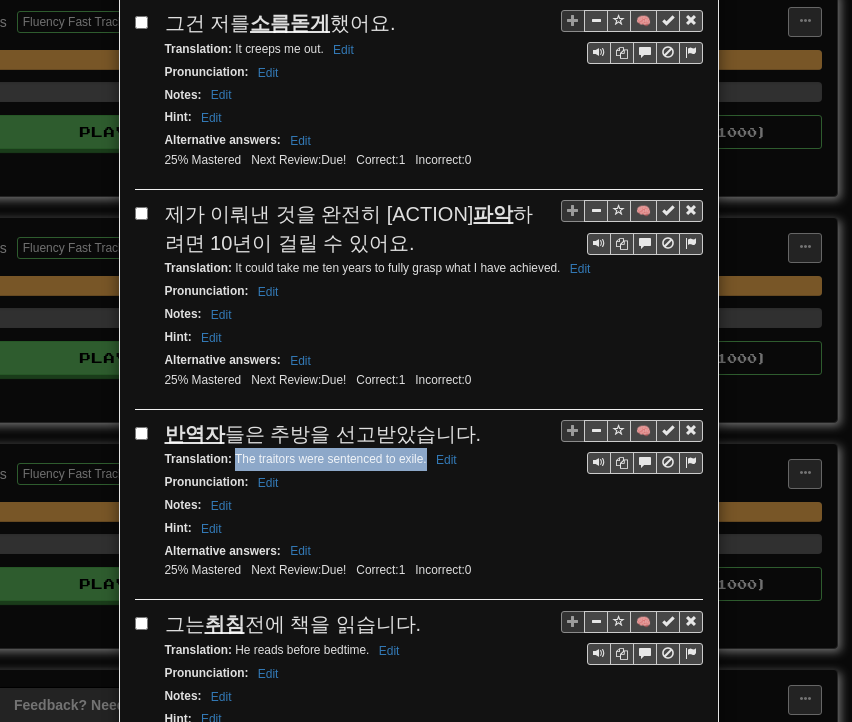 drag, startPoint x: 159, startPoint y: 501, endPoint x: 416, endPoint y: 510, distance: 257.15753 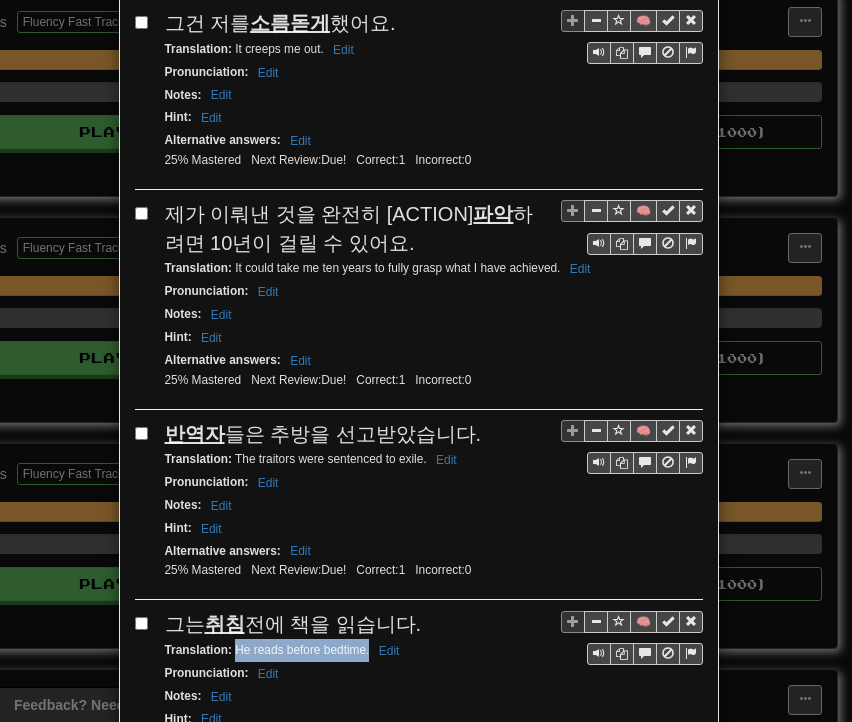 drag, startPoint x: 228, startPoint y: 530, endPoint x: 360, endPoint y: 533, distance: 132.03409 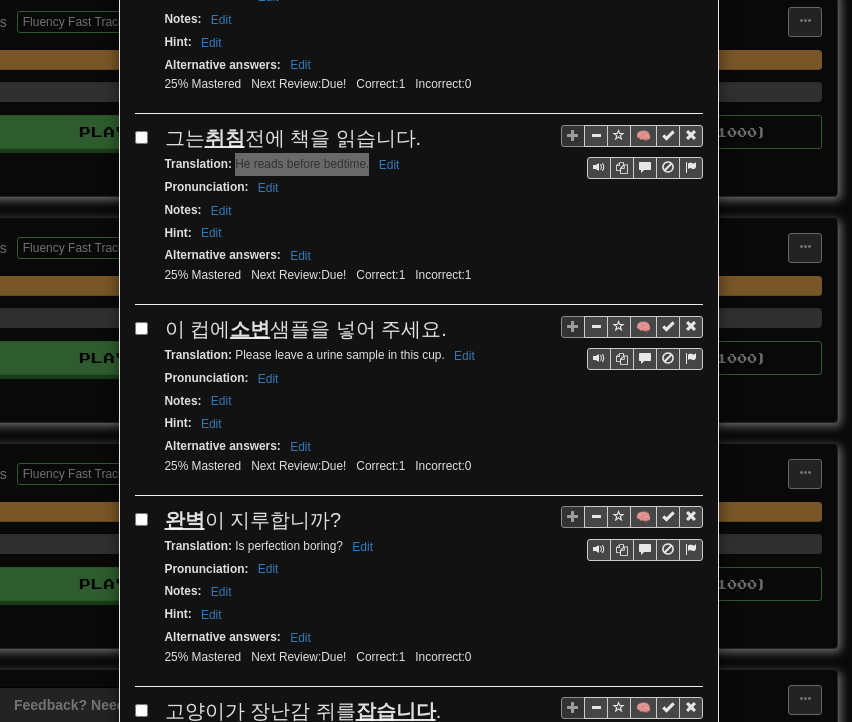 scroll, scrollTop: 3200, scrollLeft: 0, axis: vertical 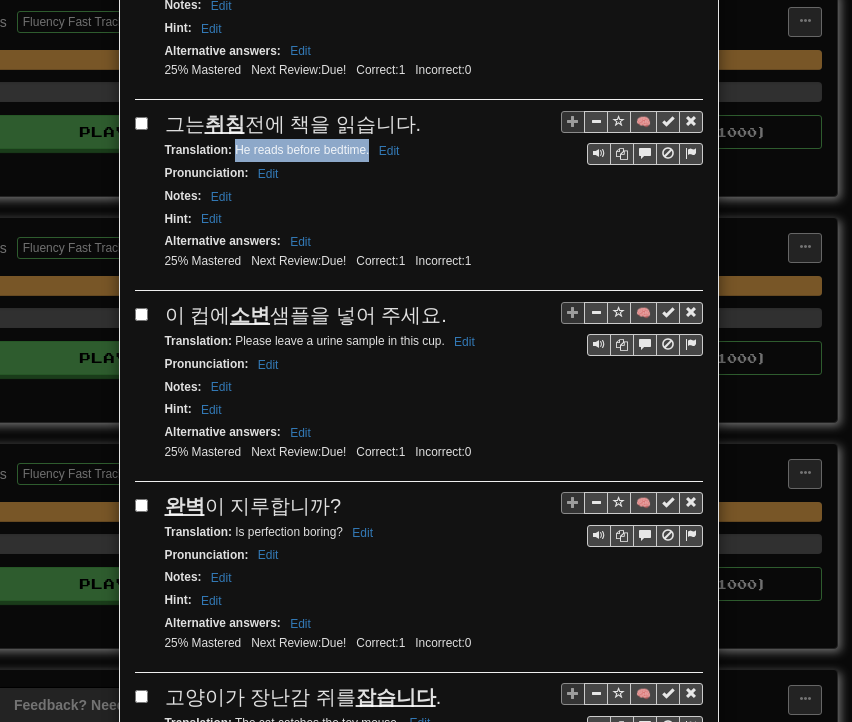 drag, startPoint x: 164, startPoint y: 190, endPoint x: 433, endPoint y: 192, distance: 269.00745 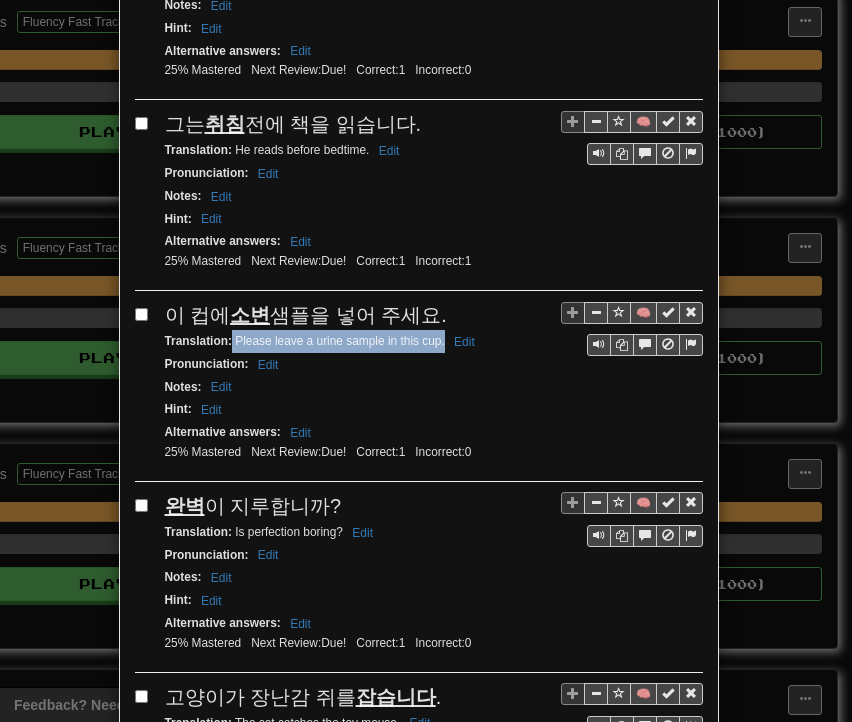 drag, startPoint x: 224, startPoint y: 216, endPoint x: 436, endPoint y: 221, distance: 212.05896 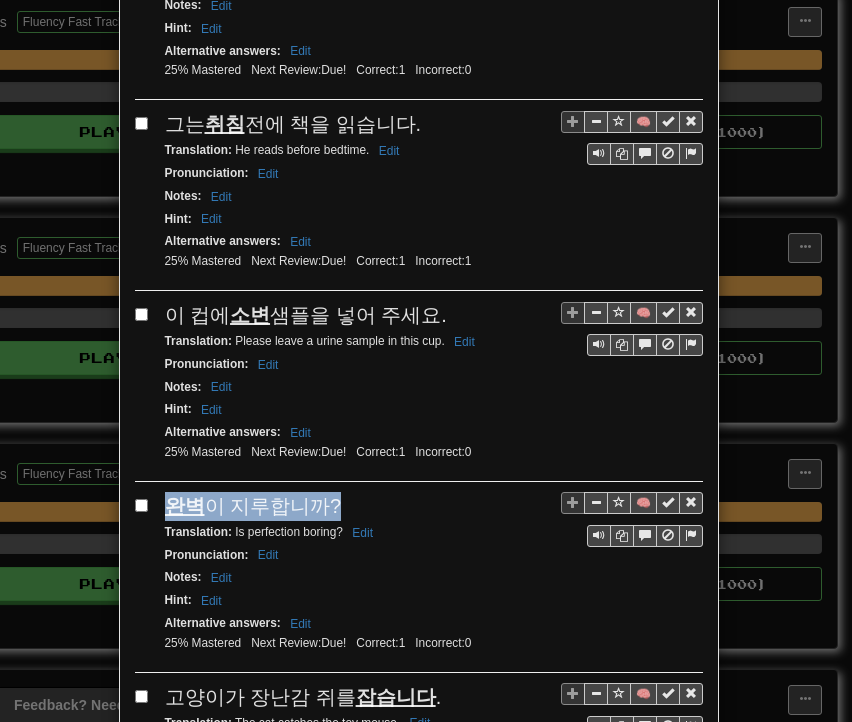 drag, startPoint x: 157, startPoint y: 379, endPoint x: 320, endPoint y: 375, distance: 163.04907 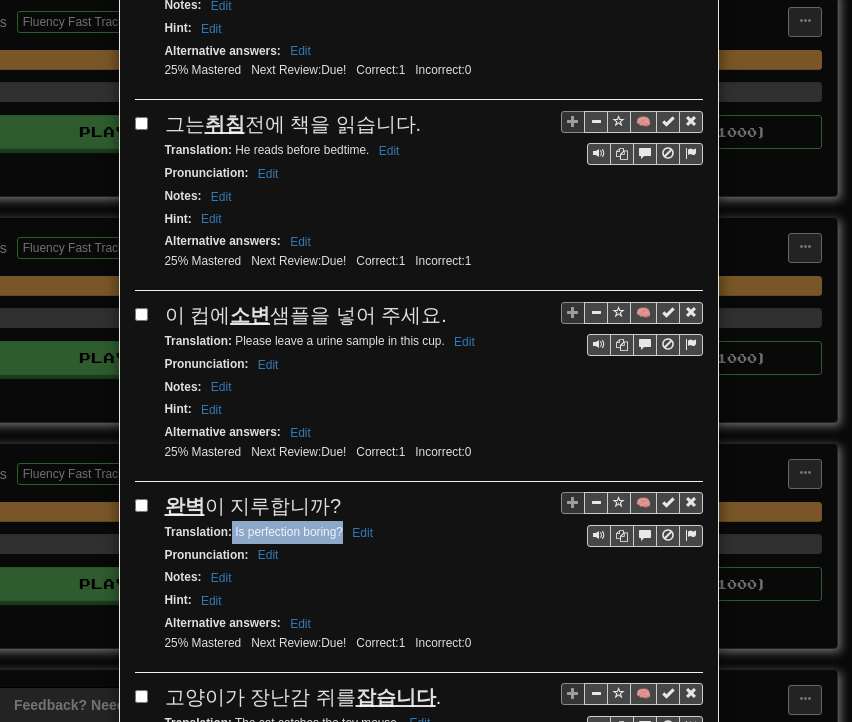 drag, startPoint x: 225, startPoint y: 408, endPoint x: 334, endPoint y: 408, distance: 109 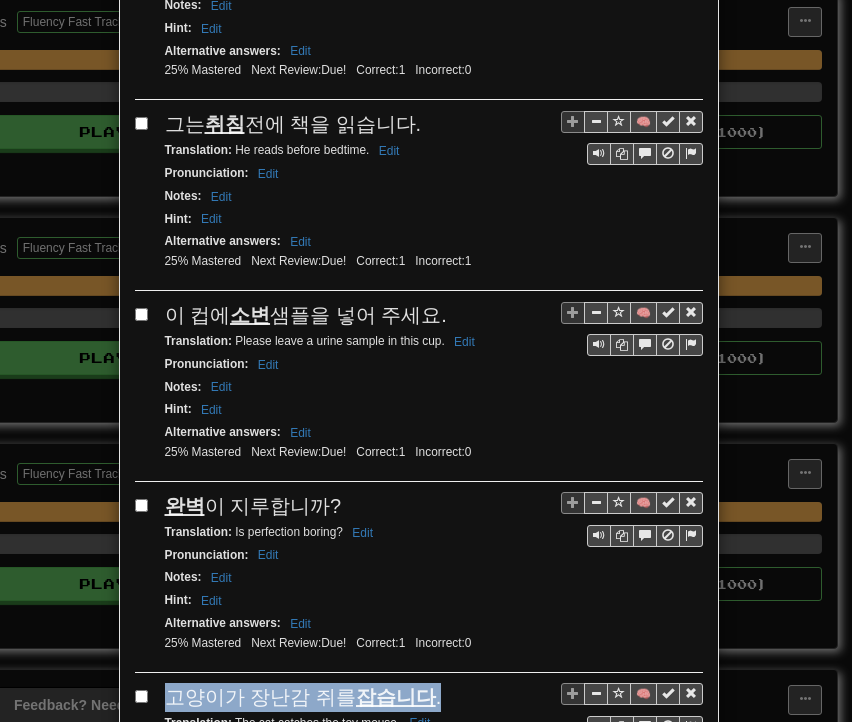 drag, startPoint x: 161, startPoint y: 565, endPoint x: 417, endPoint y: 567, distance: 256.0078 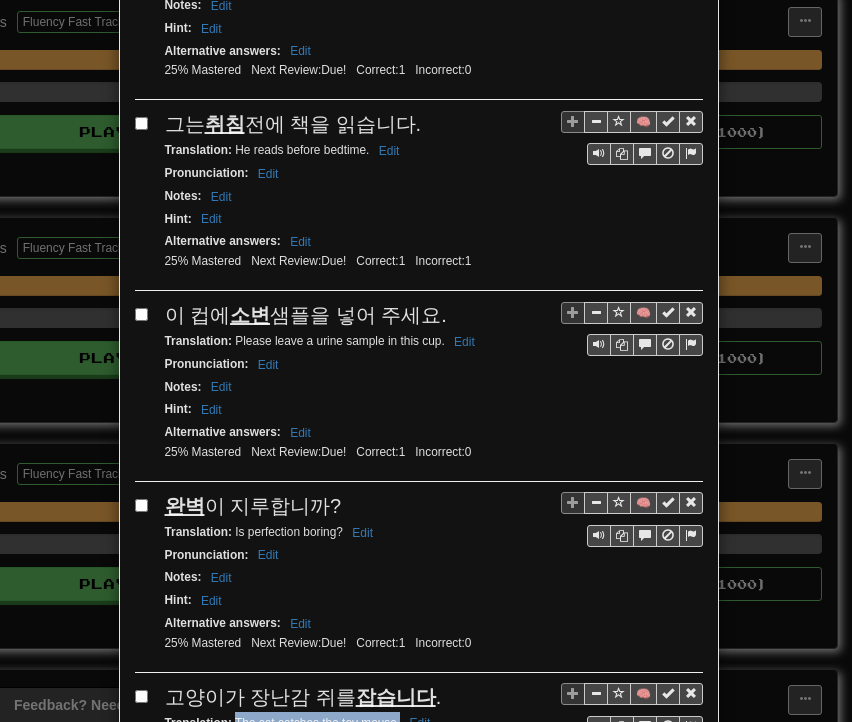drag, startPoint x: 226, startPoint y: 593, endPoint x: 393, endPoint y: 597, distance: 167.0479 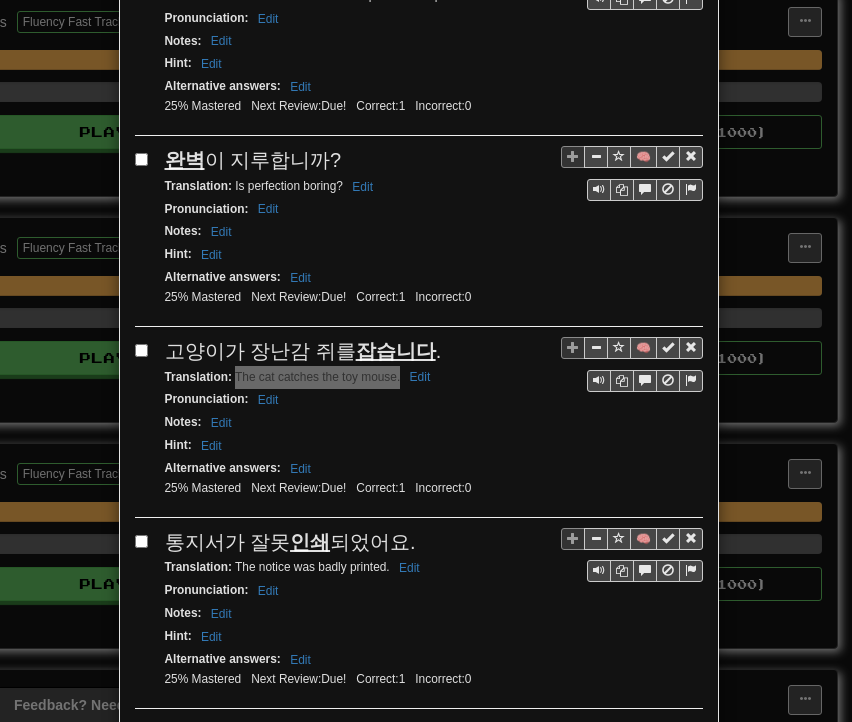 scroll, scrollTop: 3568, scrollLeft: 0, axis: vertical 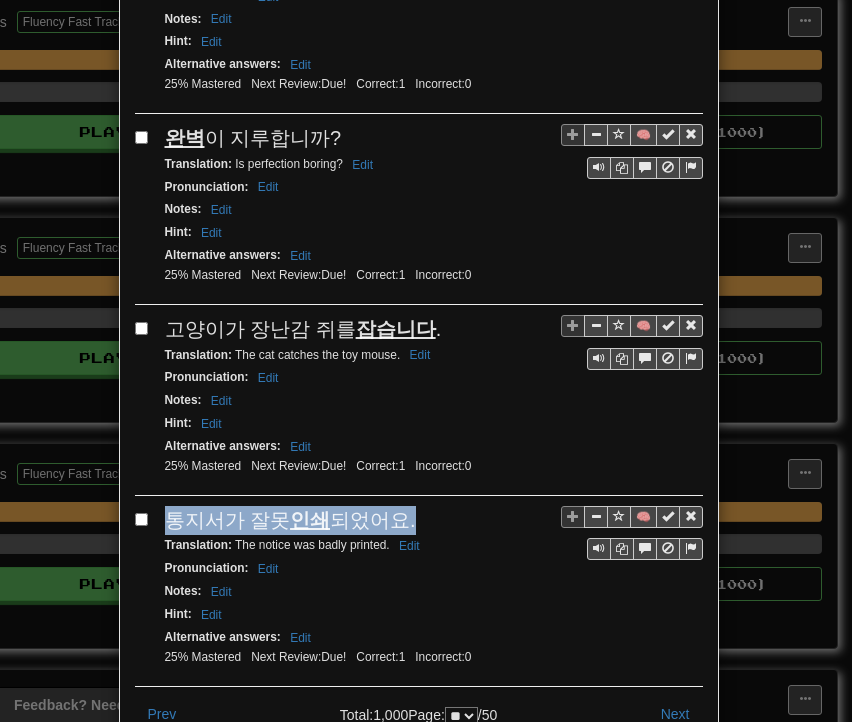 drag, startPoint x: 159, startPoint y: 387, endPoint x: 355, endPoint y: 382, distance: 196.06377 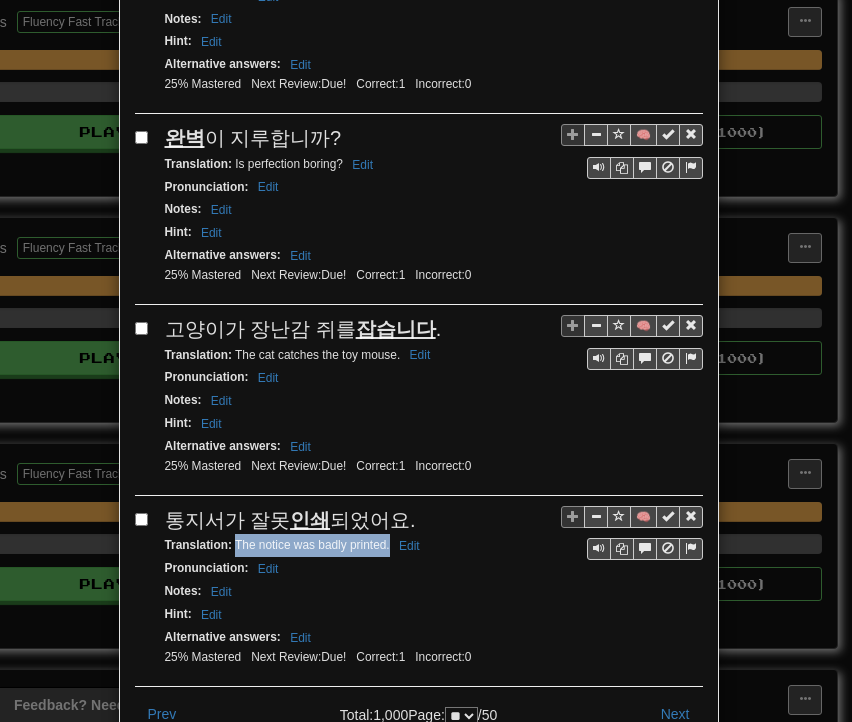 drag, startPoint x: 228, startPoint y: 414, endPoint x: 381, endPoint y: 411, distance: 153.0294 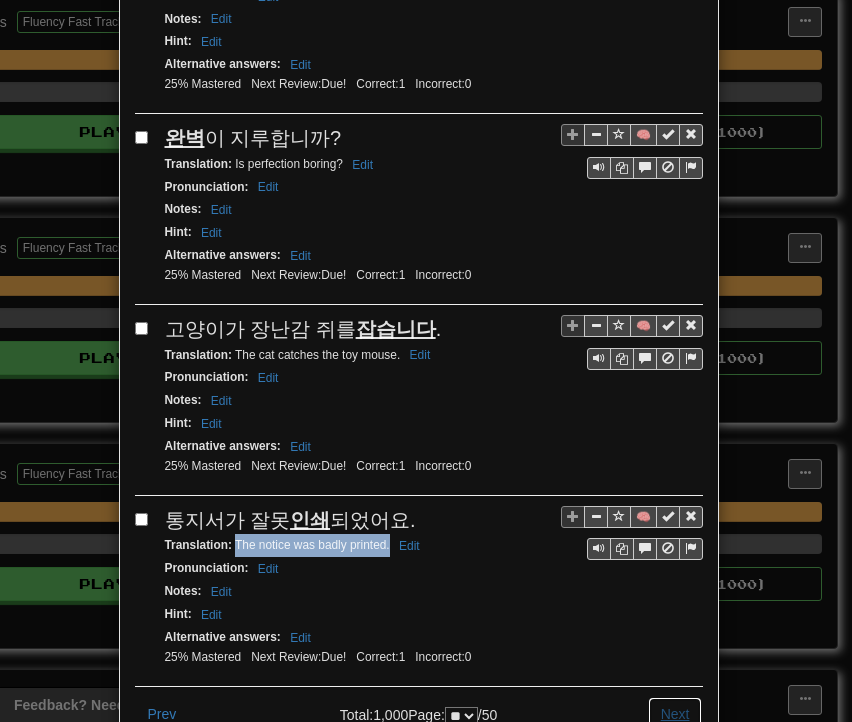 click on "Next" at bounding box center (675, 714) 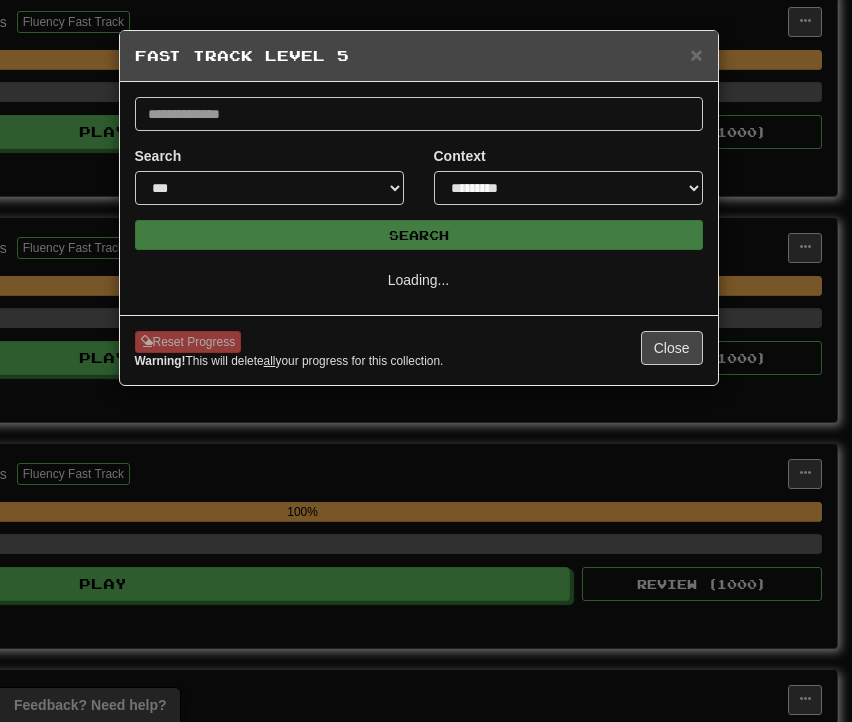 scroll, scrollTop: 0, scrollLeft: 0, axis: both 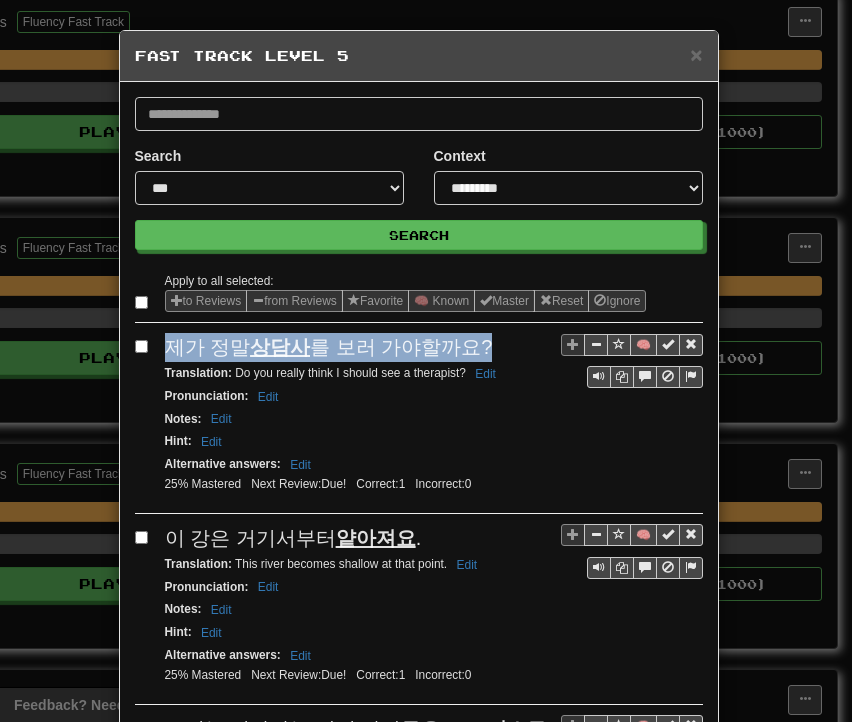 drag, startPoint x: 158, startPoint y: 347, endPoint x: 464, endPoint y: 353, distance: 306.0588 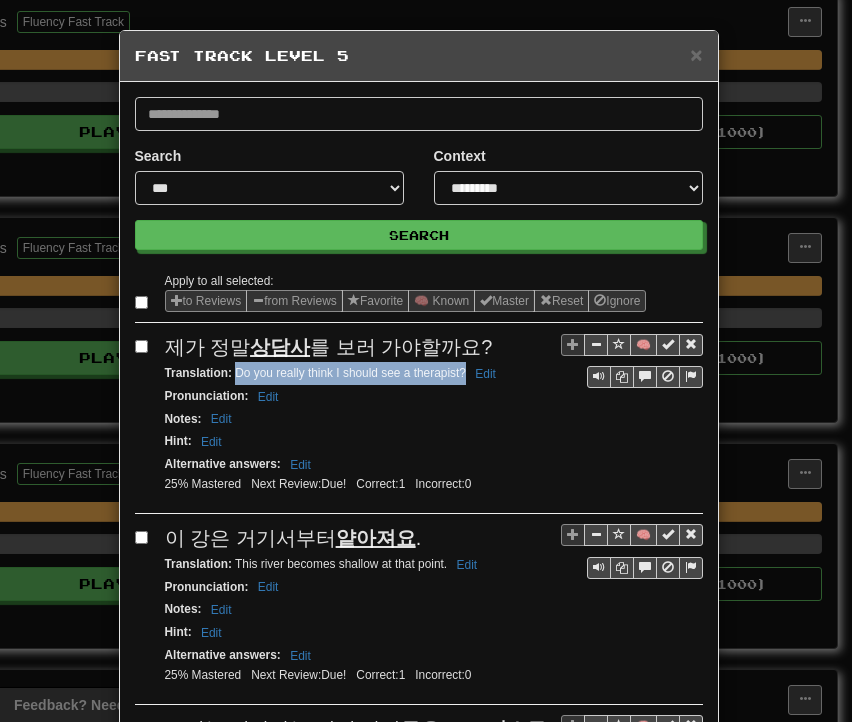 drag, startPoint x: 228, startPoint y: 375, endPoint x: 455, endPoint y: 371, distance: 227.03523 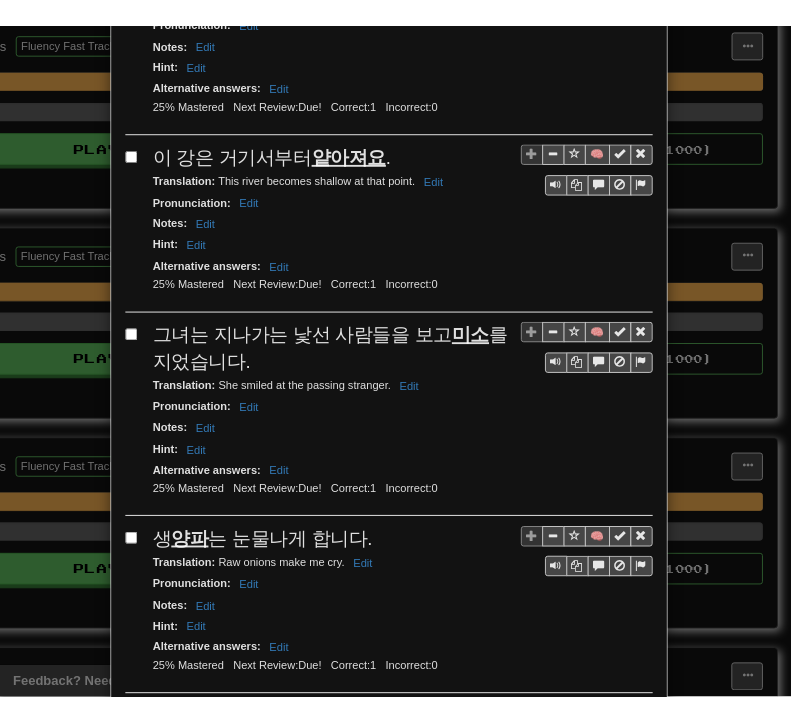 scroll, scrollTop: 400, scrollLeft: 0, axis: vertical 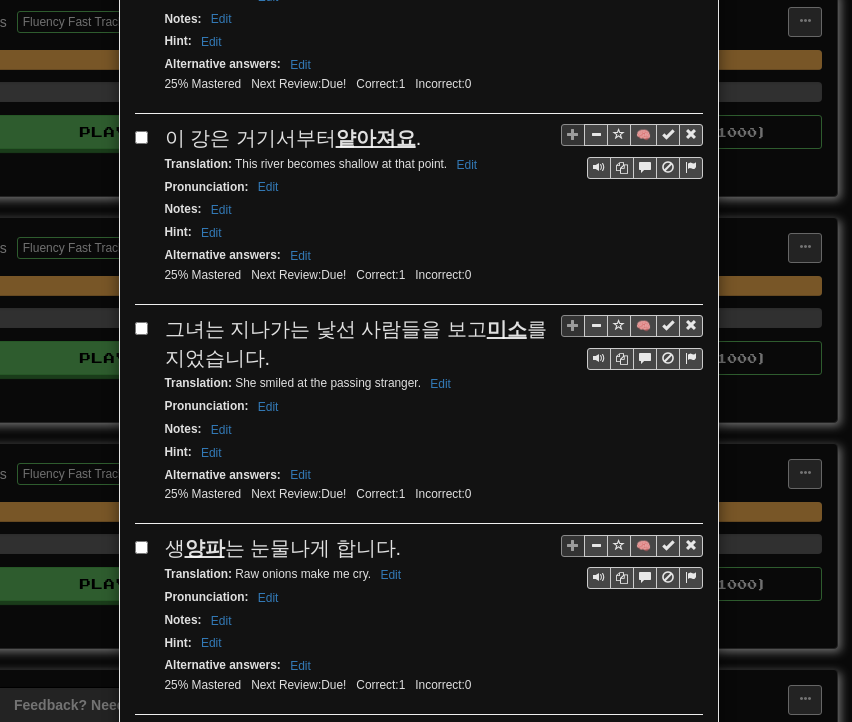 drag, startPoint x: 159, startPoint y: 129, endPoint x: 412, endPoint y: 133, distance: 253.03162 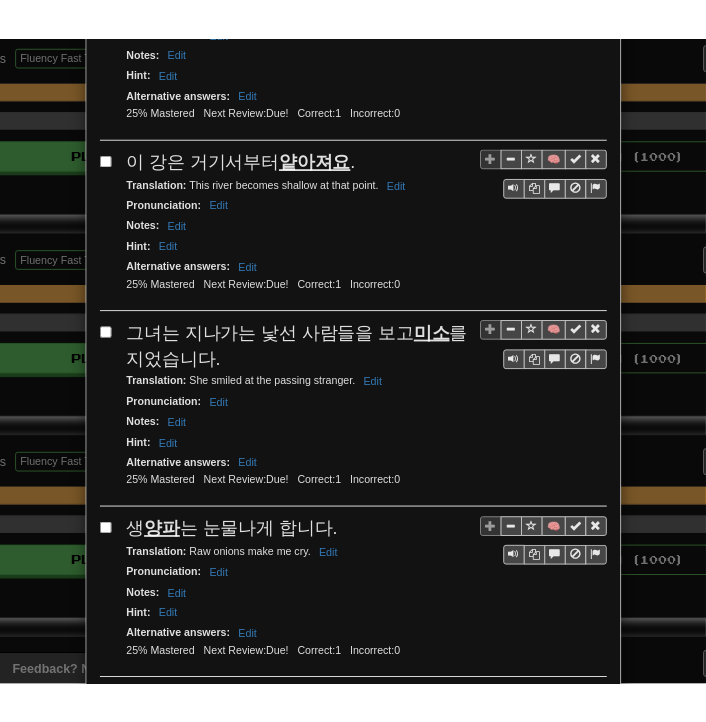 scroll, scrollTop: 1600, scrollLeft: 0, axis: vertical 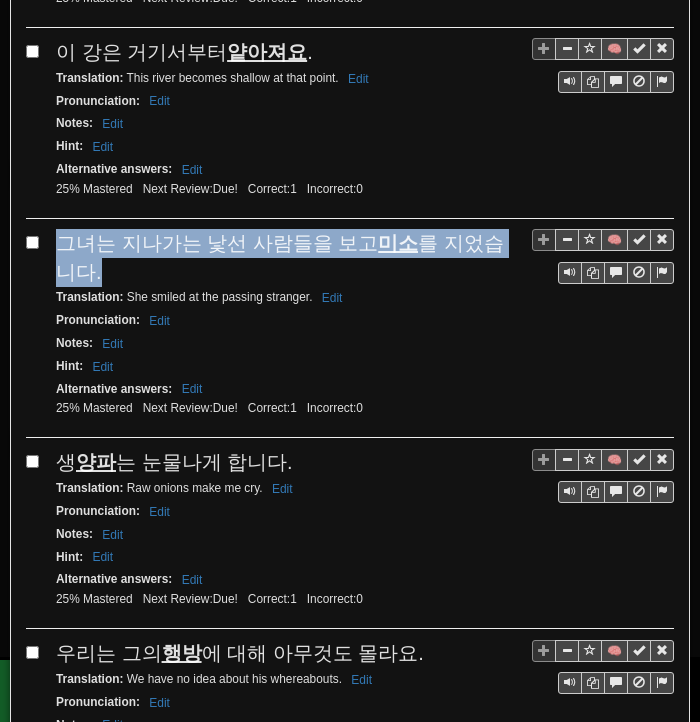 drag, startPoint x: 58, startPoint y: 245, endPoint x: 90, endPoint y: 281, distance: 48.166378 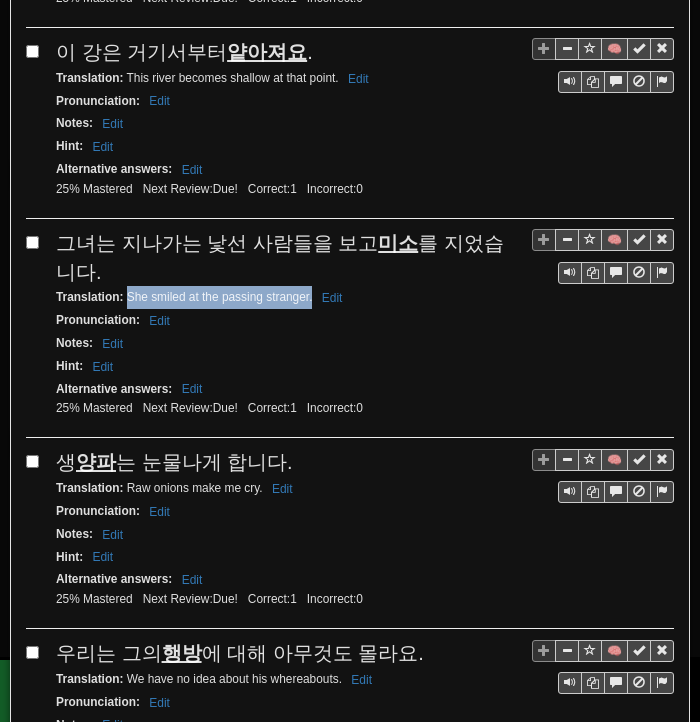 drag, startPoint x: 128, startPoint y: 304, endPoint x: 312, endPoint y: 311, distance: 184.1331 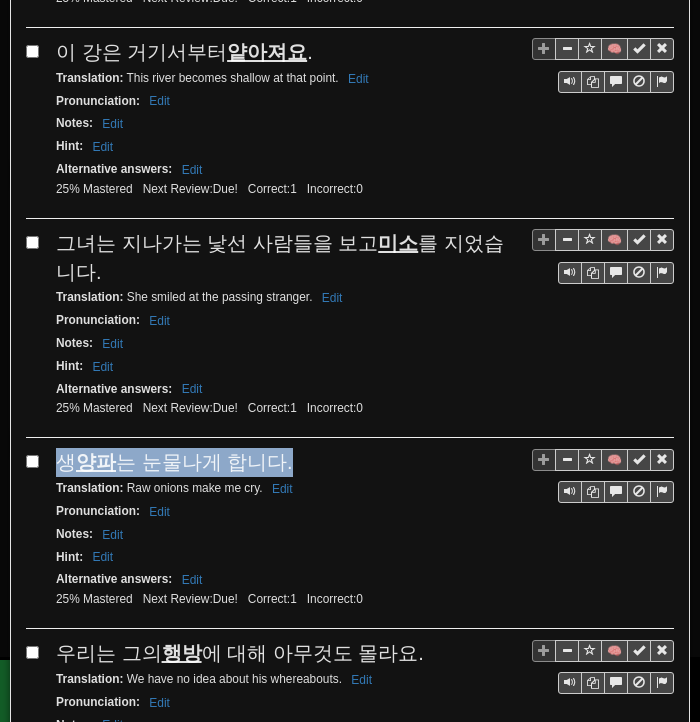 drag, startPoint x: 53, startPoint y: 467, endPoint x: 276, endPoint y: 469, distance: 223.00897 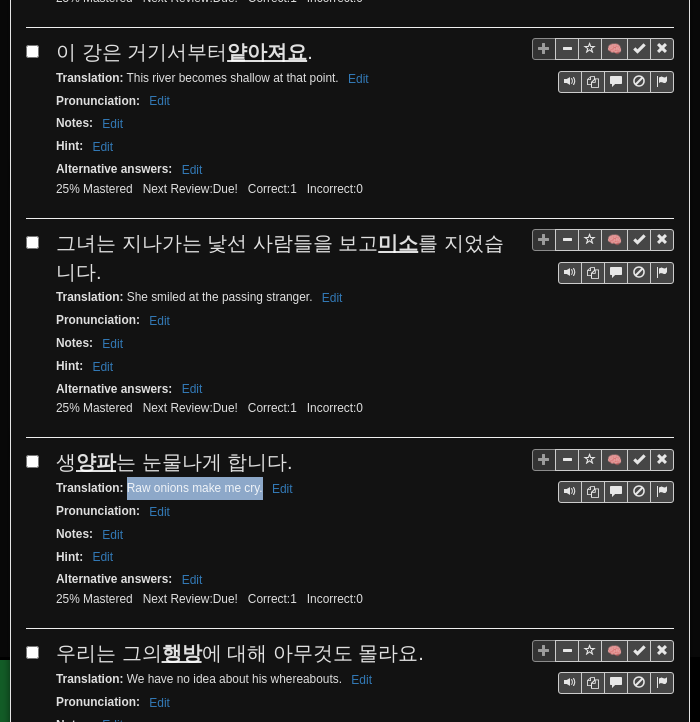 drag, startPoint x: 128, startPoint y: 495, endPoint x: 262, endPoint y: 501, distance: 134.13426 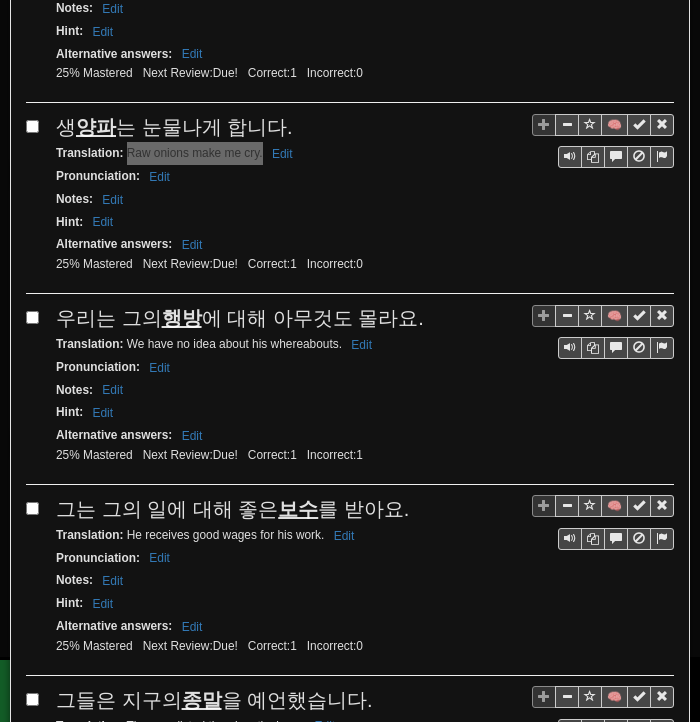 scroll, scrollTop: 920, scrollLeft: 0, axis: vertical 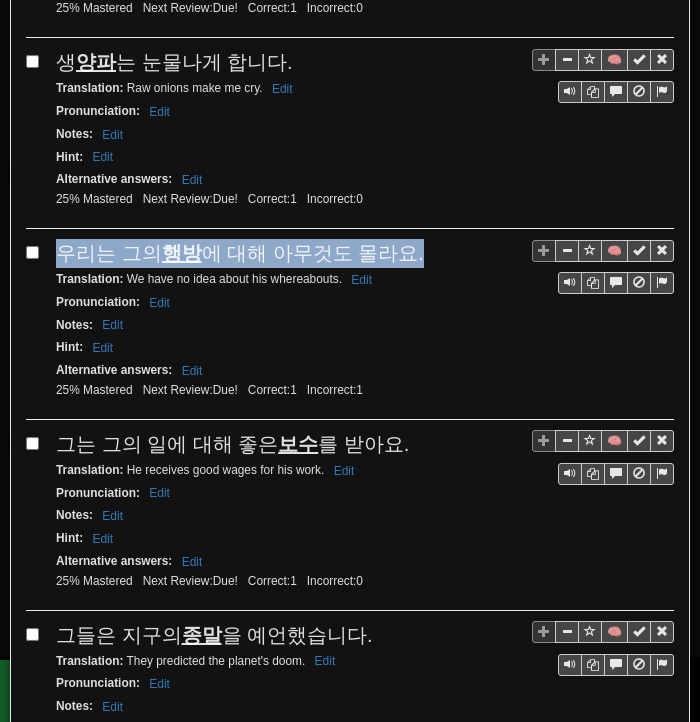 drag, startPoint x: 68, startPoint y: 261, endPoint x: 412, endPoint y: 264, distance: 344.0131 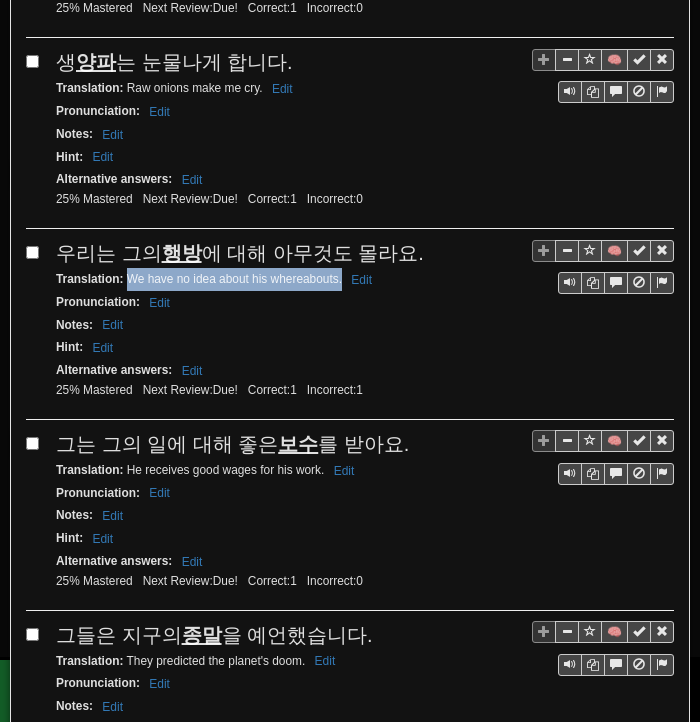 drag, startPoint x: 127, startPoint y: 281, endPoint x: 341, endPoint y: 287, distance: 214.08409 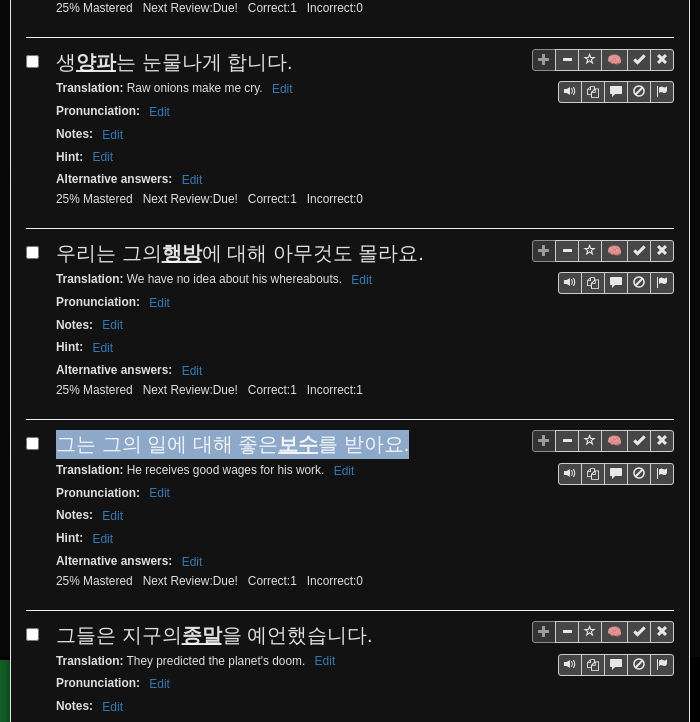 drag, startPoint x: 60, startPoint y: 447, endPoint x: 396, endPoint y: 441, distance: 336.05356 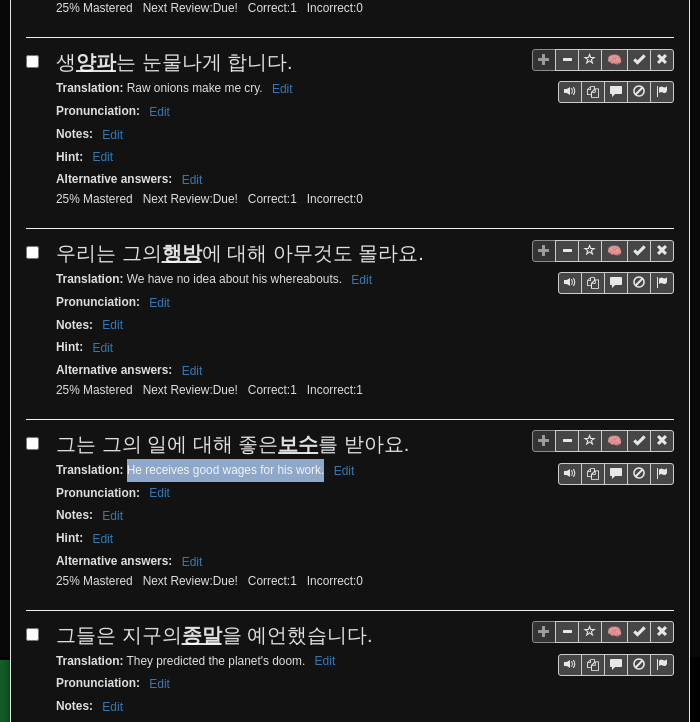 drag, startPoint x: 142, startPoint y: 469, endPoint x: 324, endPoint y: 468, distance: 182.00275 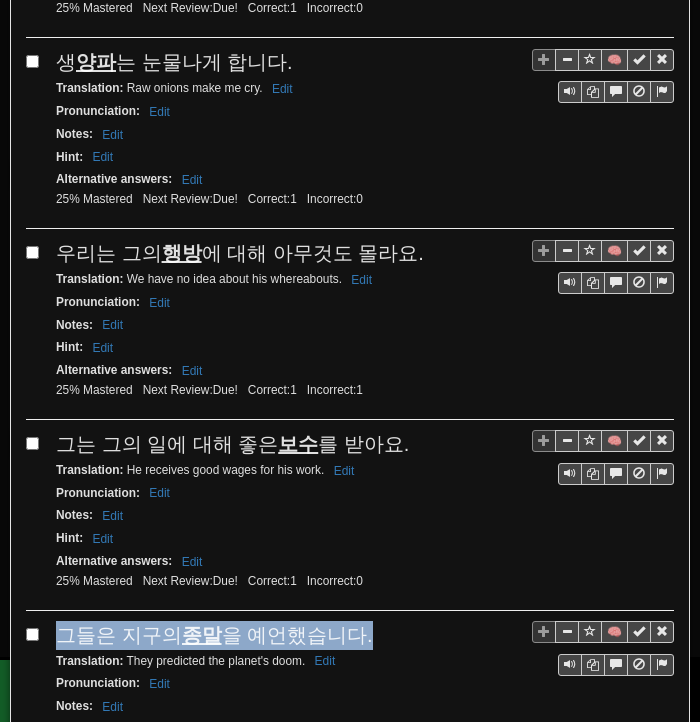 drag, startPoint x: 60, startPoint y: 629, endPoint x: 345, endPoint y: 630, distance: 285.00174 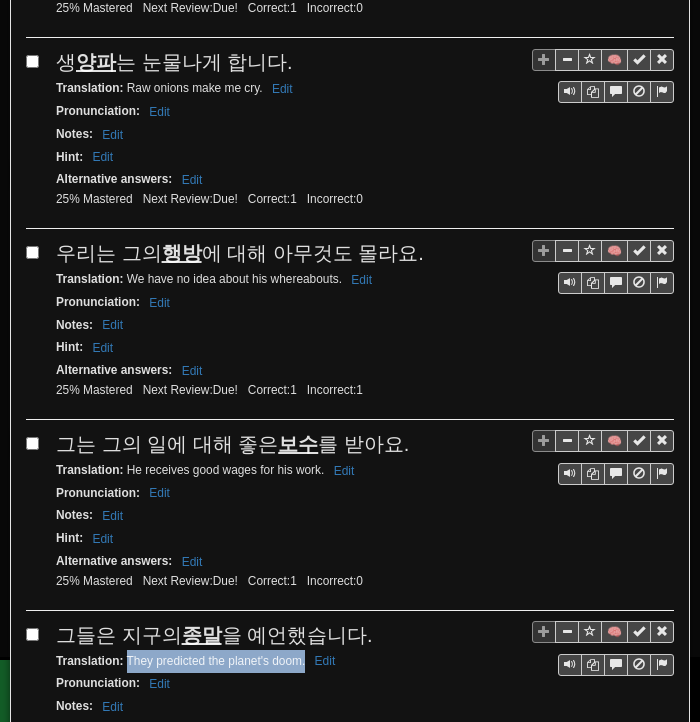 drag, startPoint x: 126, startPoint y: 654, endPoint x: 305, endPoint y: 657, distance: 179.02513 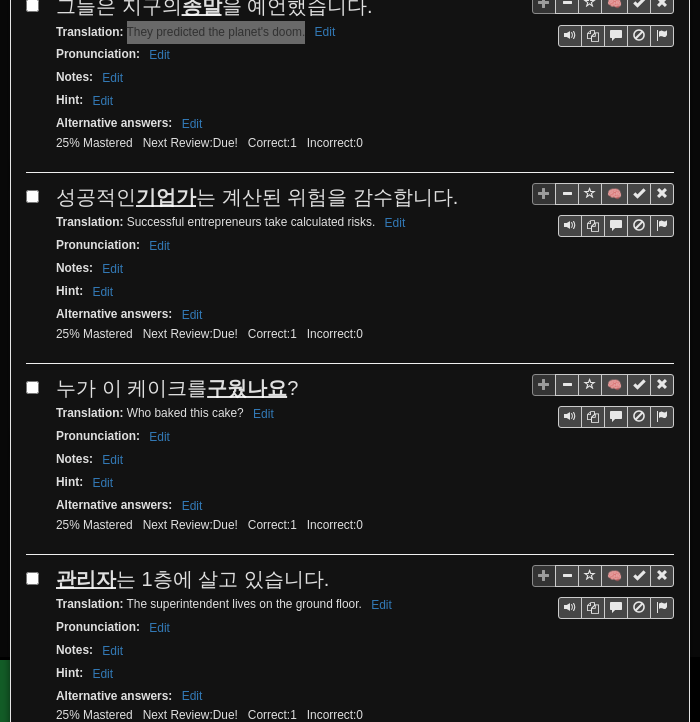 scroll, scrollTop: 1620, scrollLeft: 0, axis: vertical 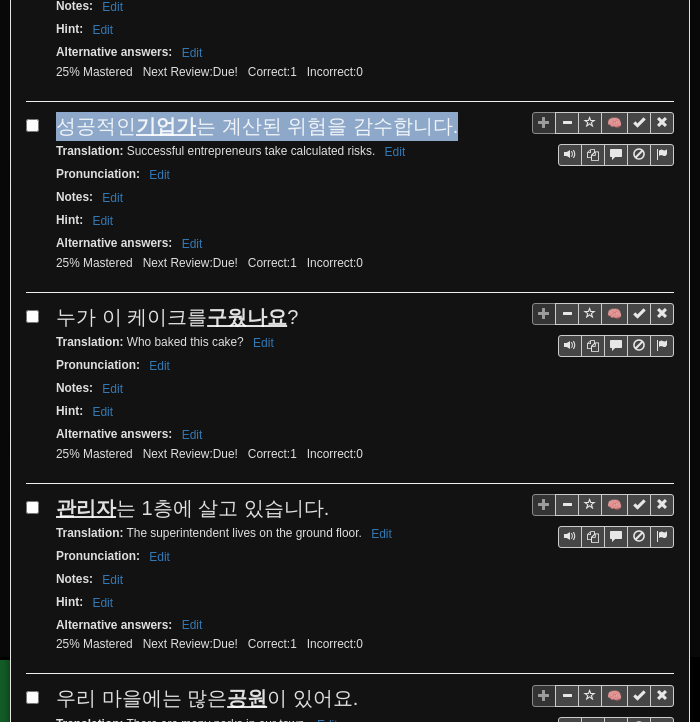 drag, startPoint x: 59, startPoint y: 117, endPoint x: 439, endPoint y: 119, distance: 380.00525 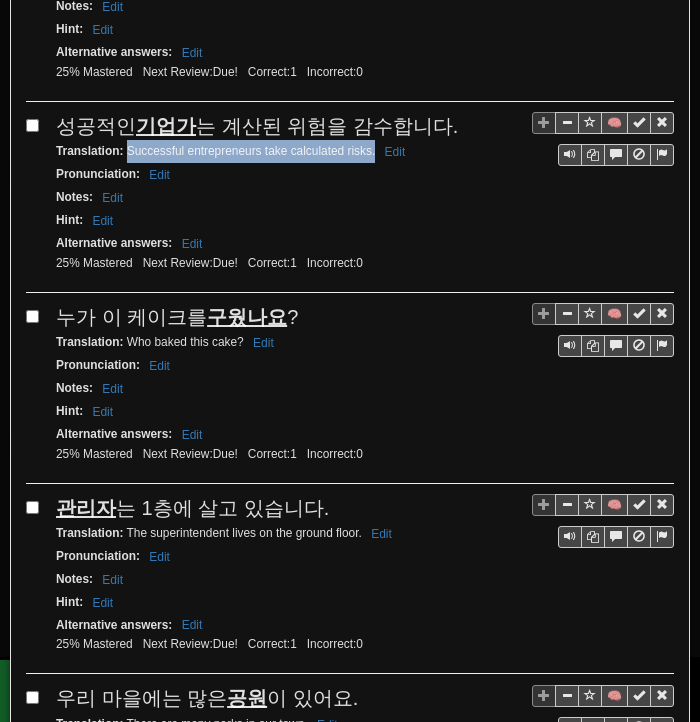 drag, startPoint x: 127, startPoint y: 146, endPoint x: 376, endPoint y: 148, distance: 249.00803 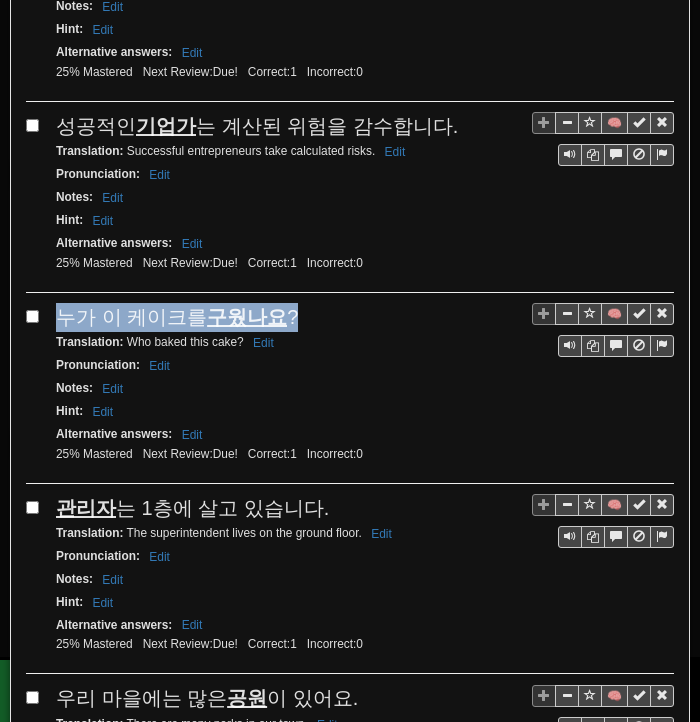 drag, startPoint x: 56, startPoint y: 310, endPoint x: 307, endPoint y: 300, distance: 251.19913 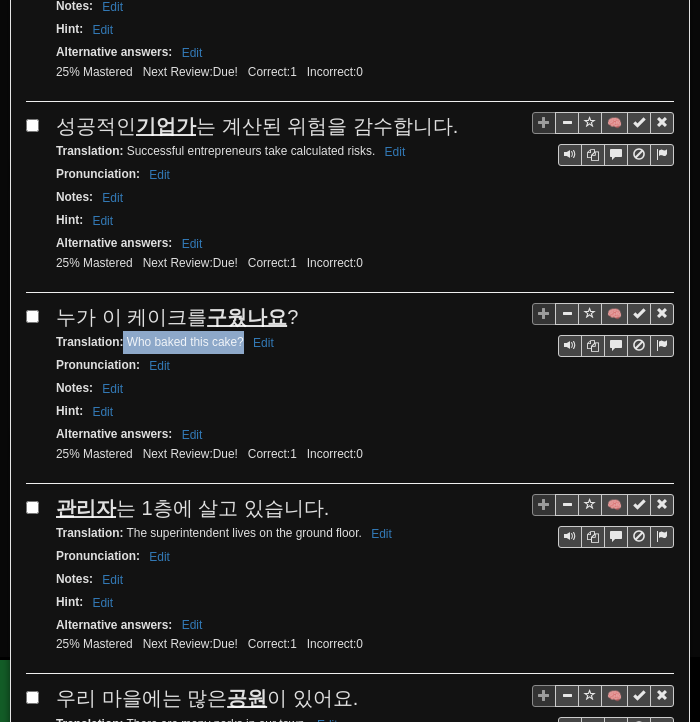 drag, startPoint x: 124, startPoint y: 329, endPoint x: 242, endPoint y: 329, distance: 118 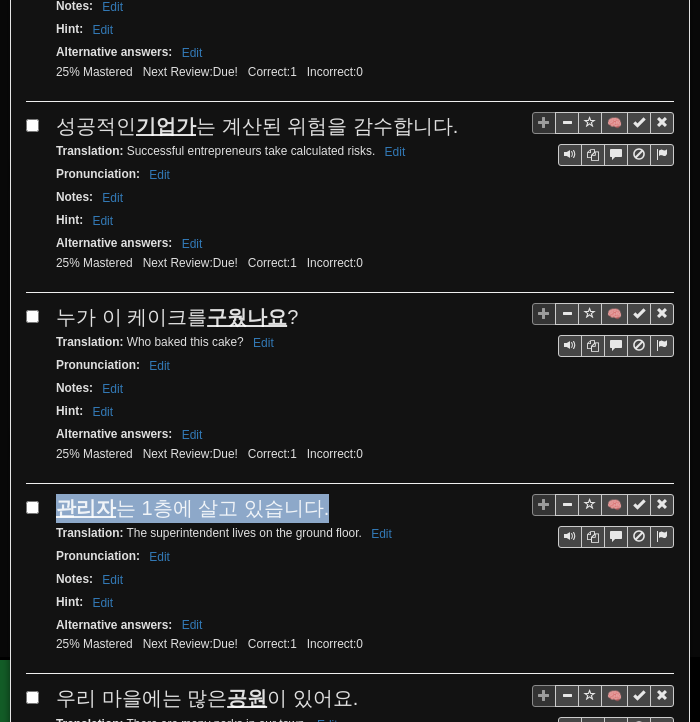 drag, startPoint x: 57, startPoint y: 489, endPoint x: 308, endPoint y: 493, distance: 251.03188 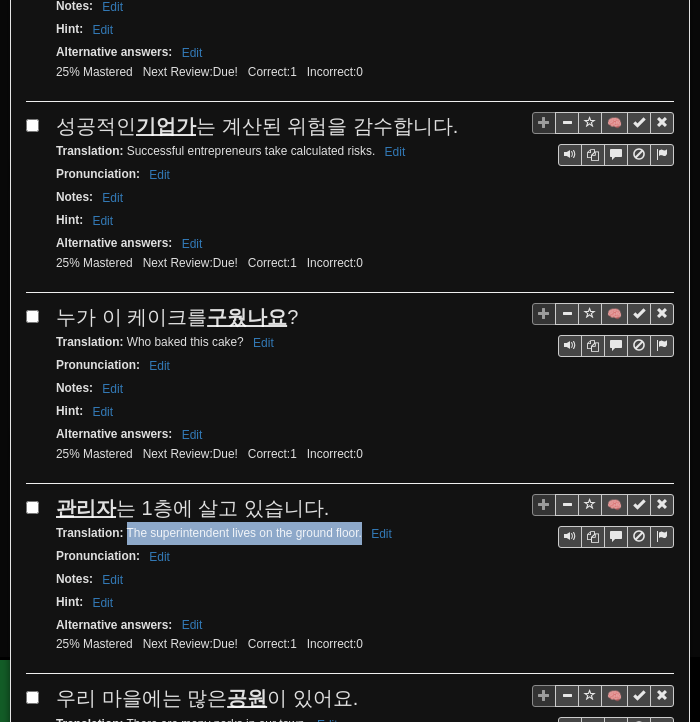 drag, startPoint x: 125, startPoint y: 518, endPoint x: 362, endPoint y: 517, distance: 237.0021 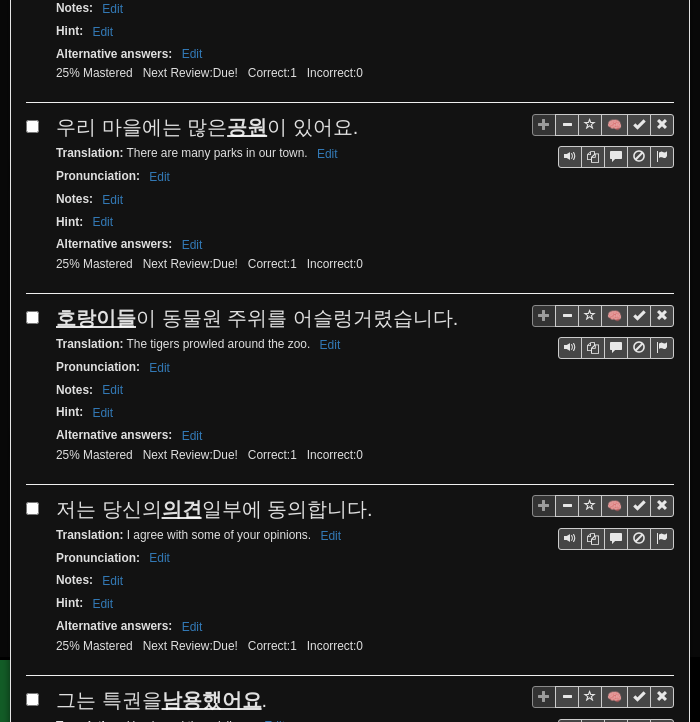 scroll, scrollTop: 2220, scrollLeft: 0, axis: vertical 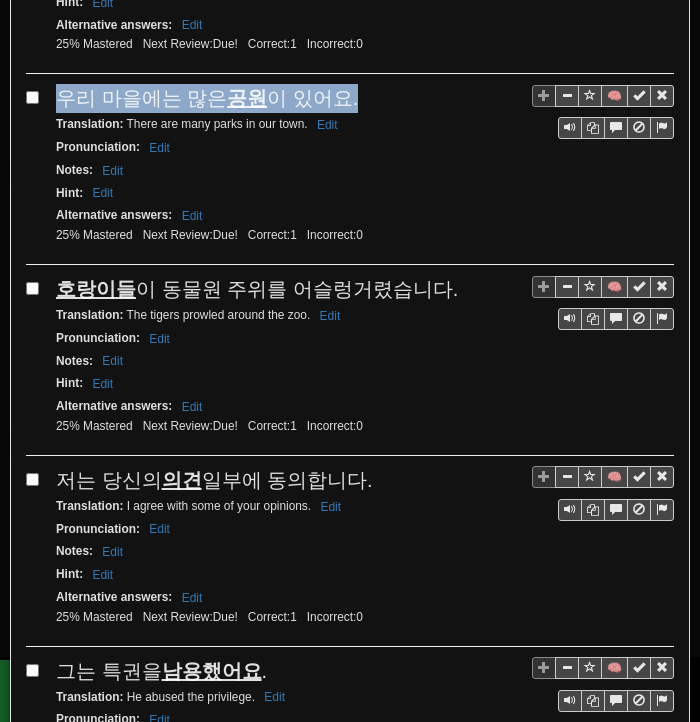 drag, startPoint x: 56, startPoint y: 77, endPoint x: 345, endPoint y: 80, distance: 289.01556 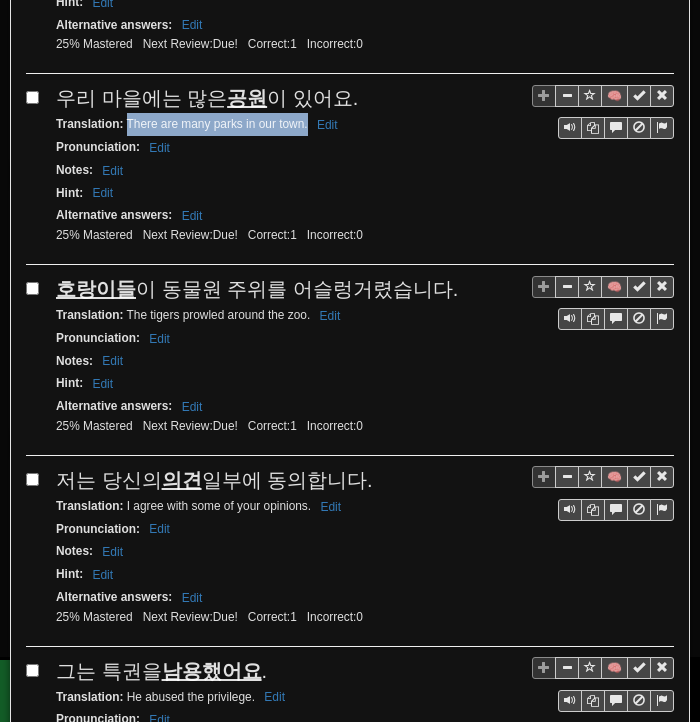 drag, startPoint x: 126, startPoint y: 101, endPoint x: 300, endPoint y: 103, distance: 174.01149 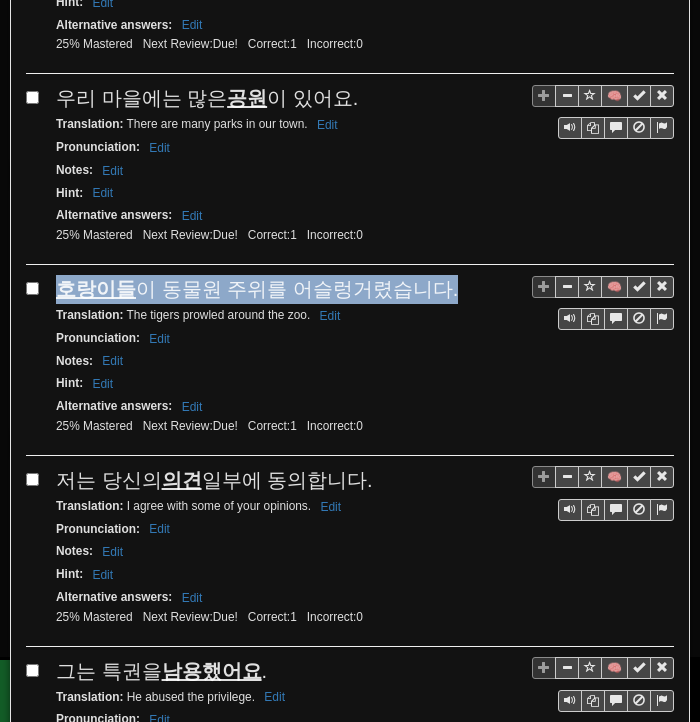 drag, startPoint x: 60, startPoint y: 269, endPoint x: 434, endPoint y: 266, distance: 374.01202 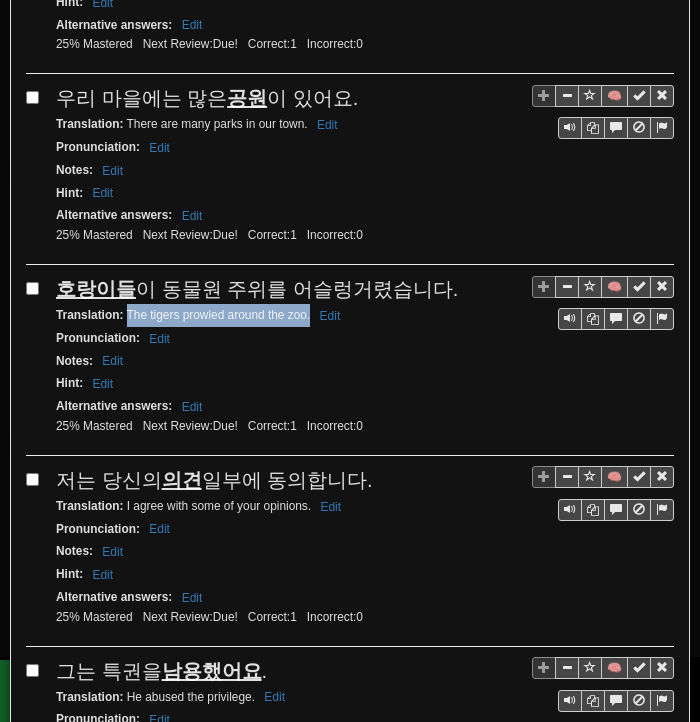 drag, startPoint x: 125, startPoint y: 288, endPoint x: 309, endPoint y: 289, distance: 184.00272 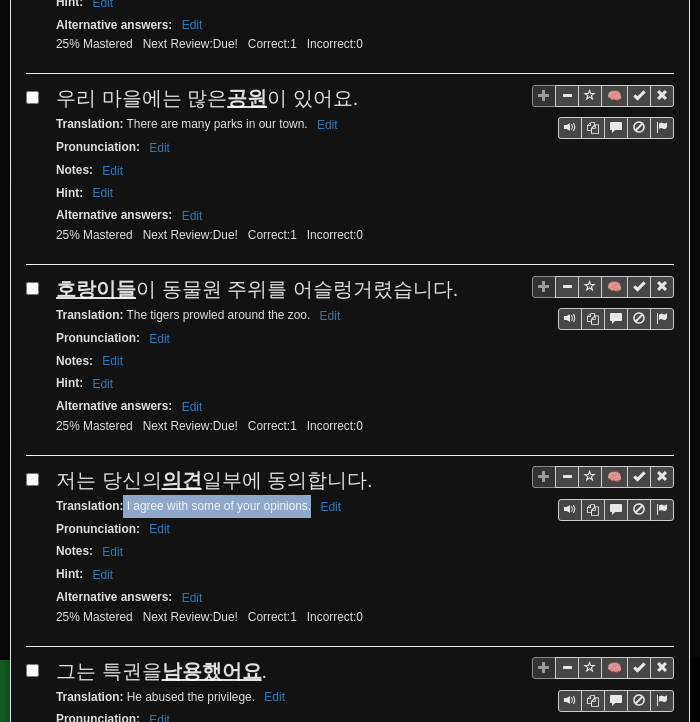 drag, startPoint x: 124, startPoint y: 476, endPoint x: 310, endPoint y: 477, distance: 186.00269 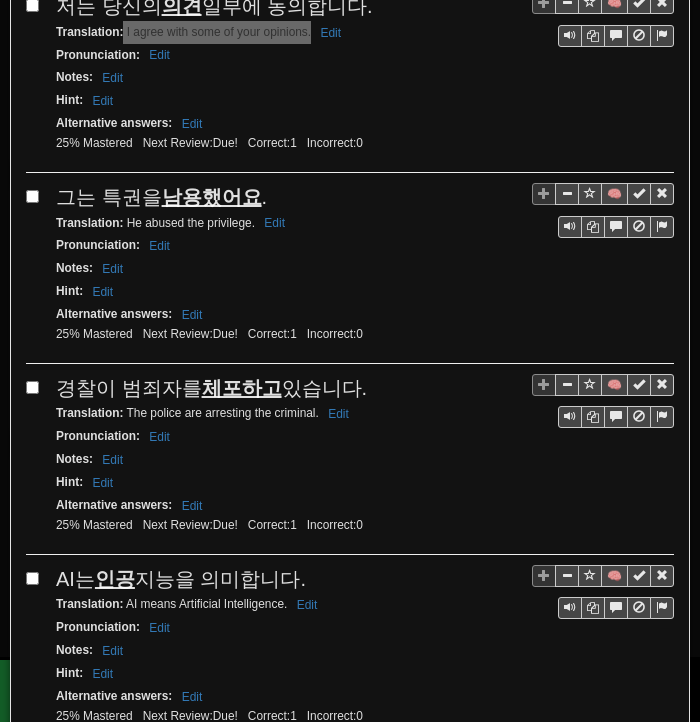scroll, scrollTop: 2720, scrollLeft: 0, axis: vertical 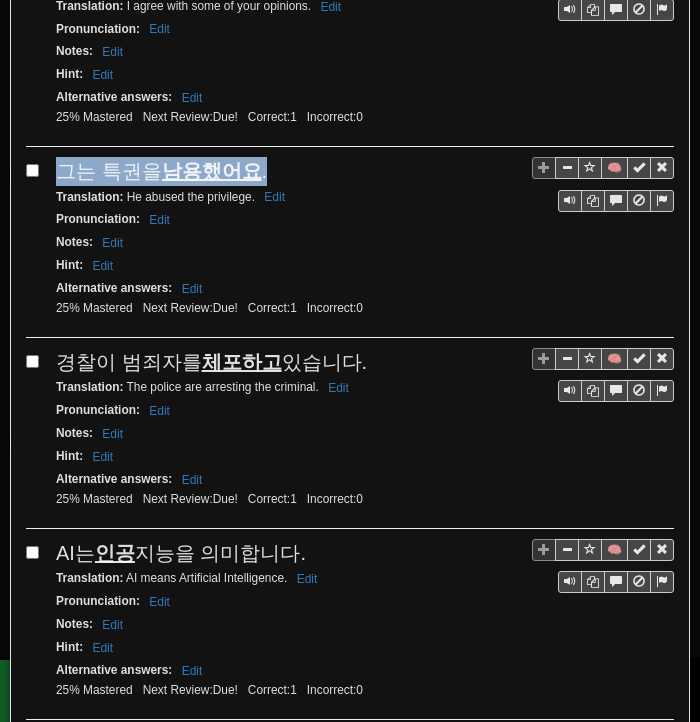drag, startPoint x: 57, startPoint y: 141, endPoint x: 266, endPoint y: 145, distance: 209.03827 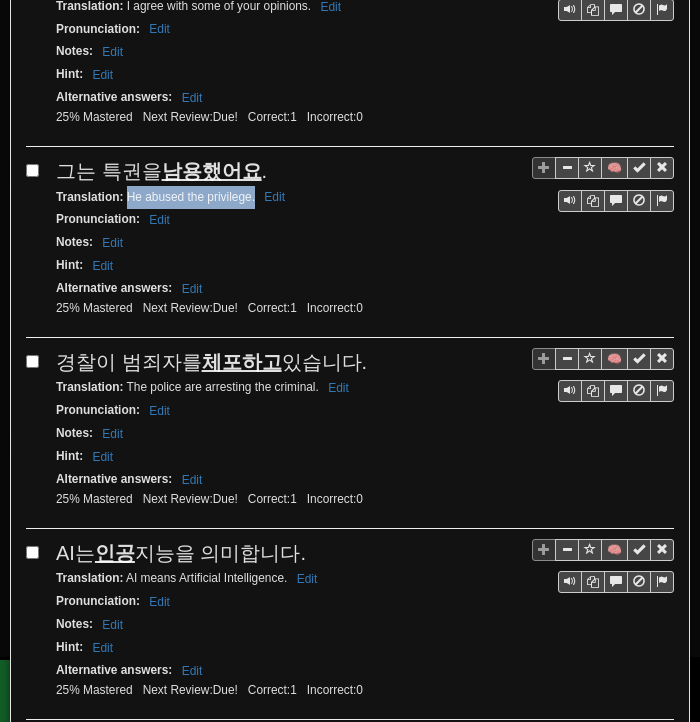 drag, startPoint x: 128, startPoint y: 165, endPoint x: 255, endPoint y: 164, distance: 127.00394 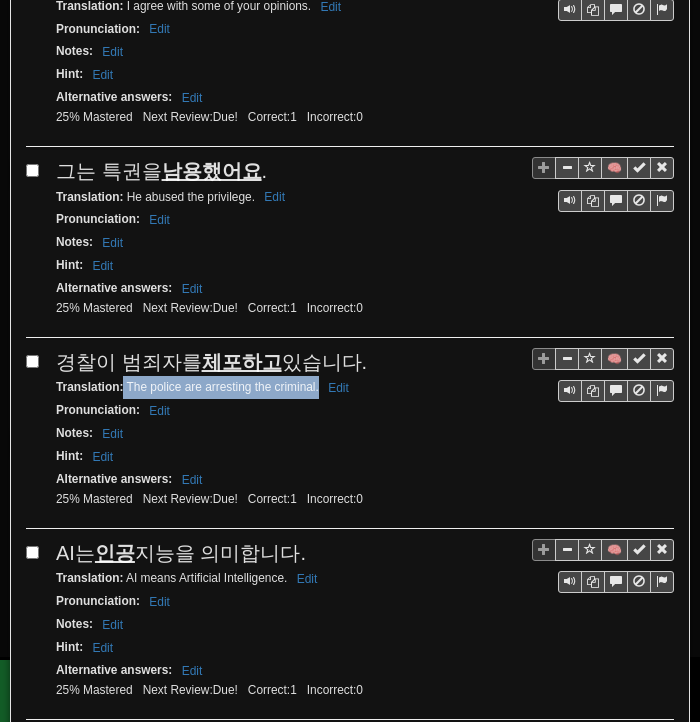 drag, startPoint x: 124, startPoint y: 353, endPoint x: 317, endPoint y: 353, distance: 193 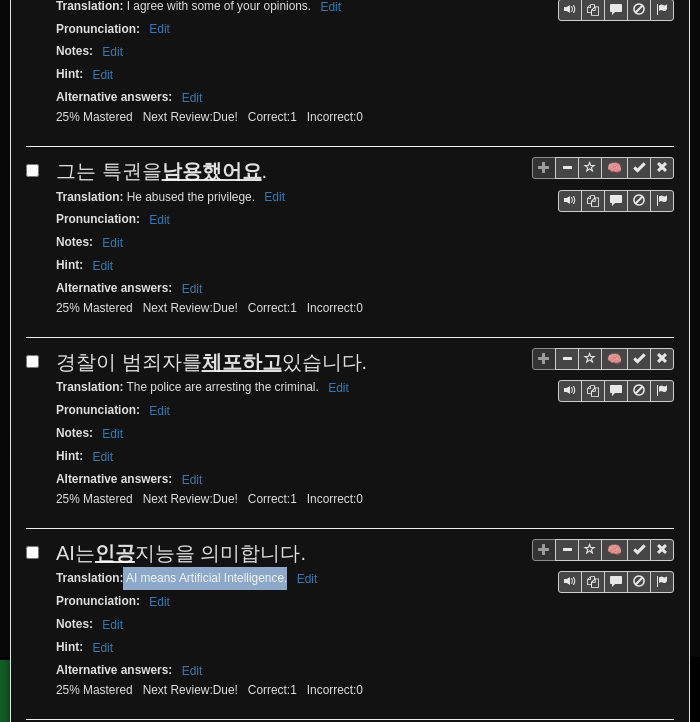 drag, startPoint x: 124, startPoint y: 540, endPoint x: 286, endPoint y: 539, distance: 162.00308 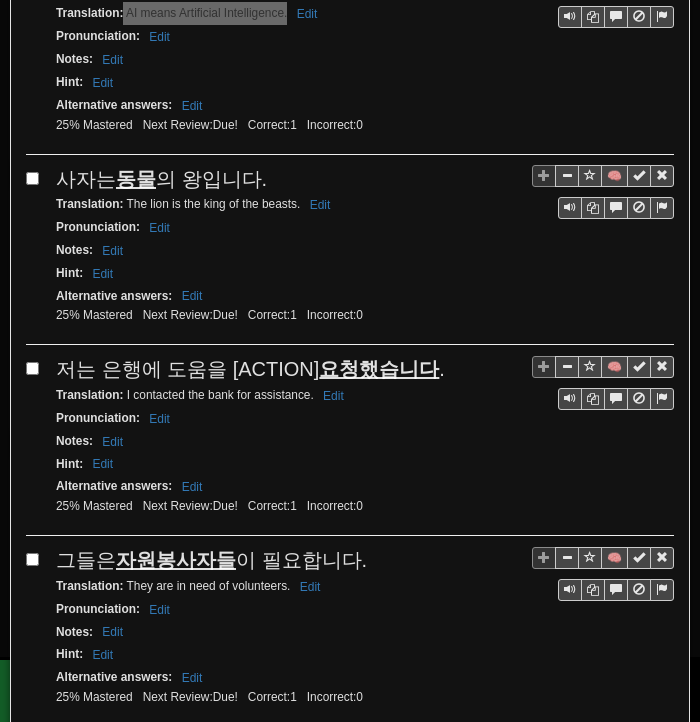 scroll, scrollTop: 3320, scrollLeft: 0, axis: vertical 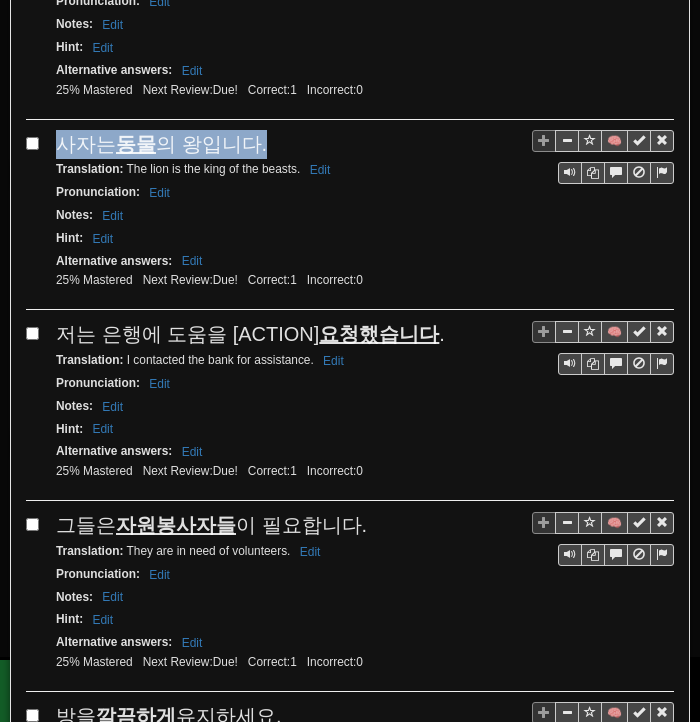 drag, startPoint x: 56, startPoint y: 98, endPoint x: 265, endPoint y: 93, distance: 209.0598 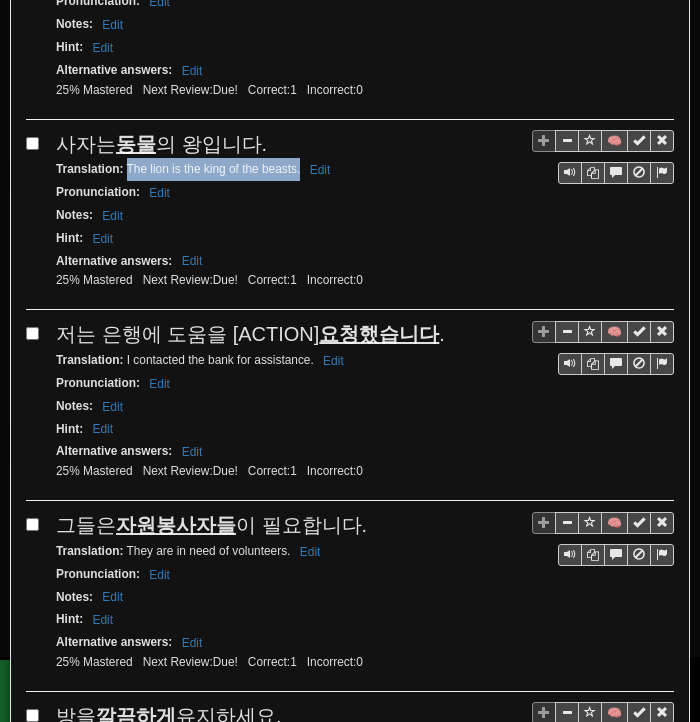 drag, startPoint x: 128, startPoint y: 125, endPoint x: 299, endPoint y: 130, distance: 171.07309 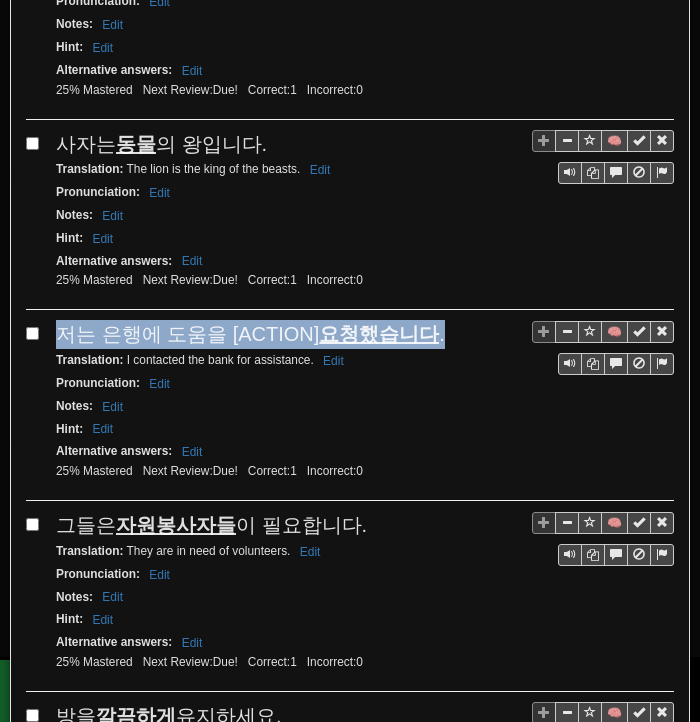 drag, startPoint x: 56, startPoint y: 287, endPoint x: 355, endPoint y: 278, distance: 299.1354 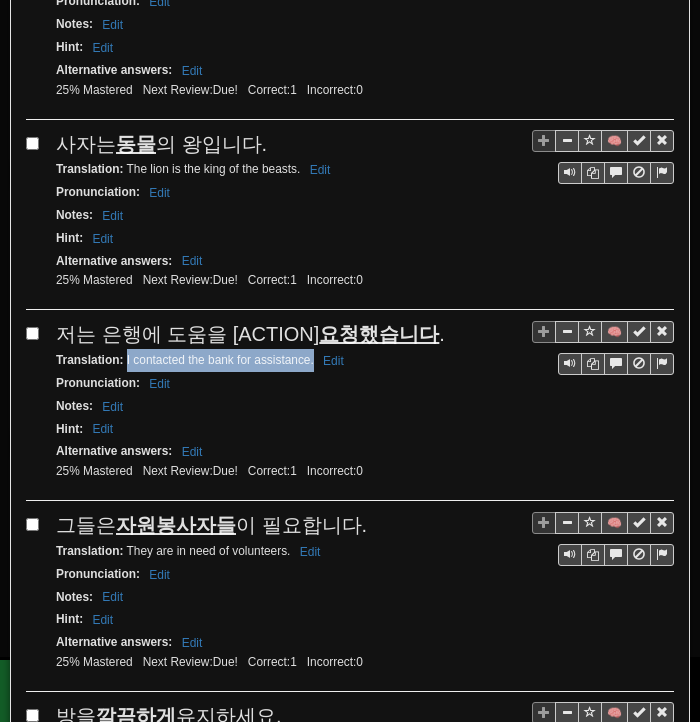 drag, startPoint x: 126, startPoint y: 313, endPoint x: 312, endPoint y: 315, distance: 186.01076 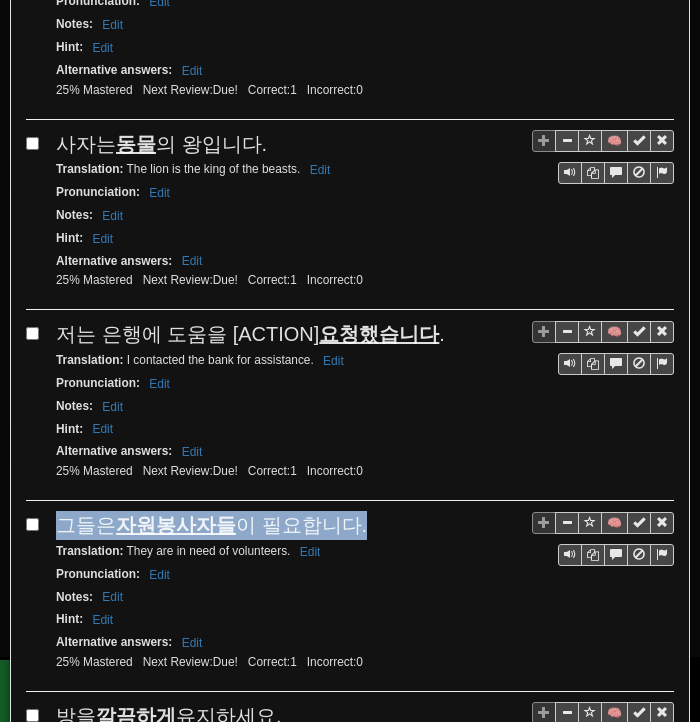 drag, startPoint x: 60, startPoint y: 469, endPoint x: 337, endPoint y: 476, distance: 277.08844 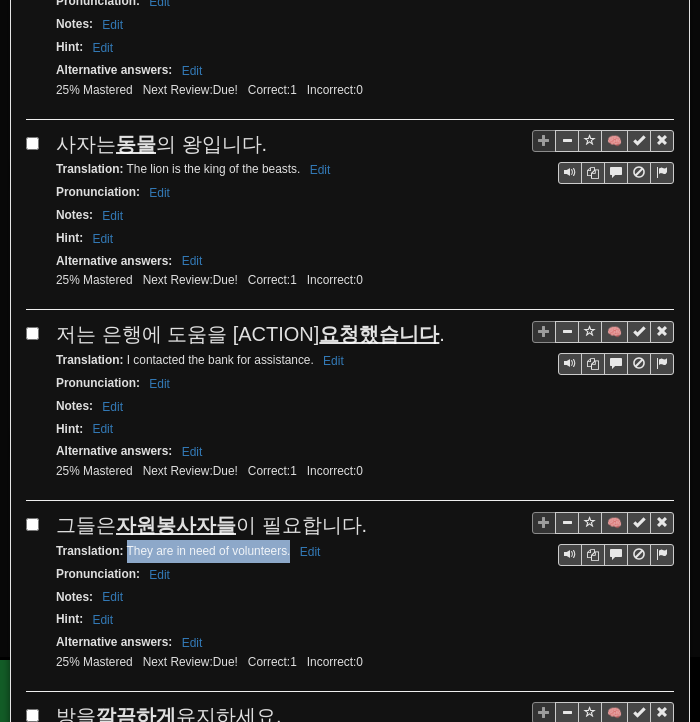drag, startPoint x: 126, startPoint y: 501, endPoint x: 289, endPoint y: 505, distance: 163.04907 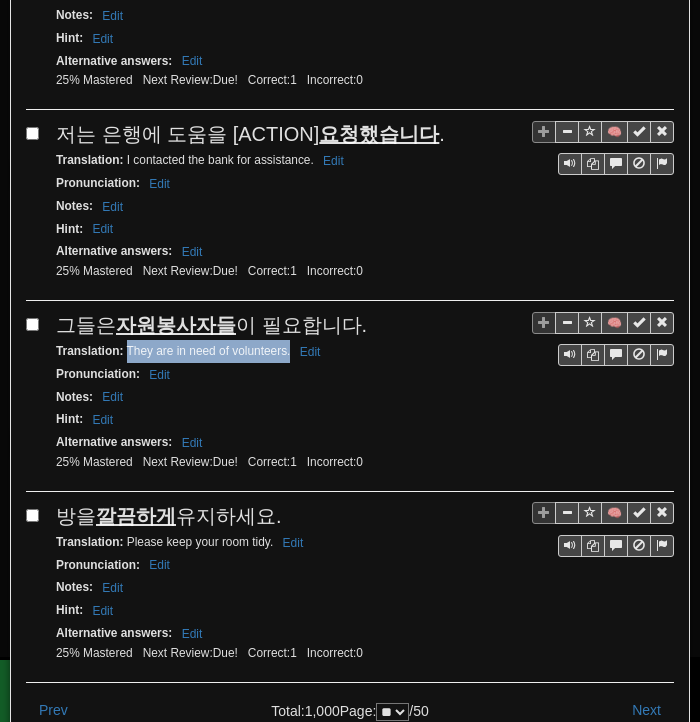 scroll, scrollTop: 3559, scrollLeft: 0, axis: vertical 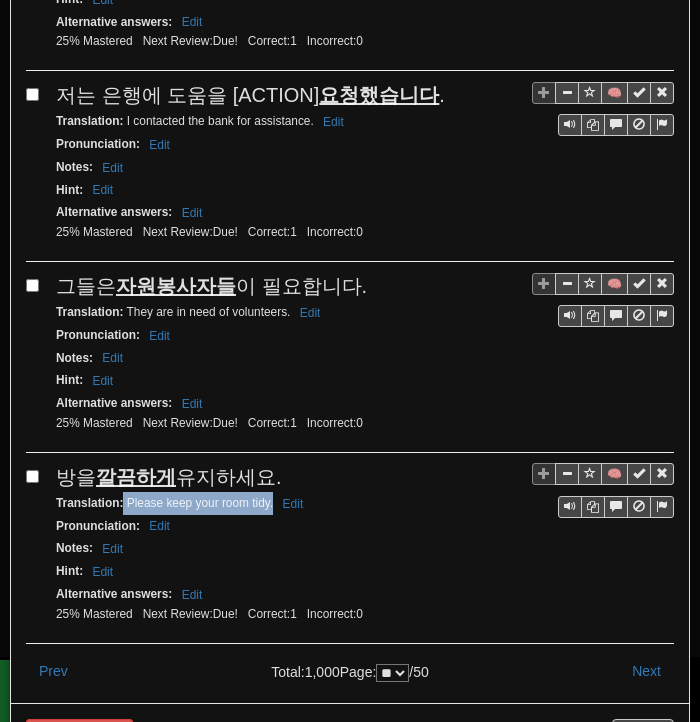 drag, startPoint x: 124, startPoint y: 448, endPoint x: 272, endPoint y: 453, distance: 148.08444 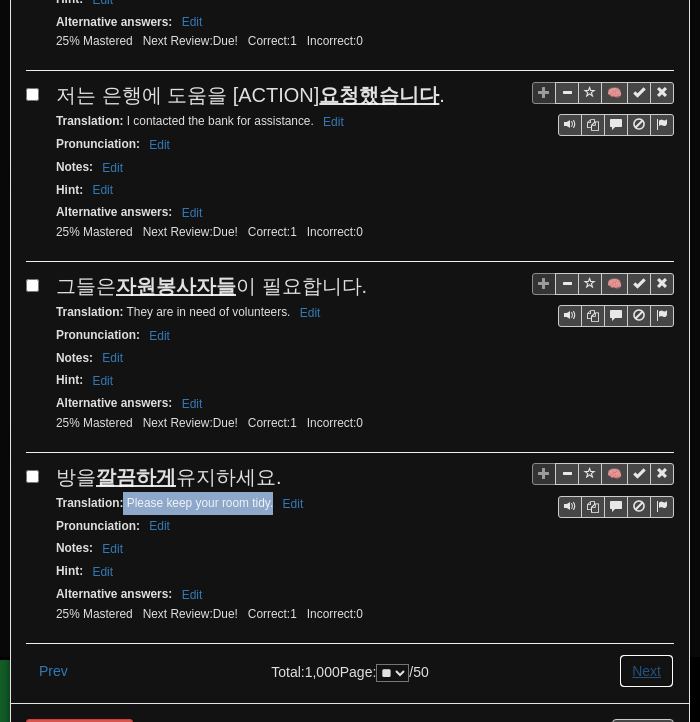 click on "Next" at bounding box center (646, 671) 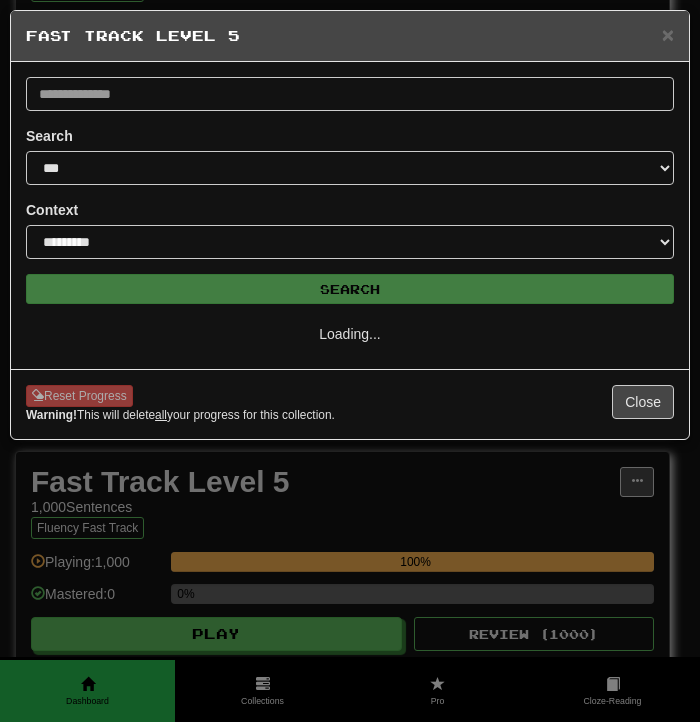 scroll, scrollTop: 0, scrollLeft: 0, axis: both 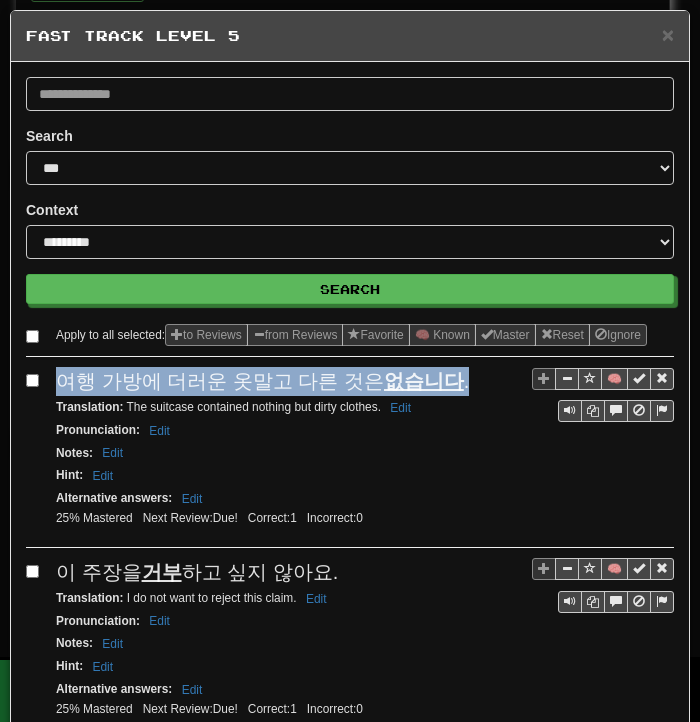 drag, startPoint x: 59, startPoint y: 398, endPoint x: 448, endPoint y: 397, distance: 389.00128 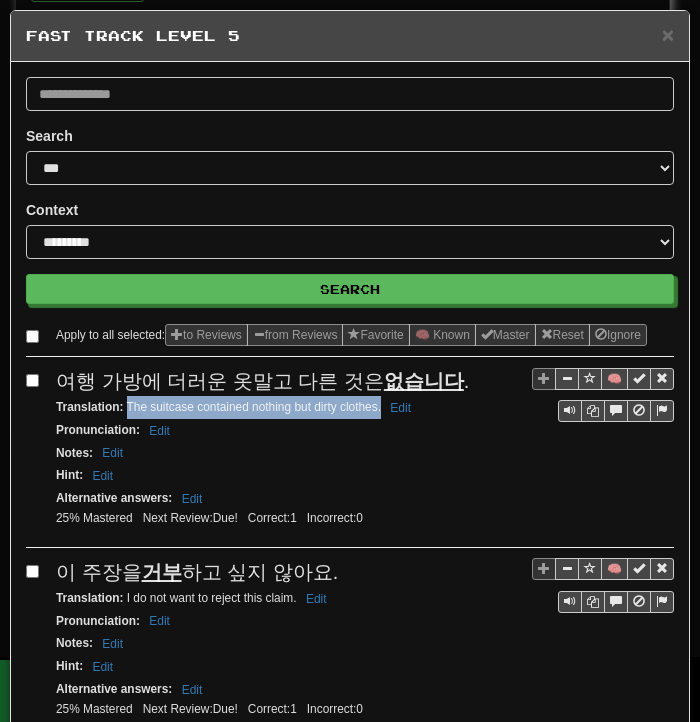 drag, startPoint x: 126, startPoint y: 428, endPoint x: 380, endPoint y: 429, distance: 254.00197 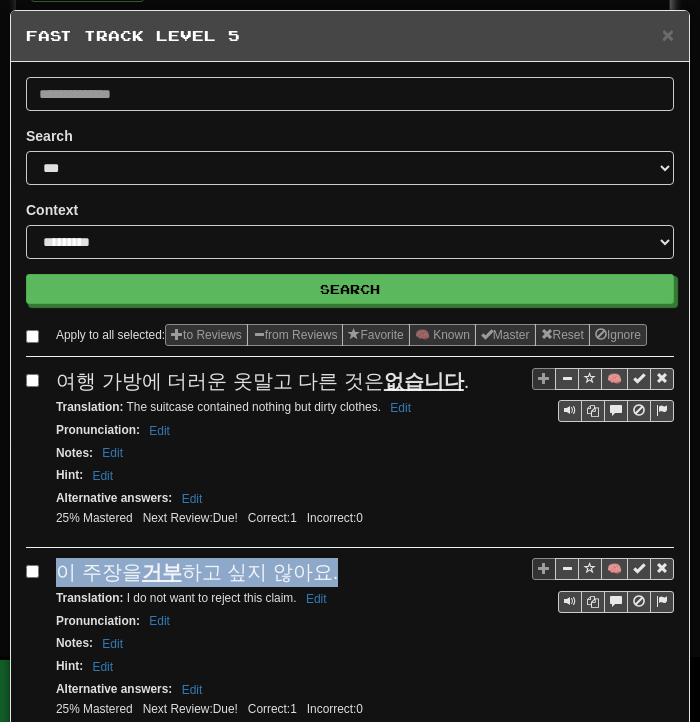 drag, startPoint x: 54, startPoint y: 585, endPoint x: 326, endPoint y: 594, distance: 272.14886 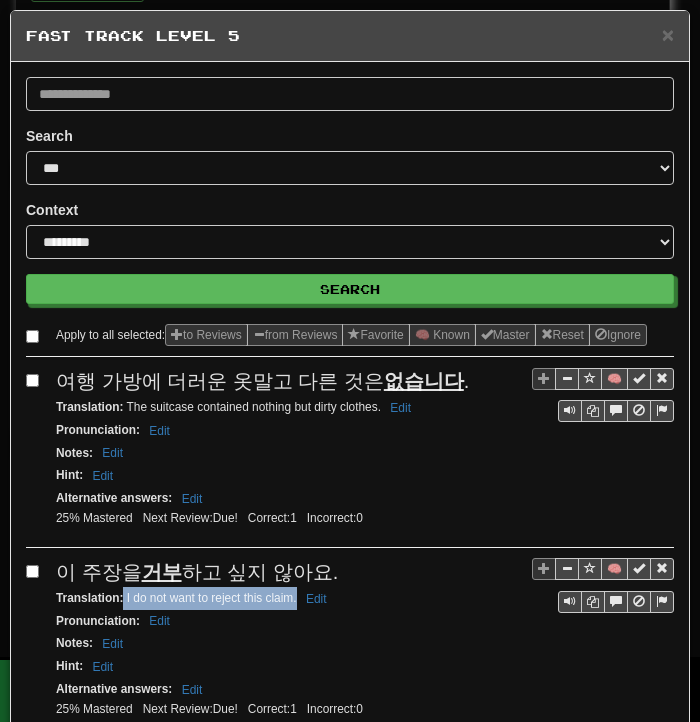 drag, startPoint x: 124, startPoint y: 612, endPoint x: 296, endPoint y: 616, distance: 172.04651 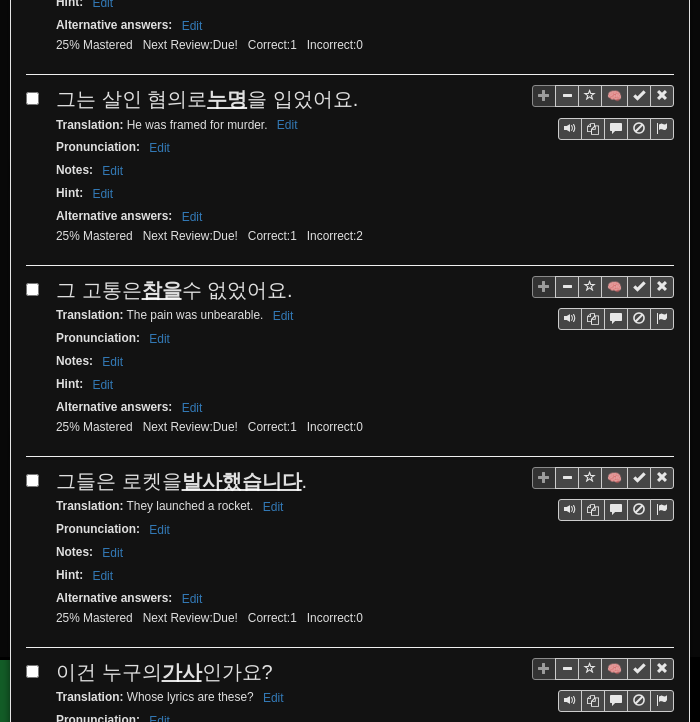 scroll, scrollTop: 700, scrollLeft: 0, axis: vertical 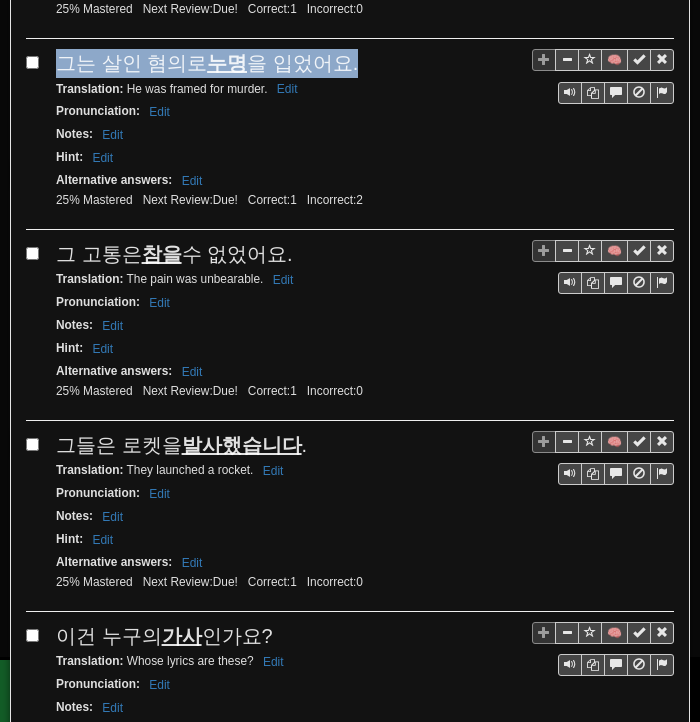 drag, startPoint x: 60, startPoint y: 73, endPoint x: 350, endPoint y: 69, distance: 290.0276 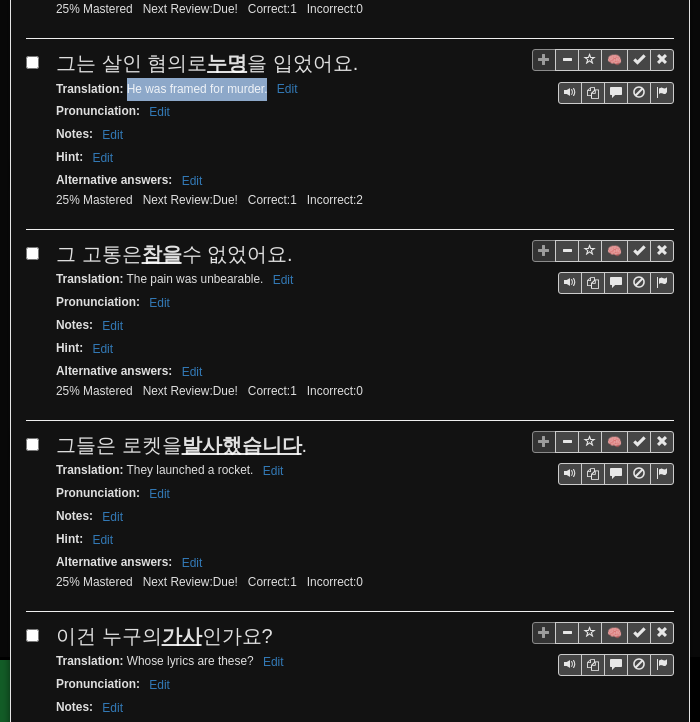 drag, startPoint x: 126, startPoint y: 96, endPoint x: 268, endPoint y: 97, distance: 142.00352 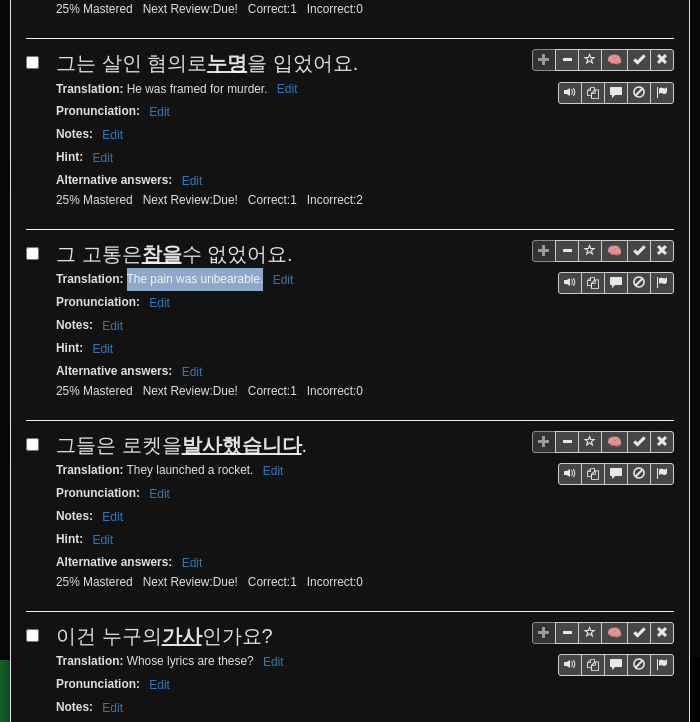drag, startPoint x: 128, startPoint y: 284, endPoint x: 261, endPoint y: 289, distance: 133.09395 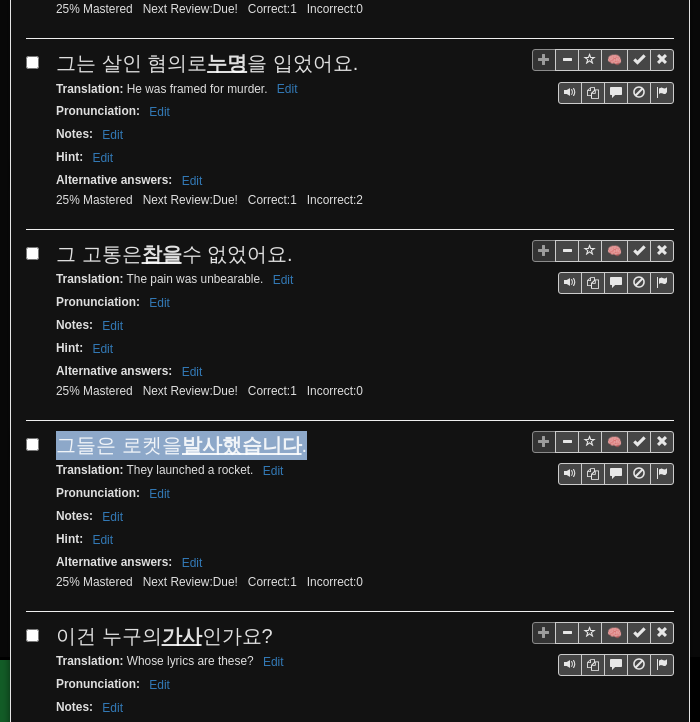 drag, startPoint x: 69, startPoint y: 444, endPoint x: 306, endPoint y: 448, distance: 237.03375 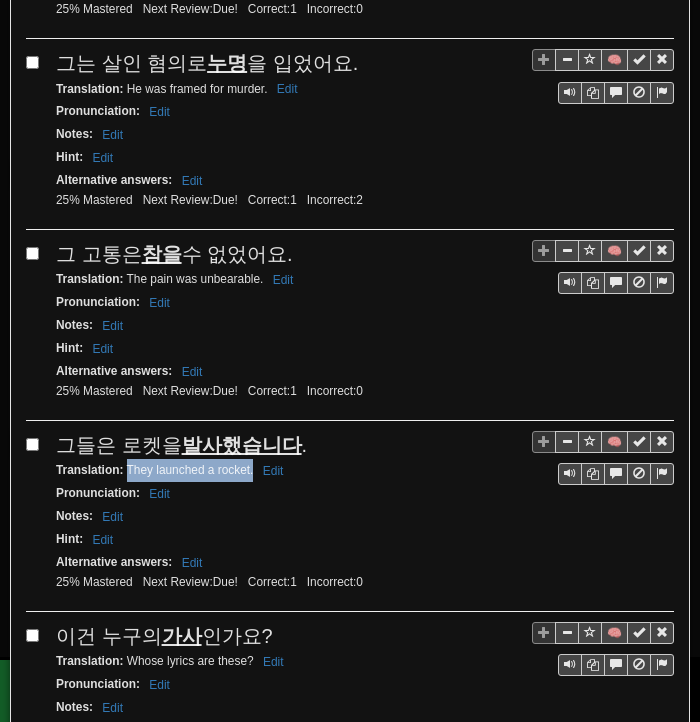 drag, startPoint x: 126, startPoint y: 473, endPoint x: 252, endPoint y: 473, distance: 126 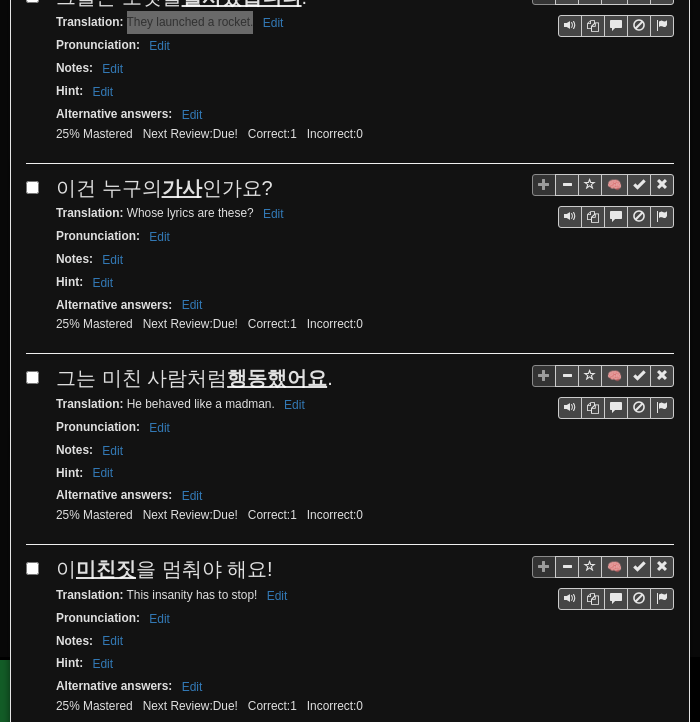 scroll, scrollTop: 1200, scrollLeft: 0, axis: vertical 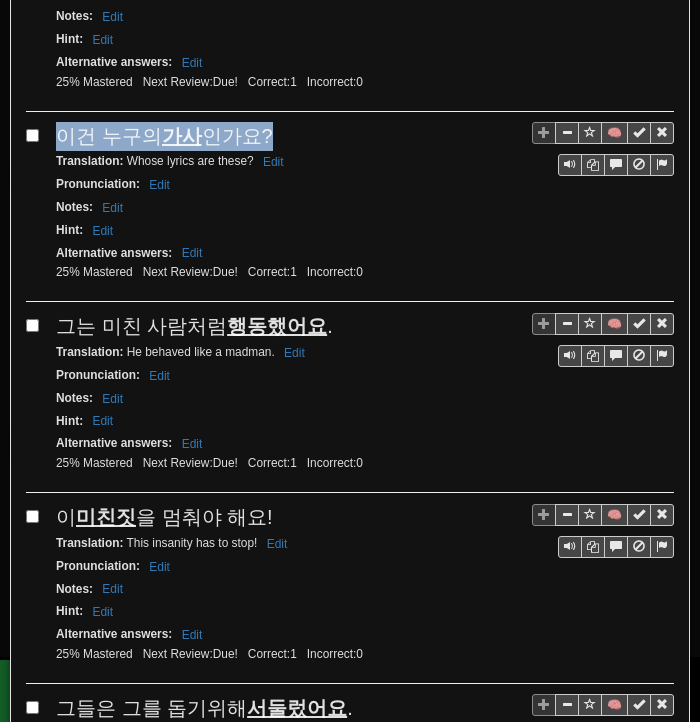 drag, startPoint x: 56, startPoint y: 129, endPoint x: 264, endPoint y: 130, distance: 208.00241 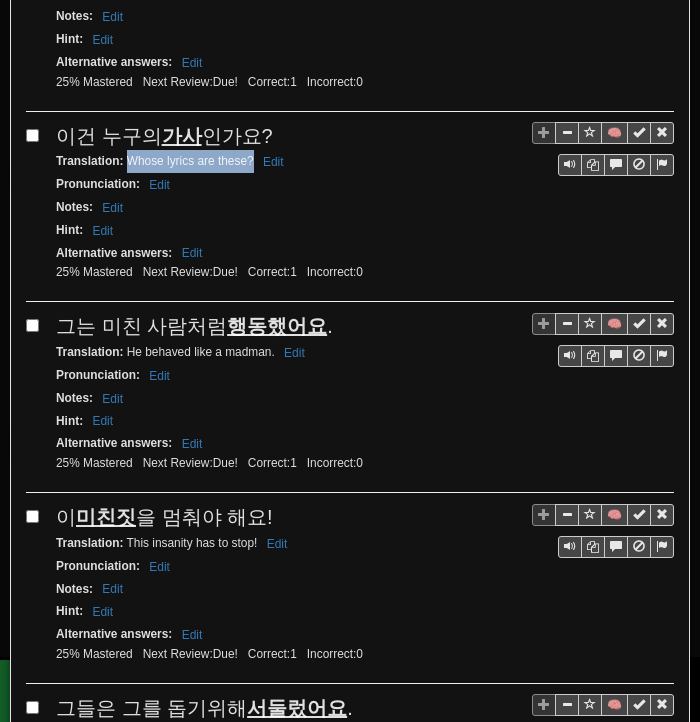 drag, startPoint x: 128, startPoint y: 157, endPoint x: 253, endPoint y: 163, distance: 125.14392 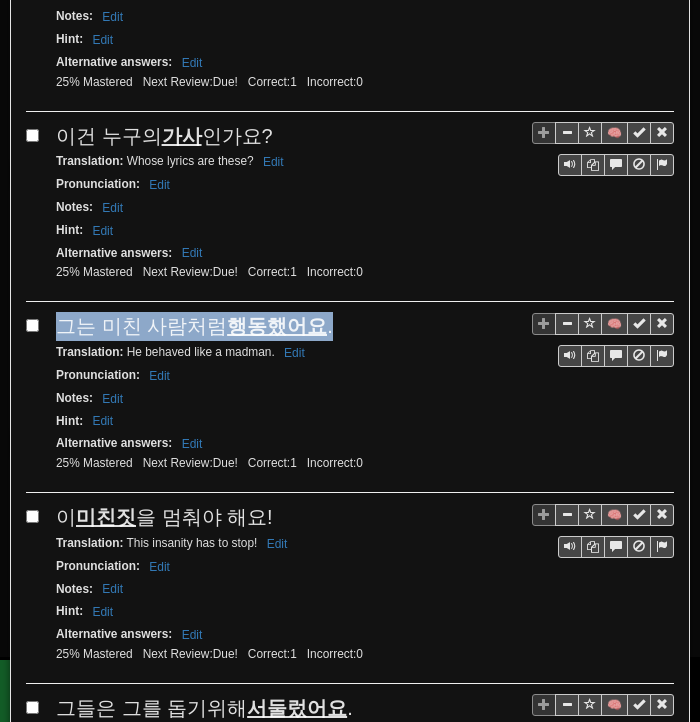 drag, startPoint x: 60, startPoint y: 322, endPoint x: 336, endPoint y: 313, distance: 276.1467 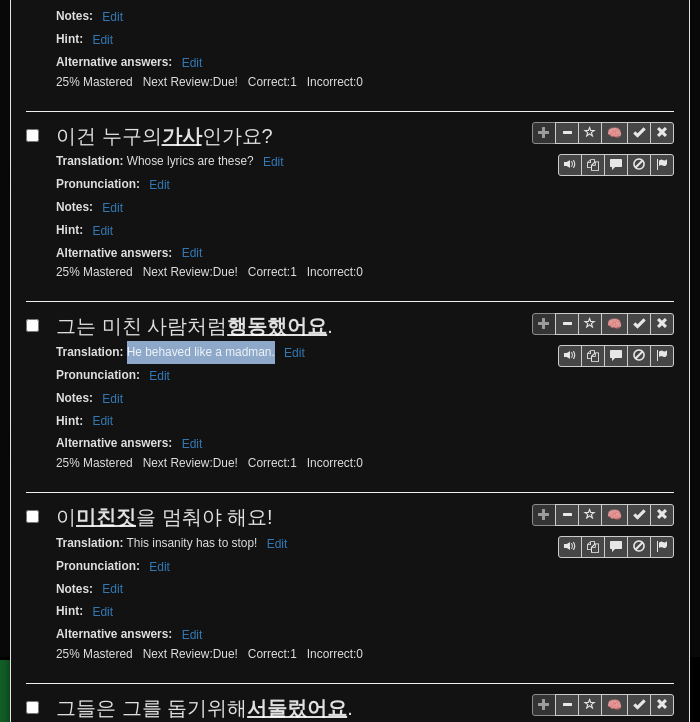 drag, startPoint x: 126, startPoint y: 347, endPoint x: 273, endPoint y: 356, distance: 147.27525 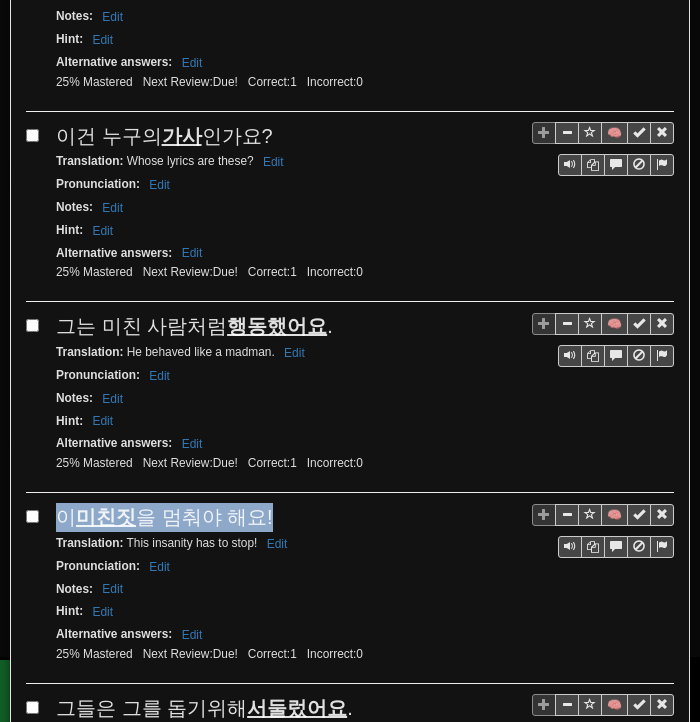 drag, startPoint x: 58, startPoint y: 507, endPoint x: 267, endPoint y: 516, distance: 209.1937 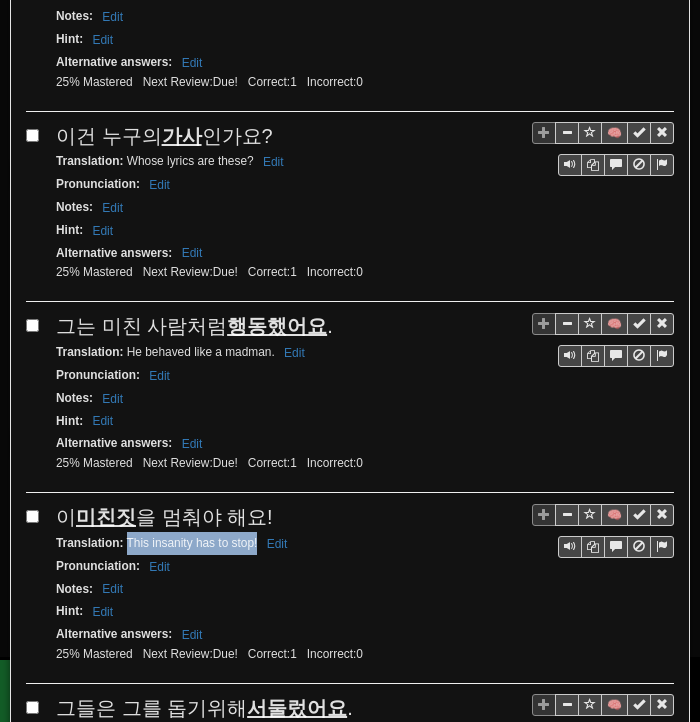 drag, startPoint x: 127, startPoint y: 531, endPoint x: 256, endPoint y: 533, distance: 129.0155 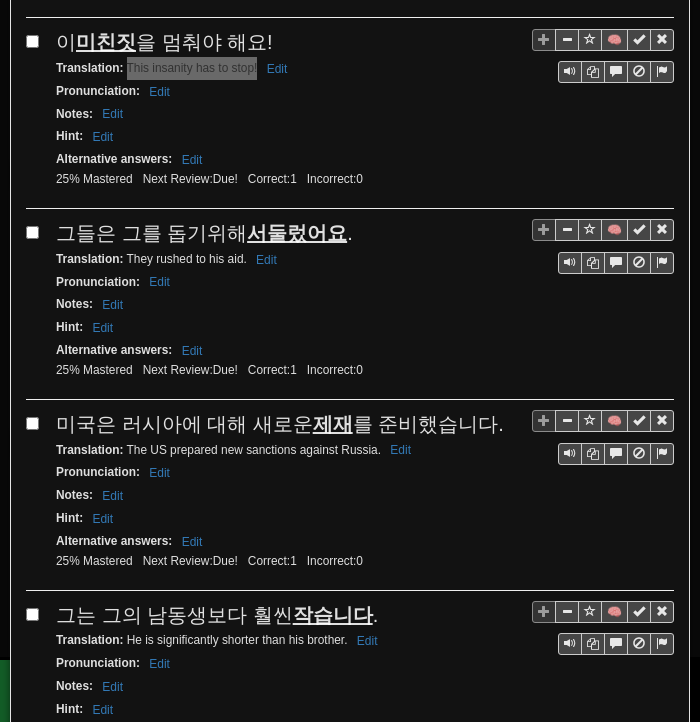 scroll, scrollTop: 1700, scrollLeft: 0, axis: vertical 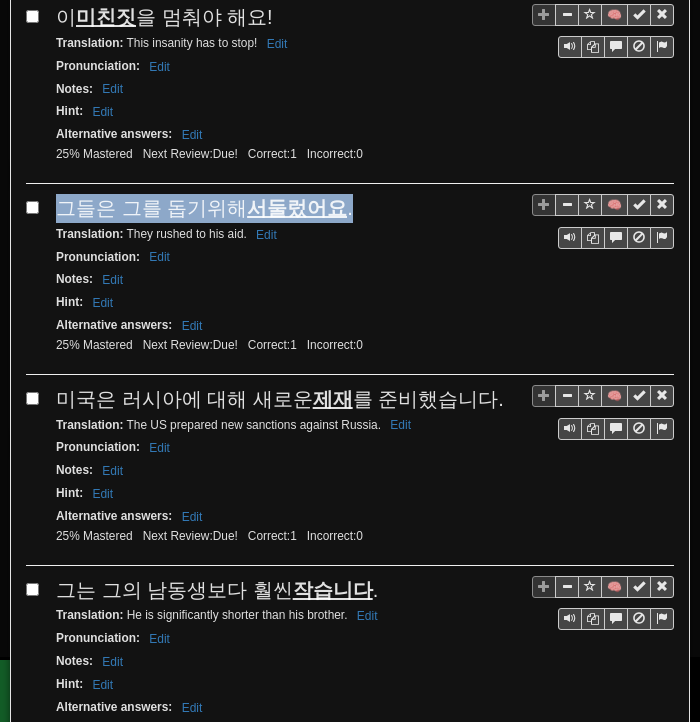 drag, startPoint x: 63, startPoint y: 192, endPoint x: 345, endPoint y: 201, distance: 282.1436 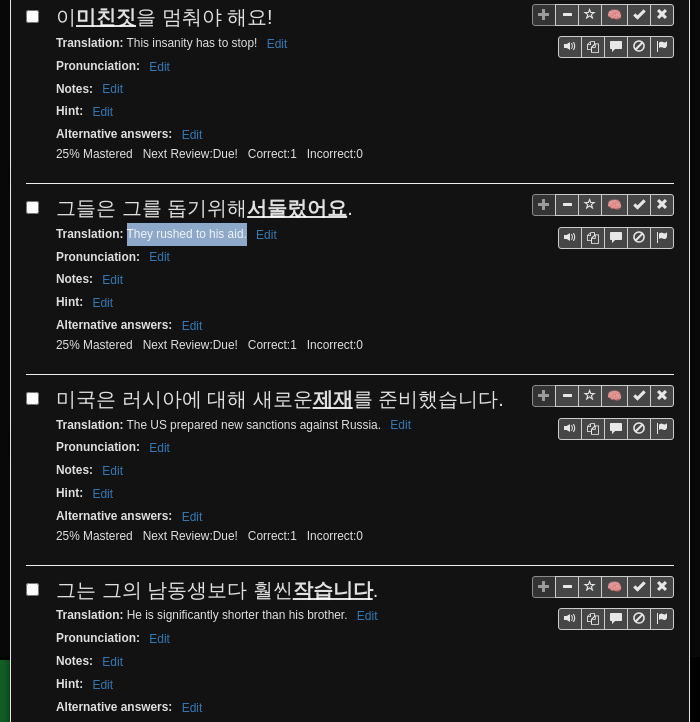 drag, startPoint x: 126, startPoint y: 217, endPoint x: 245, endPoint y: 228, distance: 119.507324 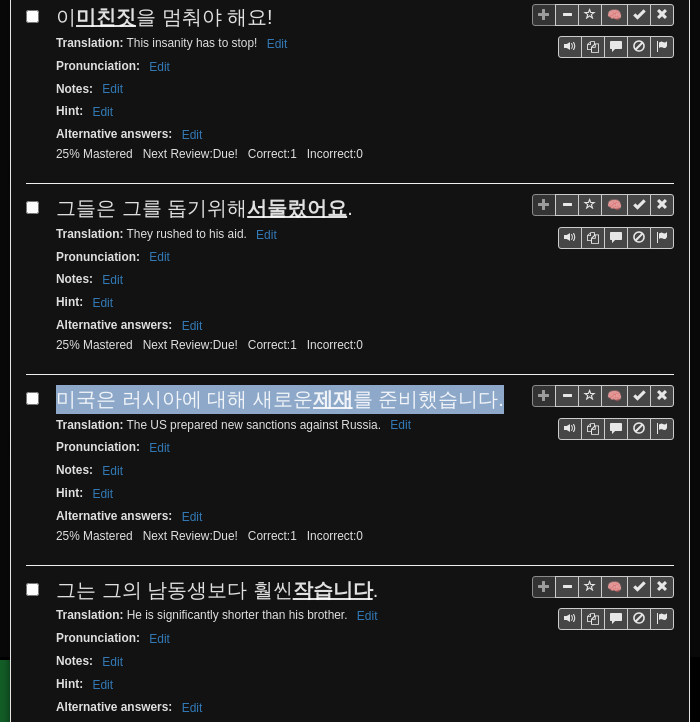 drag, startPoint x: 60, startPoint y: 379, endPoint x: 486, endPoint y: 386, distance: 426.0575 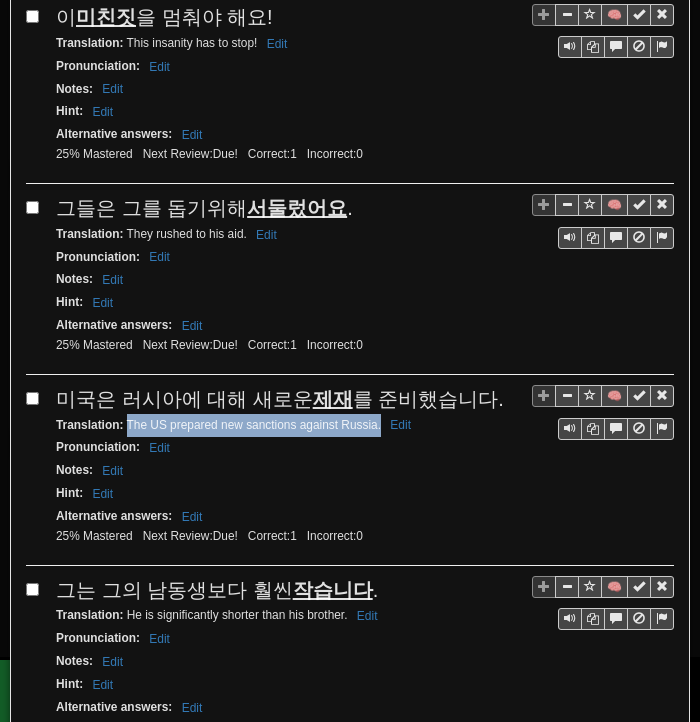 drag, startPoint x: 126, startPoint y: 409, endPoint x: 381, endPoint y: 409, distance: 255 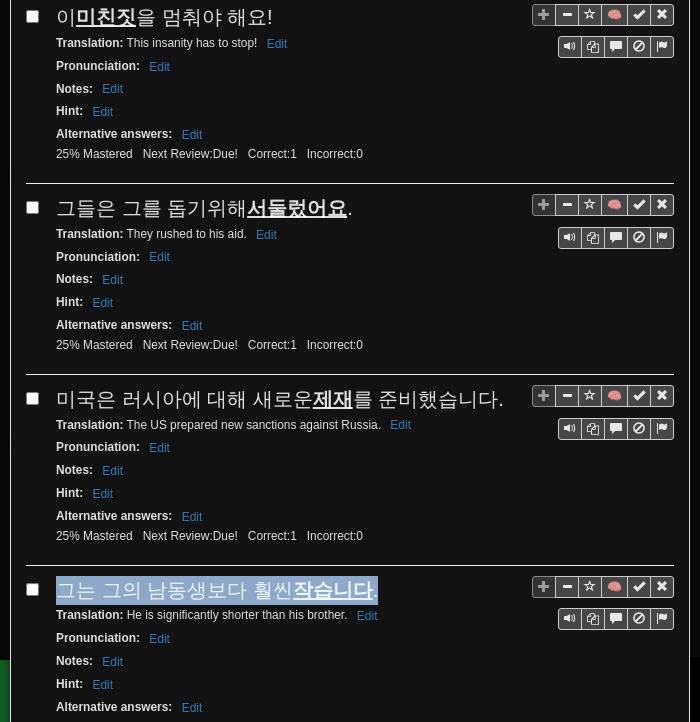 drag, startPoint x: 61, startPoint y: 570, endPoint x: 321, endPoint y: 571, distance: 260.00192 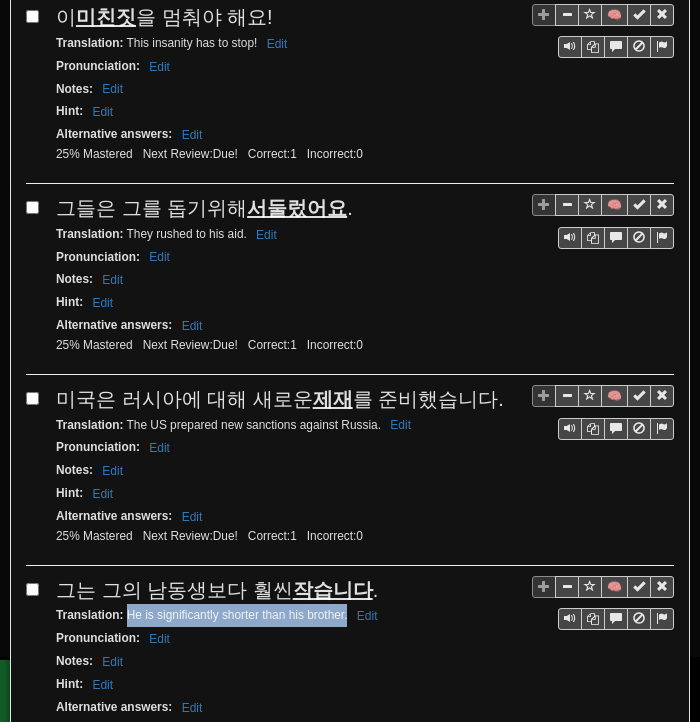 drag, startPoint x: 128, startPoint y: 596, endPoint x: 347, endPoint y: 593, distance: 219.02055 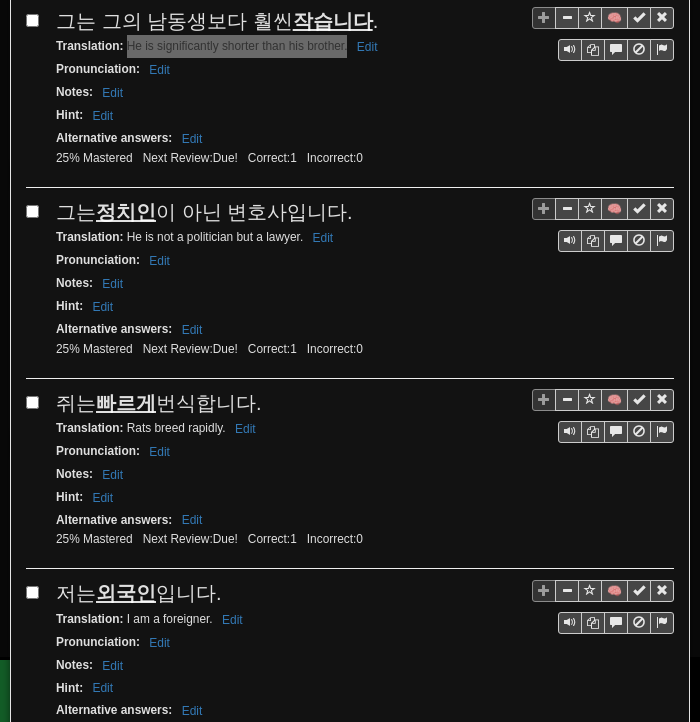 scroll, scrollTop: 2300, scrollLeft: 0, axis: vertical 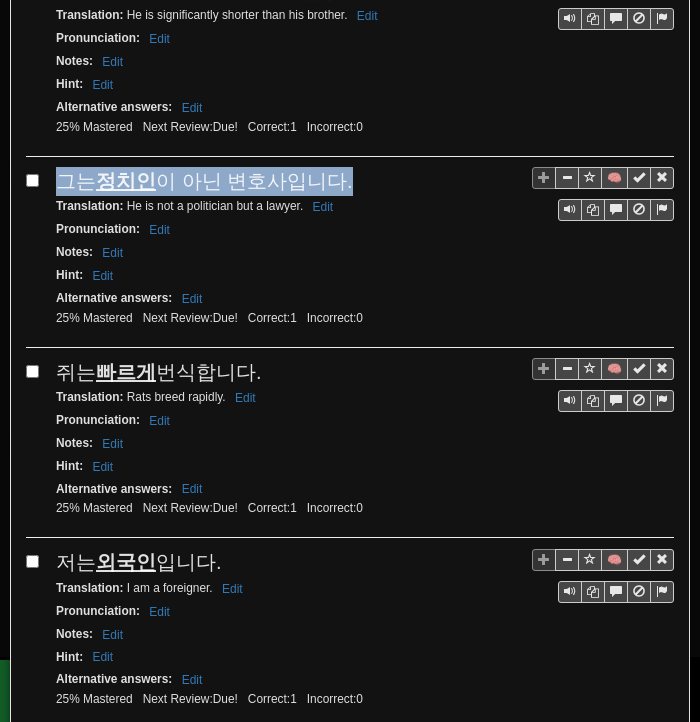 drag, startPoint x: 64, startPoint y: 151, endPoint x: 340, endPoint y: 156, distance: 276.0453 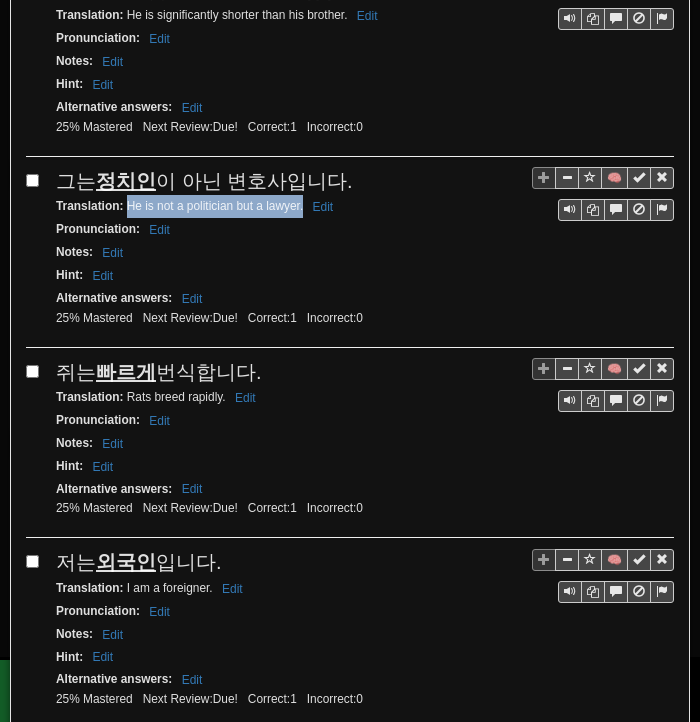drag, startPoint x: 127, startPoint y: 181, endPoint x: 302, endPoint y: 185, distance: 175.04572 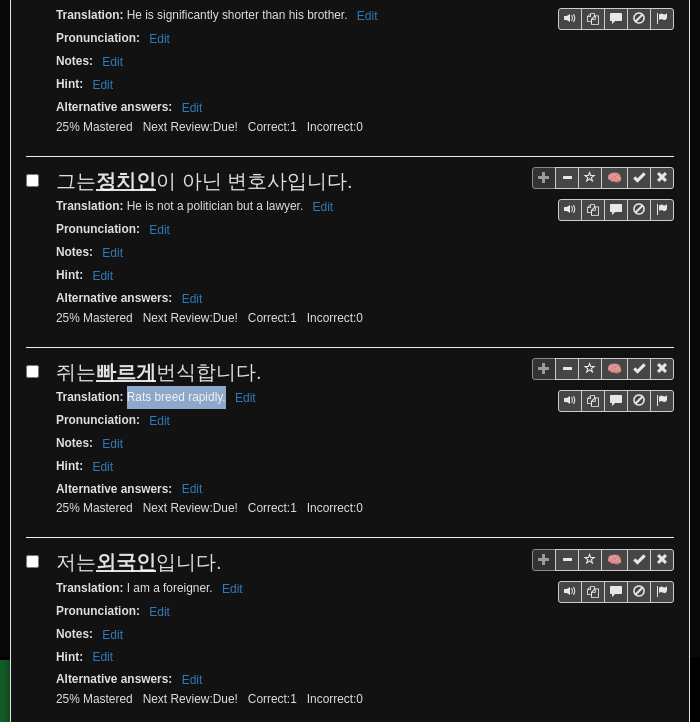 drag, startPoint x: 126, startPoint y: 367, endPoint x: 224, endPoint y: 365, distance: 98.02041 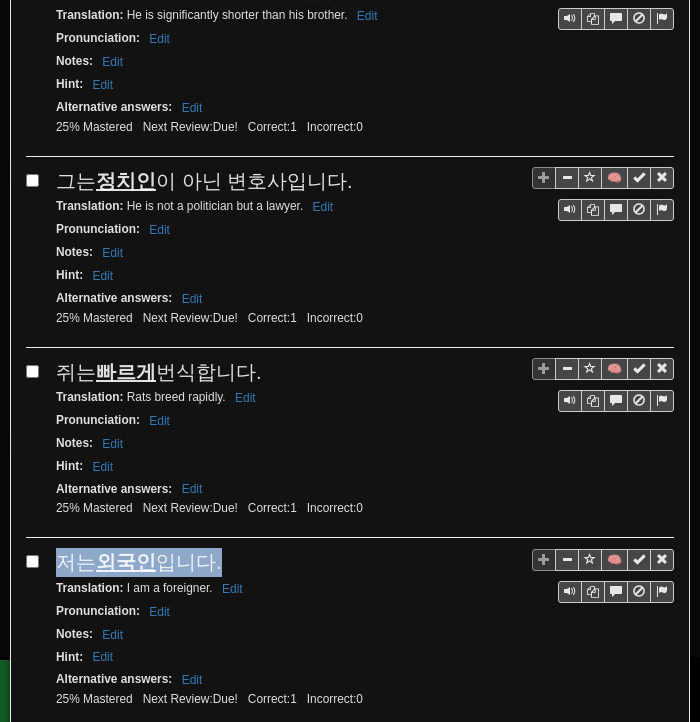 drag, startPoint x: 55, startPoint y: 529, endPoint x: 229, endPoint y: 529, distance: 174 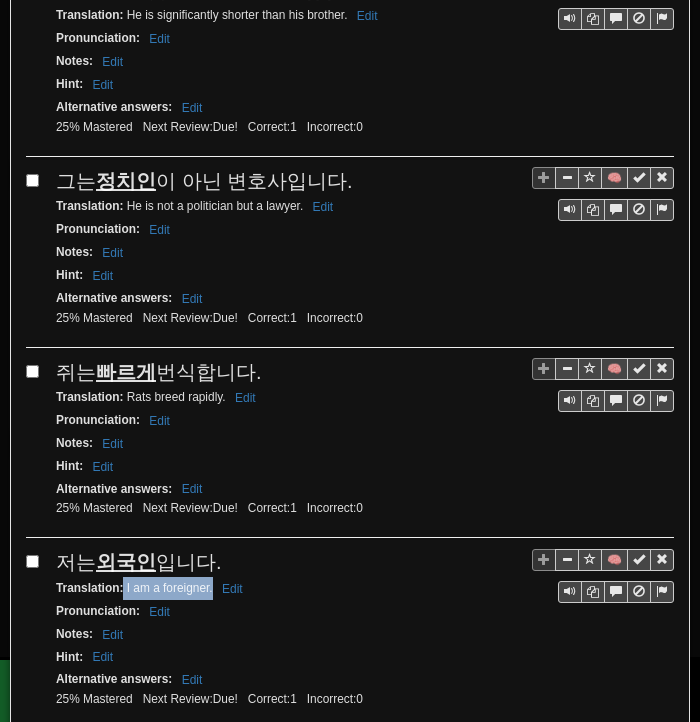 drag, startPoint x: 124, startPoint y: 553, endPoint x: 211, endPoint y: 553, distance: 87 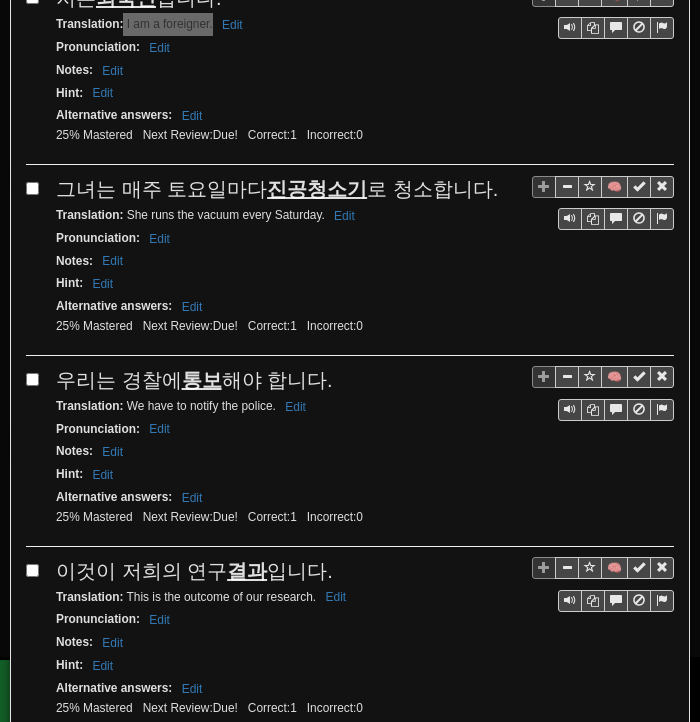 scroll, scrollTop: 2900, scrollLeft: 0, axis: vertical 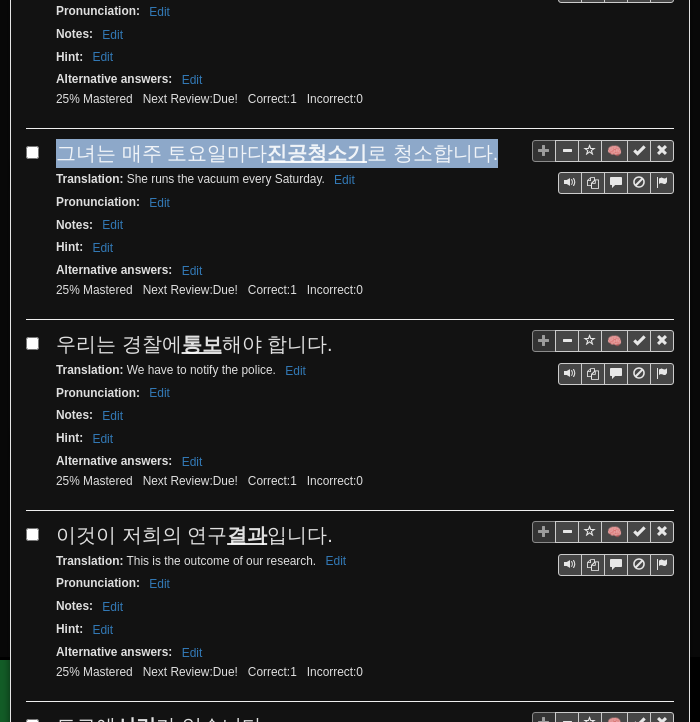 drag, startPoint x: 72, startPoint y: 118, endPoint x: 471, endPoint y: 116, distance: 399.005 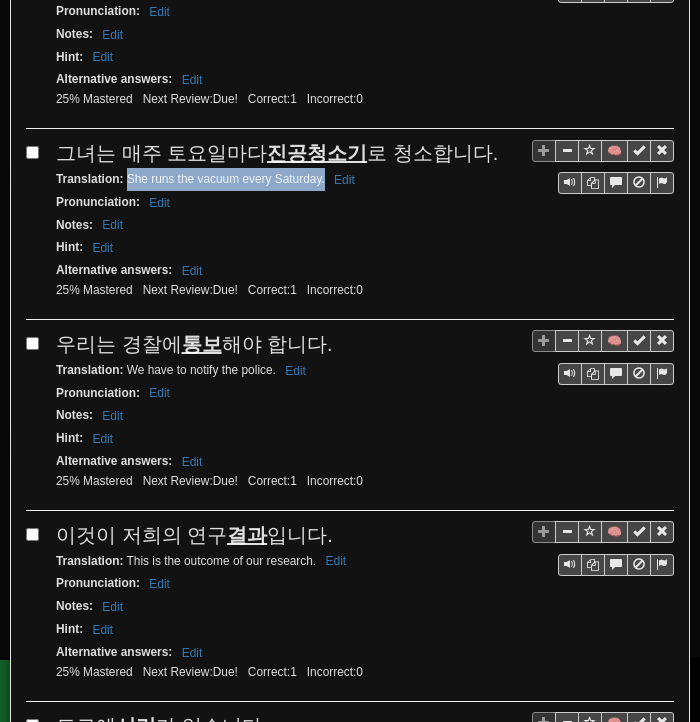 drag, startPoint x: 128, startPoint y: 143, endPoint x: 323, endPoint y: 147, distance: 195.04102 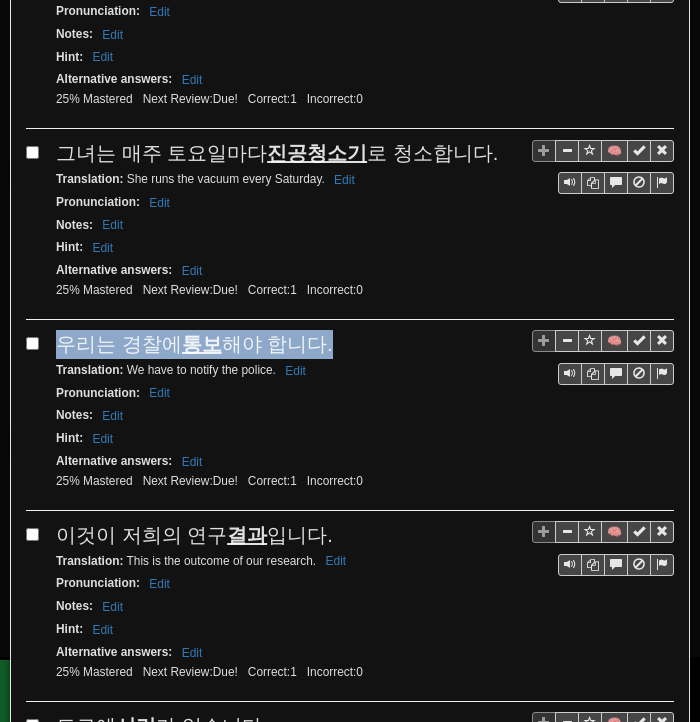 drag, startPoint x: 60, startPoint y: 301, endPoint x: 311, endPoint y: 309, distance: 251.12746 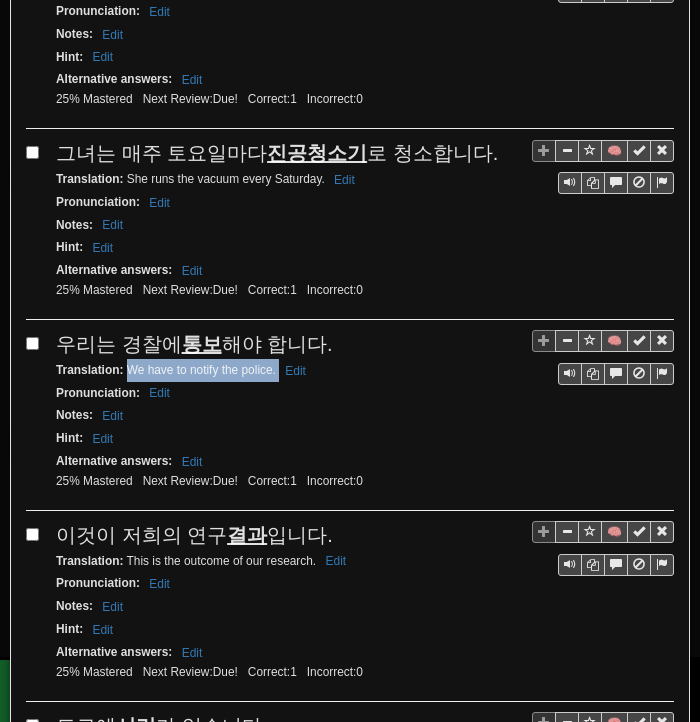 drag, startPoint x: 127, startPoint y: 324, endPoint x: 277, endPoint y: 339, distance: 150.74814 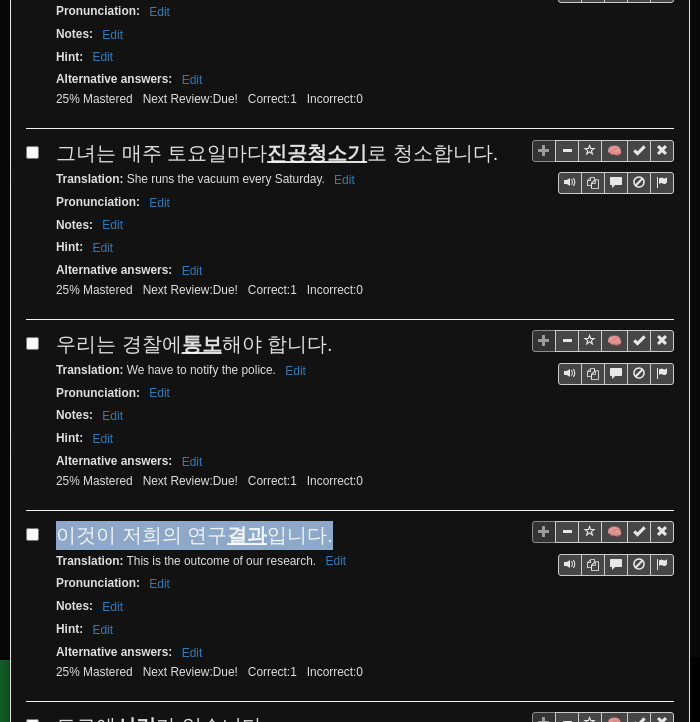 drag, startPoint x: 59, startPoint y: 489, endPoint x: 316, endPoint y: 484, distance: 257.04865 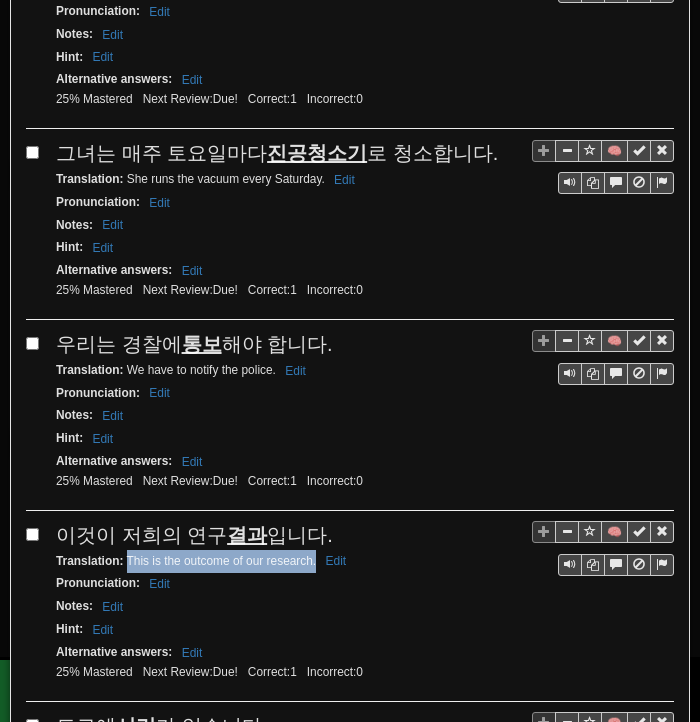 drag, startPoint x: 126, startPoint y: 513, endPoint x: 315, endPoint y: 521, distance: 189.16924 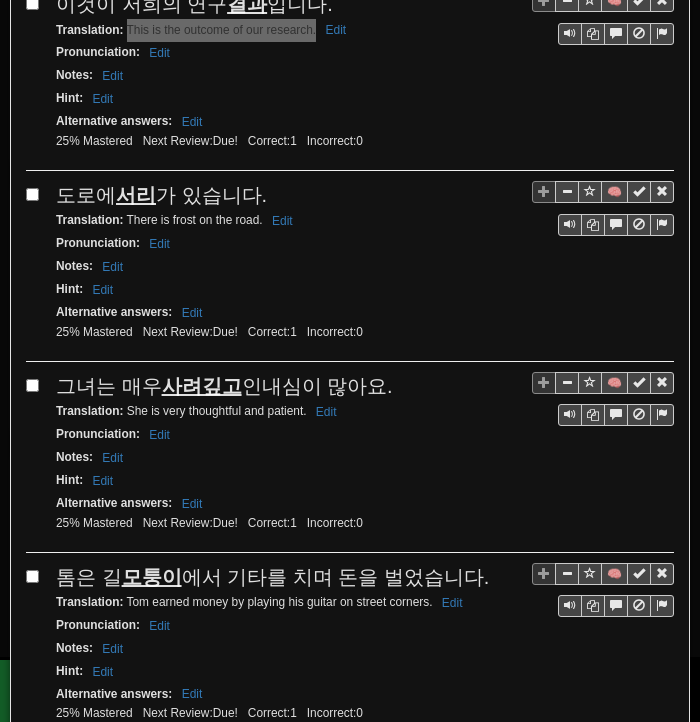 scroll, scrollTop: 3500, scrollLeft: 0, axis: vertical 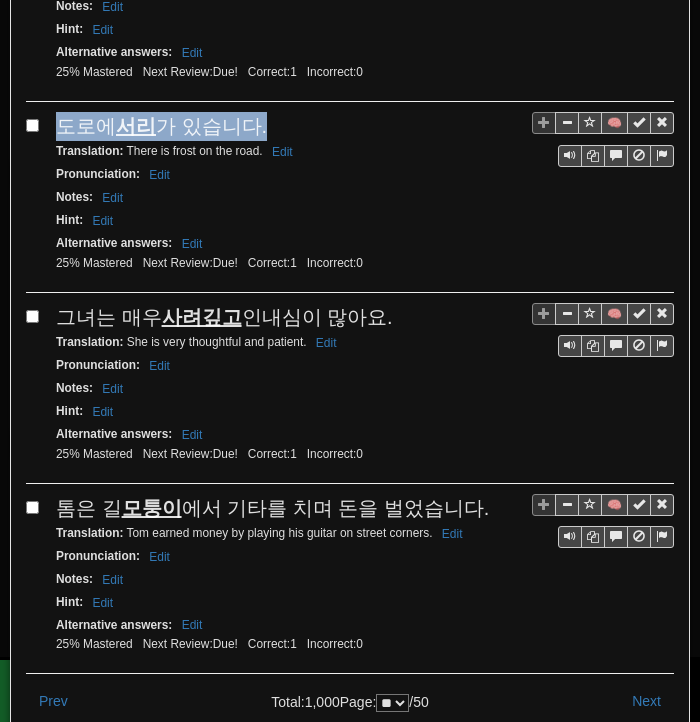 drag, startPoint x: 64, startPoint y: 84, endPoint x: 264, endPoint y: 87, distance: 200.02249 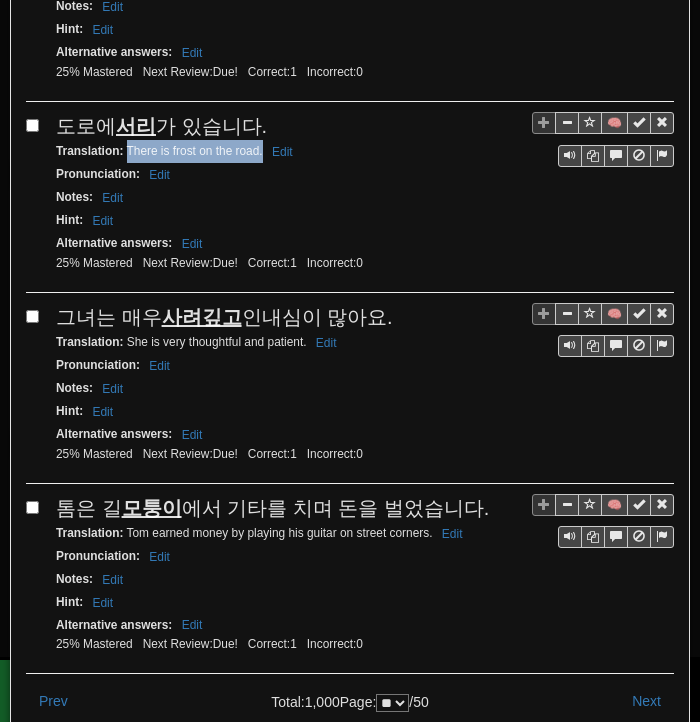 drag, startPoint x: 128, startPoint y: 101, endPoint x: 262, endPoint y: 104, distance: 134.03358 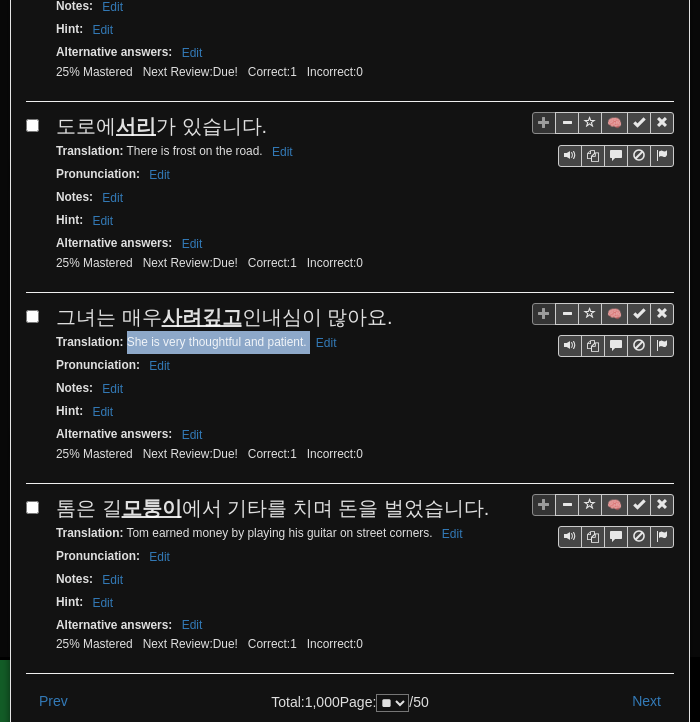 drag, startPoint x: 127, startPoint y: 291, endPoint x: 308, endPoint y: 293, distance: 181.01105 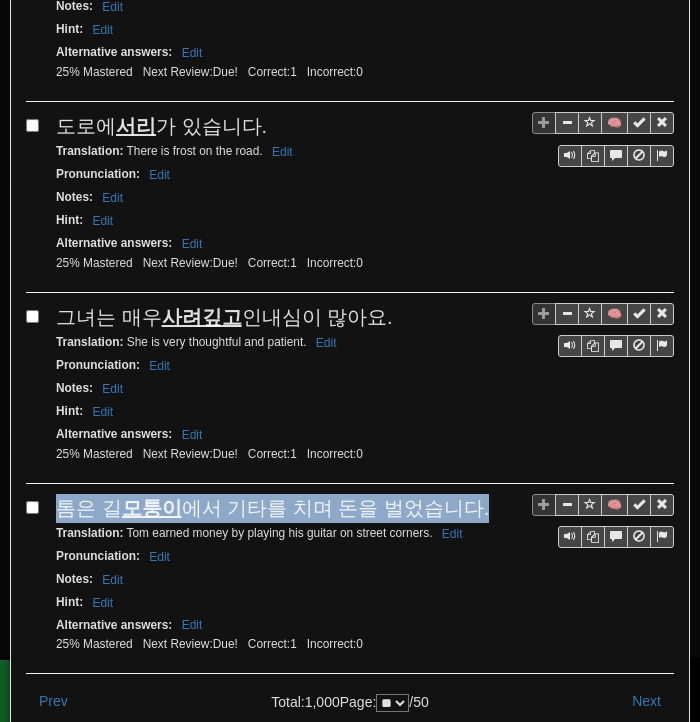 drag, startPoint x: 57, startPoint y: 447, endPoint x: 462, endPoint y: 447, distance: 405 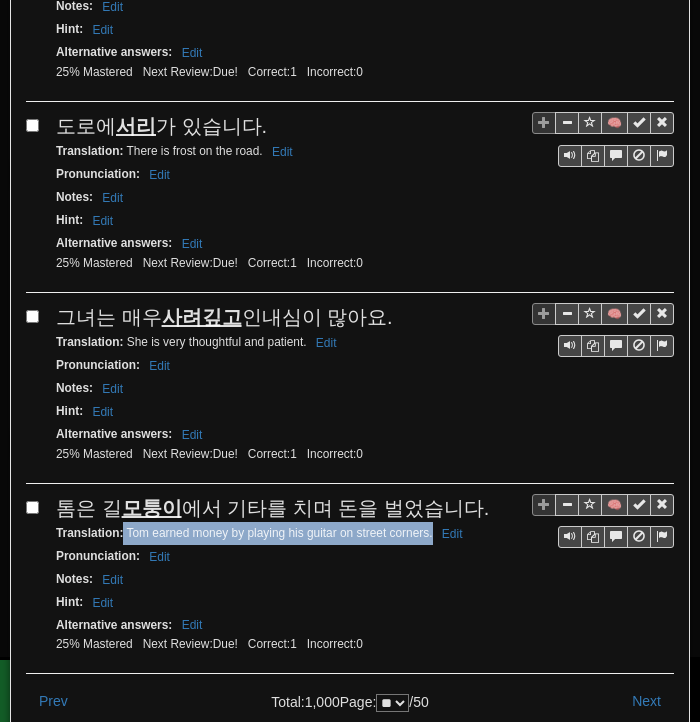 drag, startPoint x: 124, startPoint y: 475, endPoint x: 432, endPoint y: 485, distance: 308.1623 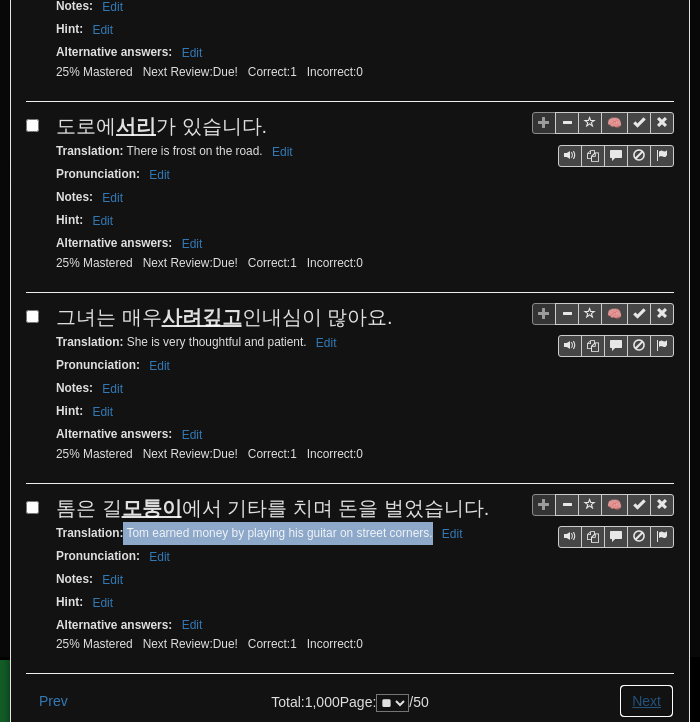 click on "Next" at bounding box center (646, 701) 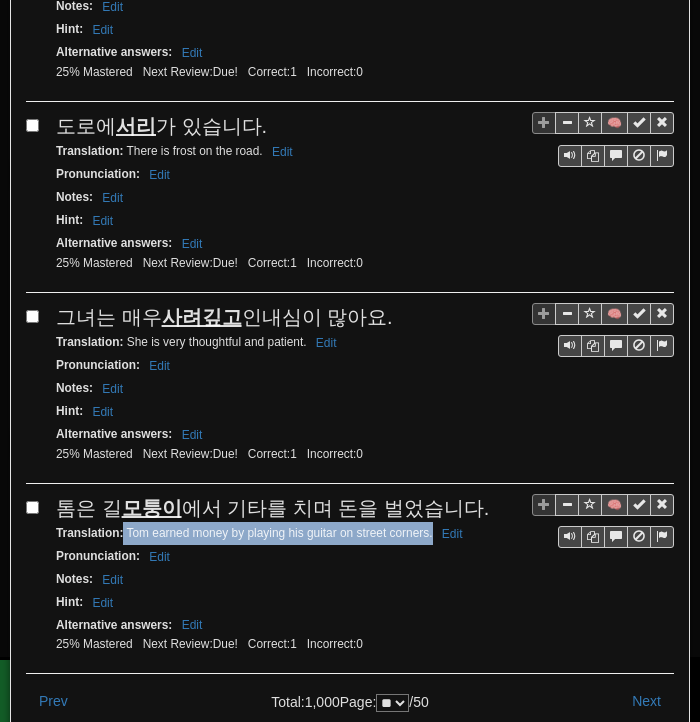 scroll, scrollTop: 0, scrollLeft: 0, axis: both 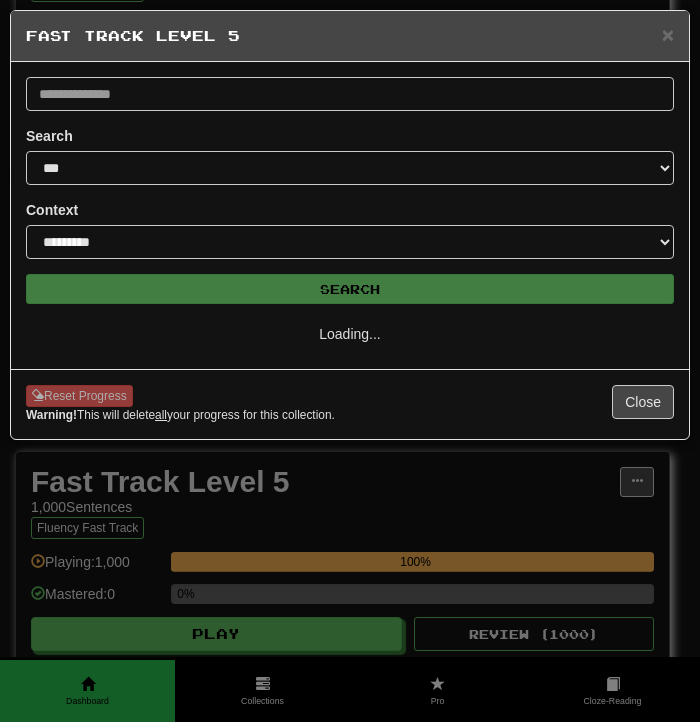 select on "**" 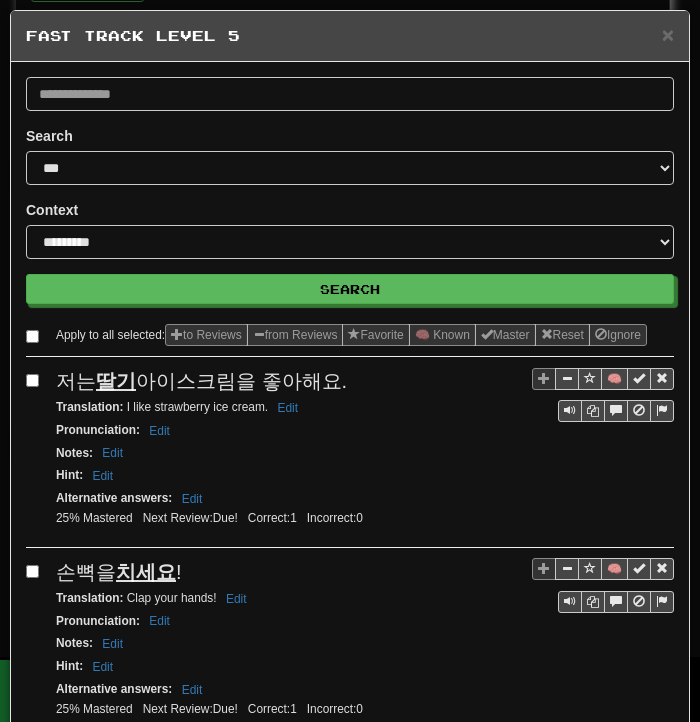 drag, startPoint x: 60, startPoint y: 397, endPoint x: 337, endPoint y: 398, distance: 277.0018 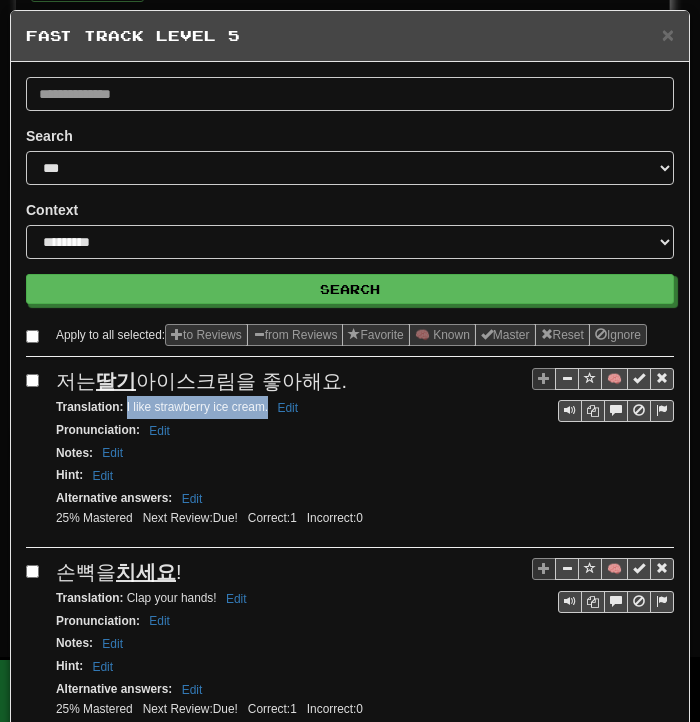 drag, startPoint x: 125, startPoint y: 423, endPoint x: 267, endPoint y: 425, distance: 142.01408 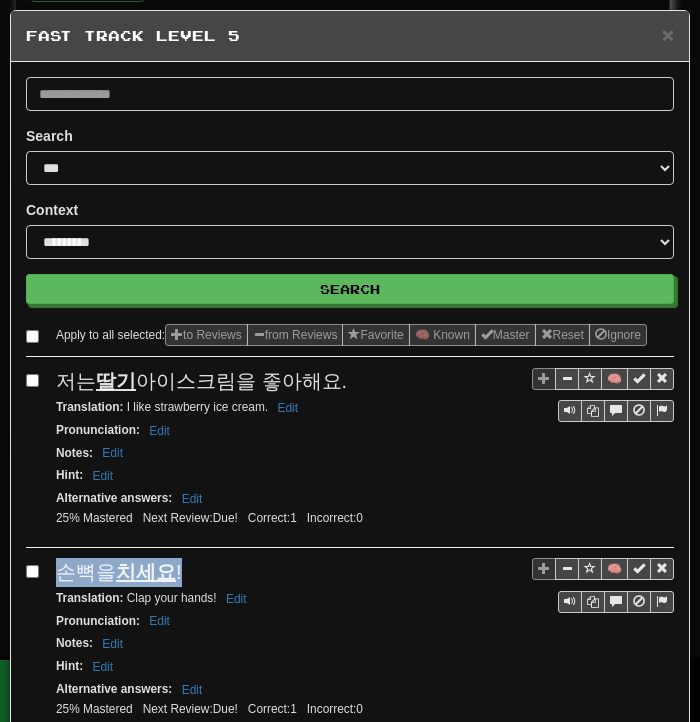 drag, startPoint x: 63, startPoint y: 589, endPoint x: 179, endPoint y: 587, distance: 116.01724 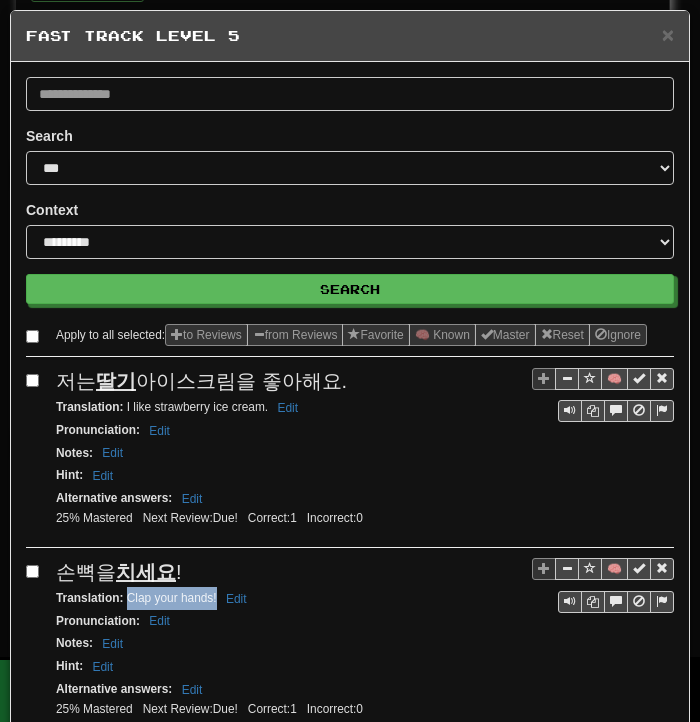 drag, startPoint x: 129, startPoint y: 616, endPoint x: 216, endPoint y: 613, distance: 87.05171 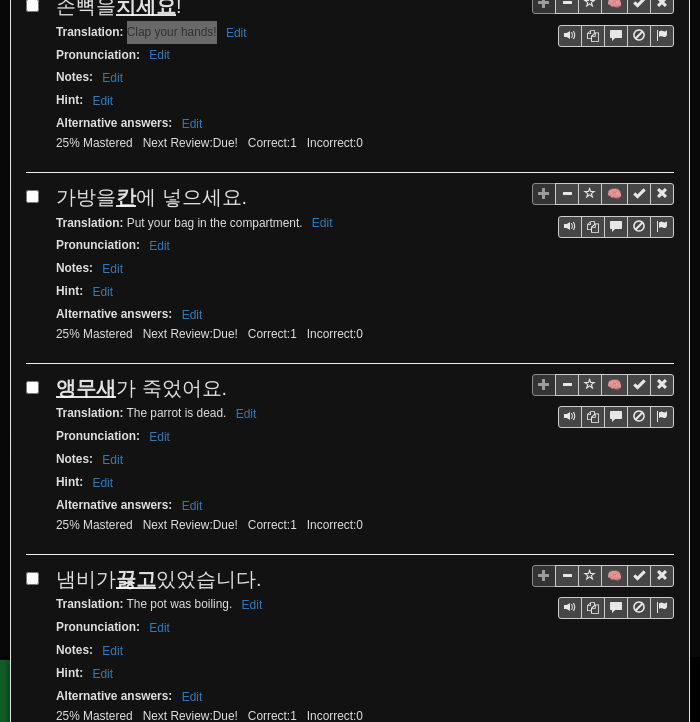 scroll, scrollTop: 600, scrollLeft: 0, axis: vertical 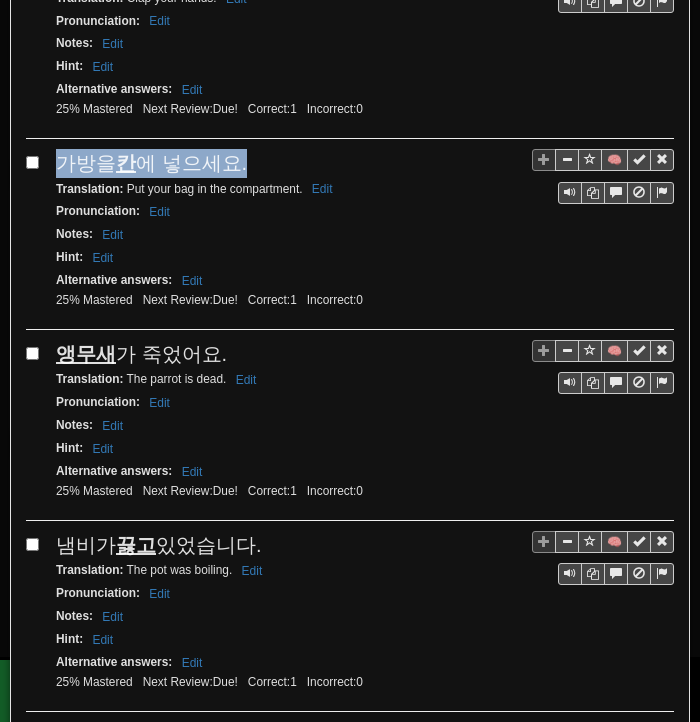 drag, startPoint x: 62, startPoint y: 173, endPoint x: 240, endPoint y: 170, distance: 178.02528 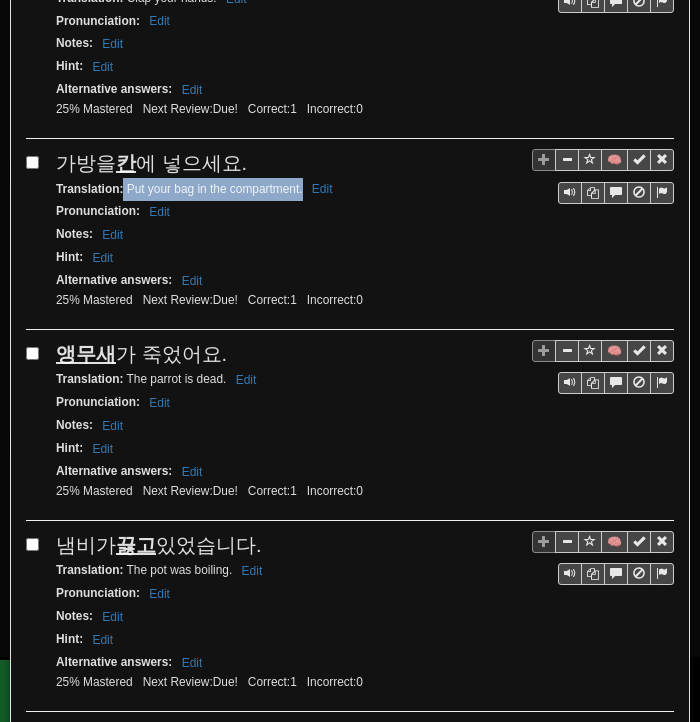 drag, startPoint x: 124, startPoint y: 201, endPoint x: 301, endPoint y: 199, distance: 177.01129 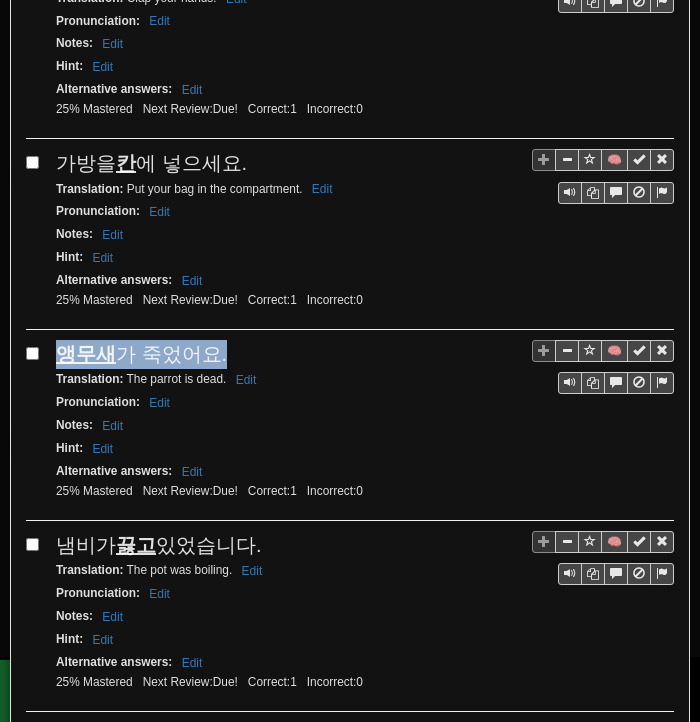 drag, startPoint x: 59, startPoint y: 363, endPoint x: 230, endPoint y: 367, distance: 171.04678 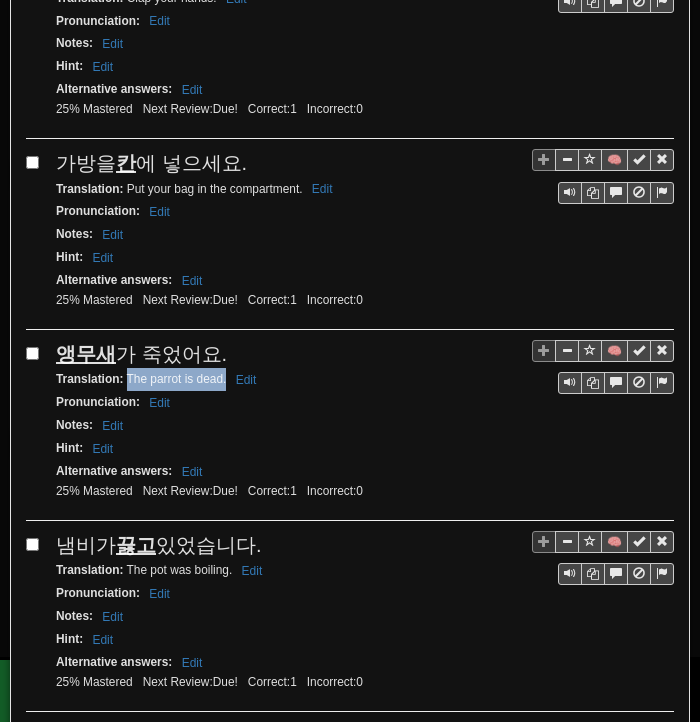 drag, startPoint x: 126, startPoint y: 384, endPoint x: 217, endPoint y: 391, distance: 91.26884 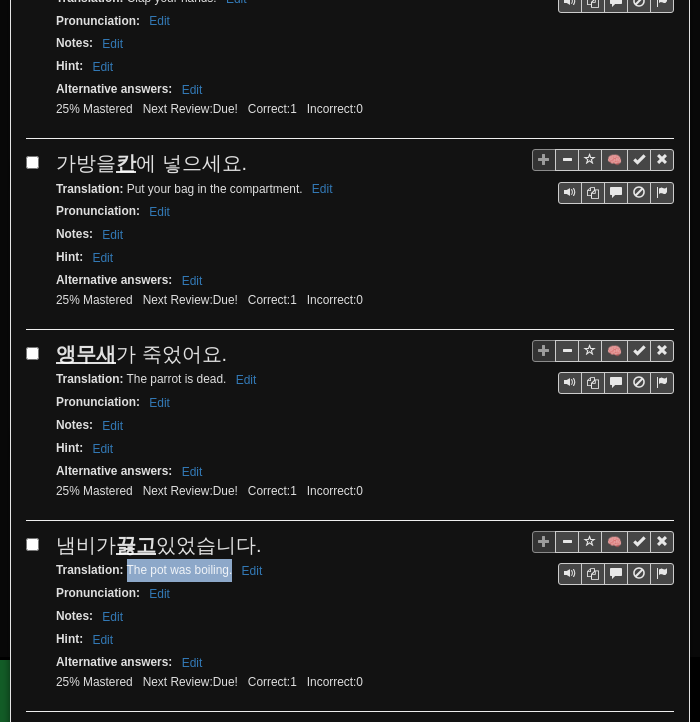 drag, startPoint x: 124, startPoint y: 574, endPoint x: 232, endPoint y: 573, distance: 108.00463 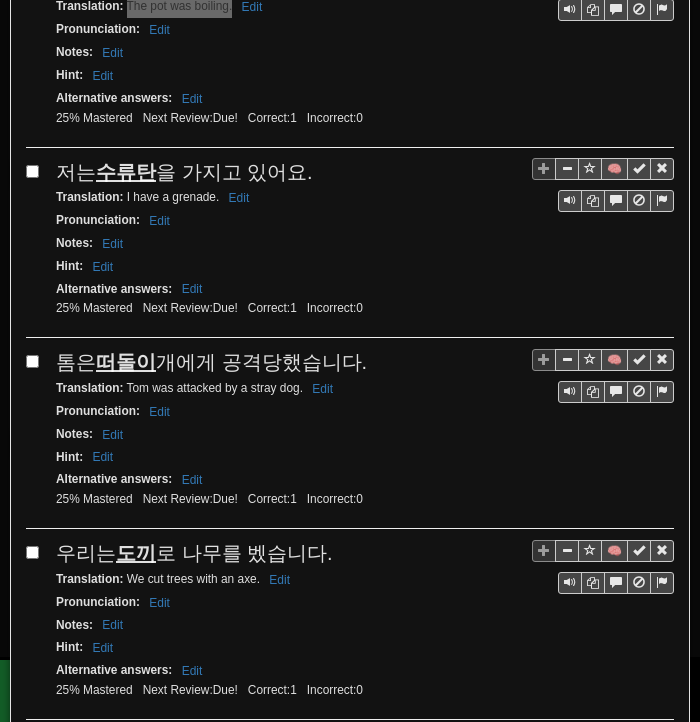 scroll, scrollTop: 1200, scrollLeft: 0, axis: vertical 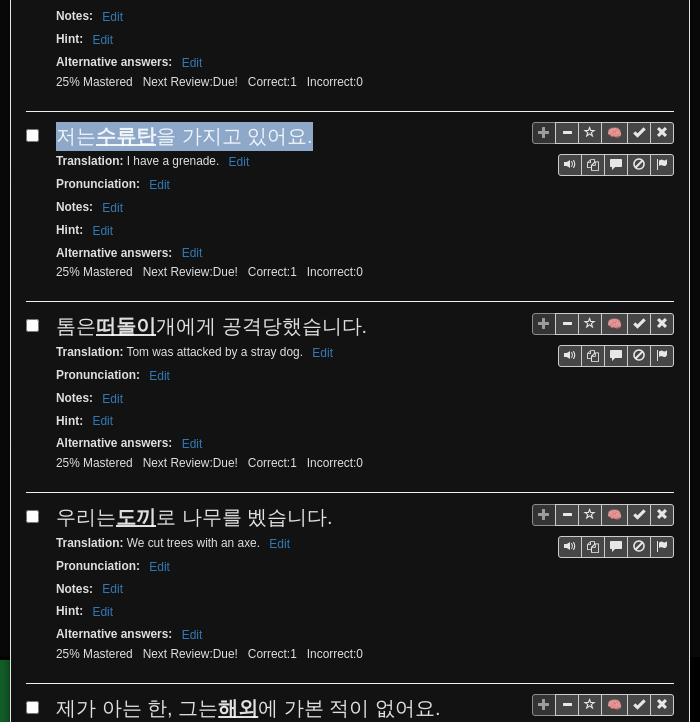 drag, startPoint x: 60, startPoint y: 135, endPoint x: 300, endPoint y: 135, distance: 240 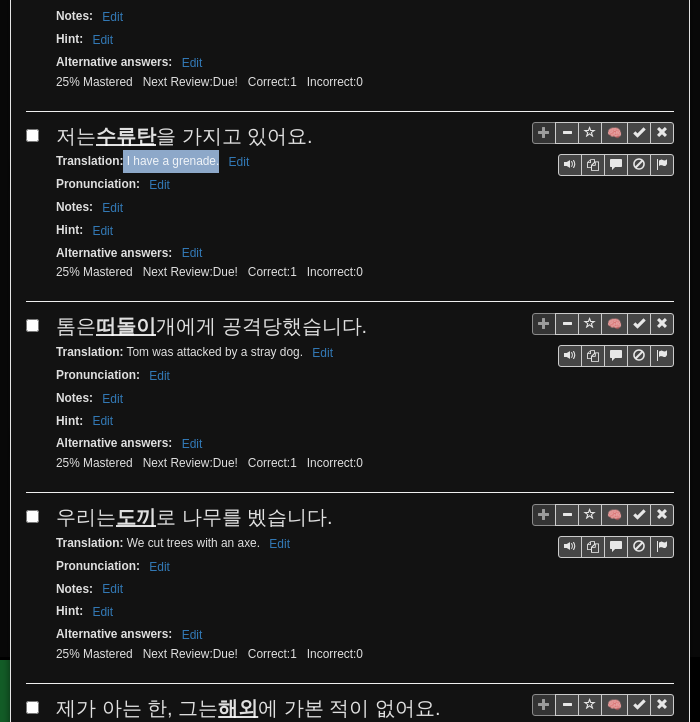 drag, startPoint x: 124, startPoint y: 157, endPoint x: 218, endPoint y: 163, distance: 94.19129 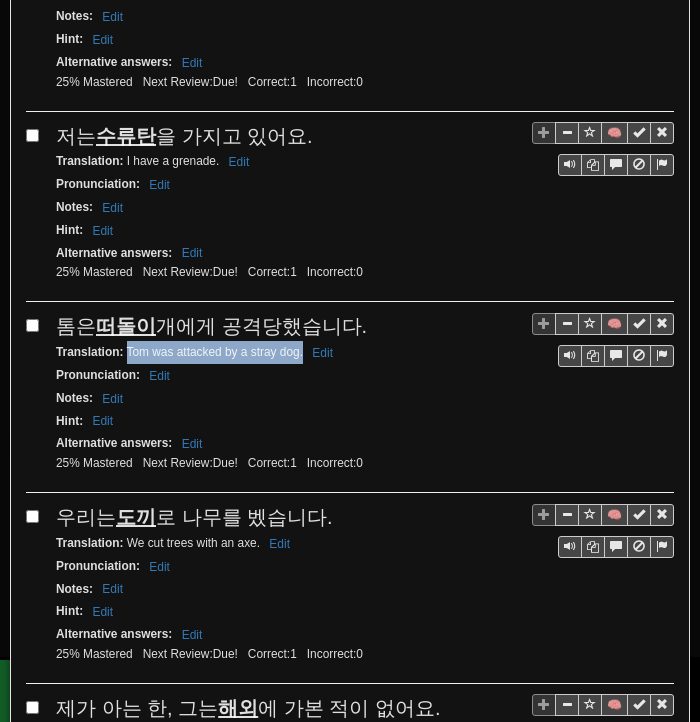 drag, startPoint x: 126, startPoint y: 348, endPoint x: 303, endPoint y: 350, distance: 177.01129 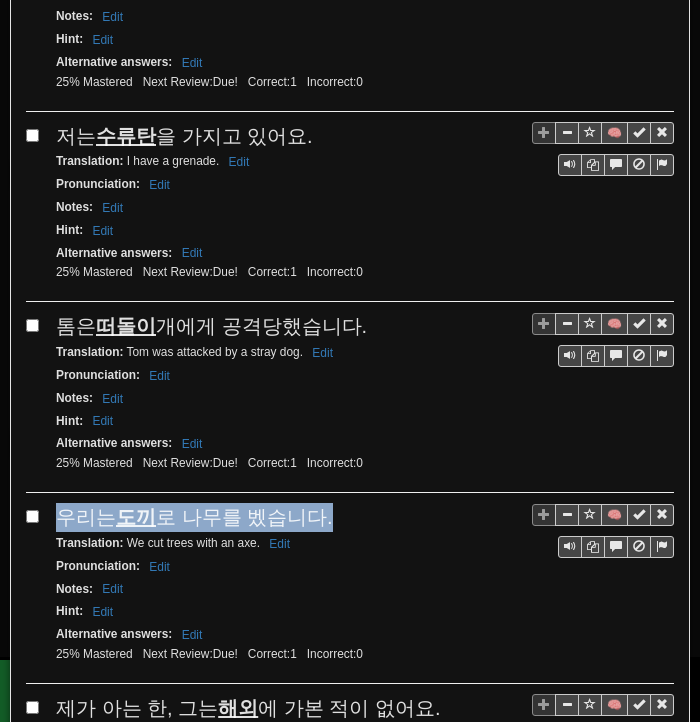 drag, startPoint x: 62, startPoint y: 505, endPoint x: 324, endPoint y: 518, distance: 262.32233 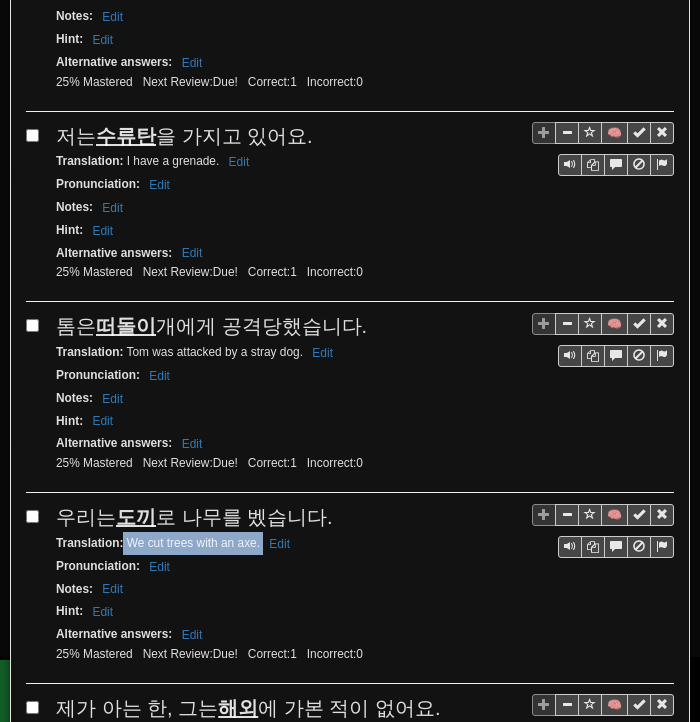 drag, startPoint x: 124, startPoint y: 535, endPoint x: 261, endPoint y: 535, distance: 137 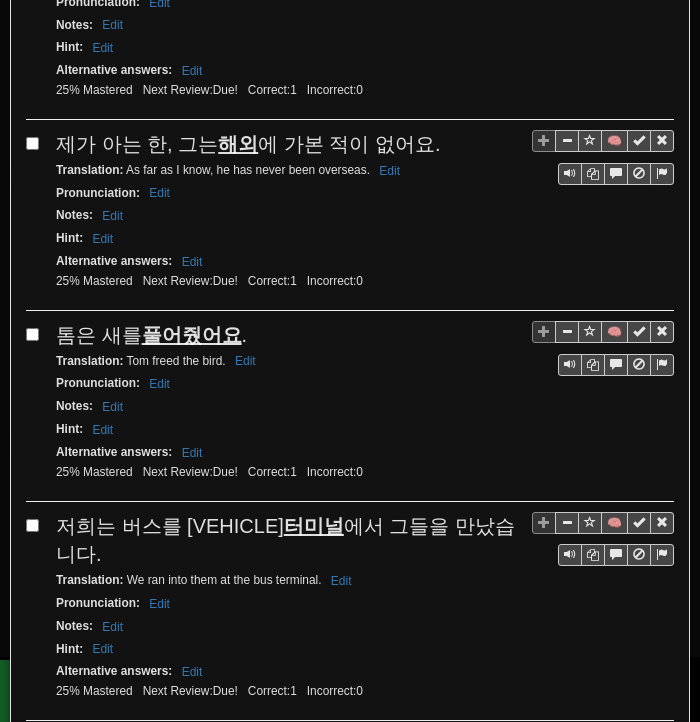 scroll, scrollTop: 1800, scrollLeft: 0, axis: vertical 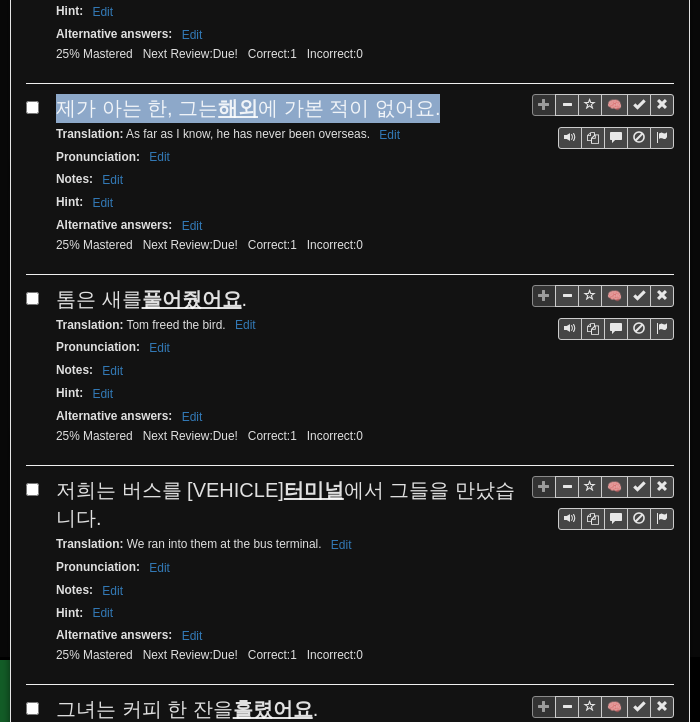 drag, startPoint x: 56, startPoint y: 97, endPoint x: 421, endPoint y: 105, distance: 365.08765 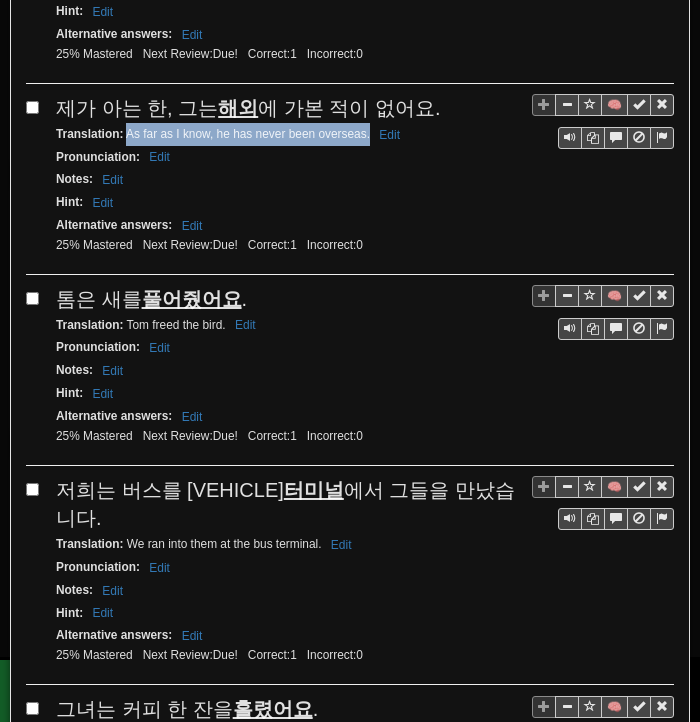 drag, startPoint x: 126, startPoint y: 120, endPoint x: 368, endPoint y: 124, distance: 242.03305 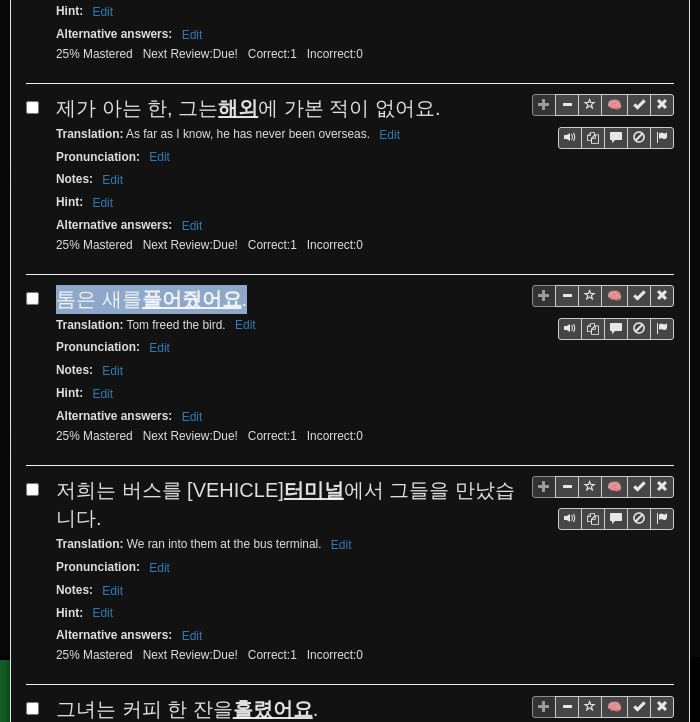 drag, startPoint x: 65, startPoint y: 284, endPoint x: 244, endPoint y: 286, distance: 179.01117 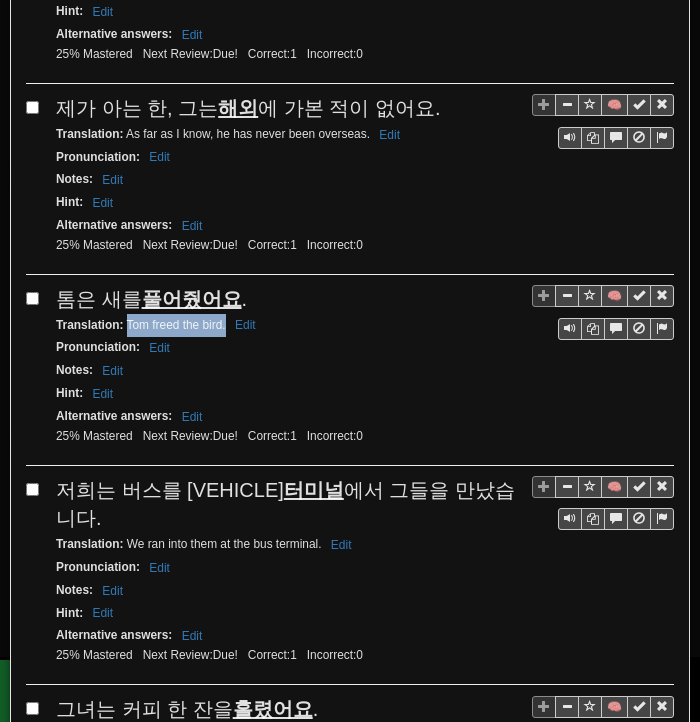 drag, startPoint x: 127, startPoint y: 305, endPoint x: 224, endPoint y: 311, distance: 97.18539 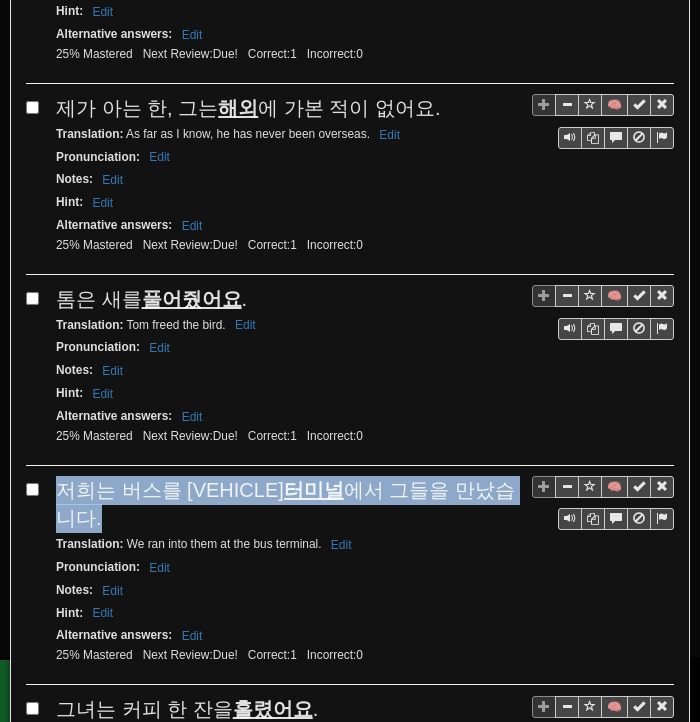 drag, startPoint x: 64, startPoint y: 469, endPoint x: 421, endPoint y: 472, distance: 357.0126 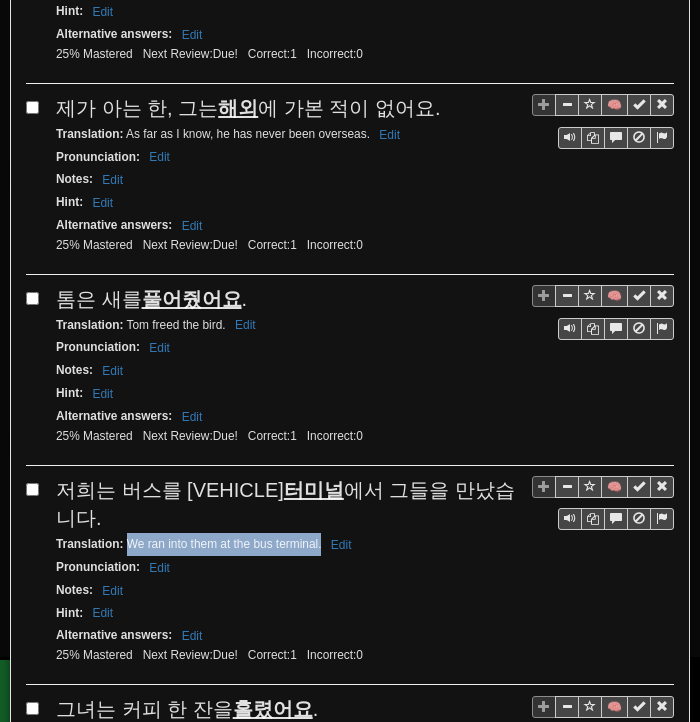 drag, startPoint x: 125, startPoint y: 491, endPoint x: 320, endPoint y: 501, distance: 195.25624 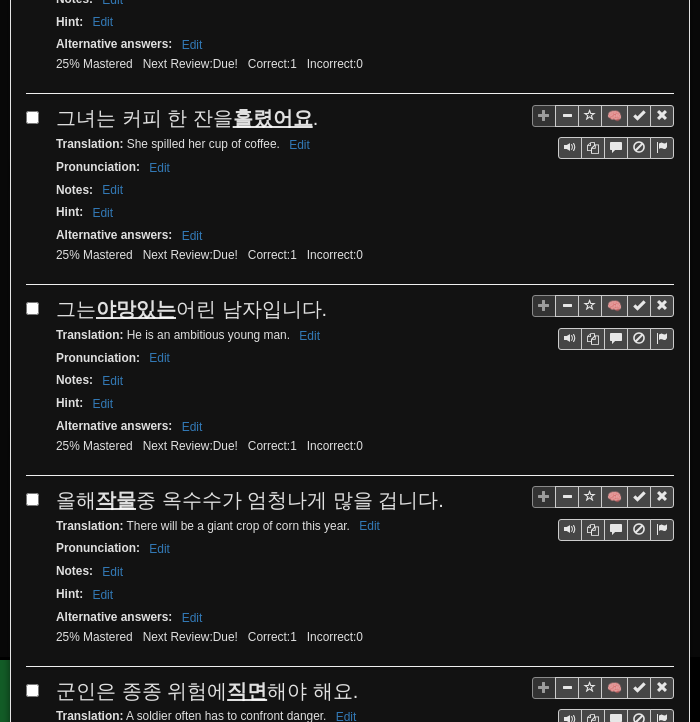 scroll, scrollTop: 2400, scrollLeft: 0, axis: vertical 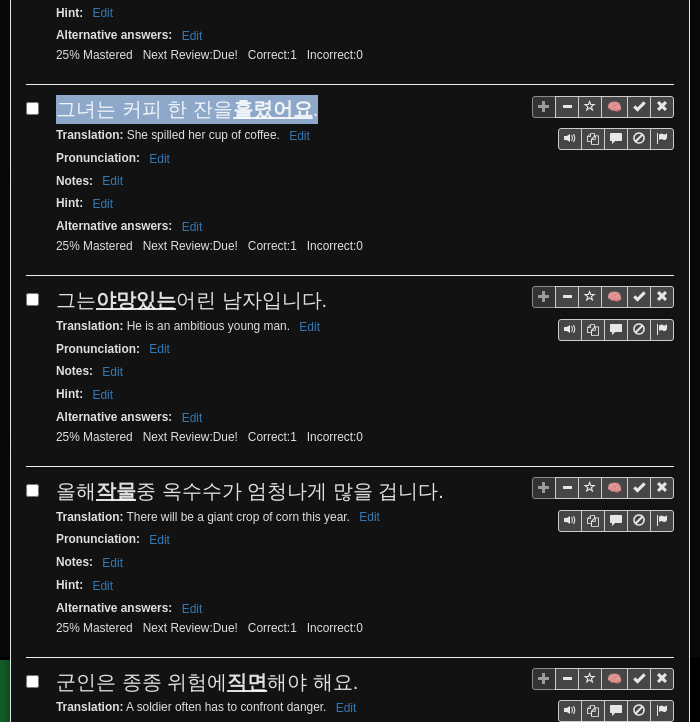 drag, startPoint x: 76, startPoint y: 57, endPoint x: 316, endPoint y: 54, distance: 240.01875 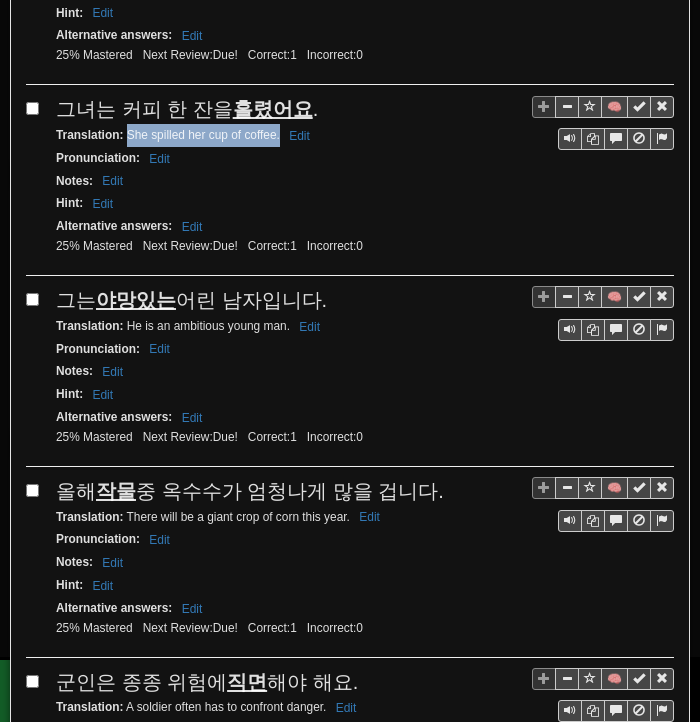 drag, startPoint x: 127, startPoint y: 77, endPoint x: 279, endPoint y: 87, distance: 152.3286 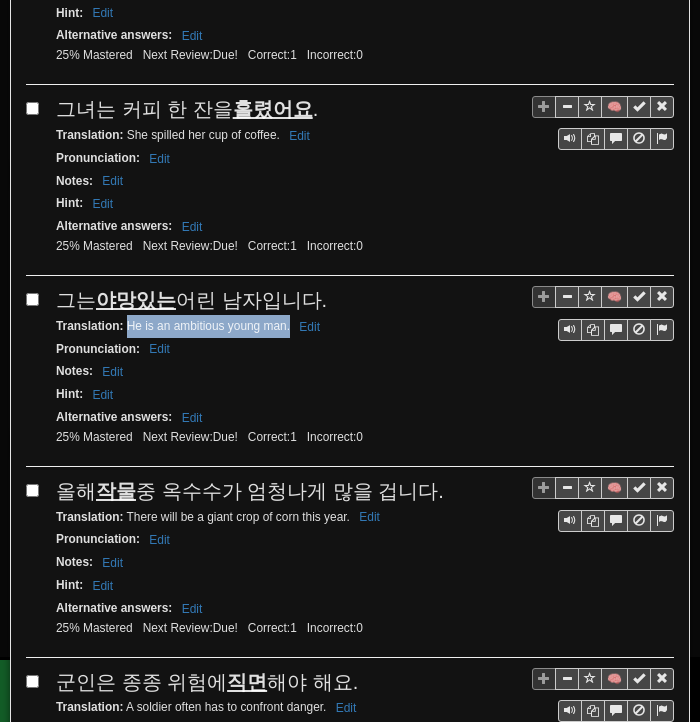 drag, startPoint x: 126, startPoint y: 270, endPoint x: 291, endPoint y: 272, distance: 165.01212 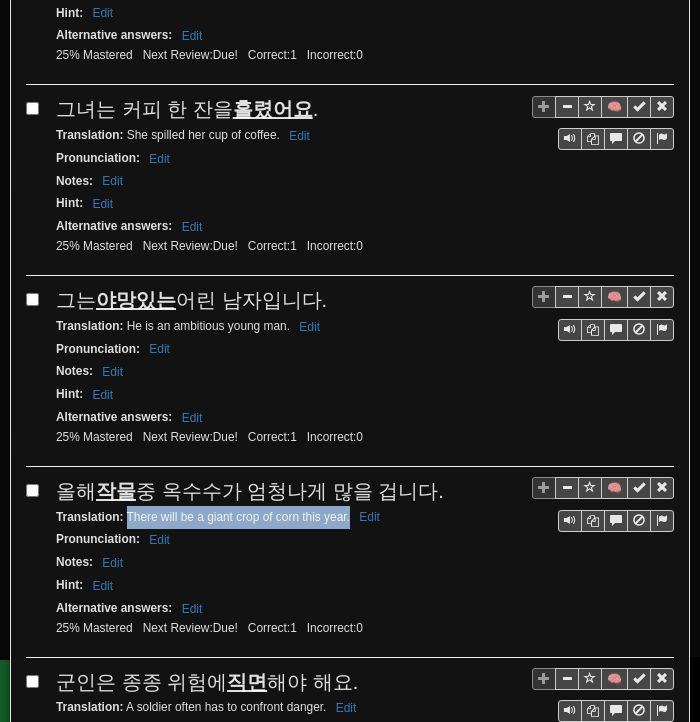 drag, startPoint x: 126, startPoint y: 457, endPoint x: 349, endPoint y: 457, distance: 223 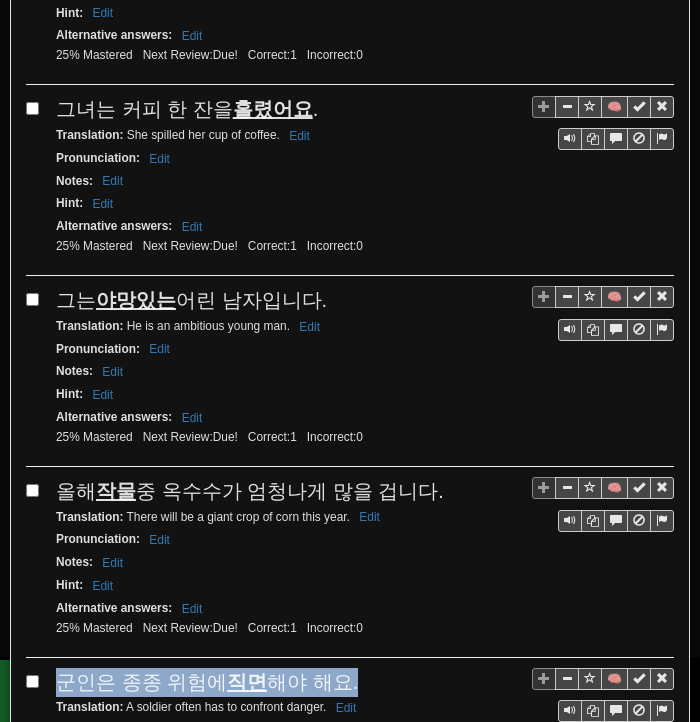 drag, startPoint x: 56, startPoint y: 619, endPoint x: 349, endPoint y: 611, distance: 293.1092 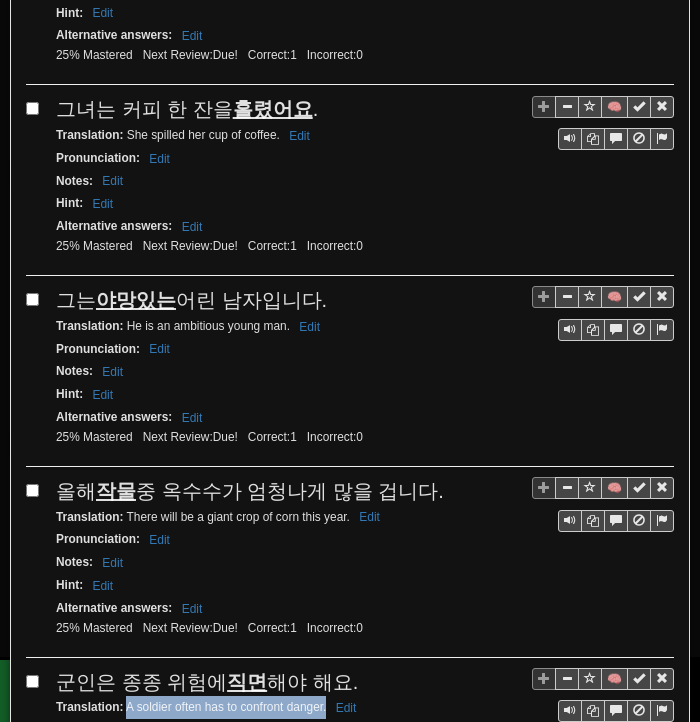 drag, startPoint x: 126, startPoint y: 643, endPoint x: 325, endPoint y: 649, distance: 199.09044 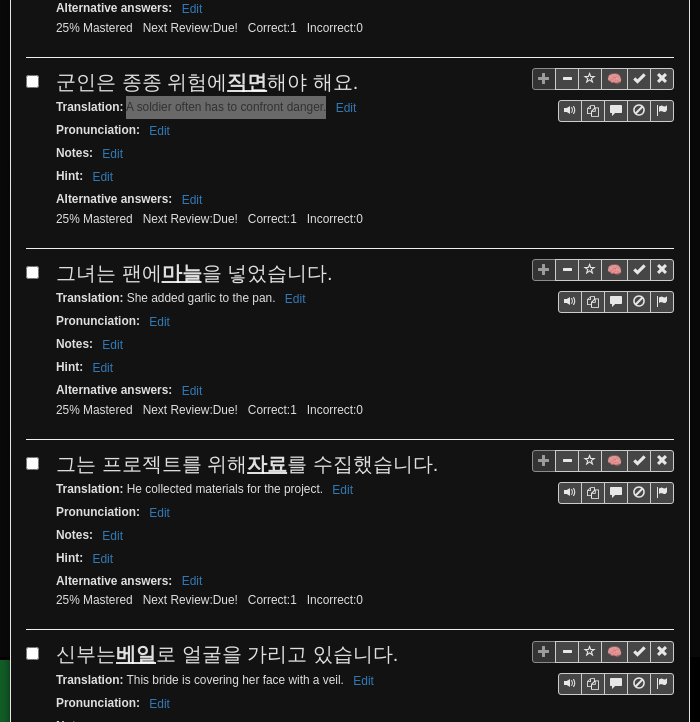 scroll, scrollTop: 3100, scrollLeft: 0, axis: vertical 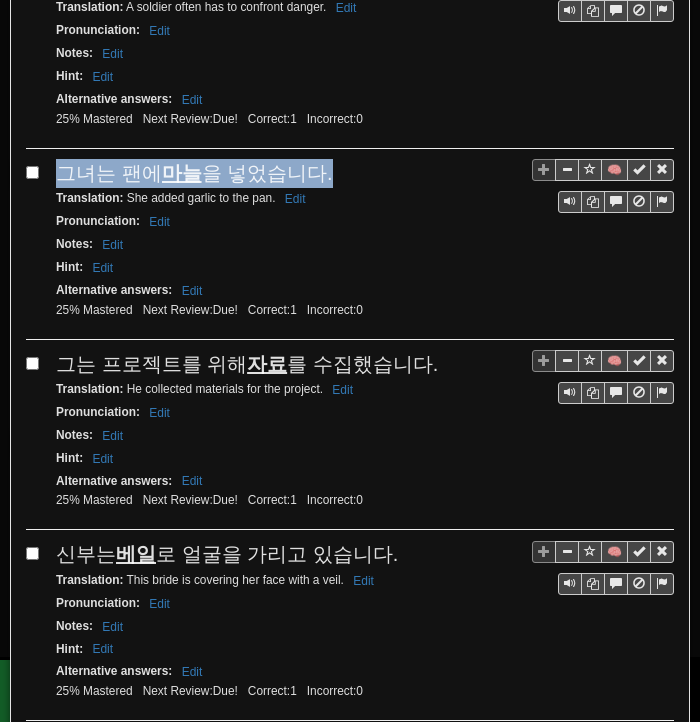 drag, startPoint x: 60, startPoint y: 108, endPoint x: 323, endPoint y: 109, distance: 263.0019 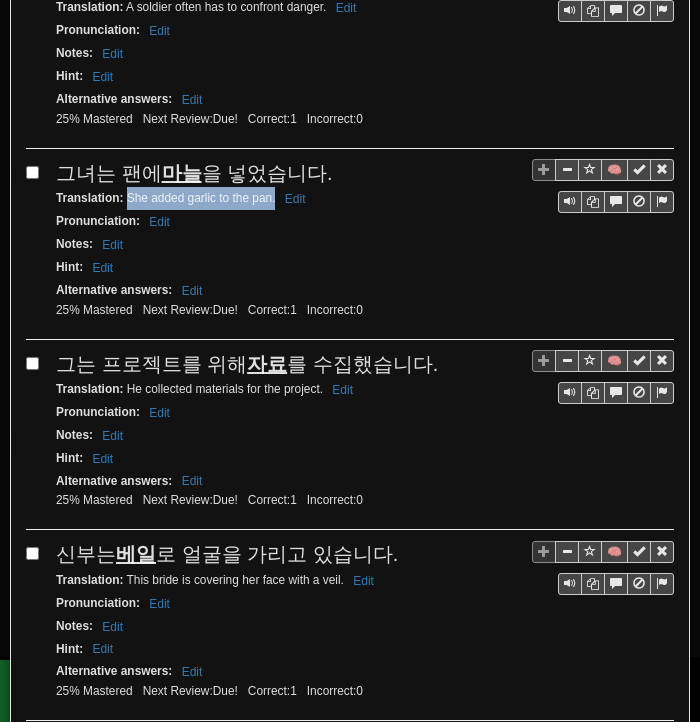 drag, startPoint x: 127, startPoint y: 128, endPoint x: 274, endPoint y: 136, distance: 147.21753 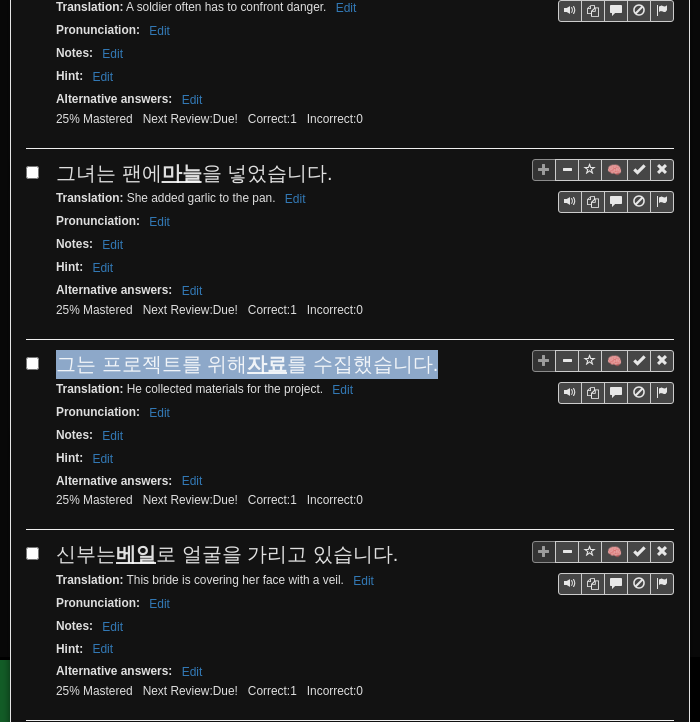 drag, startPoint x: 63, startPoint y: 290, endPoint x: 418, endPoint y: 296, distance: 355.0507 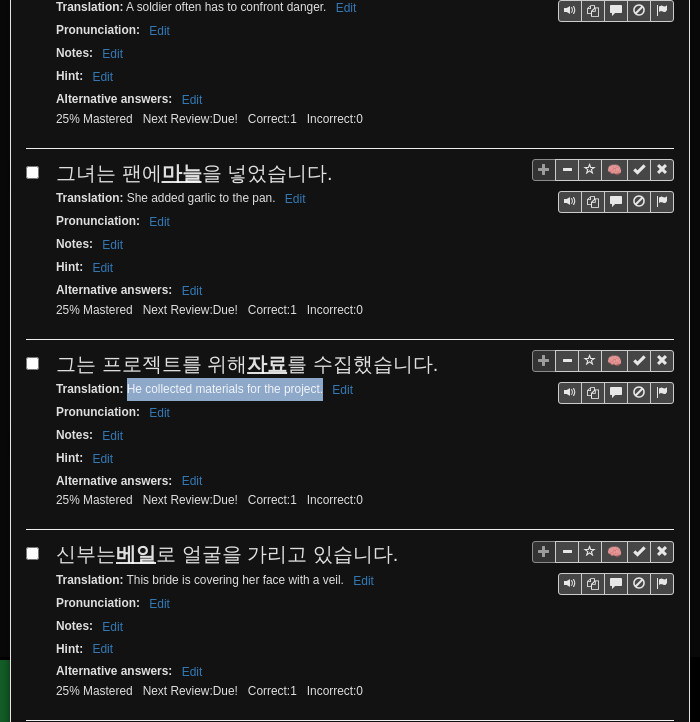 drag, startPoint x: 128, startPoint y: 318, endPoint x: 322, endPoint y: 321, distance: 194.0232 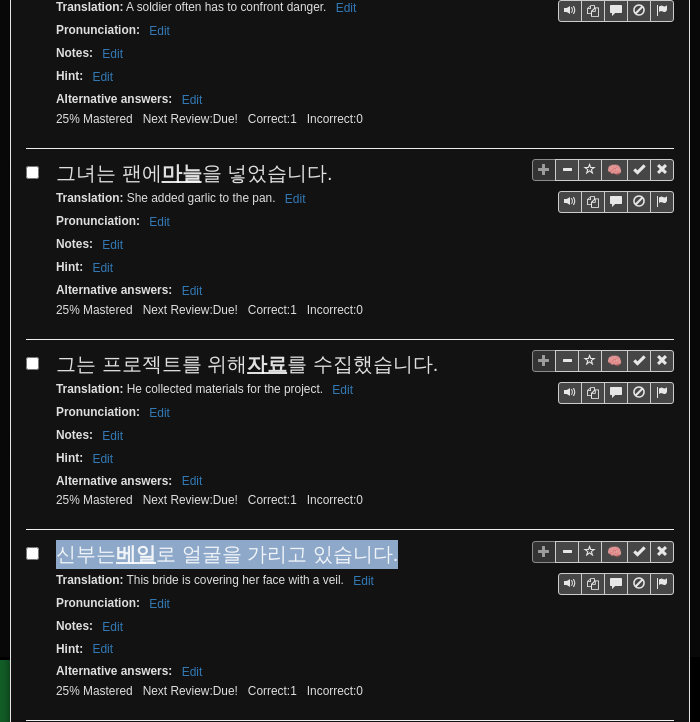 drag, startPoint x: 58, startPoint y: 474, endPoint x: 380, endPoint y: 475, distance: 322.00156 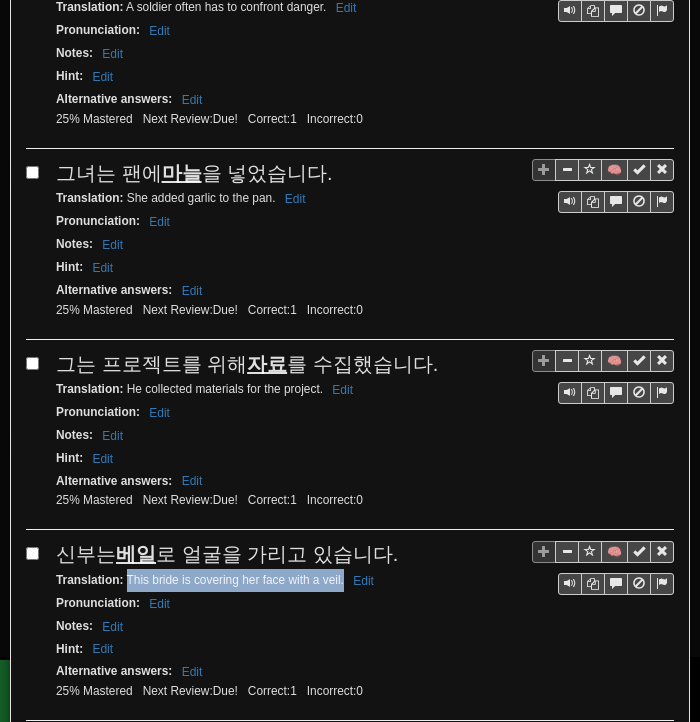 drag, startPoint x: 124, startPoint y: 498, endPoint x: 343, endPoint y: 507, distance: 219.18486 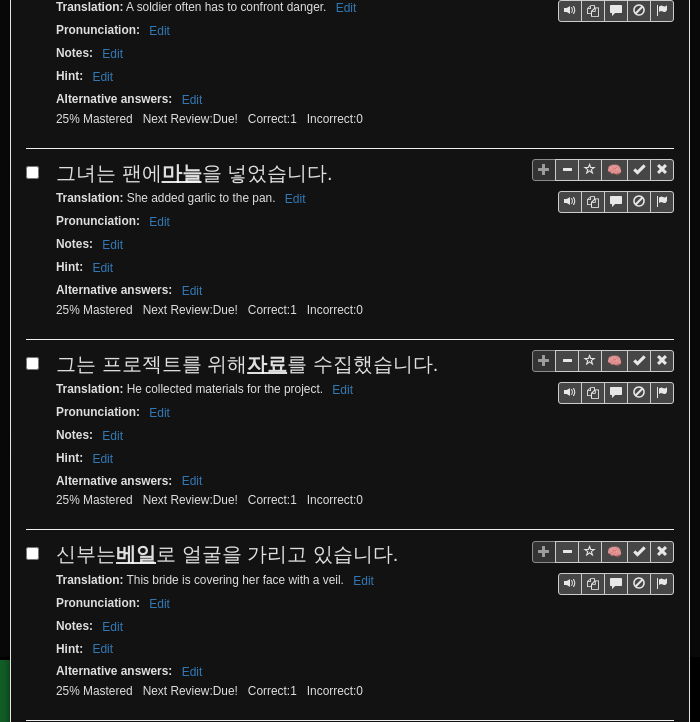 drag, startPoint x: 60, startPoint y: 667, endPoint x: 360, endPoint y: 671, distance: 300.02667 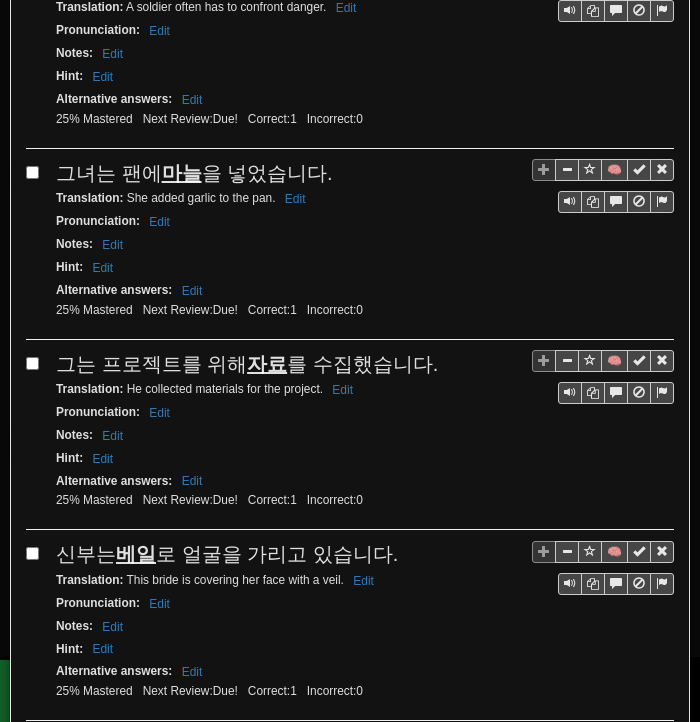 drag, startPoint x: 125, startPoint y: 694, endPoint x: 252, endPoint y: 690, distance: 127.06297 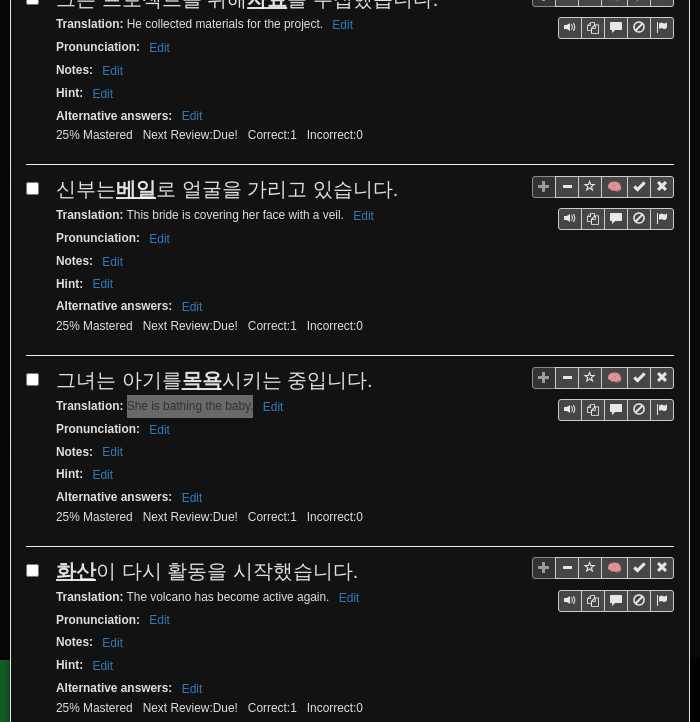 scroll, scrollTop: 3500, scrollLeft: 0, axis: vertical 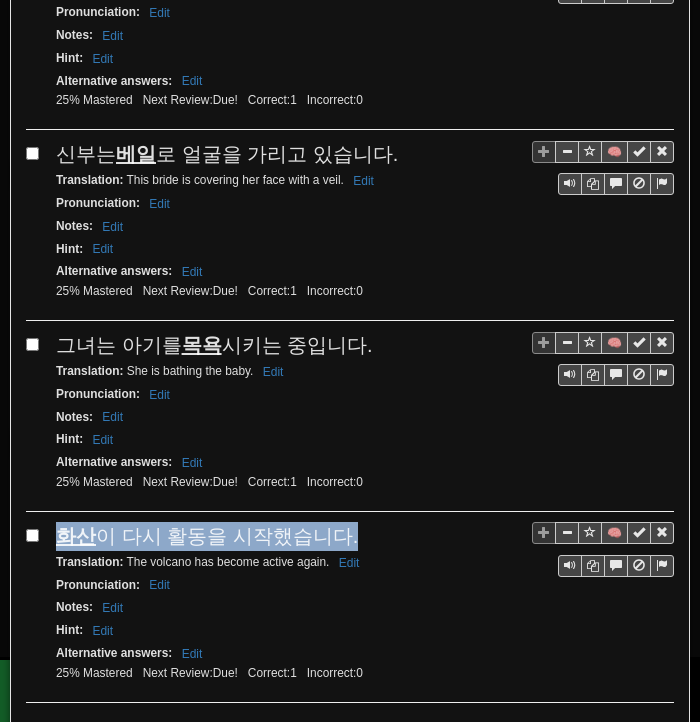drag, startPoint x: 56, startPoint y: 447, endPoint x: 344, endPoint y: 453, distance: 288.0625 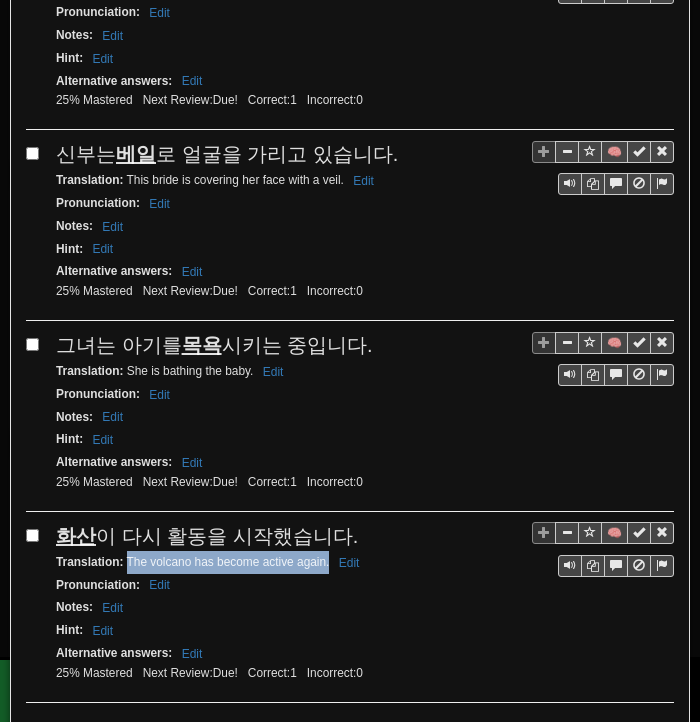 drag, startPoint x: 124, startPoint y: 473, endPoint x: 328, endPoint y: 479, distance: 204.08821 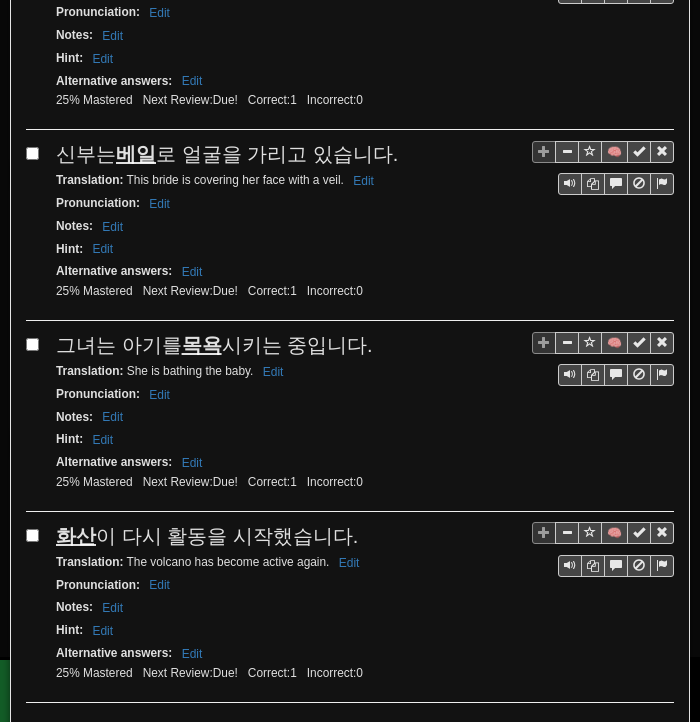 click on "Hint :     Edit" at bounding box center [365, 630] 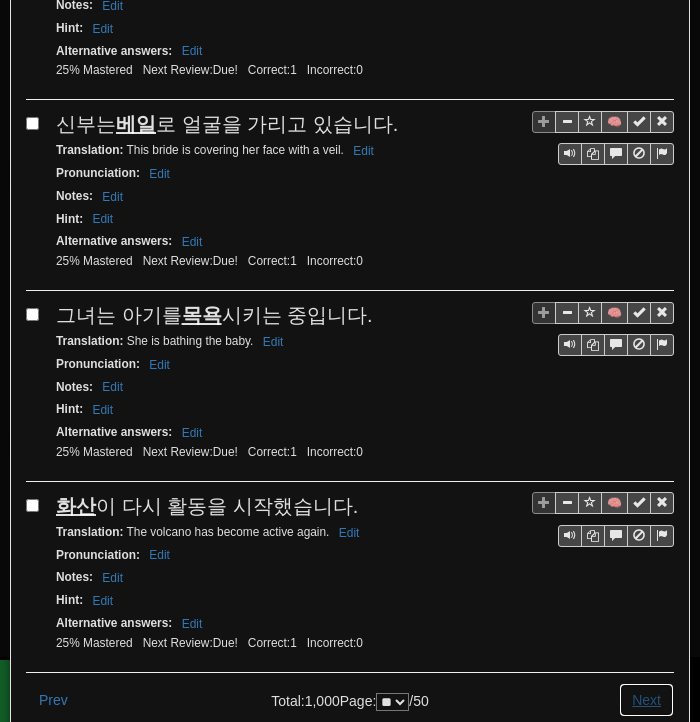 click on "Next" at bounding box center [646, 700] 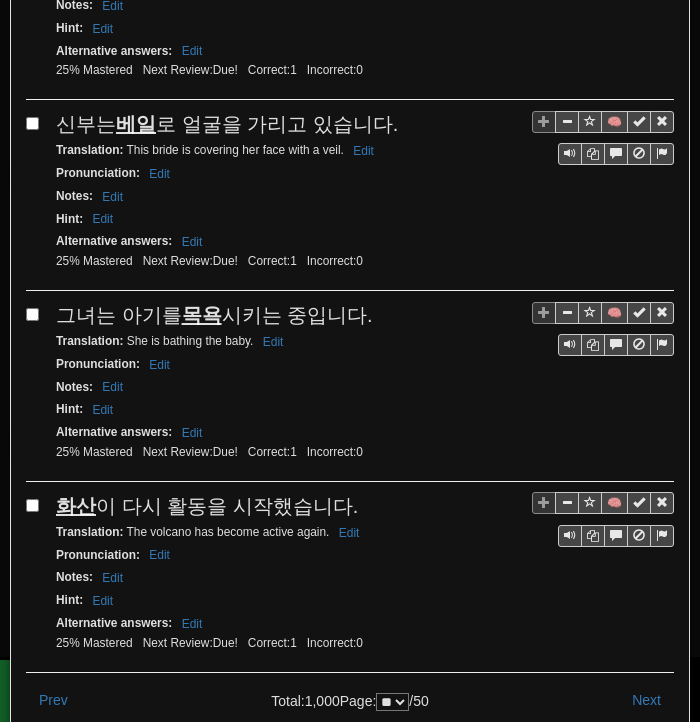 scroll, scrollTop: 0, scrollLeft: 0, axis: both 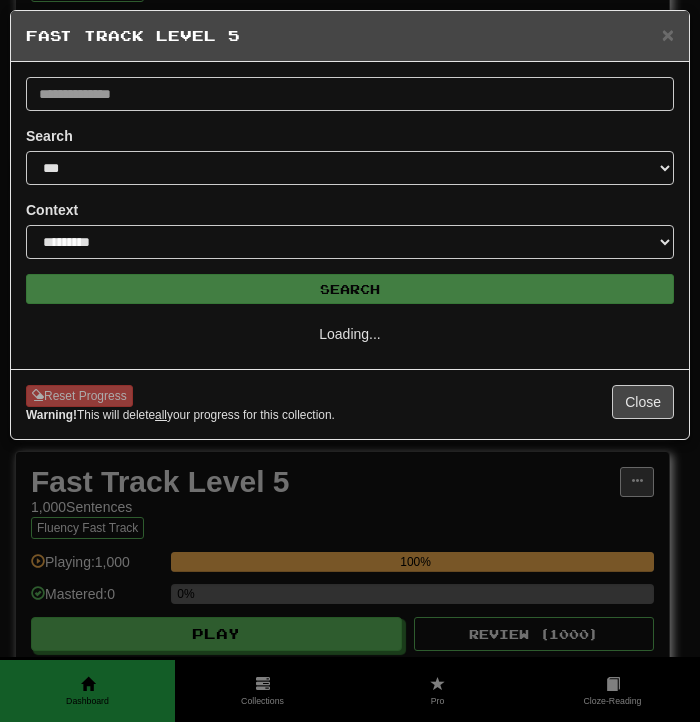 select on "**" 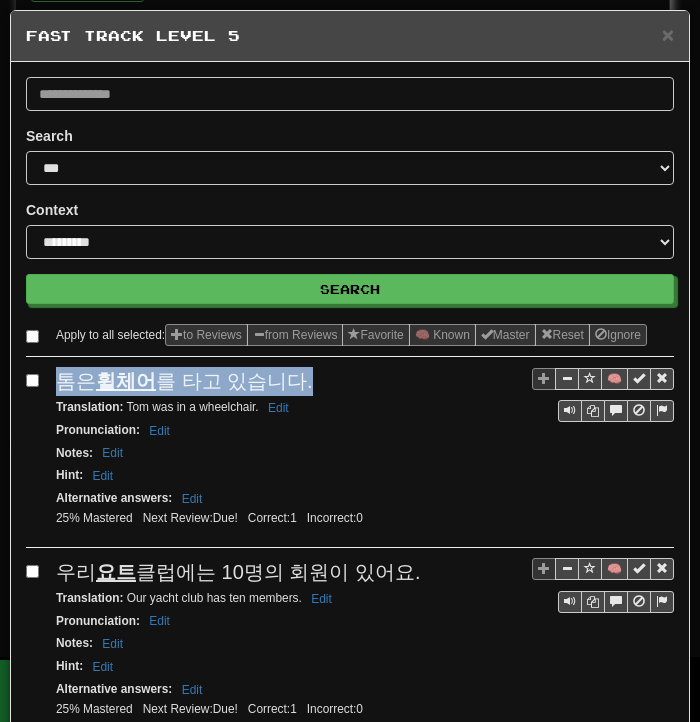 drag, startPoint x: 55, startPoint y: 398, endPoint x: 305, endPoint y: 403, distance: 250.04999 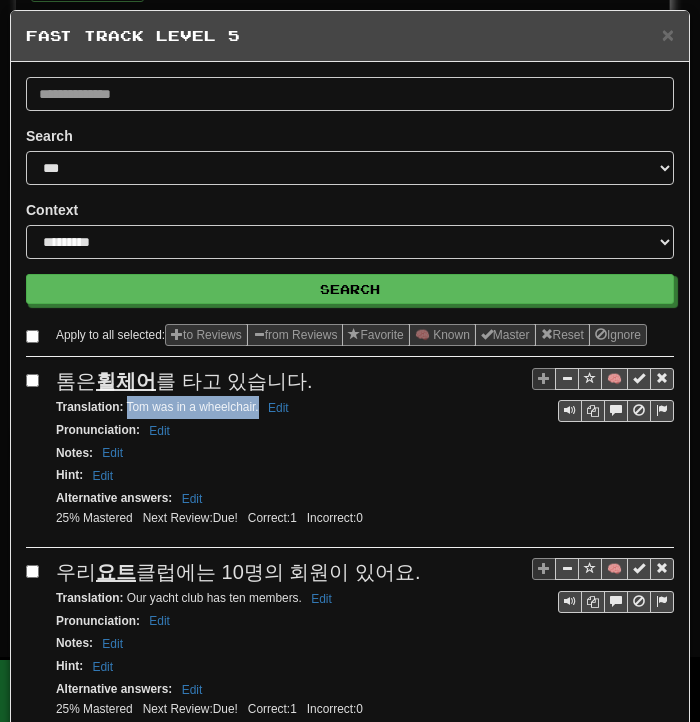 drag, startPoint x: 126, startPoint y: 424, endPoint x: 257, endPoint y: 425, distance: 131.00381 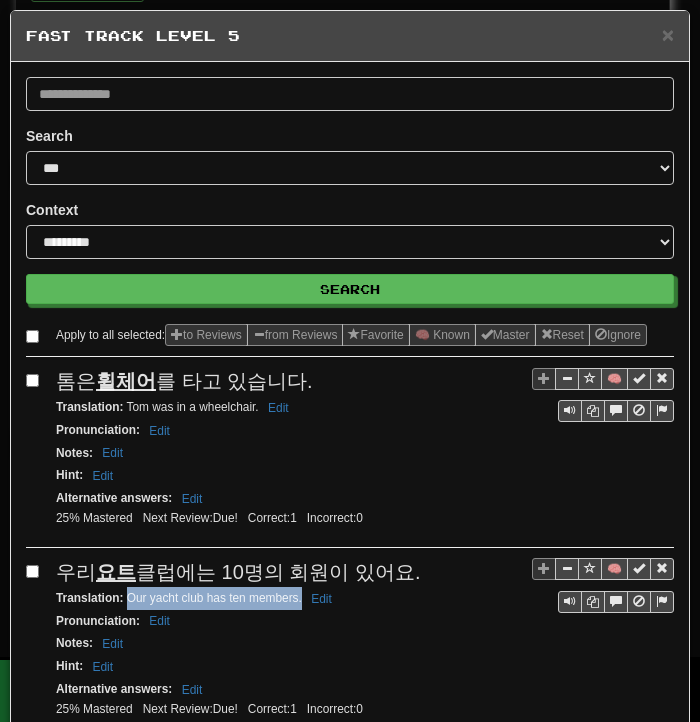 drag, startPoint x: 126, startPoint y: 613, endPoint x: 301, endPoint y: 613, distance: 175 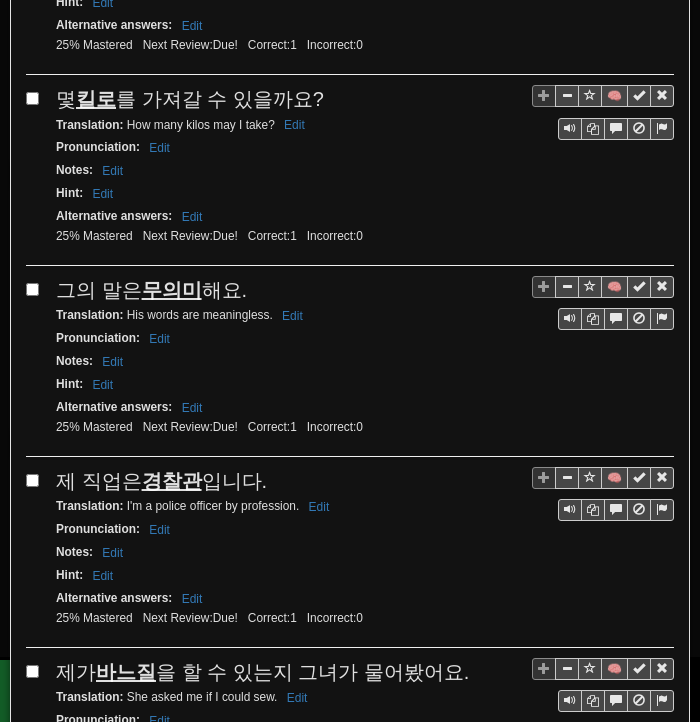 scroll, scrollTop: 700, scrollLeft: 0, axis: vertical 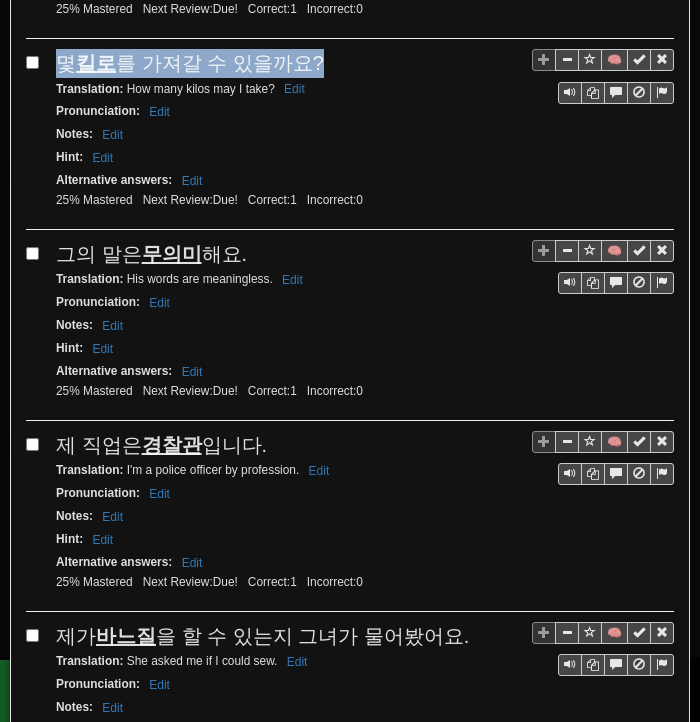 drag, startPoint x: 61, startPoint y: 75, endPoint x: 313, endPoint y: 60, distance: 252.44603 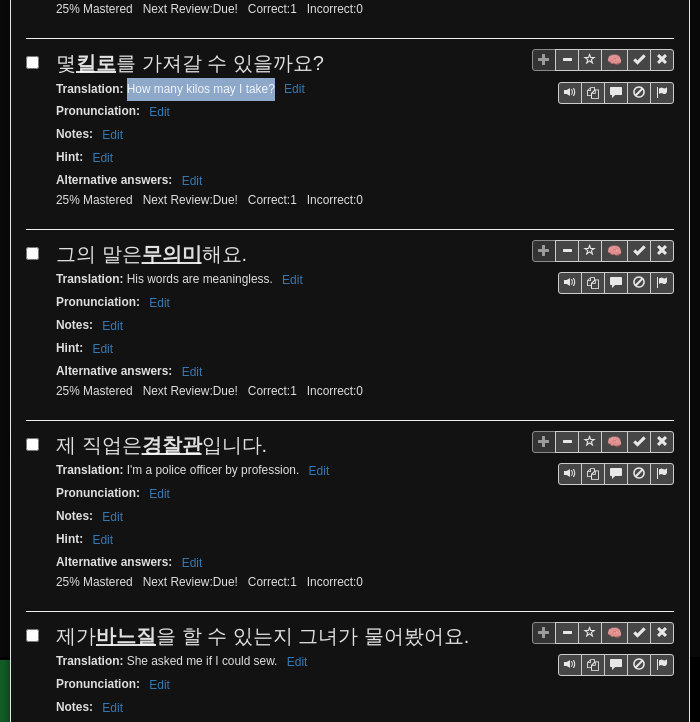 drag, startPoint x: 127, startPoint y: 97, endPoint x: 273, endPoint y: 108, distance: 146.4138 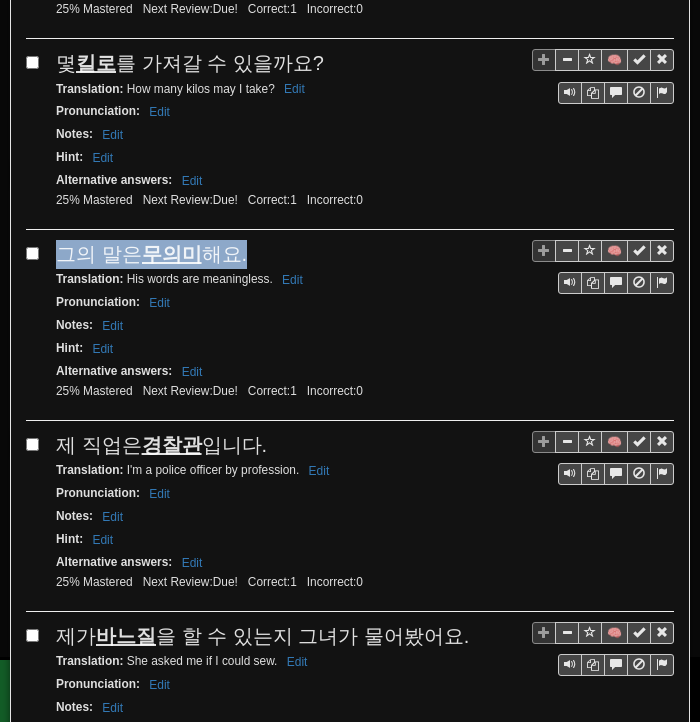 drag, startPoint x: 62, startPoint y: 261, endPoint x: 247, endPoint y: 254, distance: 185.13239 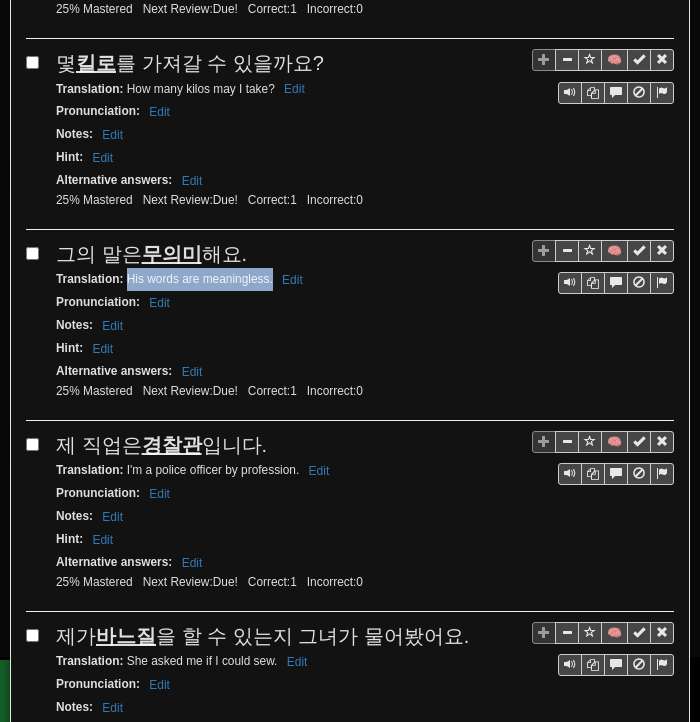 drag, startPoint x: 129, startPoint y: 287, endPoint x: 272, endPoint y: 286, distance: 143.0035 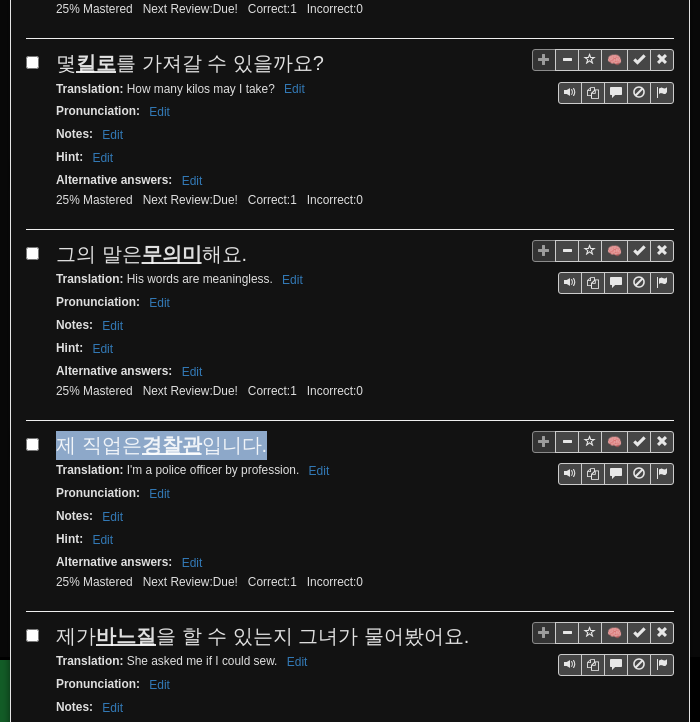 drag, startPoint x: 52, startPoint y: 450, endPoint x: 265, endPoint y: 449, distance: 213.00235 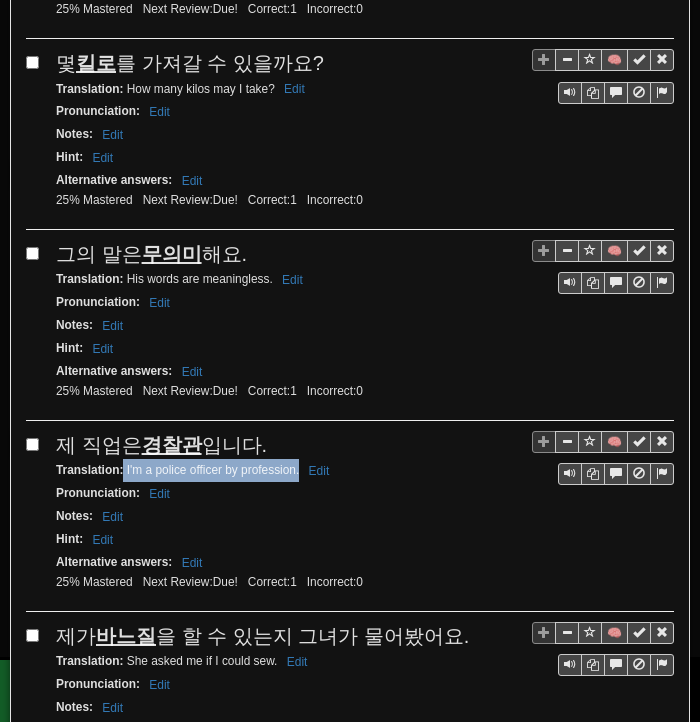 drag, startPoint x: 123, startPoint y: 476, endPoint x: 300, endPoint y: 475, distance: 177.00282 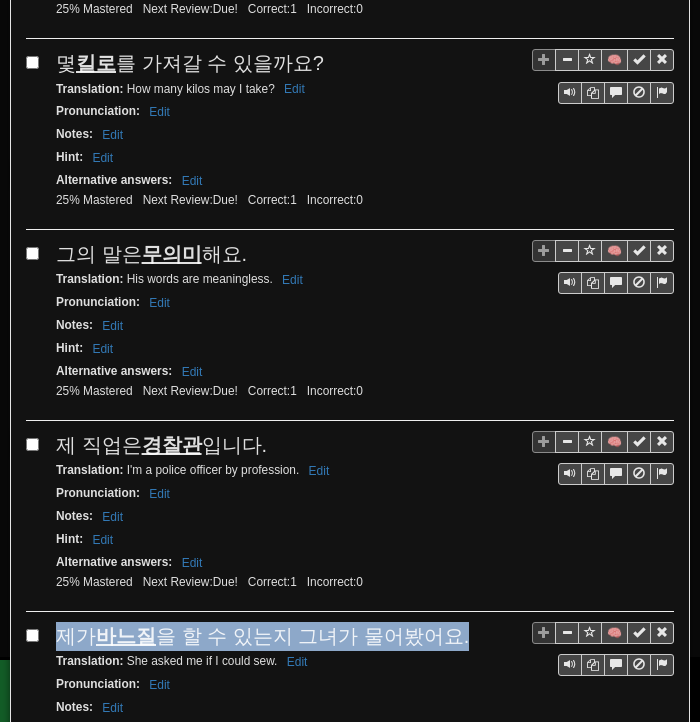 drag, startPoint x: 57, startPoint y: 633, endPoint x: 456, endPoint y: 633, distance: 399 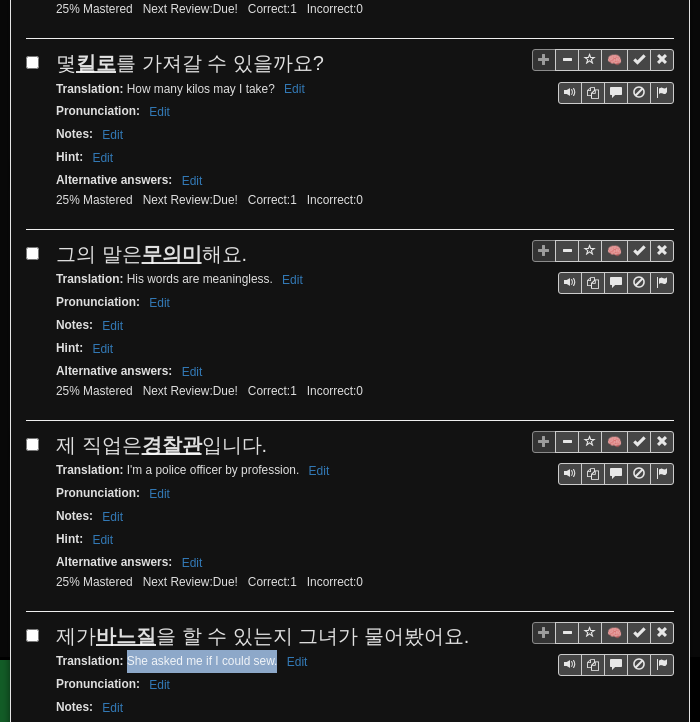 drag, startPoint x: 125, startPoint y: 658, endPoint x: 276, endPoint y: 664, distance: 151.11916 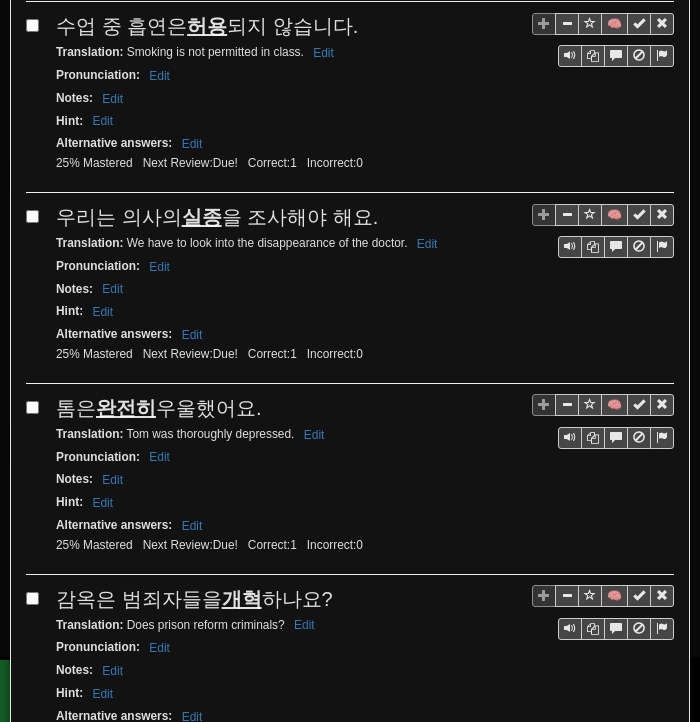 scroll, scrollTop: 1400, scrollLeft: 0, axis: vertical 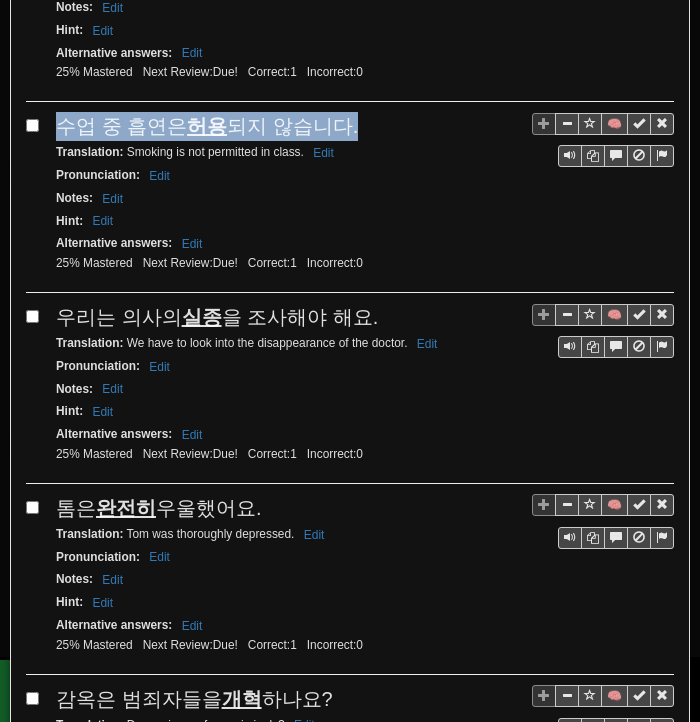 drag, startPoint x: 60, startPoint y: 125, endPoint x: 352, endPoint y: 117, distance: 292.10956 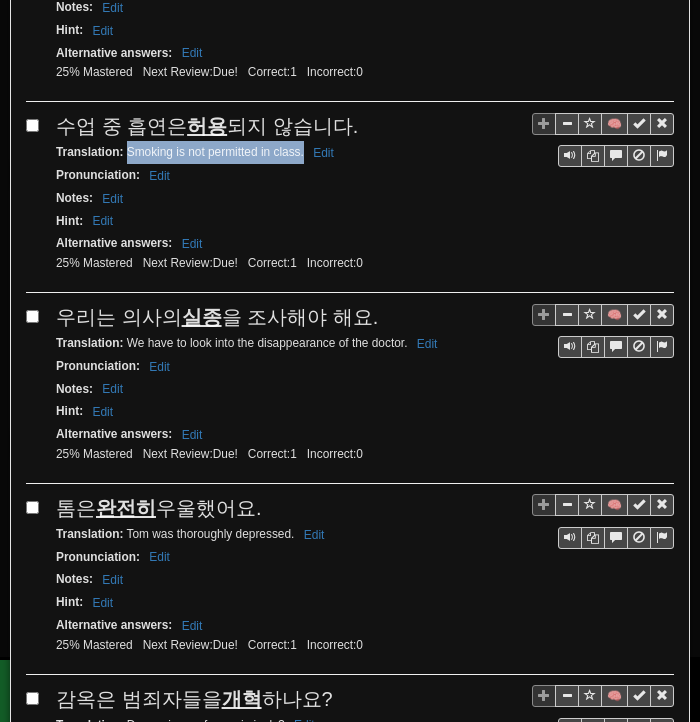 drag, startPoint x: 127, startPoint y: 147, endPoint x: 302, endPoint y: 149, distance: 175.01143 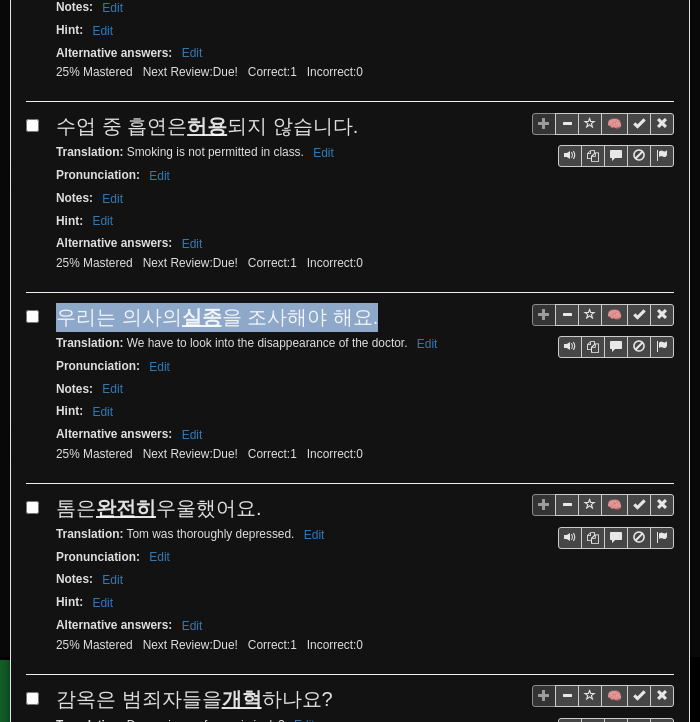 drag, startPoint x: 60, startPoint y: 311, endPoint x: 336, endPoint y: 305, distance: 276.06522 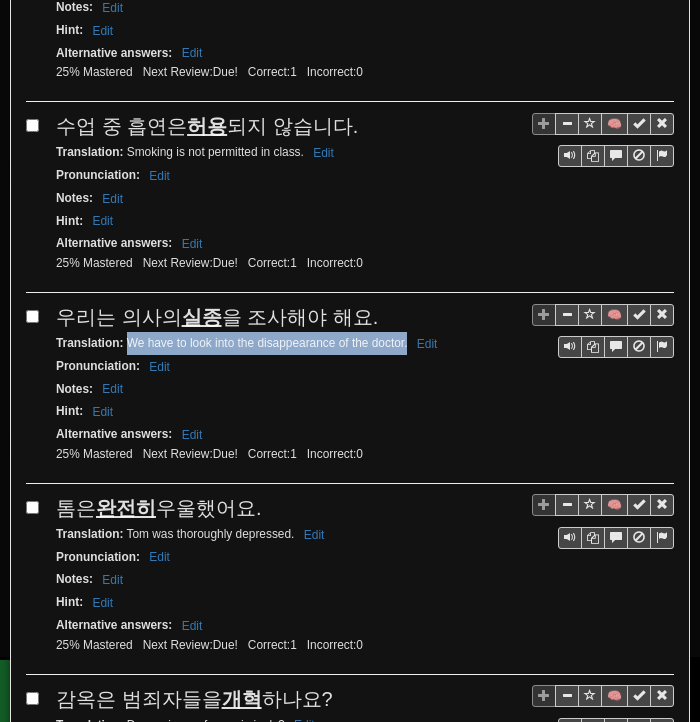 drag, startPoint x: 128, startPoint y: 331, endPoint x: 392, endPoint y: 337, distance: 264.06818 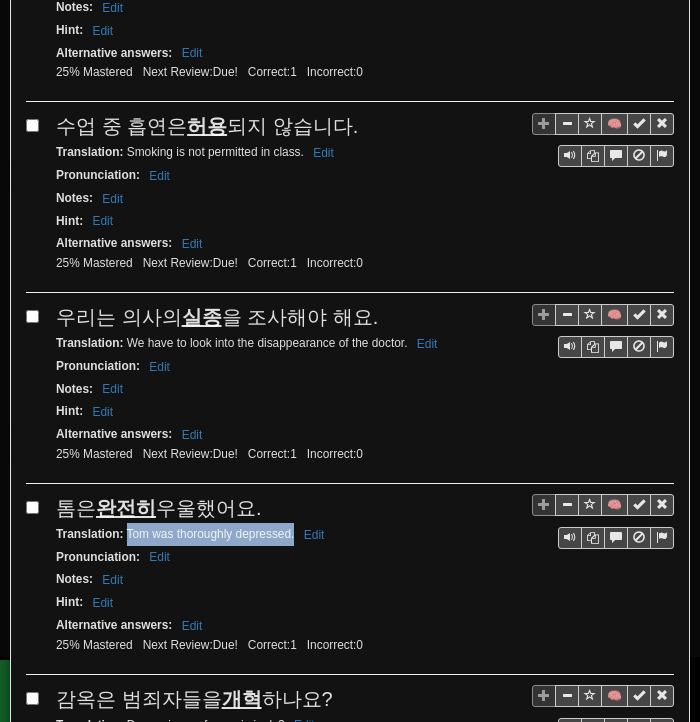 drag, startPoint x: 127, startPoint y: 519, endPoint x: 294, endPoint y: 524, distance: 167.07483 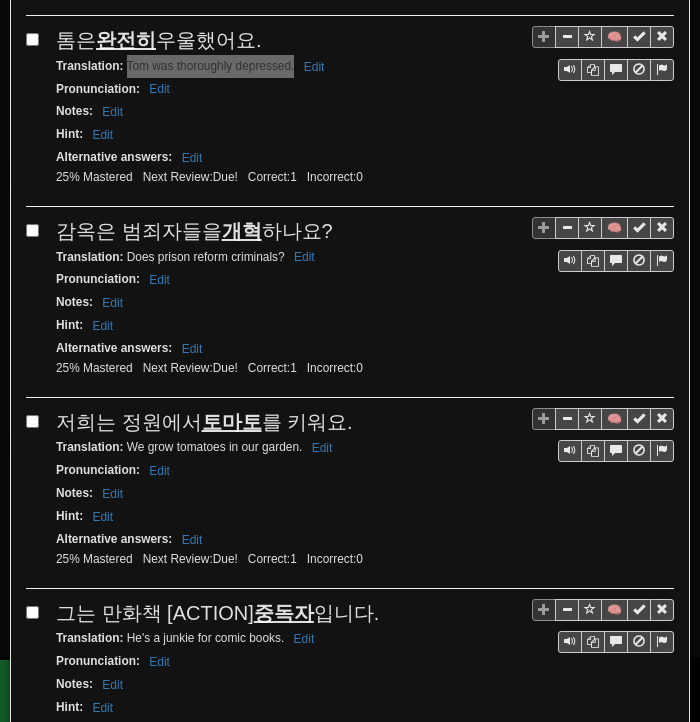 scroll, scrollTop: 1900, scrollLeft: 0, axis: vertical 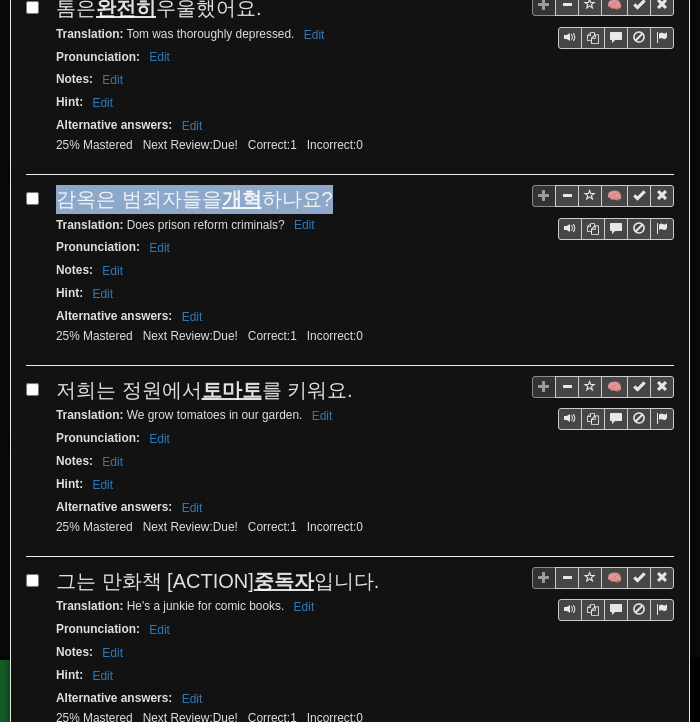 drag, startPoint x: 64, startPoint y: 180, endPoint x: 328, endPoint y: 174, distance: 264.06818 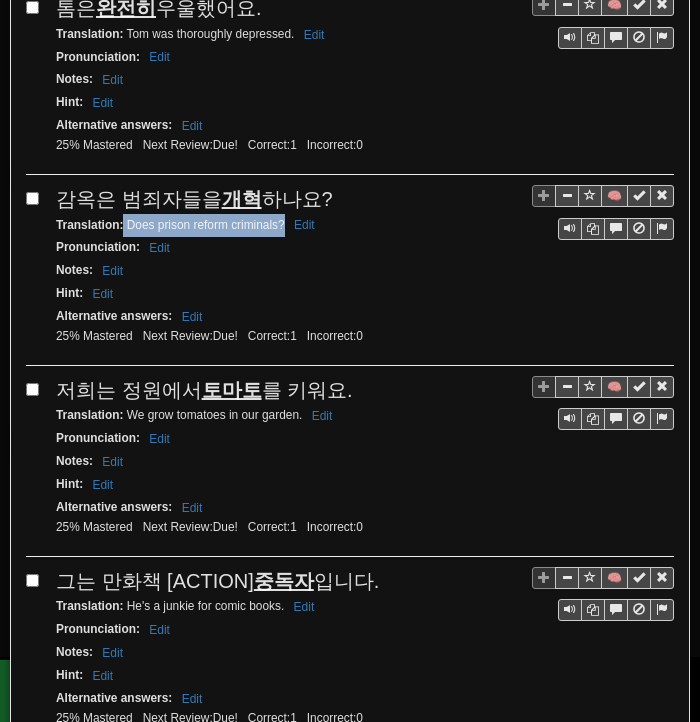 drag, startPoint x: 124, startPoint y: 210, endPoint x: 281, endPoint y: 212, distance: 157.01274 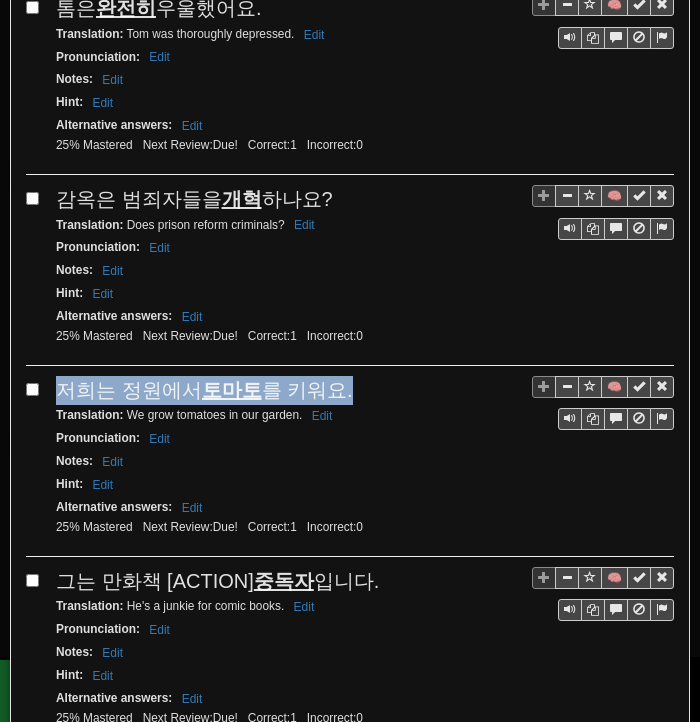 drag, startPoint x: 54, startPoint y: 373, endPoint x: 328, endPoint y: 367, distance: 274.06567 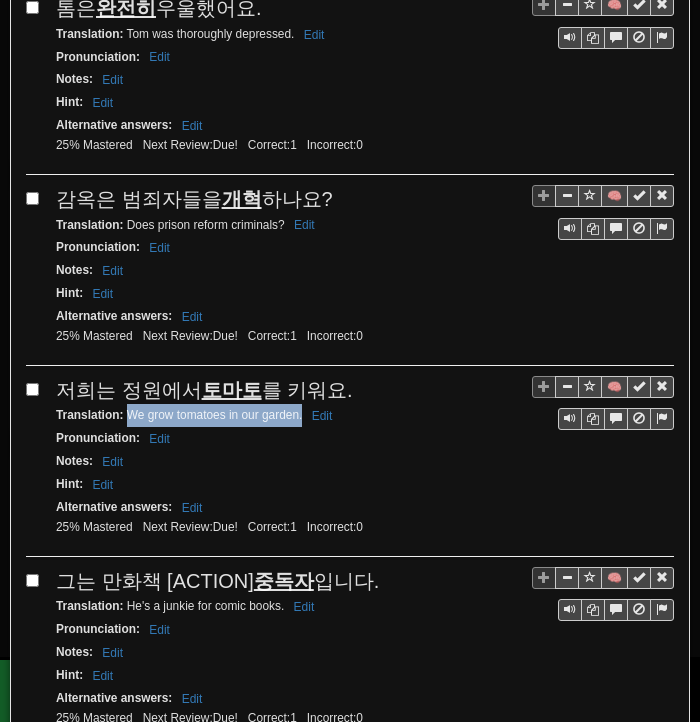 drag, startPoint x: 130, startPoint y: 397, endPoint x: 303, endPoint y: 397, distance: 173 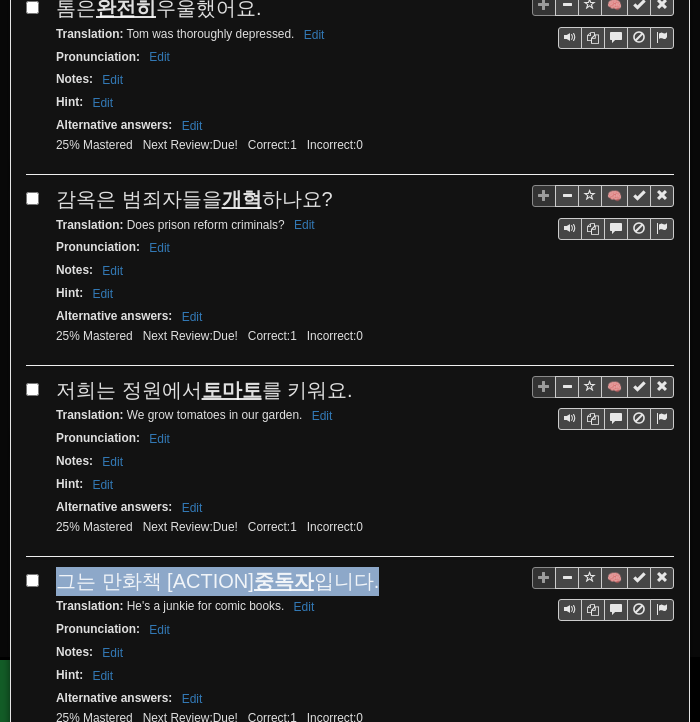 drag, startPoint x: 59, startPoint y: 554, endPoint x: 286, endPoint y: 555, distance: 227.0022 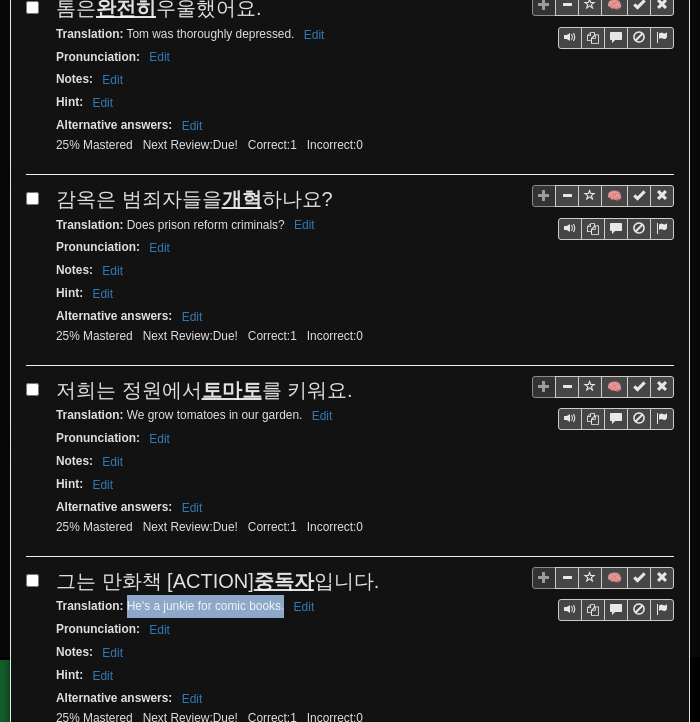 drag, startPoint x: 126, startPoint y: 581, endPoint x: 283, endPoint y: 583, distance: 157.01274 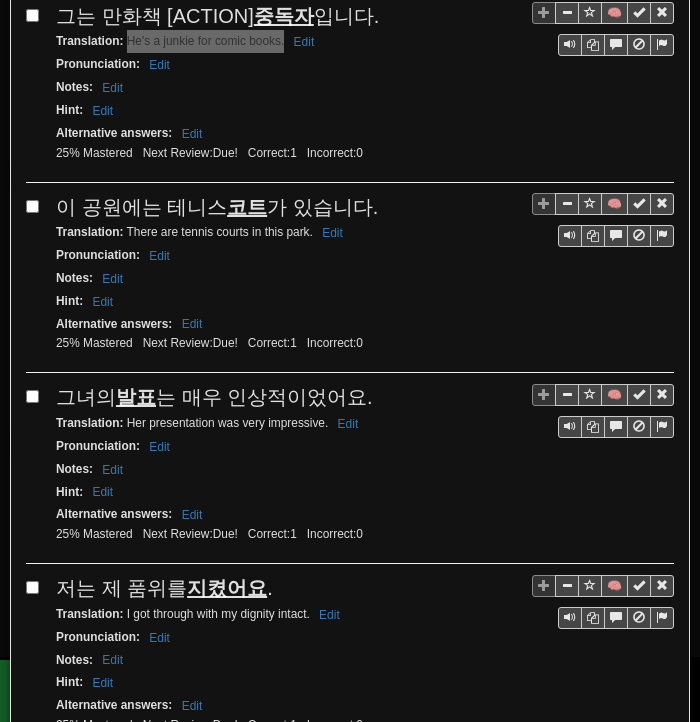 scroll, scrollTop: 2500, scrollLeft: 0, axis: vertical 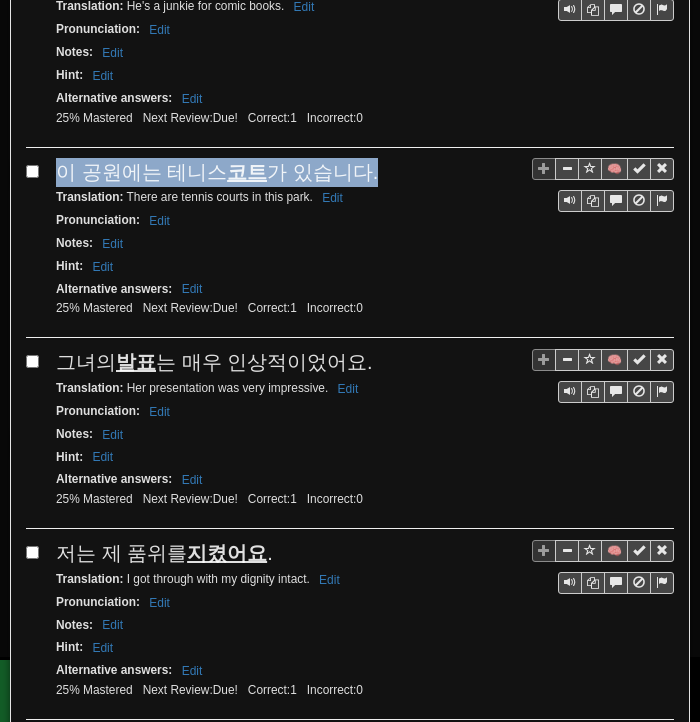 drag, startPoint x: 56, startPoint y: 143, endPoint x: 360, endPoint y: 145, distance: 304.0066 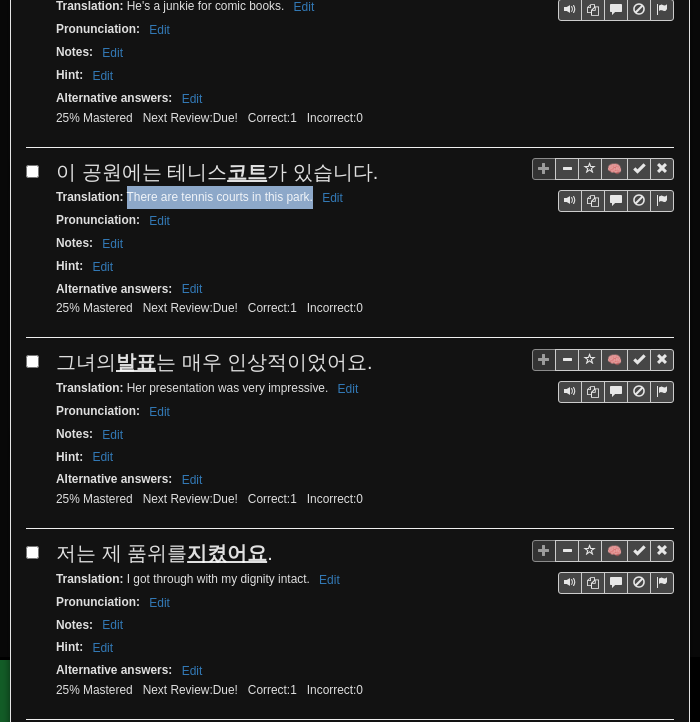 drag, startPoint x: 128, startPoint y: 169, endPoint x: 311, endPoint y: 175, distance: 183.09833 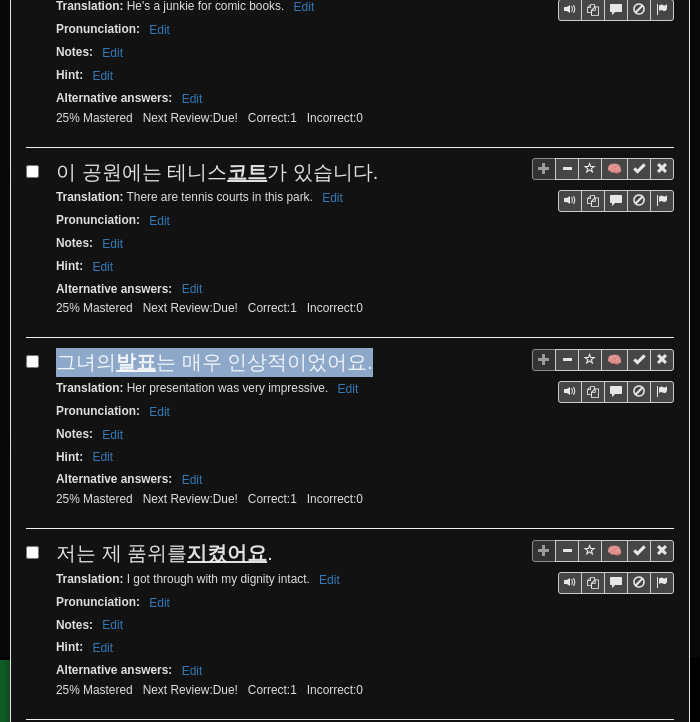 drag, startPoint x: 55, startPoint y: 326, endPoint x: 361, endPoint y: 330, distance: 306.02615 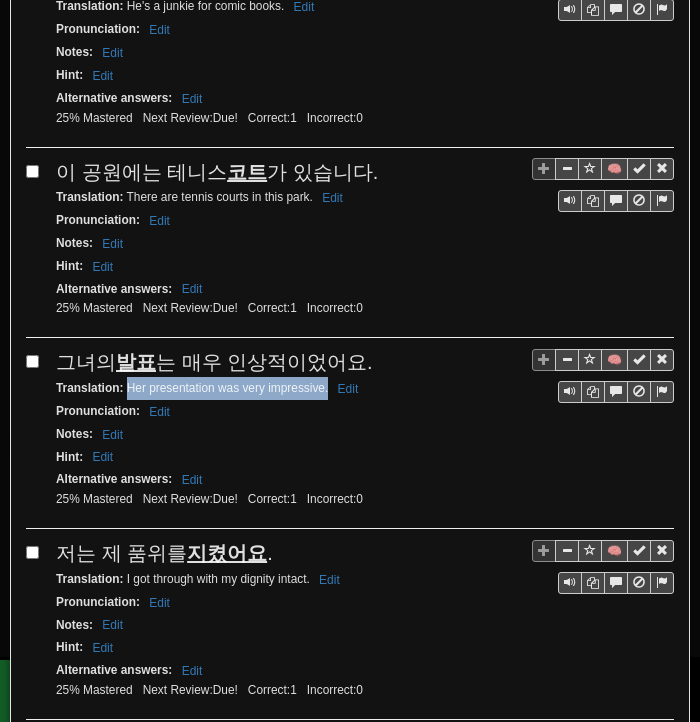 drag, startPoint x: 129, startPoint y: 354, endPoint x: 327, endPoint y: 355, distance: 198.00252 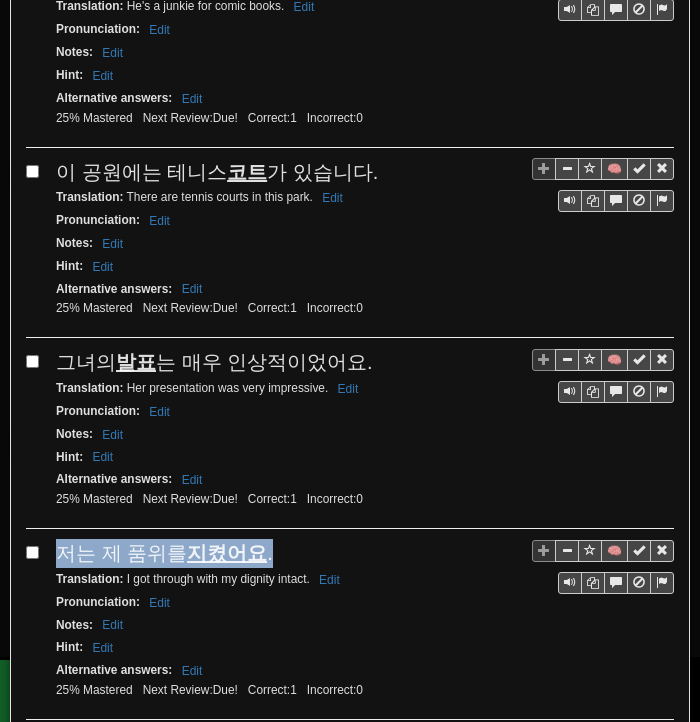 drag, startPoint x: 64, startPoint y: 517, endPoint x: 272, endPoint y: 513, distance: 208.03845 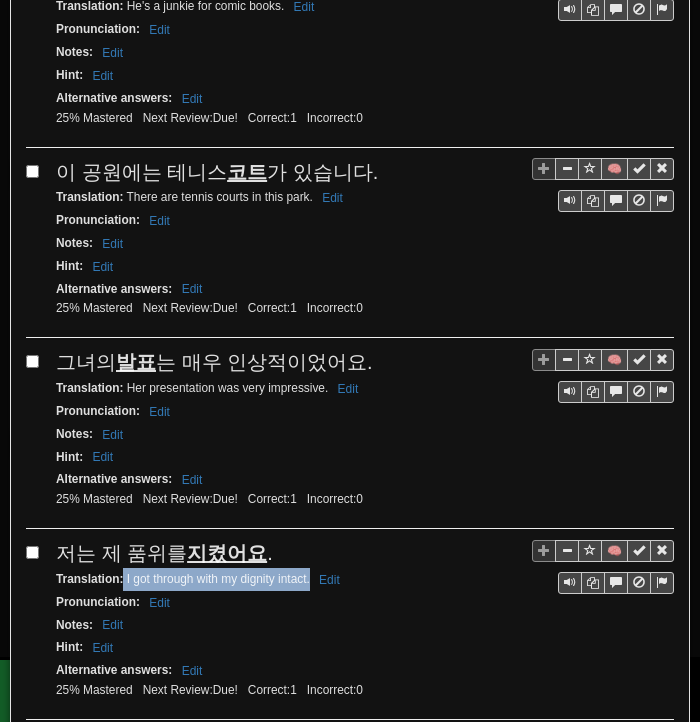 drag, startPoint x: 123, startPoint y: 544, endPoint x: 305, endPoint y: 545, distance: 182.00275 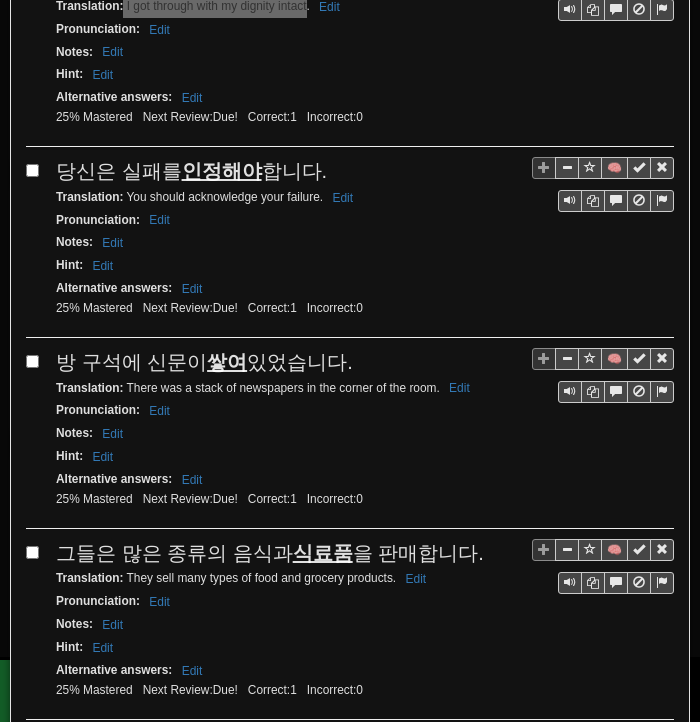 scroll, scrollTop: 3100, scrollLeft: 0, axis: vertical 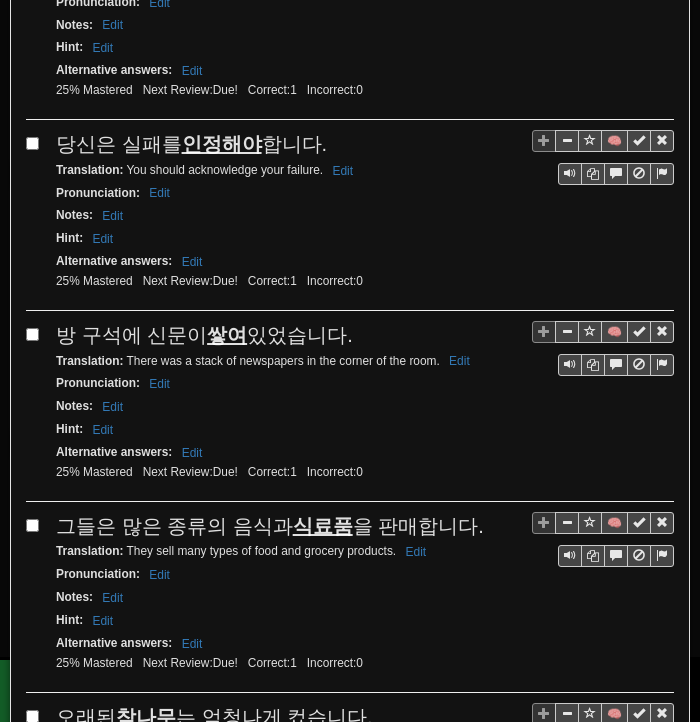 drag, startPoint x: 56, startPoint y: 105, endPoint x: 316, endPoint y: 115, distance: 260.19223 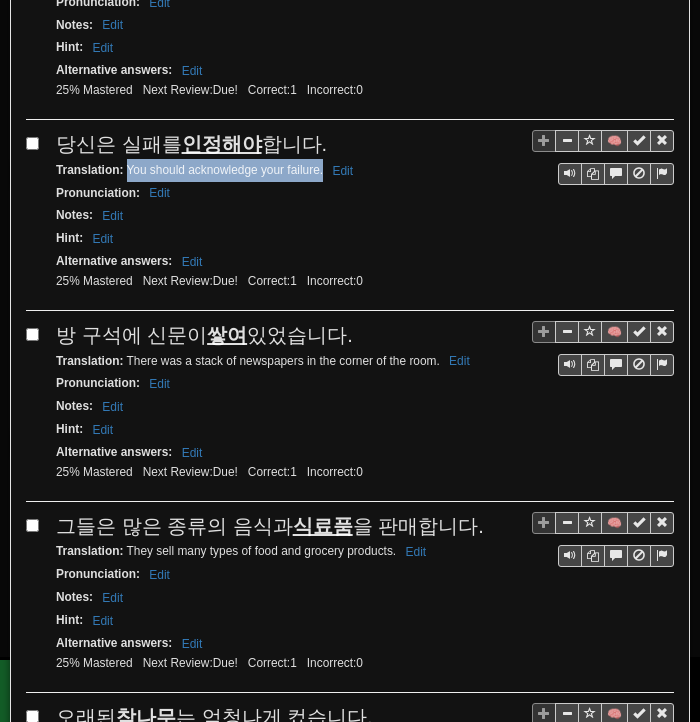 drag, startPoint x: 126, startPoint y: 127, endPoint x: 323, endPoint y: 133, distance: 197.09135 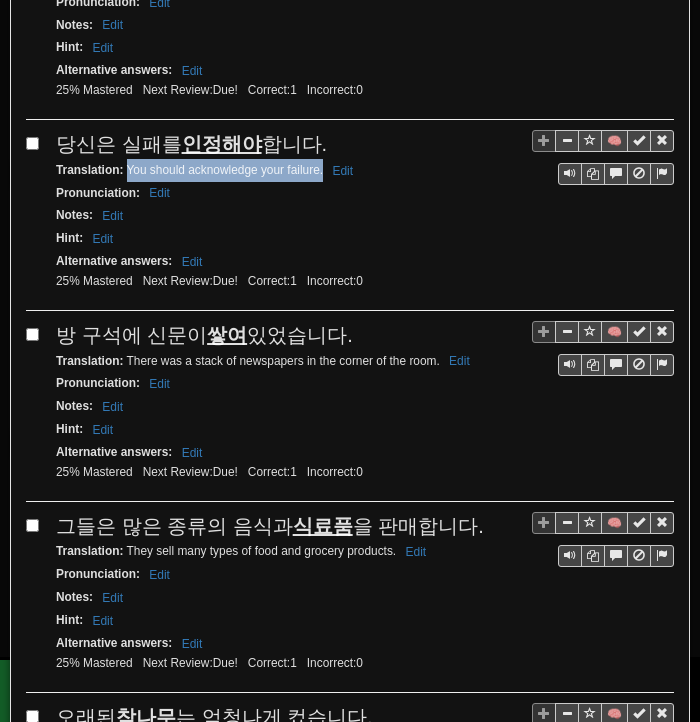 drag, startPoint x: 55, startPoint y: 294, endPoint x: 350, endPoint y: 295, distance: 295.0017 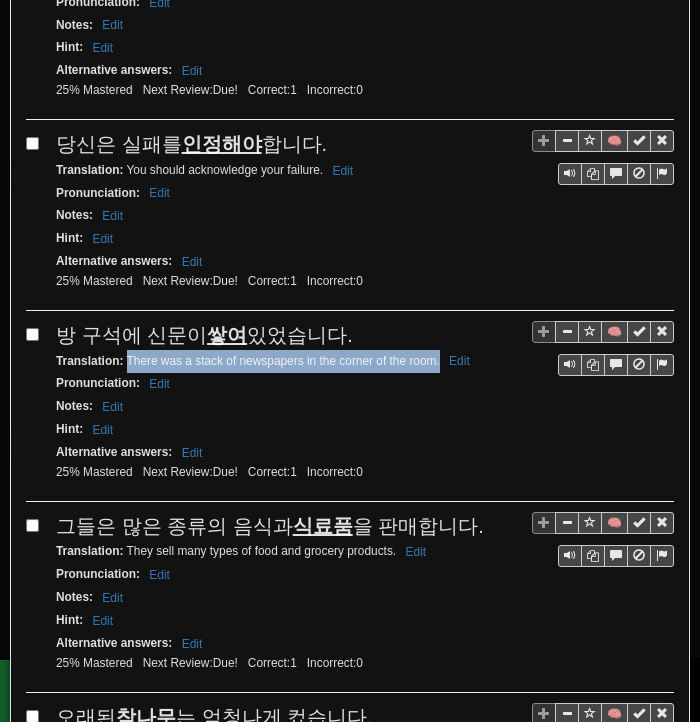 drag, startPoint x: 125, startPoint y: 314, endPoint x: 440, endPoint y: 318, distance: 315.0254 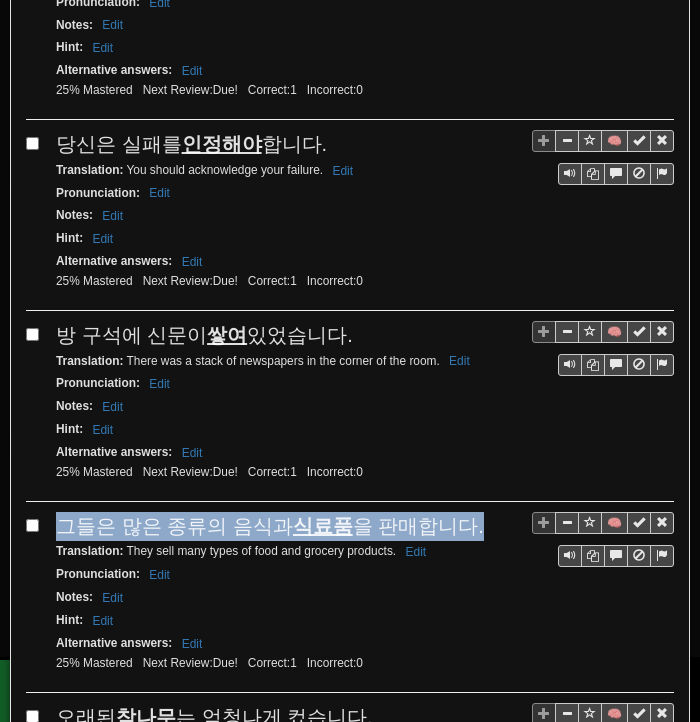 drag, startPoint x: 68, startPoint y: 479, endPoint x: 460, endPoint y: 485, distance: 392.04593 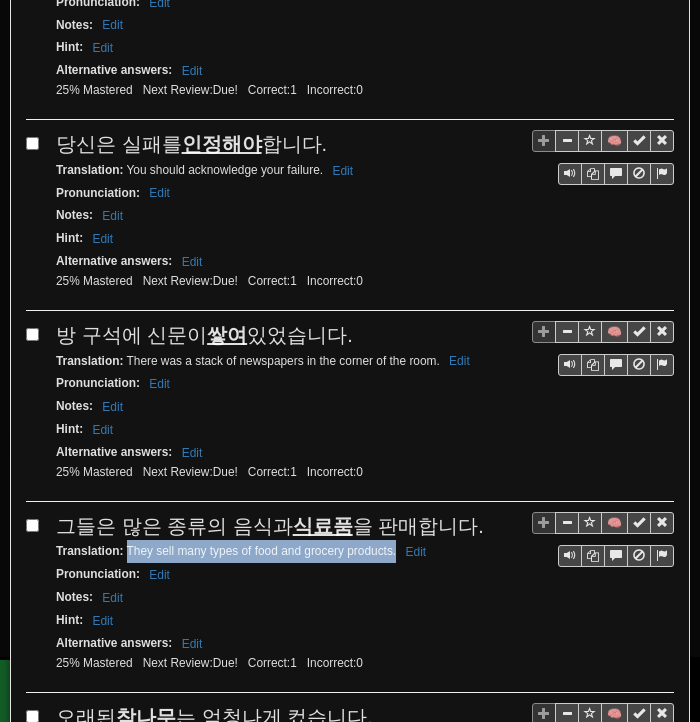 drag, startPoint x: 125, startPoint y: 501, endPoint x: 396, endPoint y: 505, distance: 271.0295 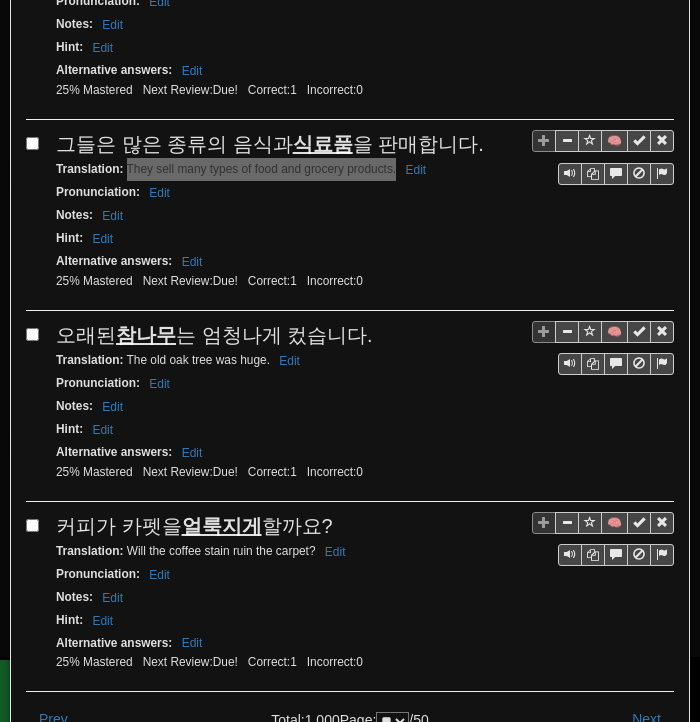 scroll, scrollTop: 3530, scrollLeft: 0, axis: vertical 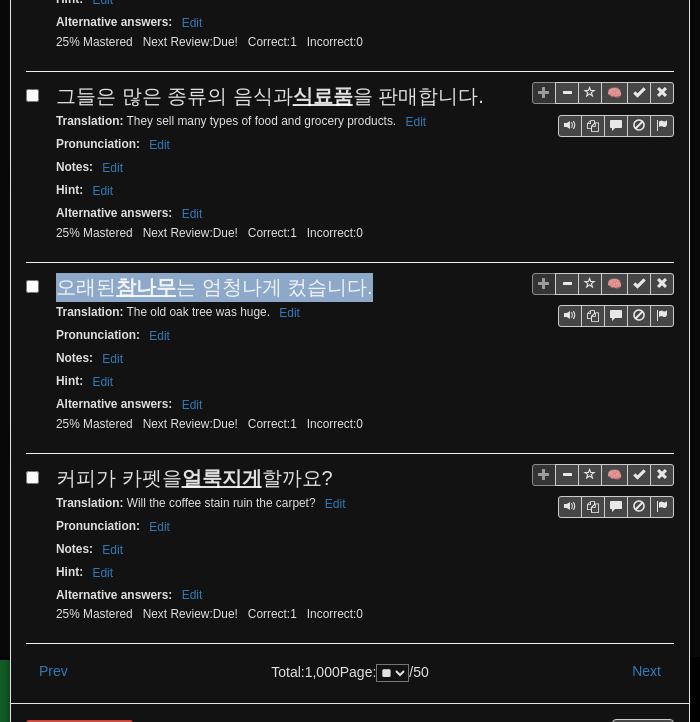 drag, startPoint x: 61, startPoint y: 231, endPoint x: 354, endPoint y: 240, distance: 293.13818 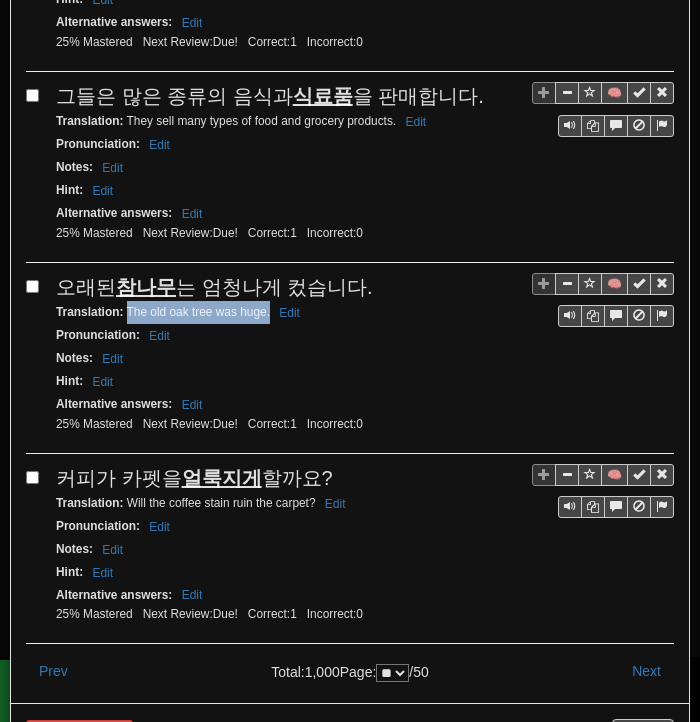 drag, startPoint x: 126, startPoint y: 257, endPoint x: 269, endPoint y: 254, distance: 143.03146 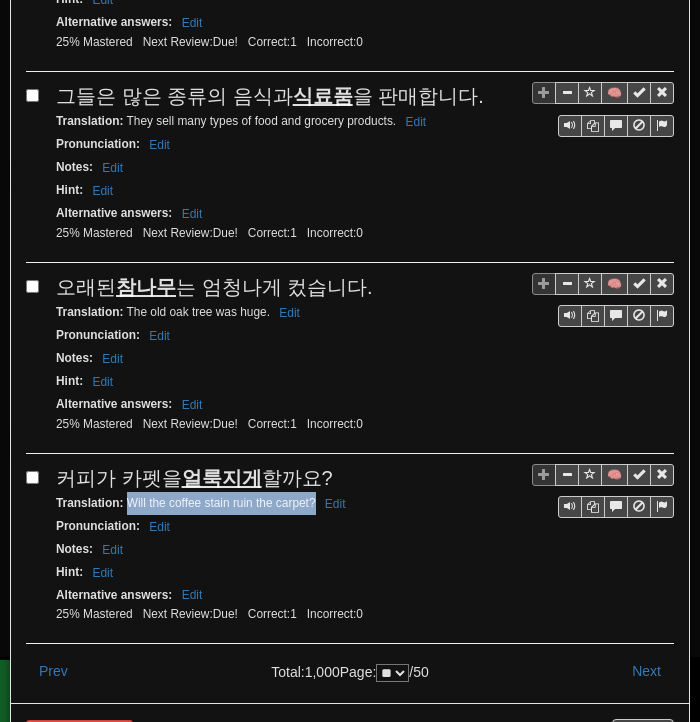 drag, startPoint x: 128, startPoint y: 445, endPoint x: 313, endPoint y: 447, distance: 185.0108 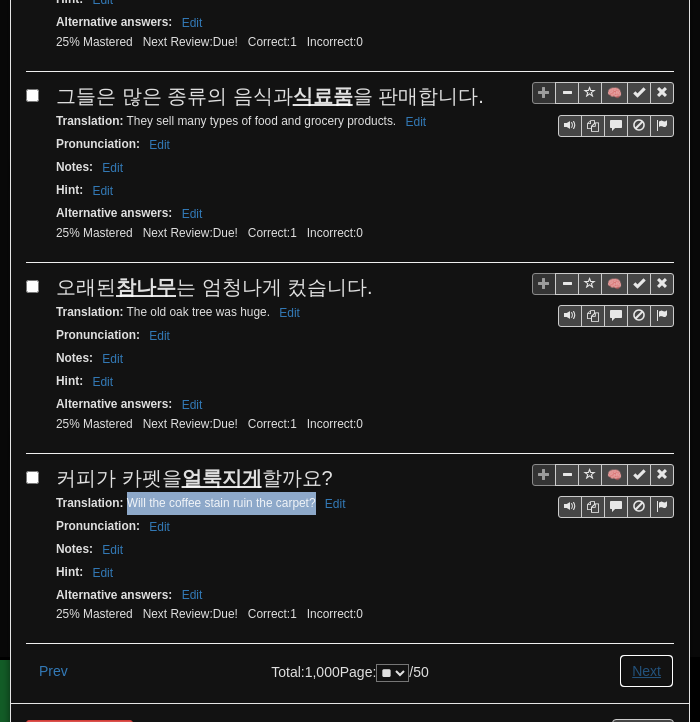 click on "Next" at bounding box center [646, 671] 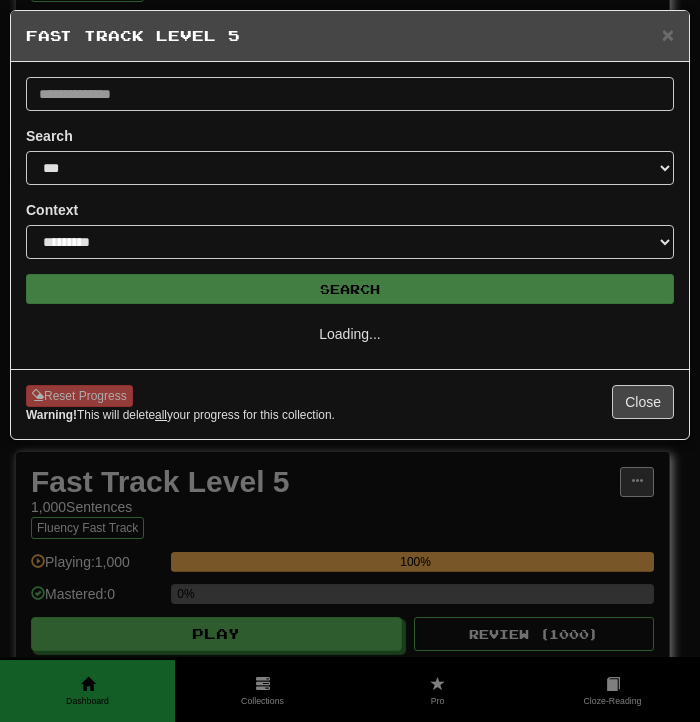 scroll, scrollTop: 0, scrollLeft: 0, axis: both 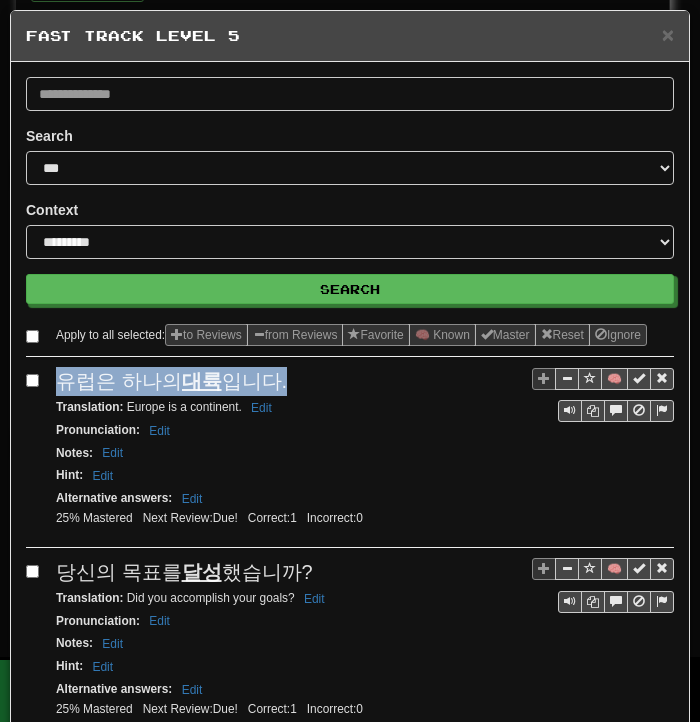 drag, startPoint x: 58, startPoint y: 402, endPoint x: 291, endPoint y: 400, distance: 233.00859 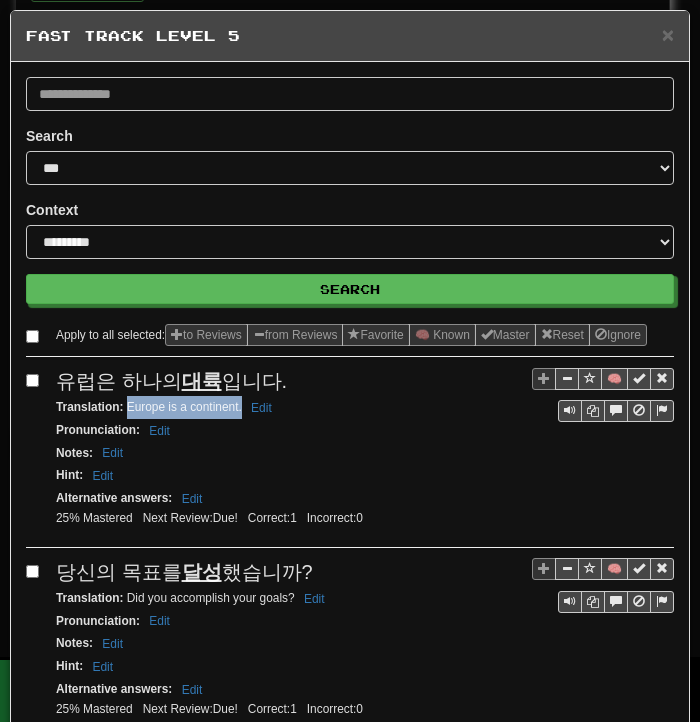 drag, startPoint x: 127, startPoint y: 429, endPoint x: 241, endPoint y: 429, distance: 114 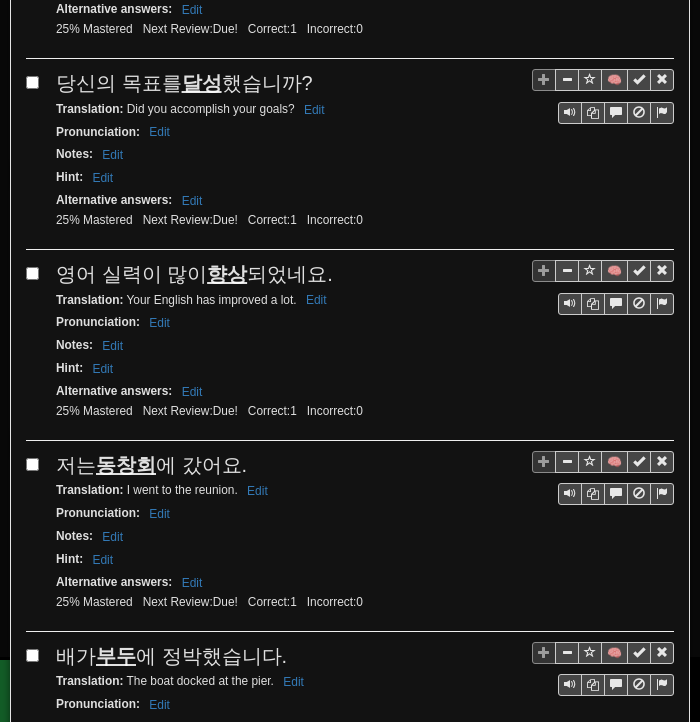 scroll, scrollTop: 500, scrollLeft: 0, axis: vertical 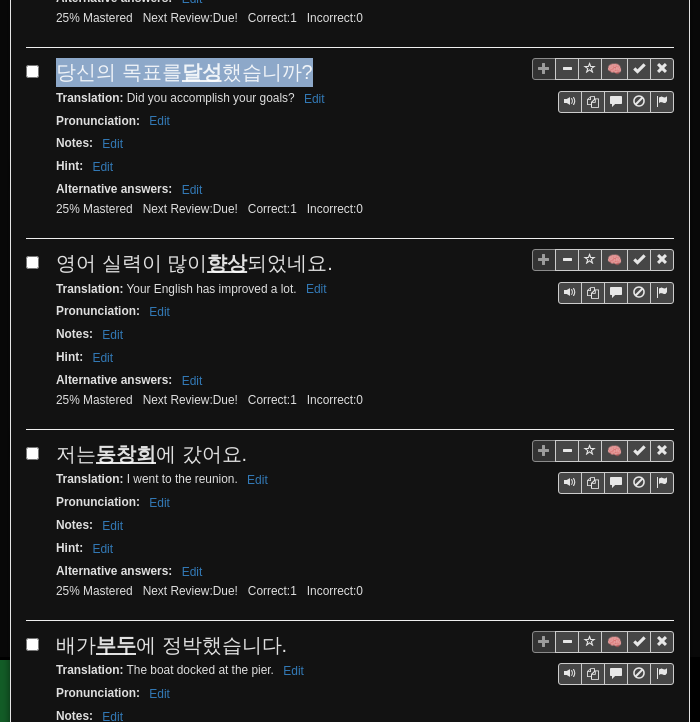 drag, startPoint x: 61, startPoint y: 87, endPoint x: 297, endPoint y: 81, distance: 236.07626 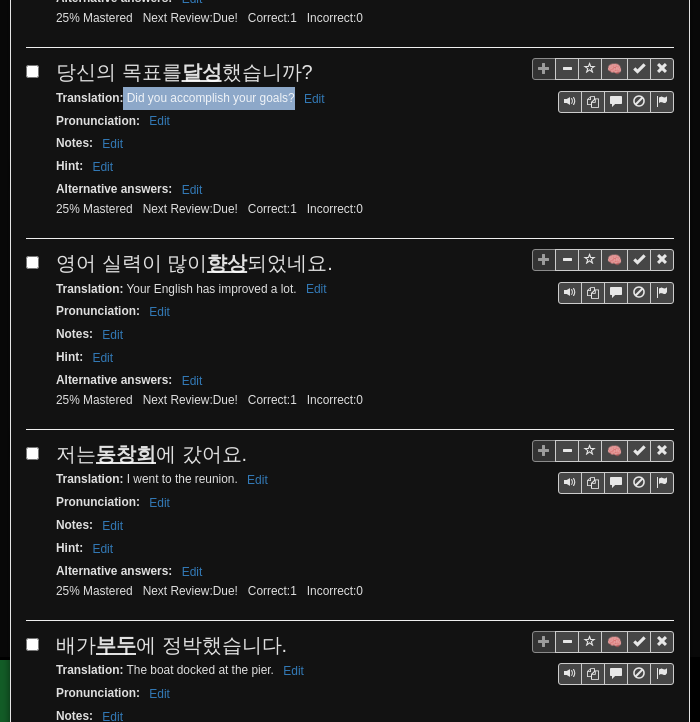 drag, startPoint x: 124, startPoint y: 110, endPoint x: 293, endPoint y: 115, distance: 169.07394 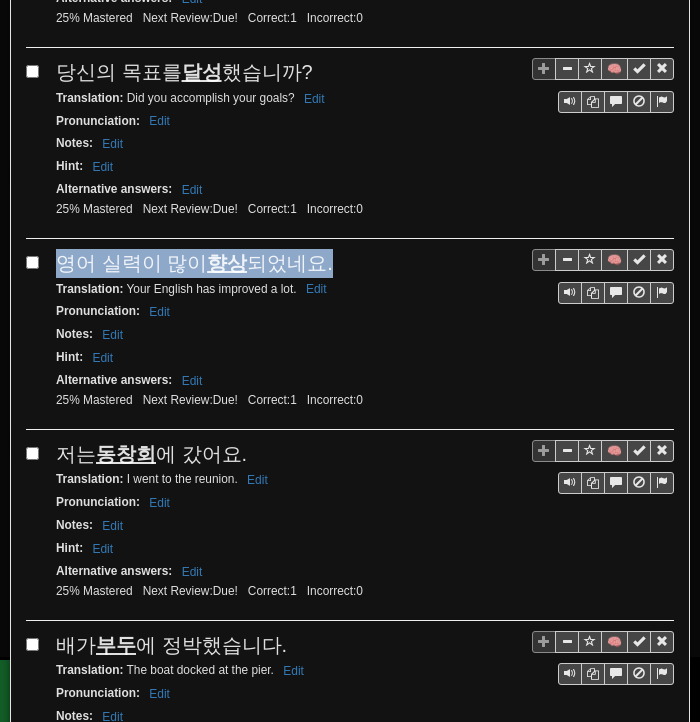 drag, startPoint x: 62, startPoint y: 272, endPoint x: 318, endPoint y: 269, distance: 256.01758 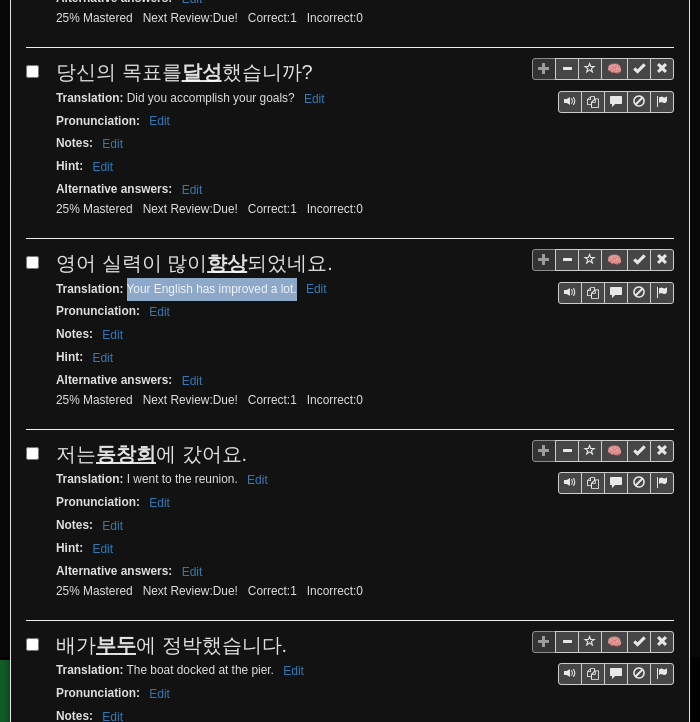 drag, startPoint x: 126, startPoint y: 299, endPoint x: 296, endPoint y: 304, distance: 170.07352 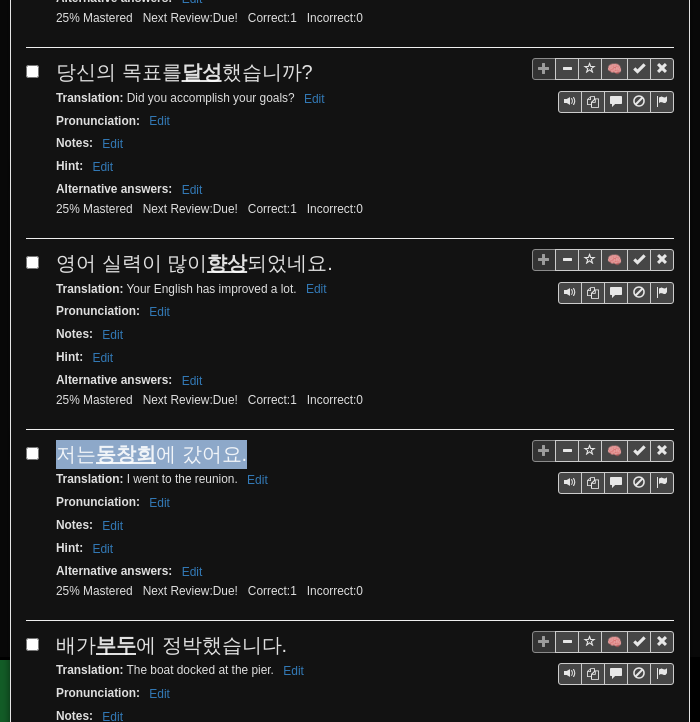 drag, startPoint x: 62, startPoint y: 460, endPoint x: 247, endPoint y: 461, distance: 185.0027 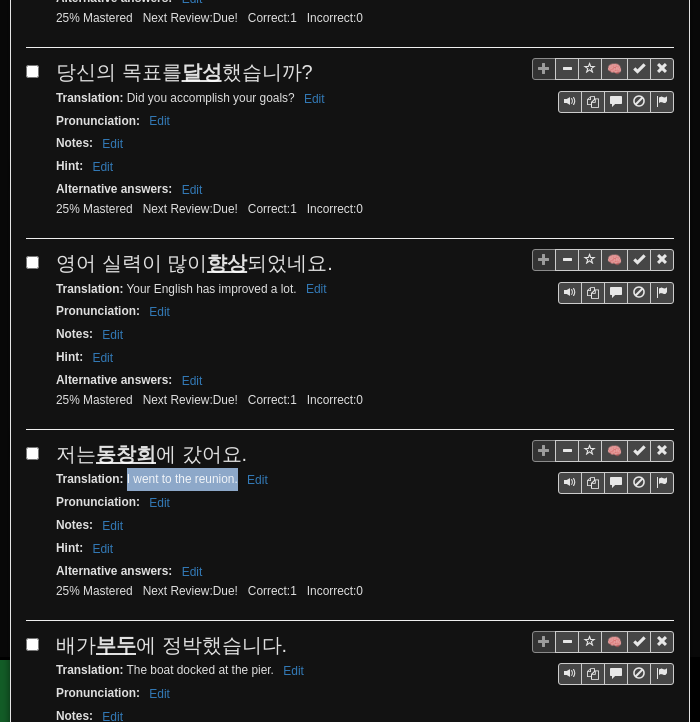 drag, startPoint x: 125, startPoint y: 487, endPoint x: 236, endPoint y: 490, distance: 111.040535 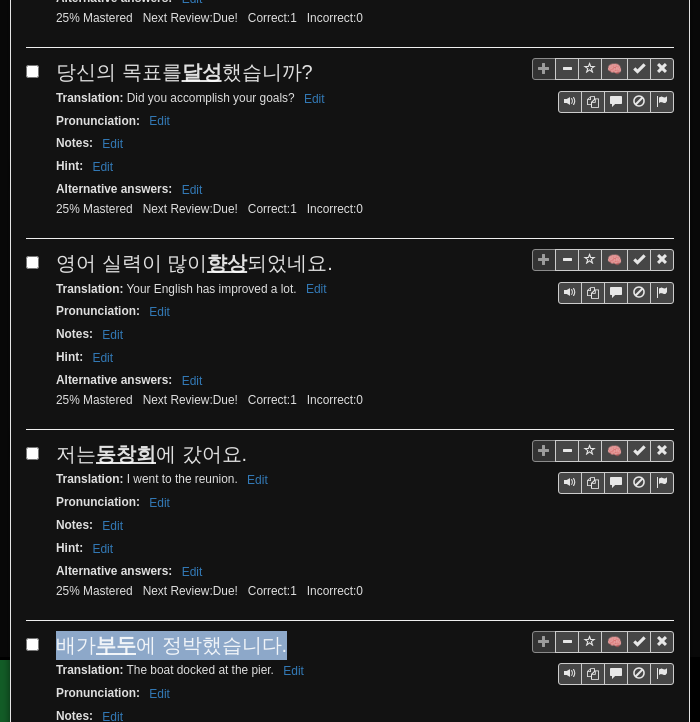 drag, startPoint x: 69, startPoint y: 649, endPoint x: 268, endPoint y: 644, distance: 199.0628 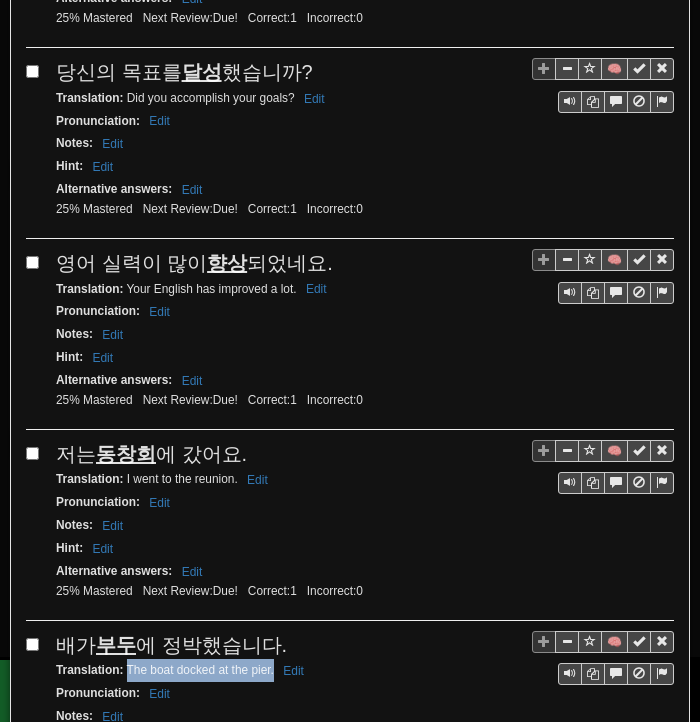 drag, startPoint x: 127, startPoint y: 672, endPoint x: 273, endPoint y: 675, distance: 146.03082 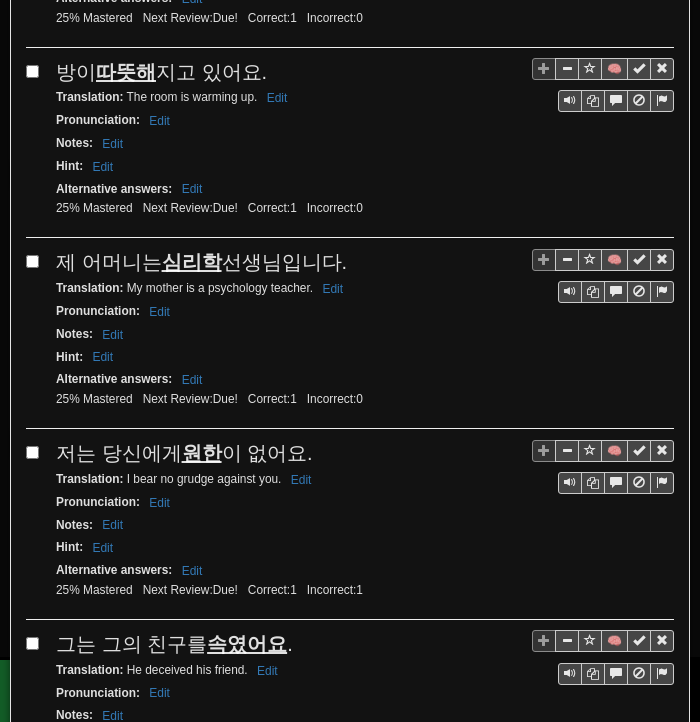 scroll, scrollTop: 1300, scrollLeft: 0, axis: vertical 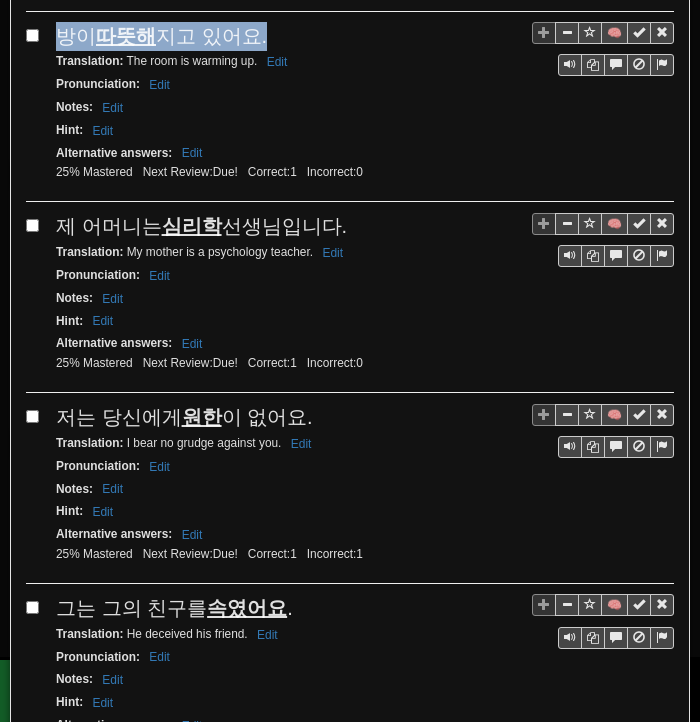 drag, startPoint x: 63, startPoint y: 32, endPoint x: 257, endPoint y: 32, distance: 194 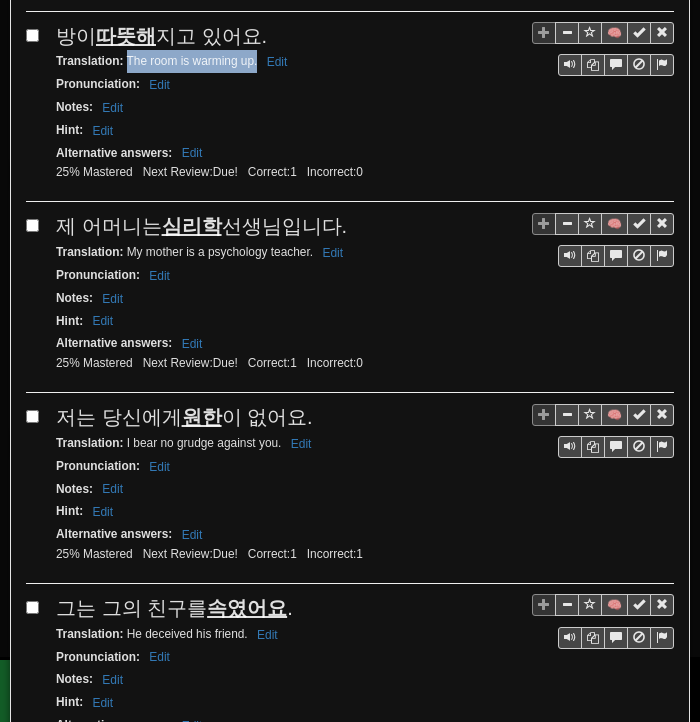 drag, startPoint x: 127, startPoint y: 55, endPoint x: 256, endPoint y: 62, distance: 129.18979 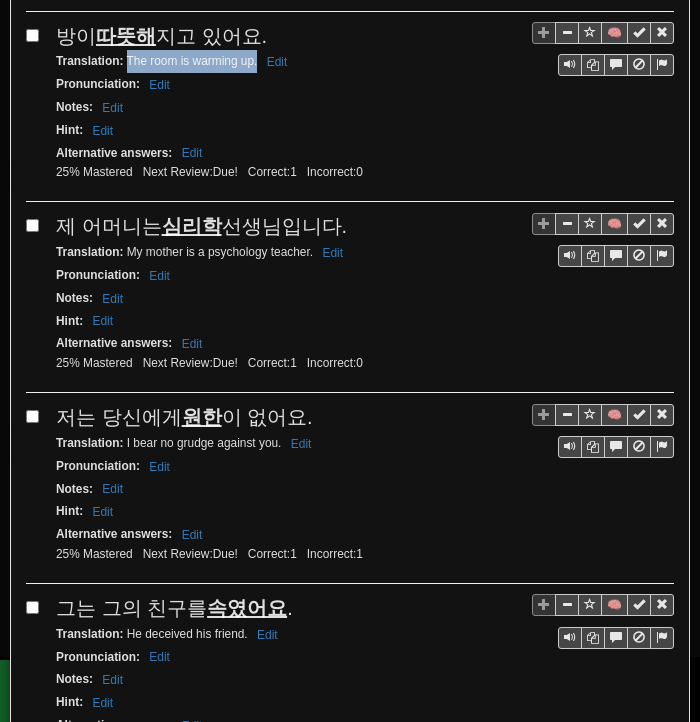 drag, startPoint x: 51, startPoint y: 217, endPoint x: 350, endPoint y: 218, distance: 299.00168 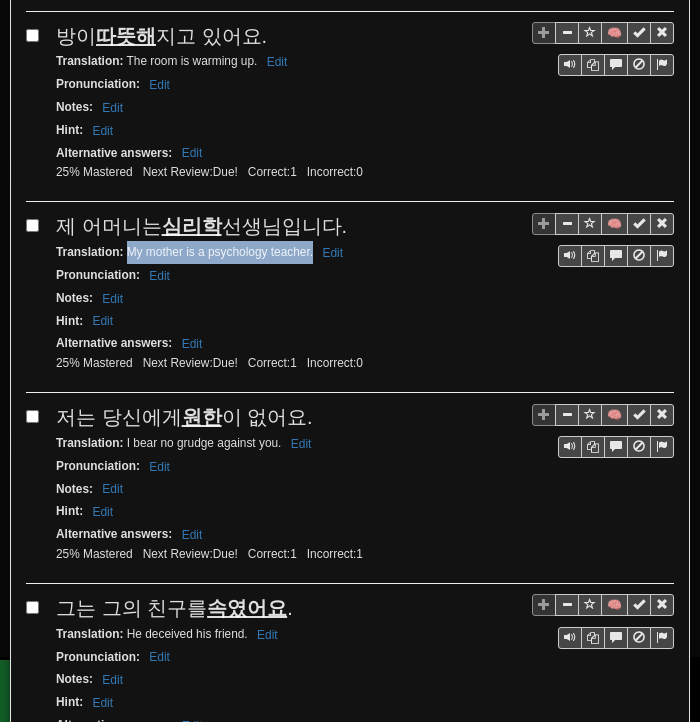 drag, startPoint x: 129, startPoint y: 245, endPoint x: 312, endPoint y: 253, distance: 183.17477 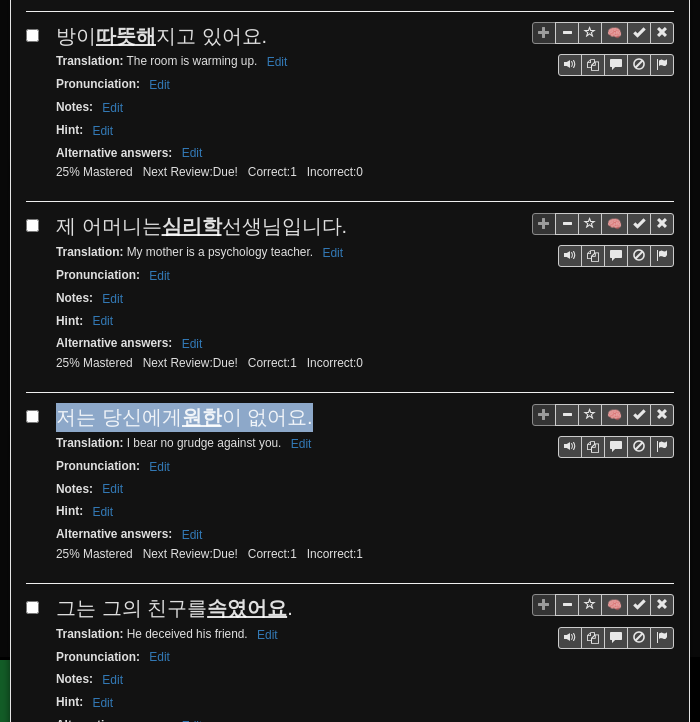drag, startPoint x: 54, startPoint y: 406, endPoint x: 316, endPoint y: 408, distance: 262.00763 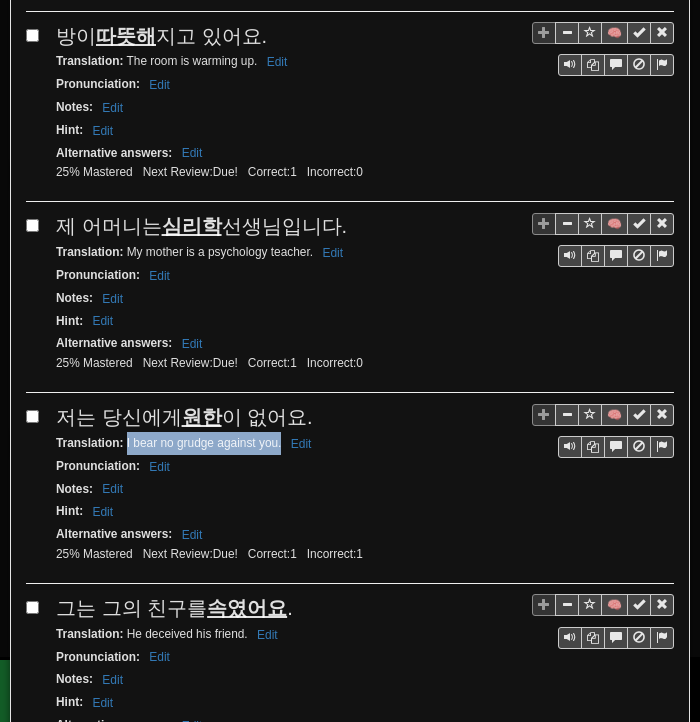 drag, startPoint x: 125, startPoint y: 432, endPoint x: 280, endPoint y: 437, distance: 155.08063 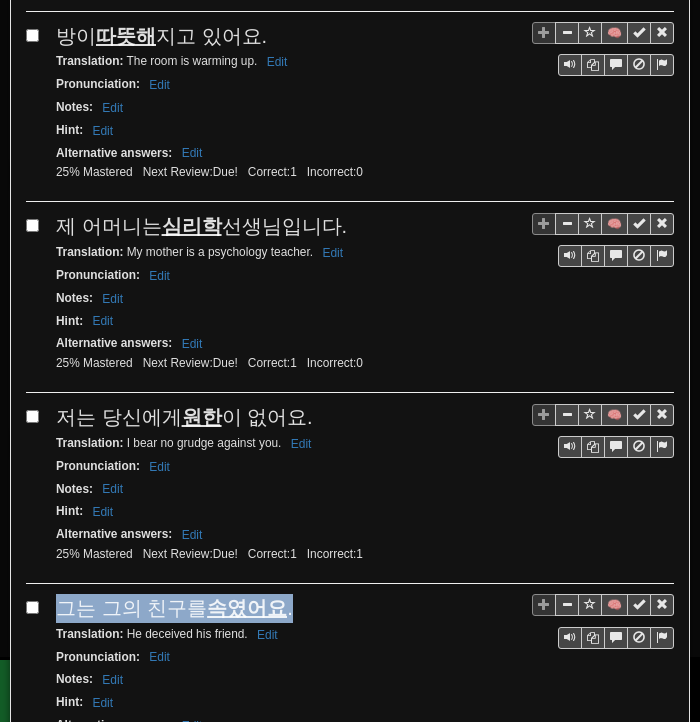 drag, startPoint x: 57, startPoint y: 589, endPoint x: 255, endPoint y: 596, distance: 198.1237 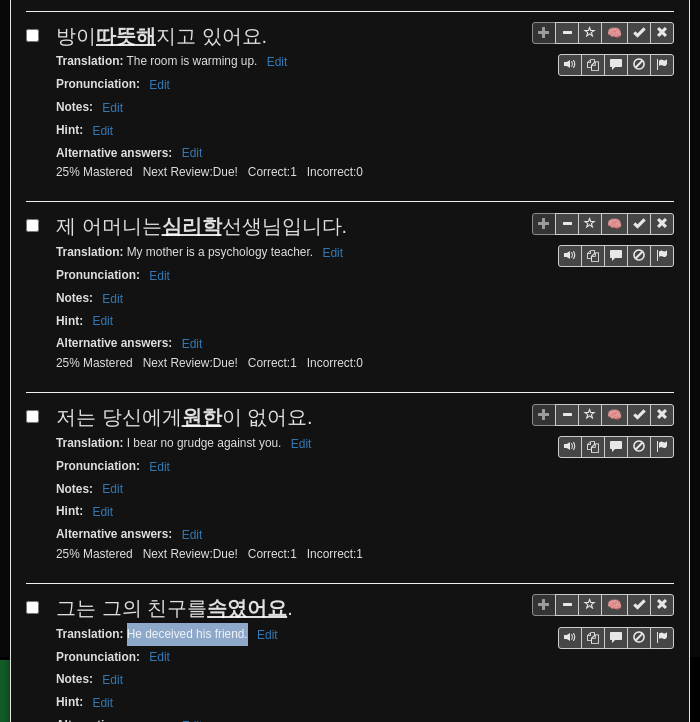 drag, startPoint x: 125, startPoint y: 619, endPoint x: 246, endPoint y: 619, distance: 121 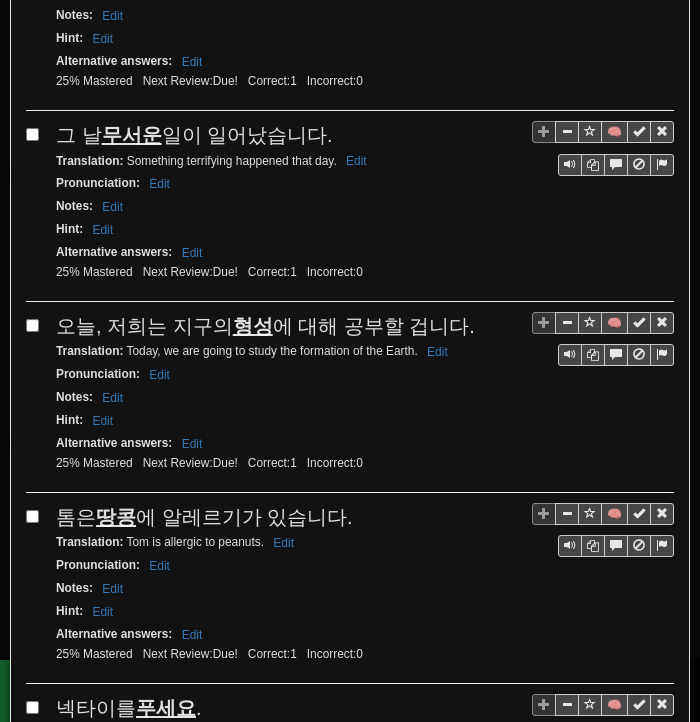 scroll, scrollTop: 2000, scrollLeft: 0, axis: vertical 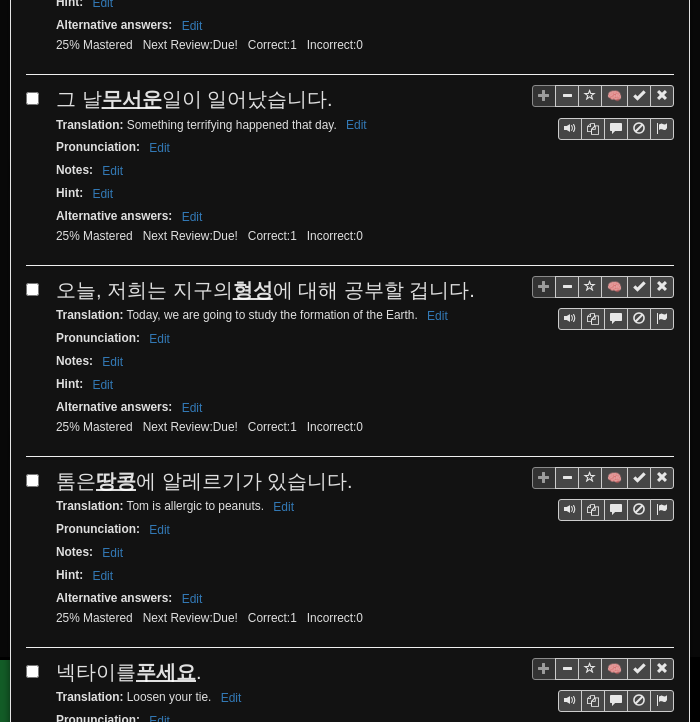 drag, startPoint x: 53, startPoint y: 86, endPoint x: 322, endPoint y: 85, distance: 269.00186 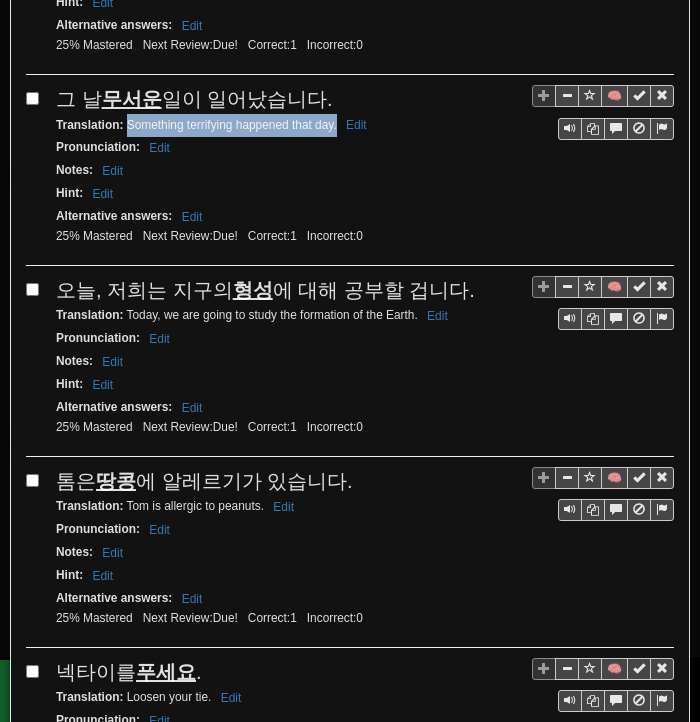 drag, startPoint x: 127, startPoint y: 105, endPoint x: 329, endPoint y: 107, distance: 202.0099 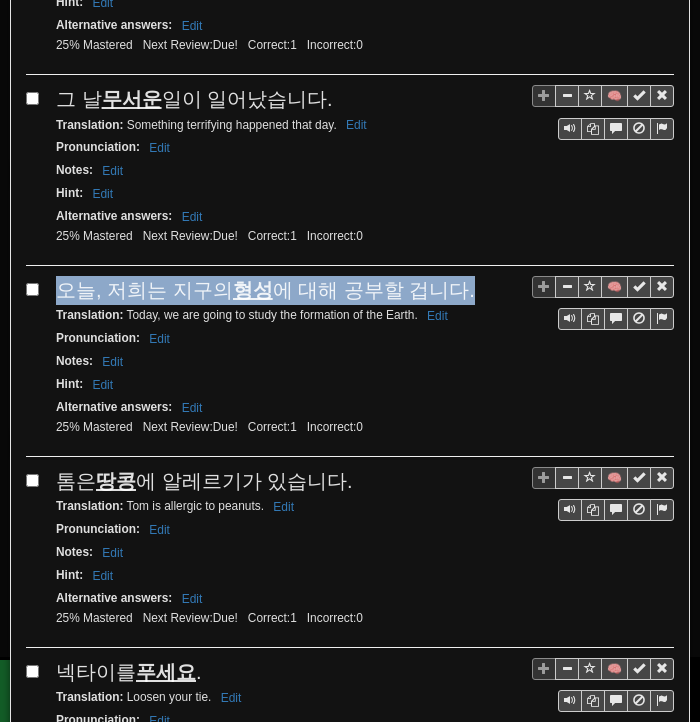 drag, startPoint x: 63, startPoint y: 260, endPoint x: 452, endPoint y: 273, distance: 389.21716 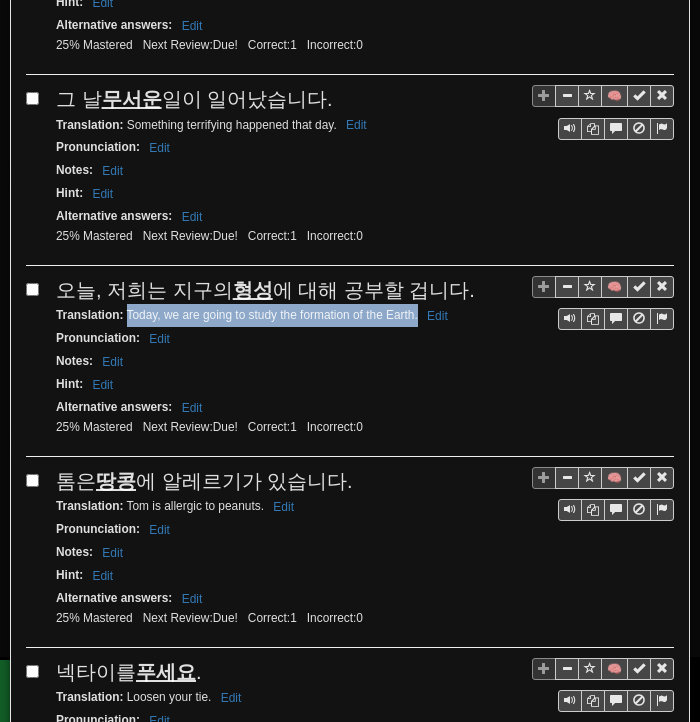 drag, startPoint x: 127, startPoint y: 295, endPoint x: 416, endPoint y: 293, distance: 289.00693 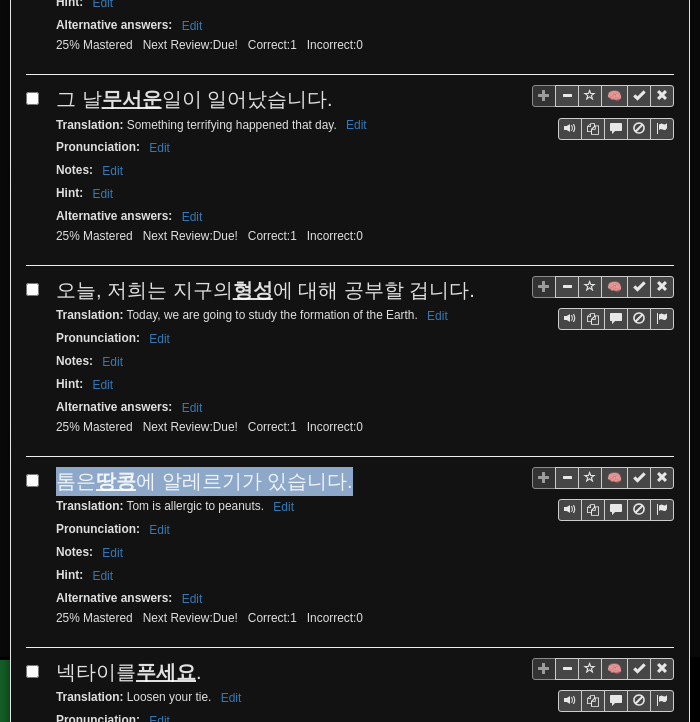 drag, startPoint x: 56, startPoint y: 459, endPoint x: 317, endPoint y: 461, distance: 261.00766 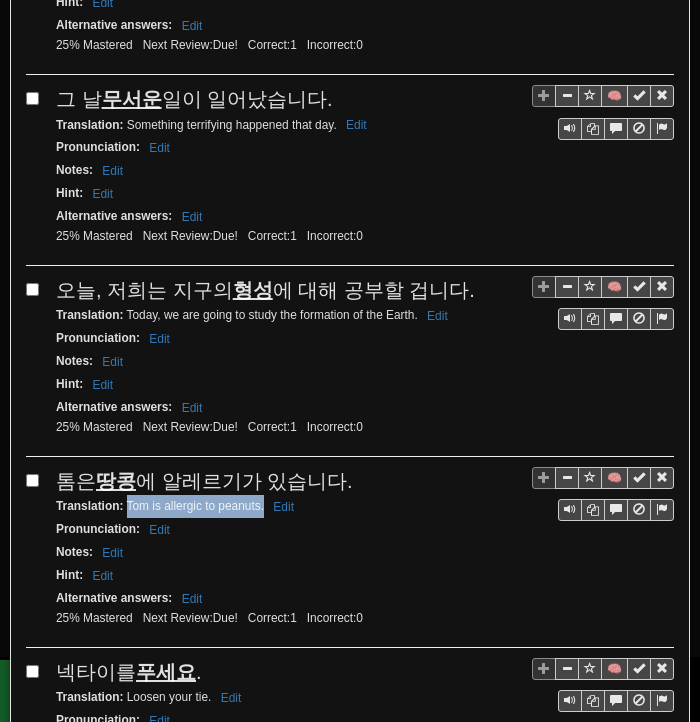 drag, startPoint x: 126, startPoint y: 481, endPoint x: 254, endPoint y: 485, distance: 128.06248 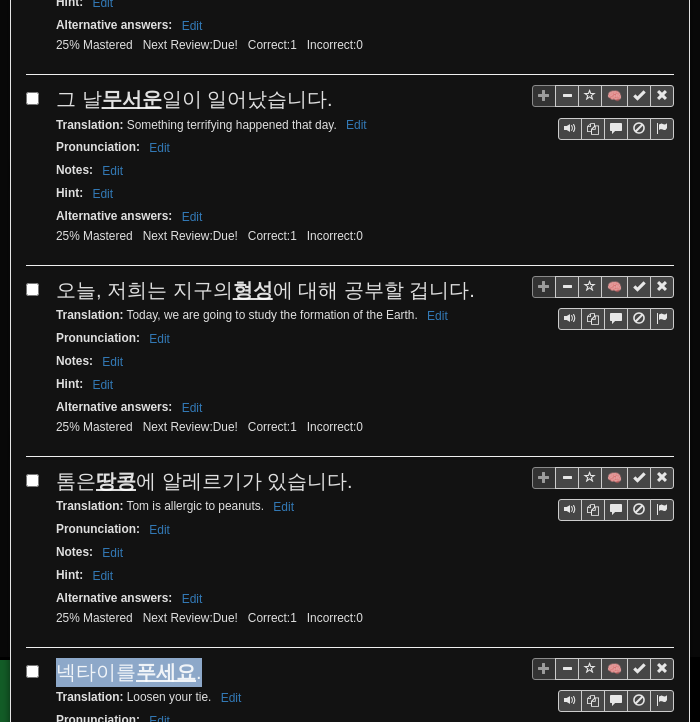 drag, startPoint x: 57, startPoint y: 640, endPoint x: 208, endPoint y: 643, distance: 151.0298 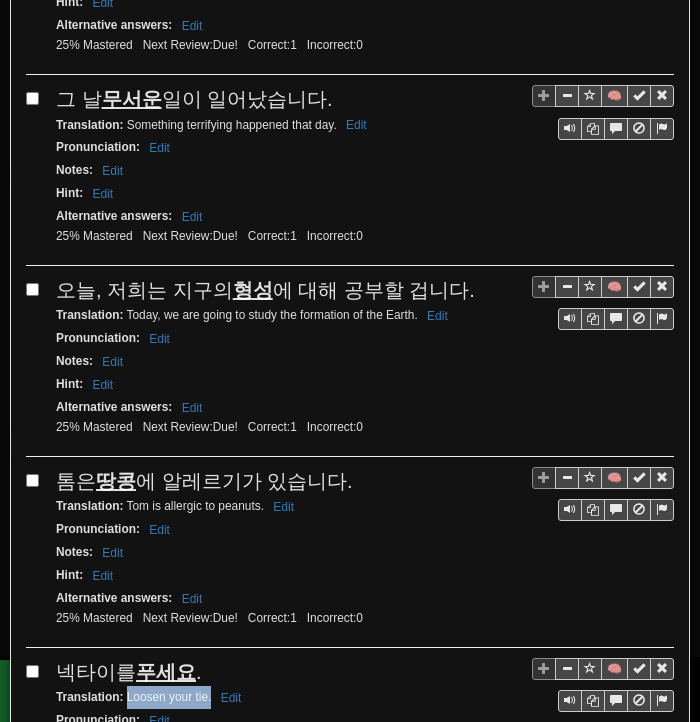 drag, startPoint x: 125, startPoint y: 667, endPoint x: 210, endPoint y: 672, distance: 85.146935 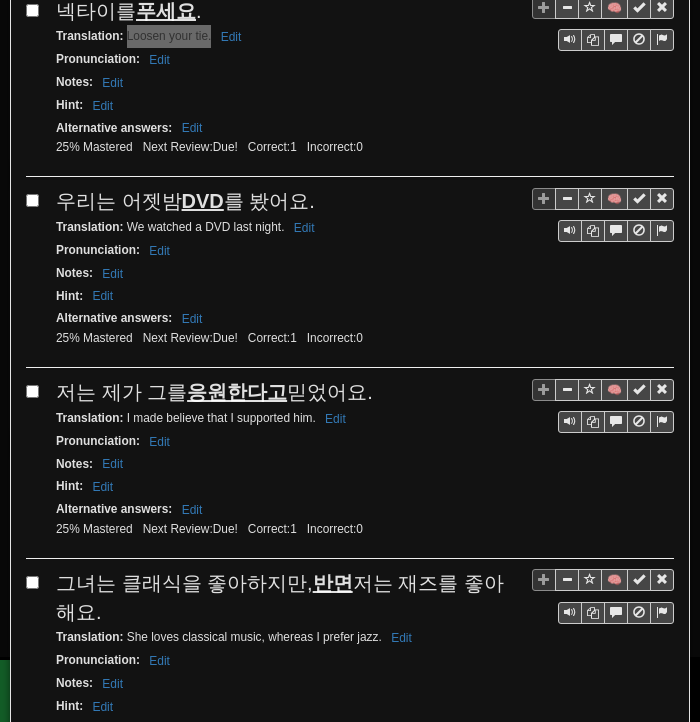 scroll, scrollTop: 2700, scrollLeft: 0, axis: vertical 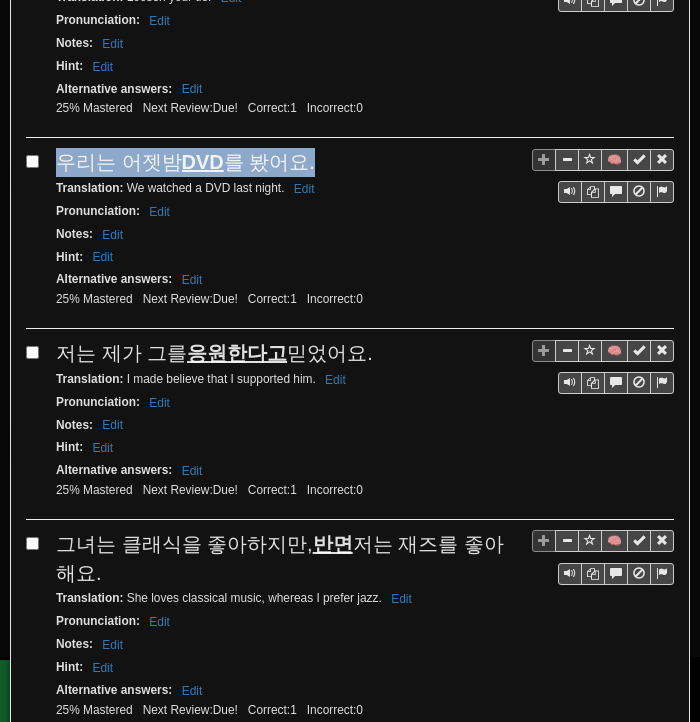 drag, startPoint x: 60, startPoint y: 124, endPoint x: 304, endPoint y: 134, distance: 244.20483 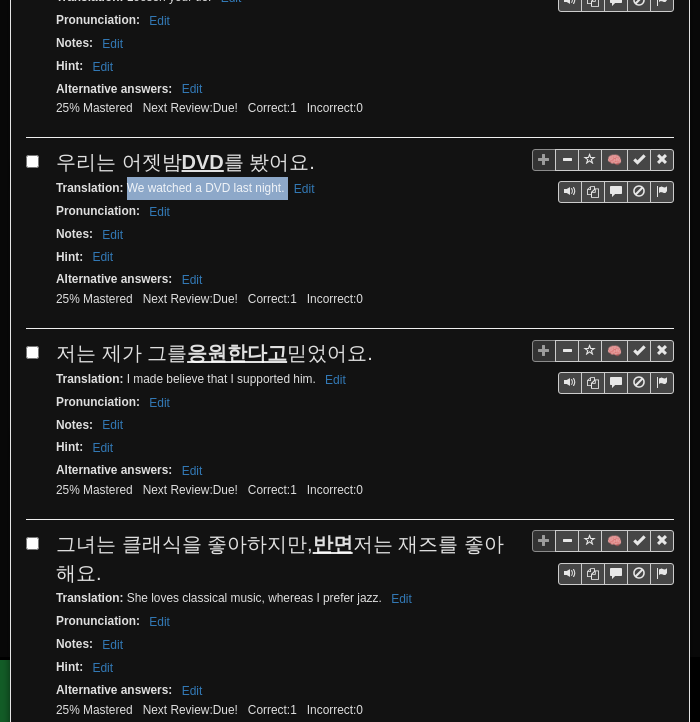 drag, startPoint x: 129, startPoint y: 153, endPoint x: 286, endPoint y: 161, distance: 157.20369 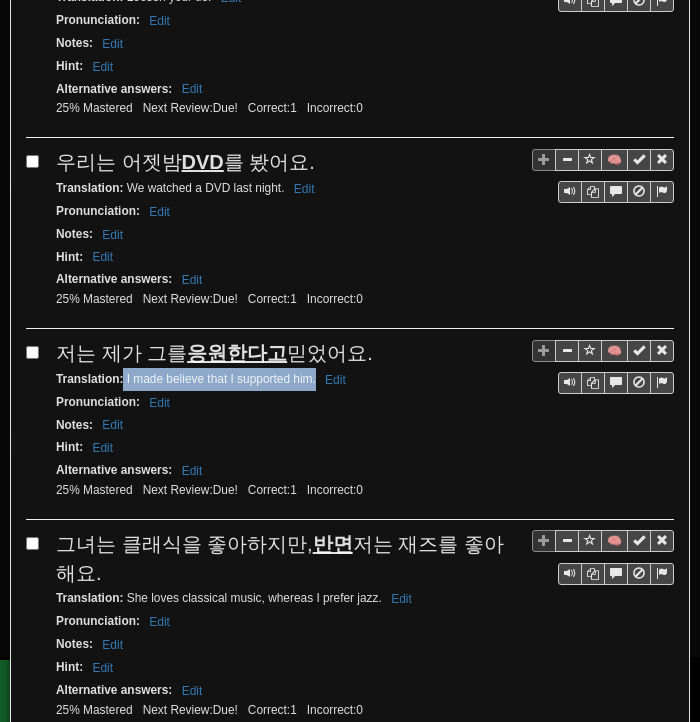 drag, startPoint x: 124, startPoint y: 338, endPoint x: 316, endPoint y: 344, distance: 192.09373 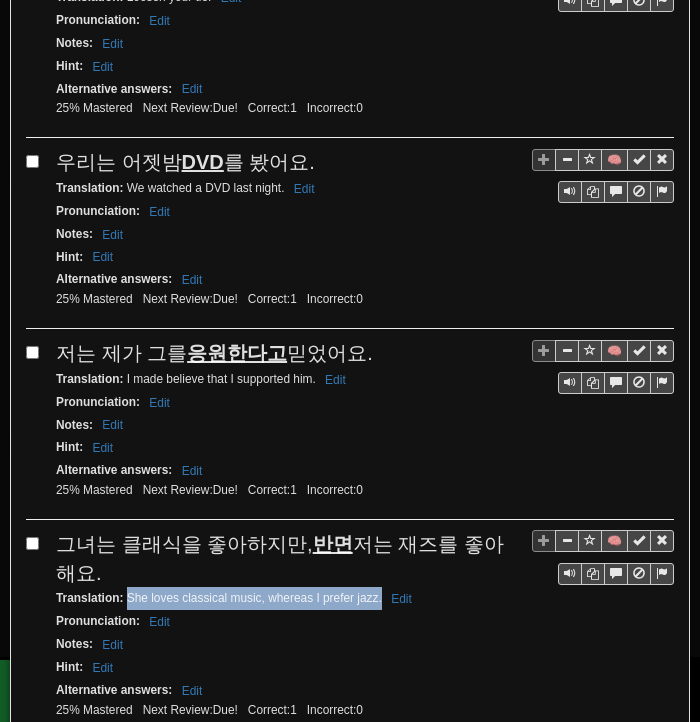 drag, startPoint x: 126, startPoint y: 556, endPoint x: 380, endPoint y: 562, distance: 254.07086 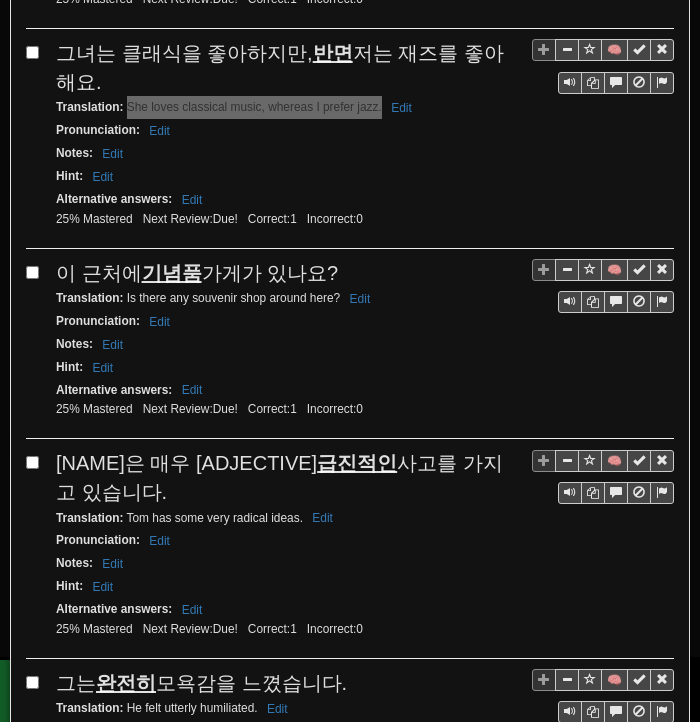 scroll, scrollTop: 3200, scrollLeft: 0, axis: vertical 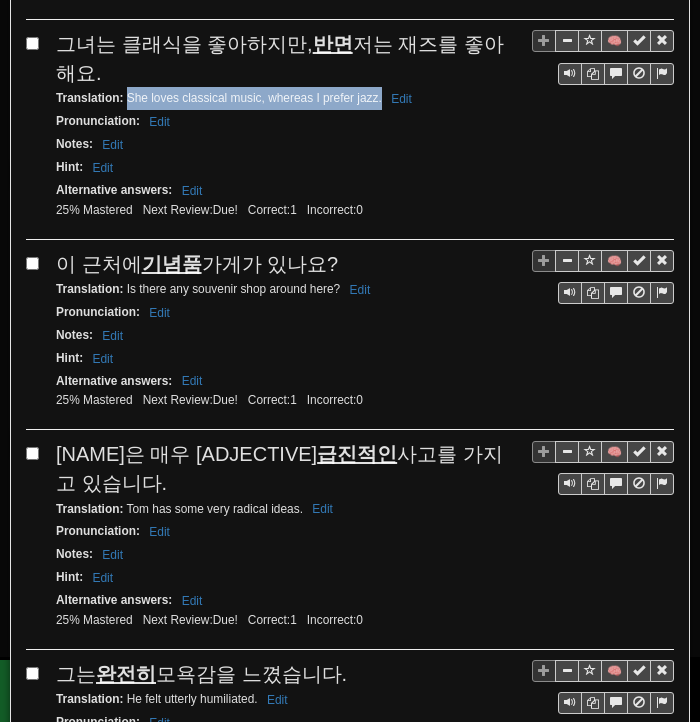 drag, startPoint x: 59, startPoint y: 222, endPoint x: 326, endPoint y: 225, distance: 267.01685 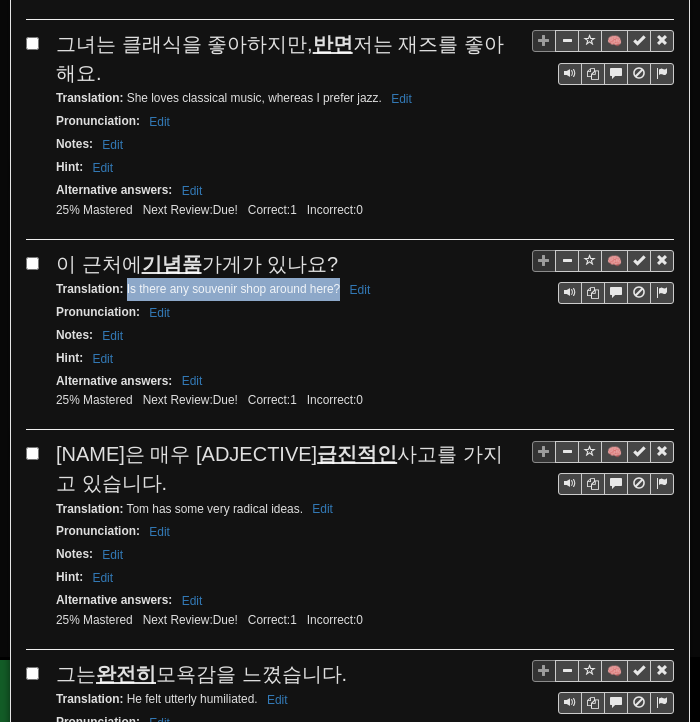 drag, startPoint x: 126, startPoint y: 243, endPoint x: 339, endPoint y: 248, distance: 213.05867 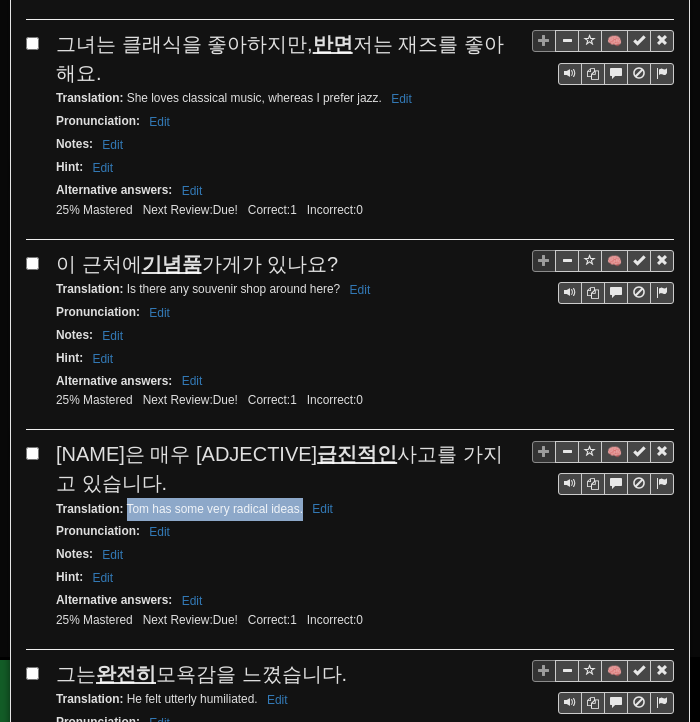 drag, startPoint x: 128, startPoint y: 432, endPoint x: 301, endPoint y: 434, distance: 173.01157 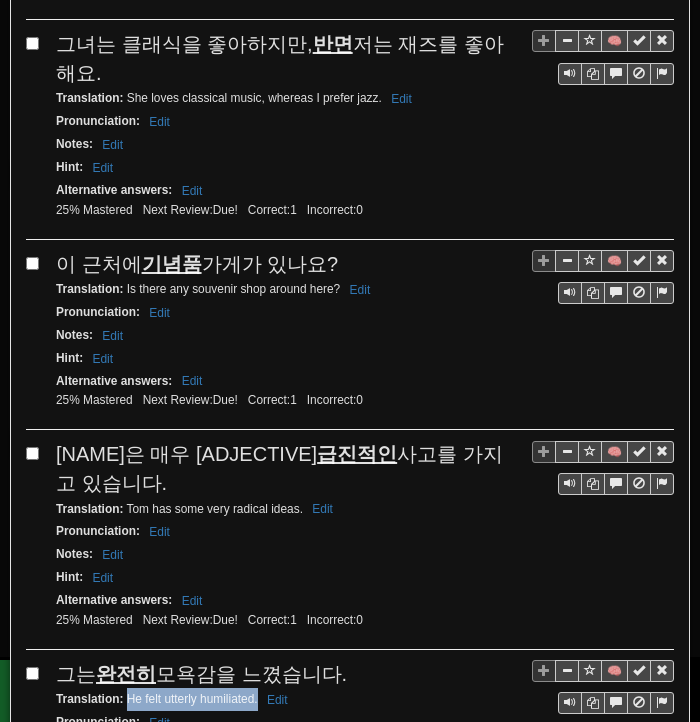 drag, startPoint x: 128, startPoint y: 617, endPoint x: 256, endPoint y: 618, distance: 128.0039 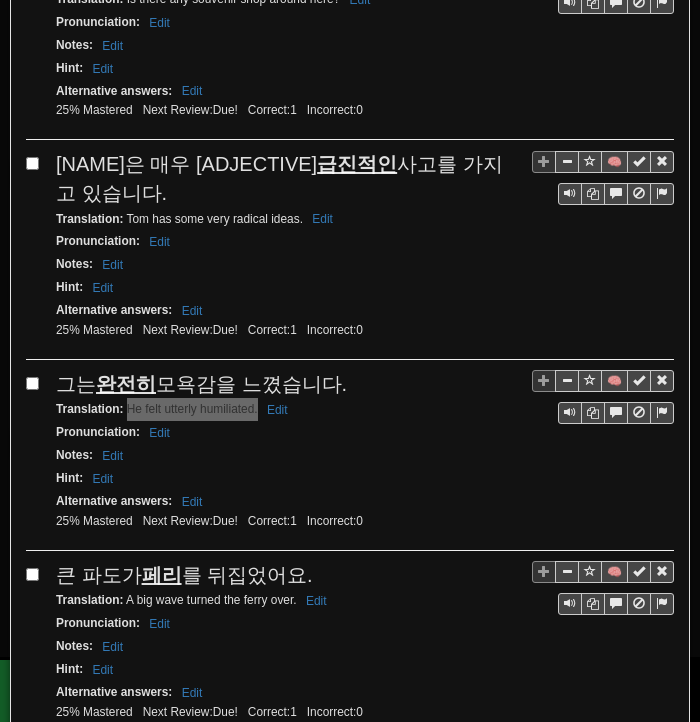 scroll, scrollTop: 3559, scrollLeft: 0, axis: vertical 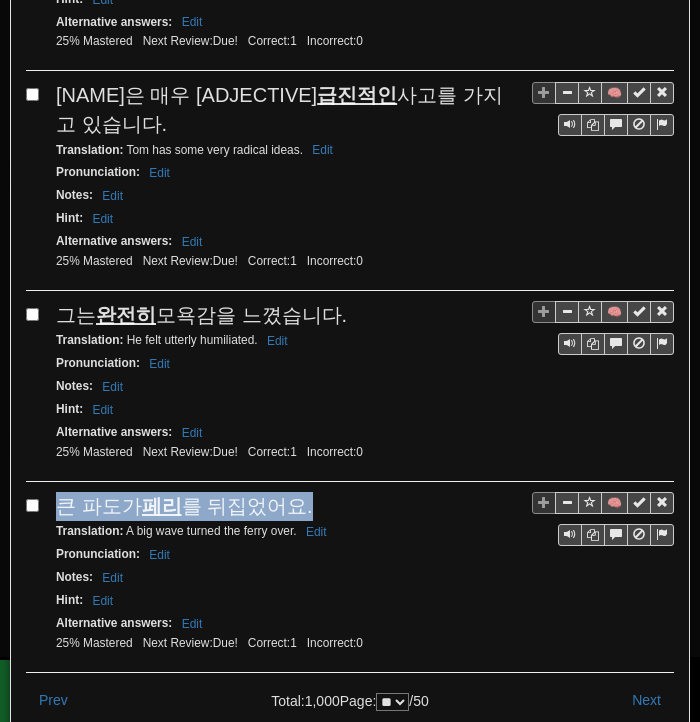 drag, startPoint x: 58, startPoint y: 415, endPoint x: 312, endPoint y: 427, distance: 254.28331 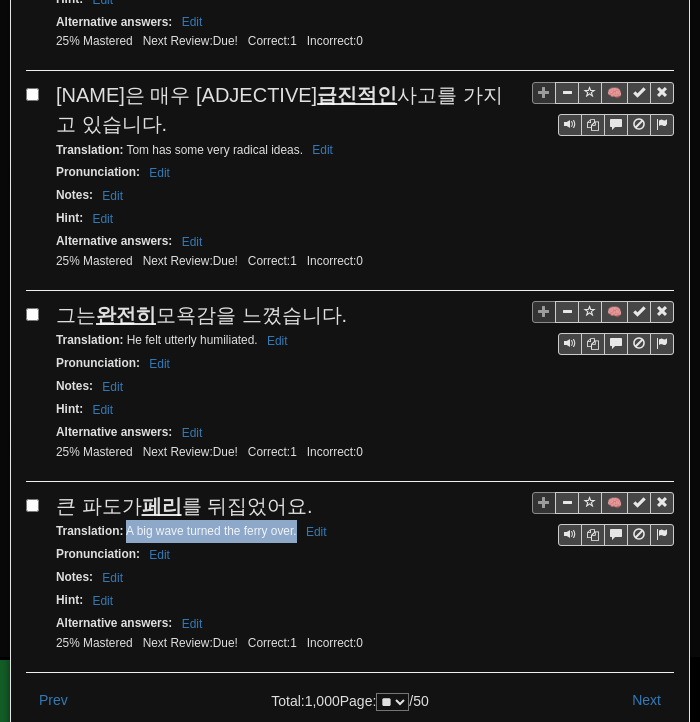 drag, startPoint x: 125, startPoint y: 445, endPoint x: 296, endPoint y: 453, distance: 171.18703 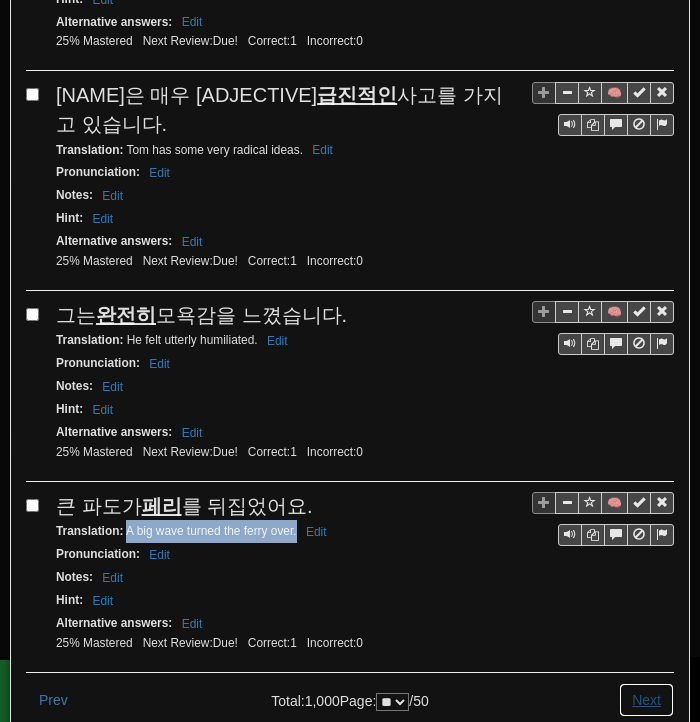 click on "Next" at bounding box center [646, 700] 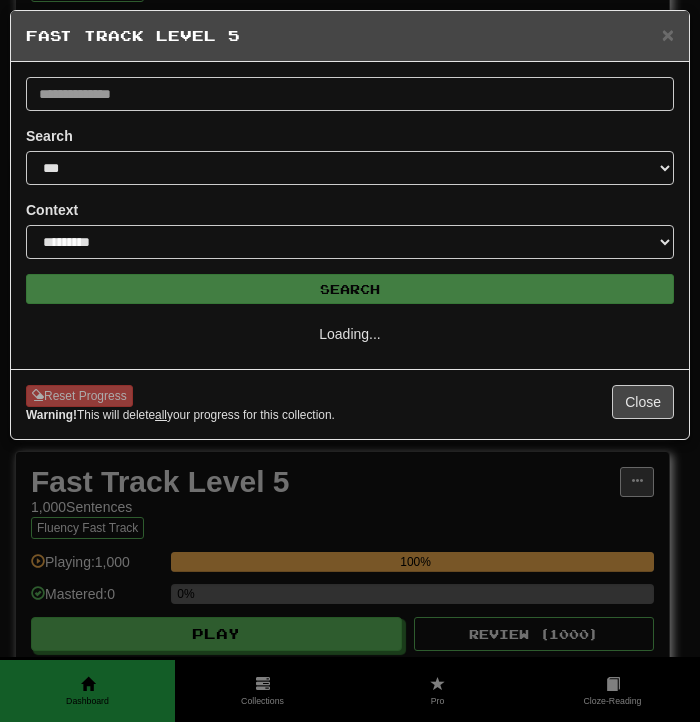 scroll, scrollTop: 0, scrollLeft: 0, axis: both 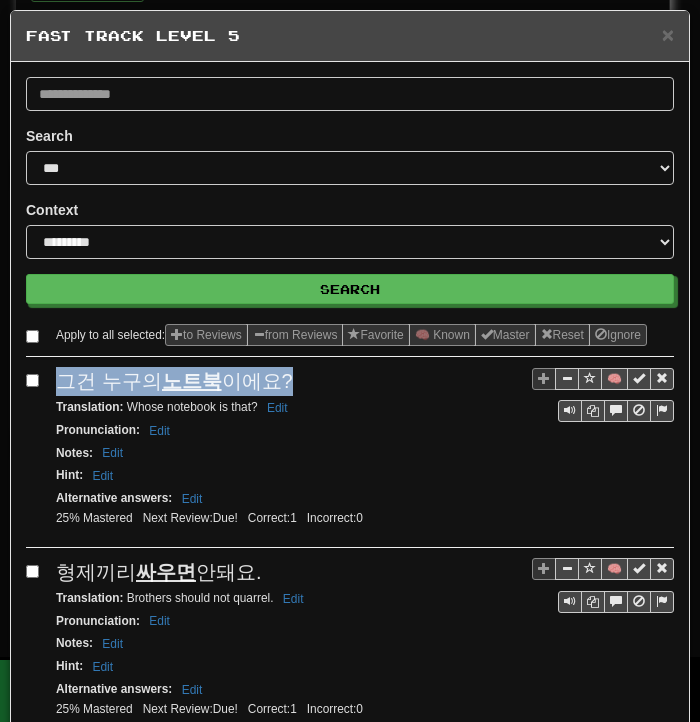 drag, startPoint x: 62, startPoint y: 395, endPoint x: 280, endPoint y: 400, distance: 218.05733 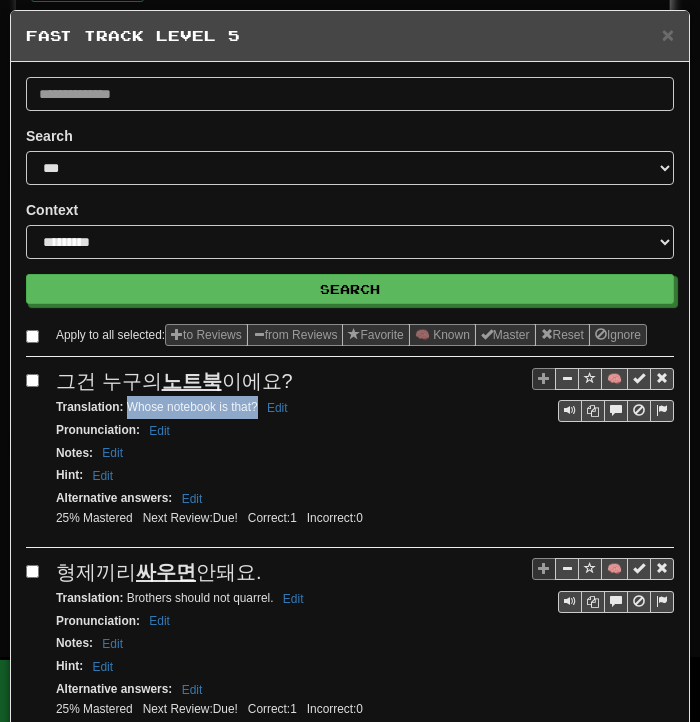 drag, startPoint x: 128, startPoint y: 423, endPoint x: 255, endPoint y: 427, distance: 127.06297 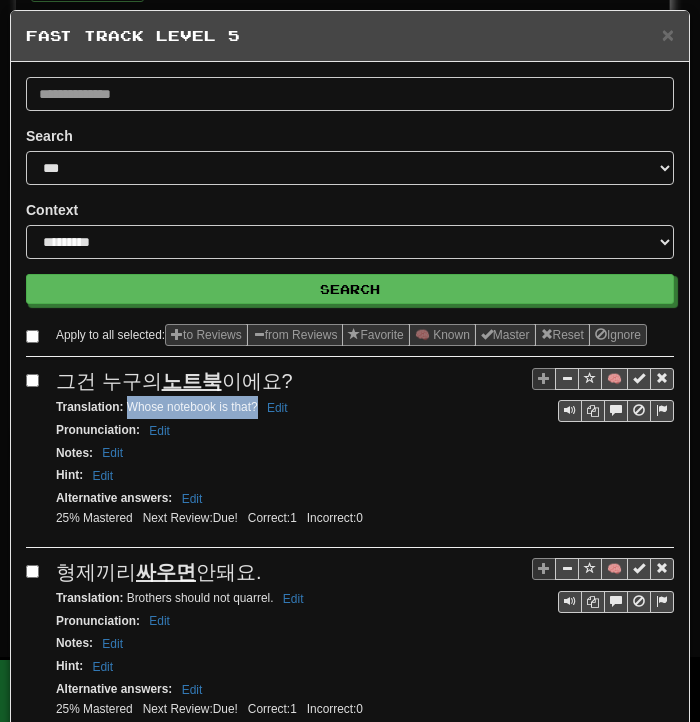 drag, startPoint x: 59, startPoint y: 586, endPoint x: 272, endPoint y: 579, distance: 213.11499 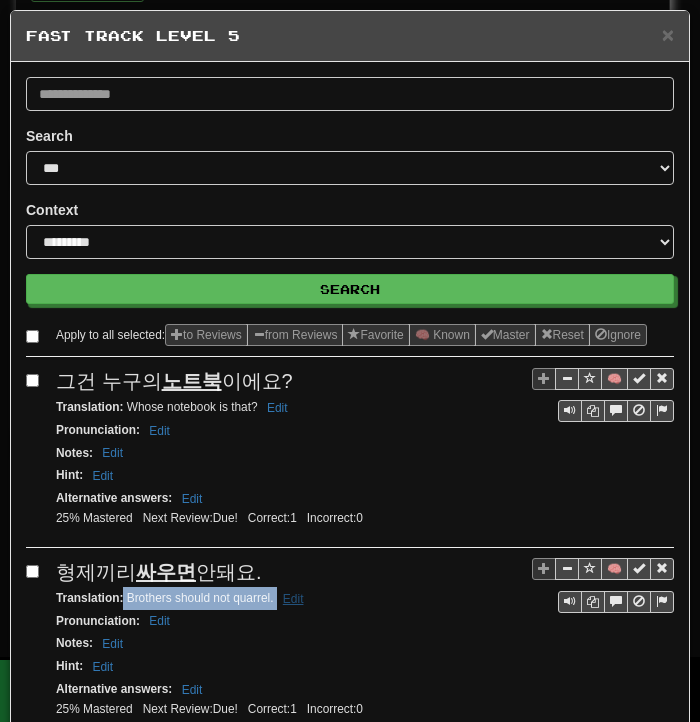 drag, startPoint x: 124, startPoint y: 613, endPoint x: 276, endPoint y: 612, distance: 152.0033 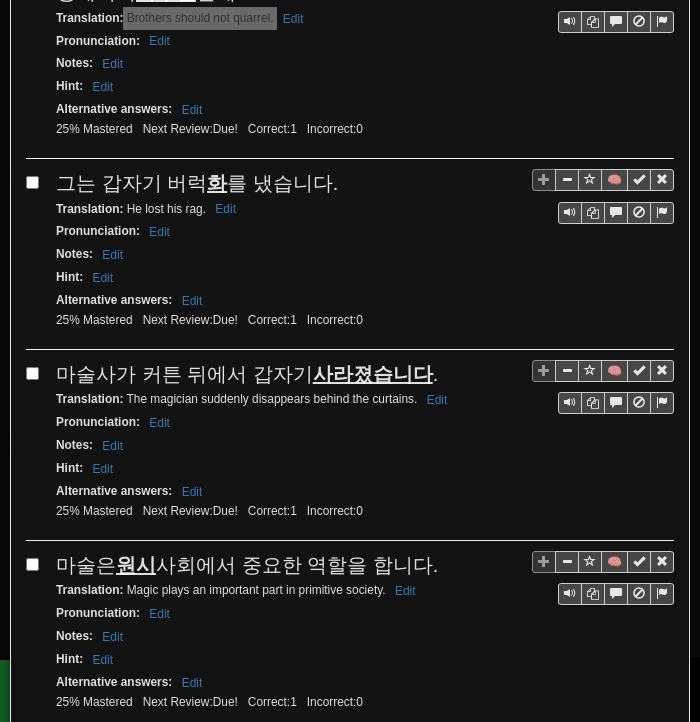 scroll, scrollTop: 600, scrollLeft: 0, axis: vertical 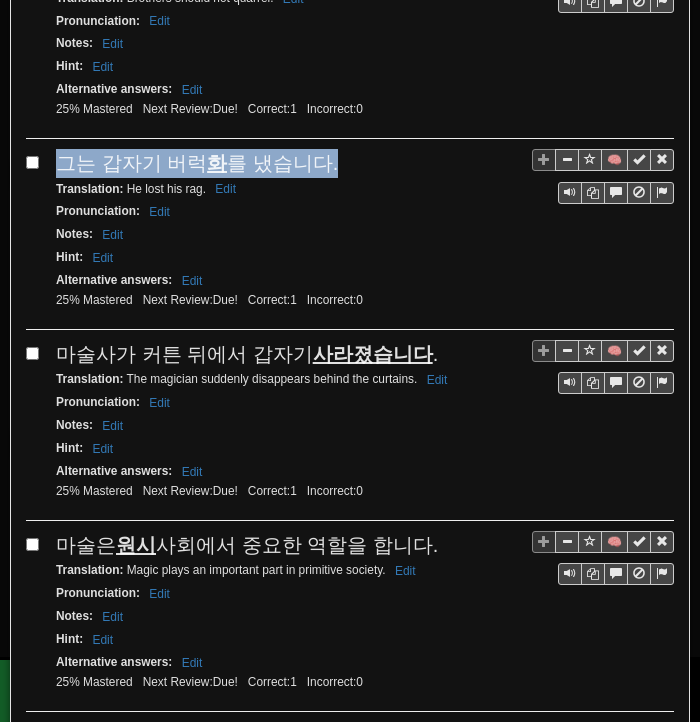 drag, startPoint x: 61, startPoint y: 172, endPoint x: 321, endPoint y: 174, distance: 260.0077 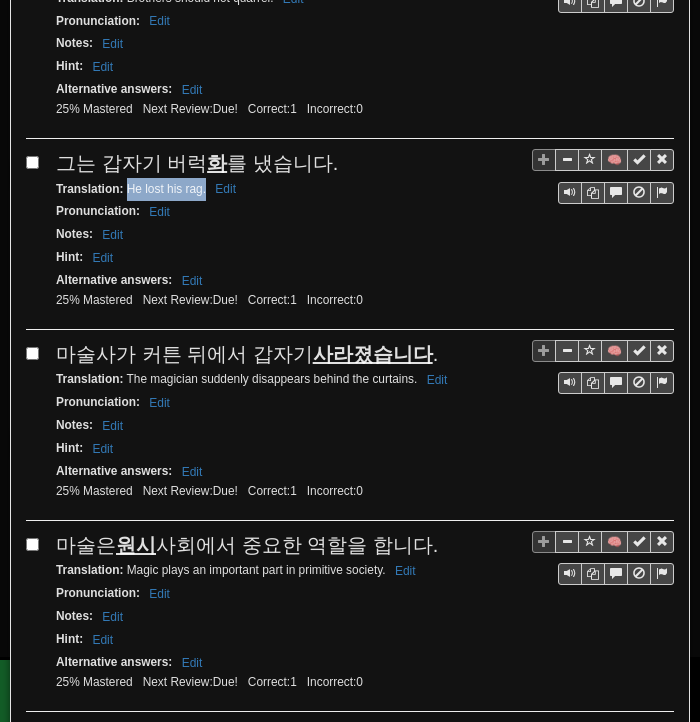 drag, startPoint x: 125, startPoint y: 199, endPoint x: 206, endPoint y: 202, distance: 81.055534 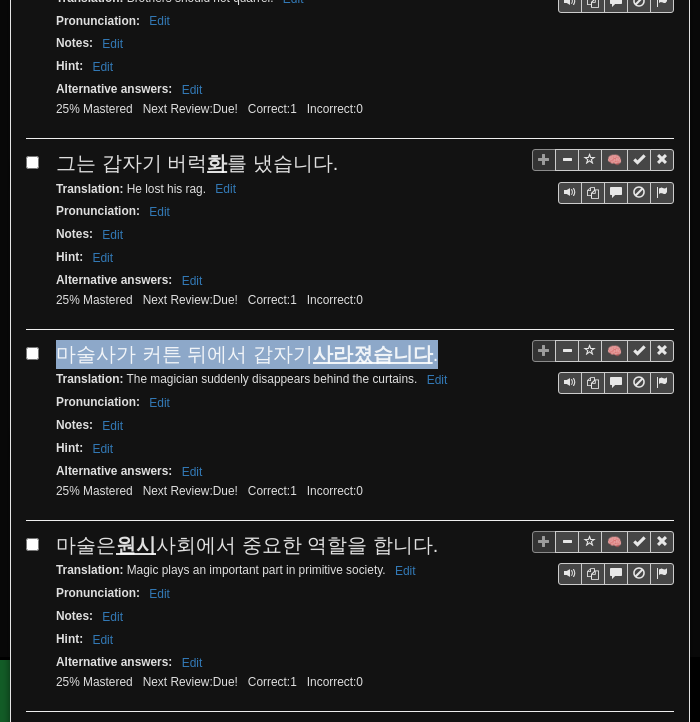 drag, startPoint x: 56, startPoint y: 357, endPoint x: 429, endPoint y: 363, distance: 373.04825 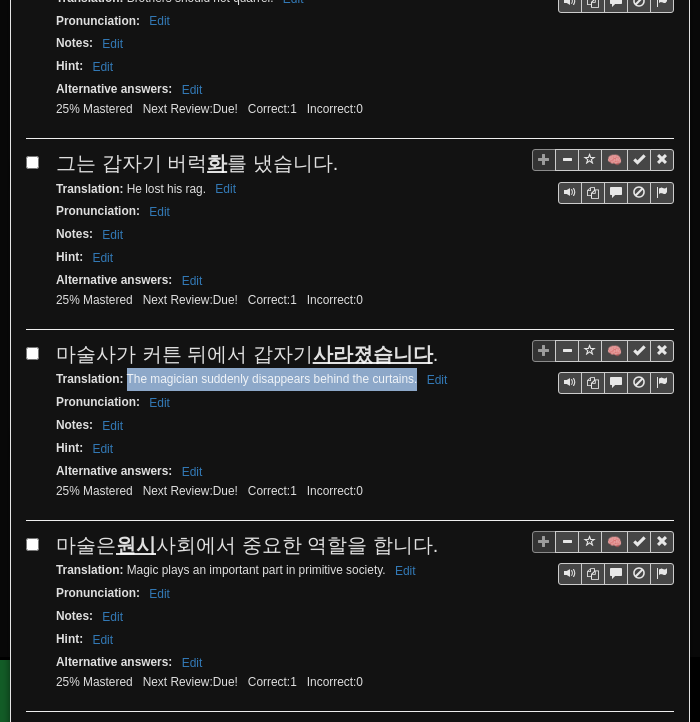 drag, startPoint x: 124, startPoint y: 387, endPoint x: 416, endPoint y: 389, distance: 292.00684 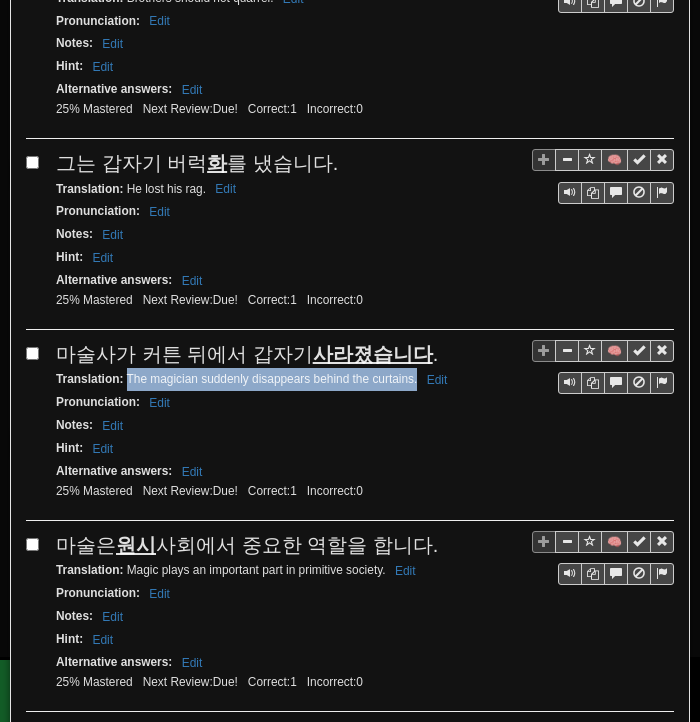 drag, startPoint x: 60, startPoint y: 544, endPoint x: 420, endPoint y: 545, distance: 360.0014 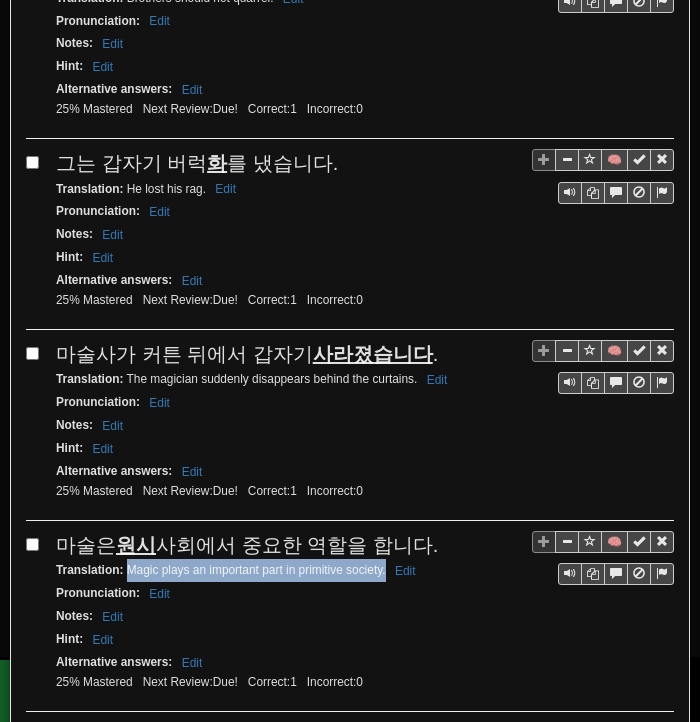 drag, startPoint x: 128, startPoint y: 572, endPoint x: 386, endPoint y: 575, distance: 258.01746 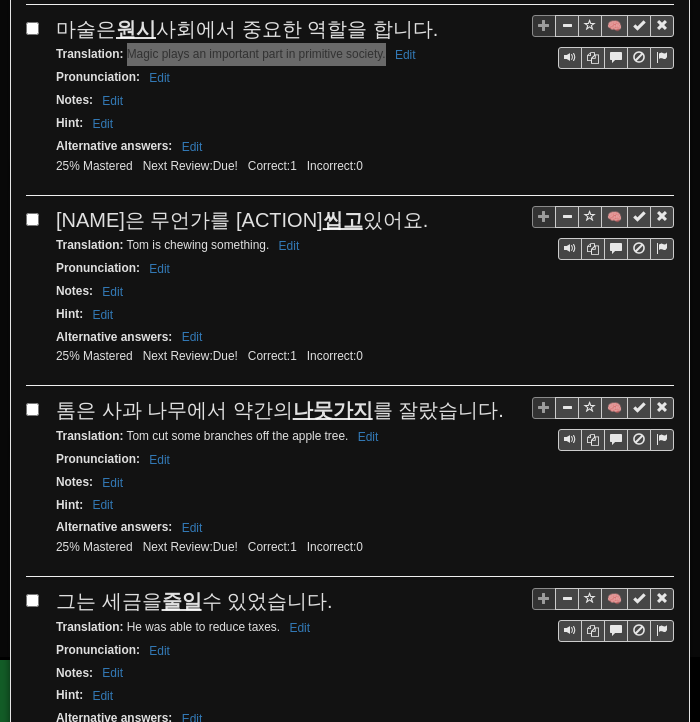 scroll, scrollTop: 1200, scrollLeft: 0, axis: vertical 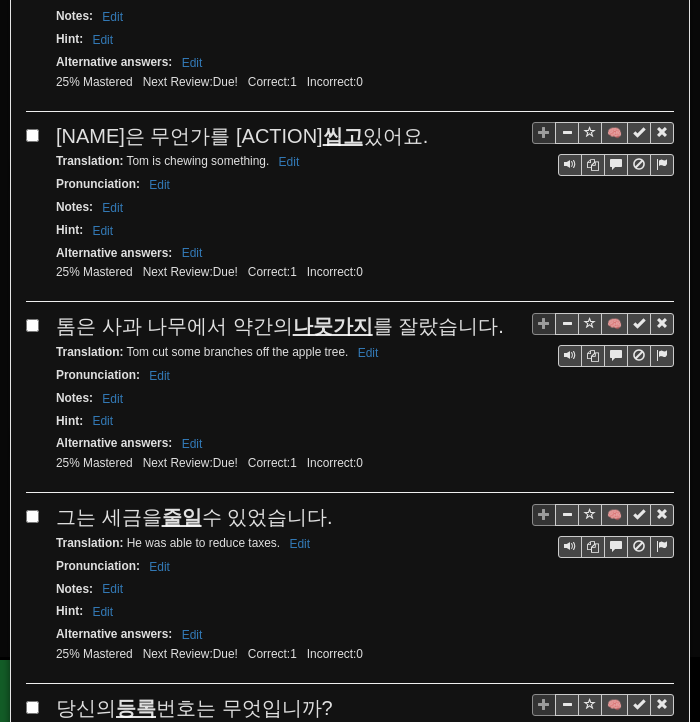 drag, startPoint x: 56, startPoint y: 132, endPoint x: 290, endPoint y: 141, distance: 234.17302 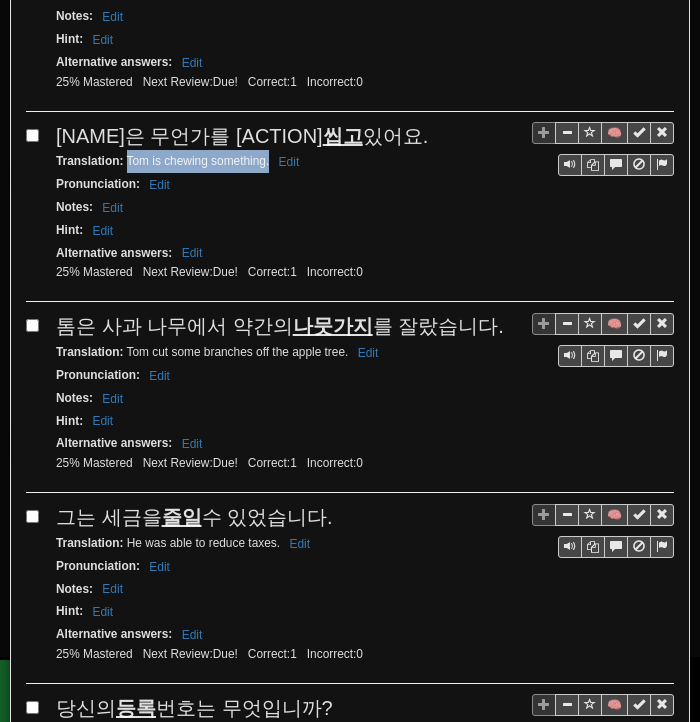 drag, startPoint x: 127, startPoint y: 157, endPoint x: 266, endPoint y: 166, distance: 139.29106 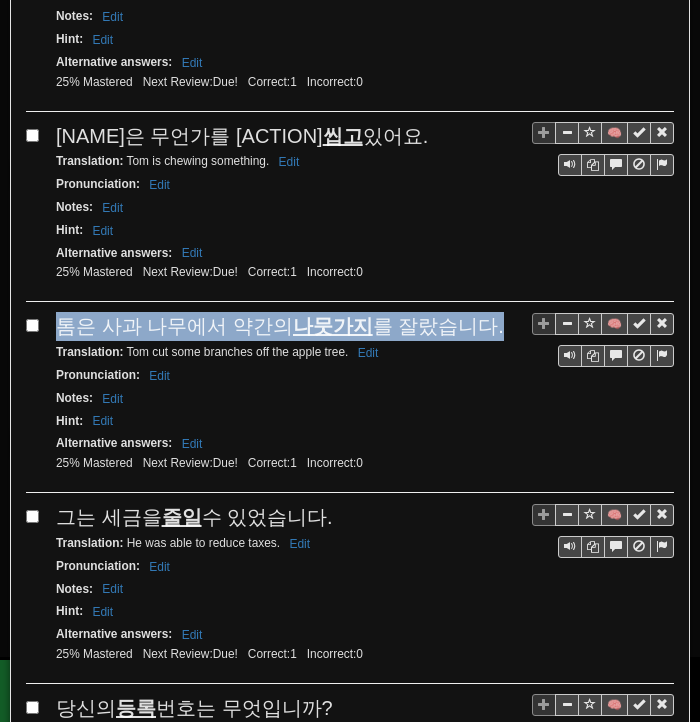drag, startPoint x: 57, startPoint y: 325, endPoint x: 477, endPoint y: 329, distance: 420.01904 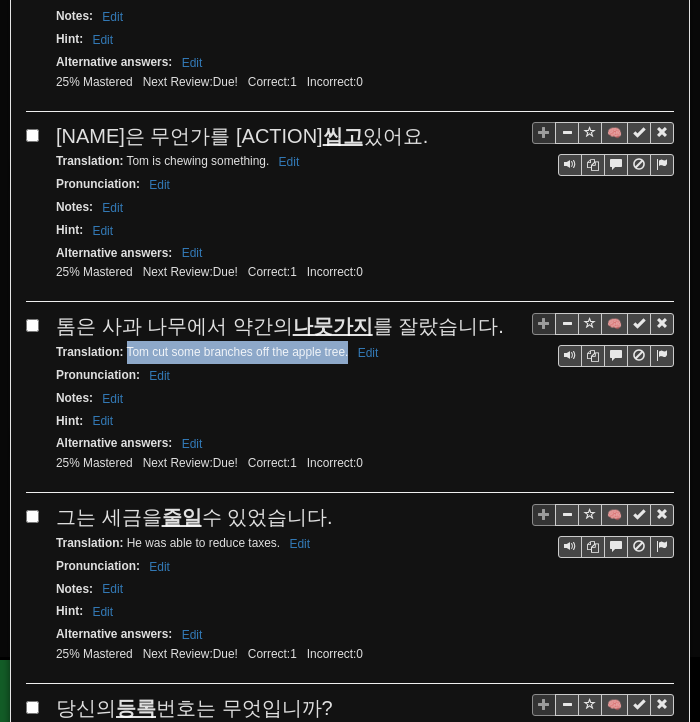 drag, startPoint x: 128, startPoint y: 348, endPoint x: 347, endPoint y: 353, distance: 219.05707 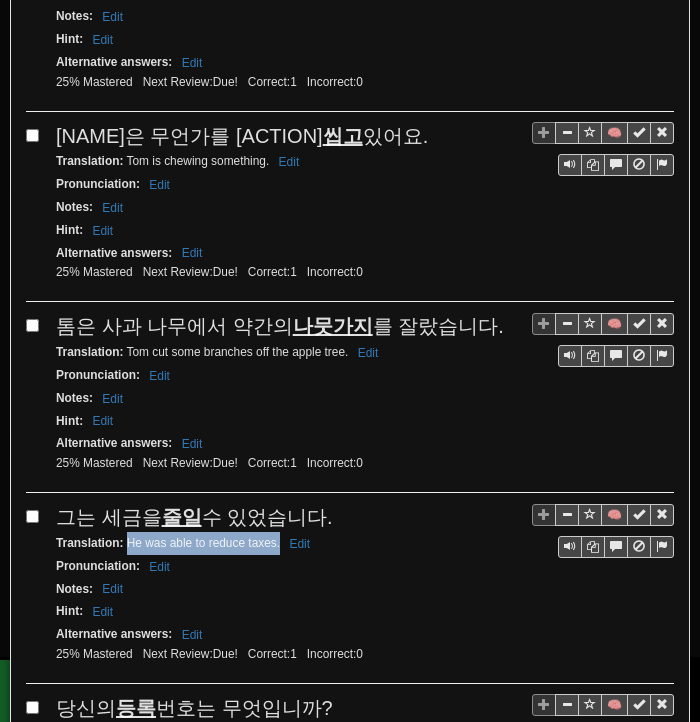 drag, startPoint x: 143, startPoint y: 529, endPoint x: 279, endPoint y: 541, distance: 136.52838 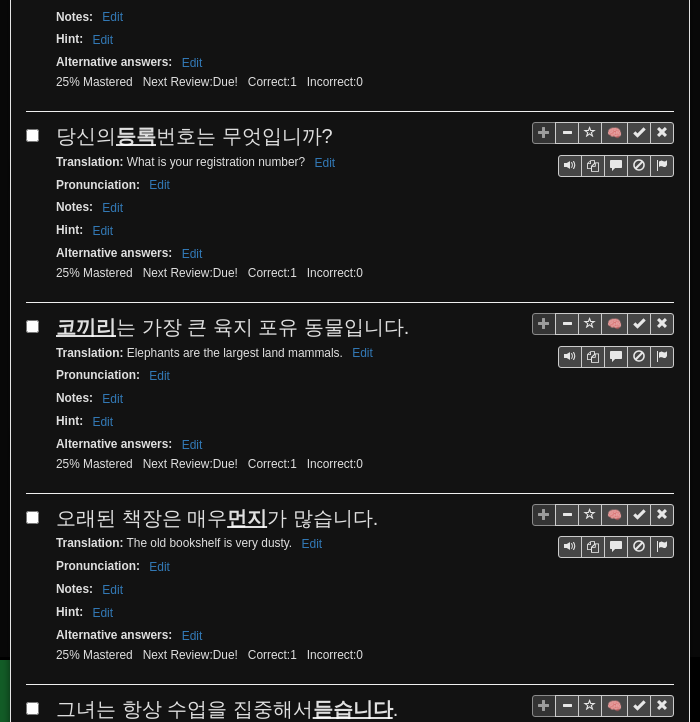 scroll, scrollTop: 1800, scrollLeft: 0, axis: vertical 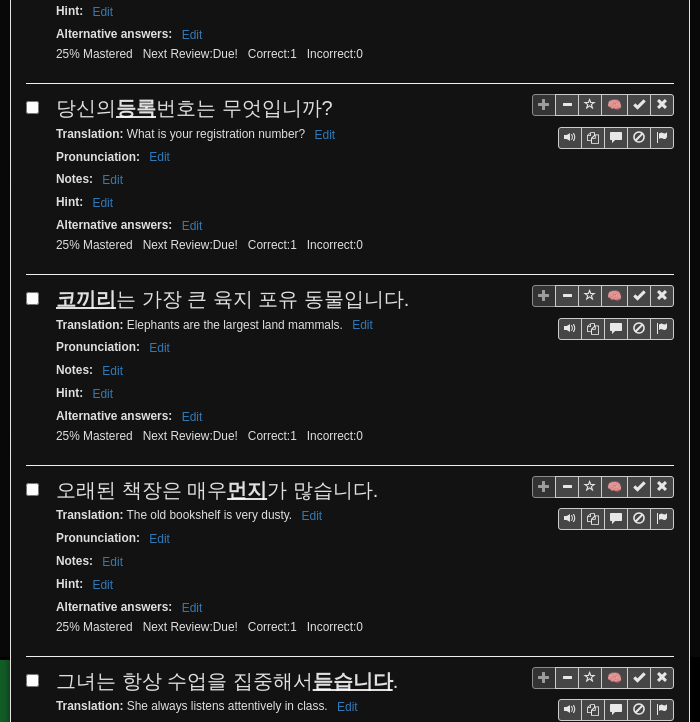 drag, startPoint x: 61, startPoint y: 94, endPoint x: 330, endPoint y: 99, distance: 269.04648 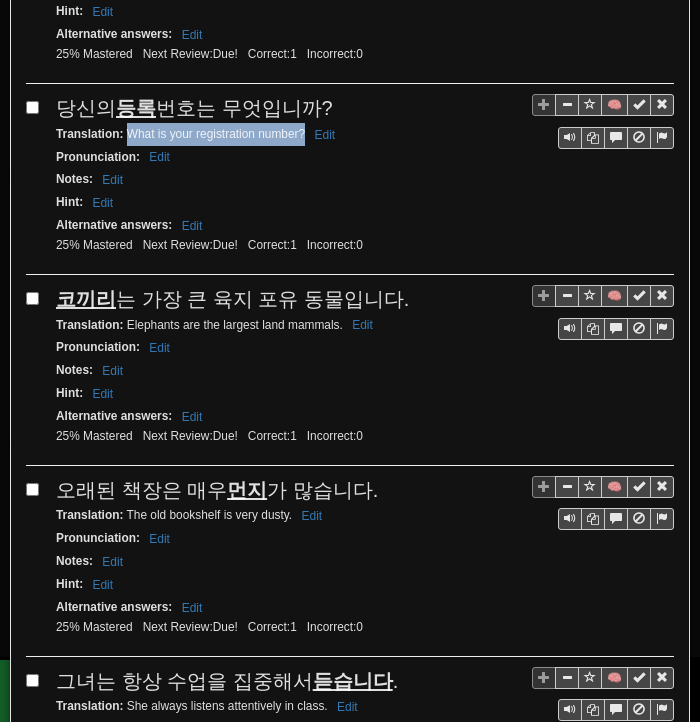 drag, startPoint x: 126, startPoint y: 122, endPoint x: 301, endPoint y: 121, distance: 175.00285 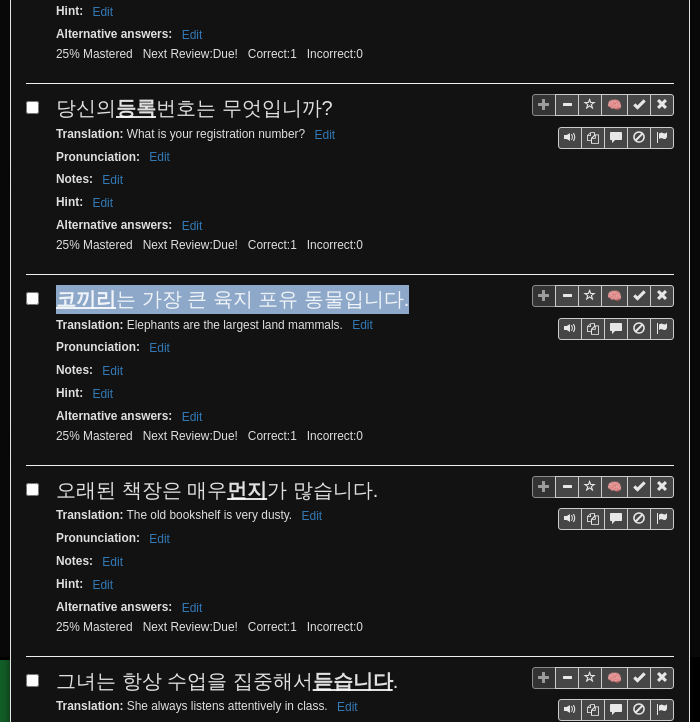 drag, startPoint x: 57, startPoint y: 278, endPoint x: 376, endPoint y: 284, distance: 319.05643 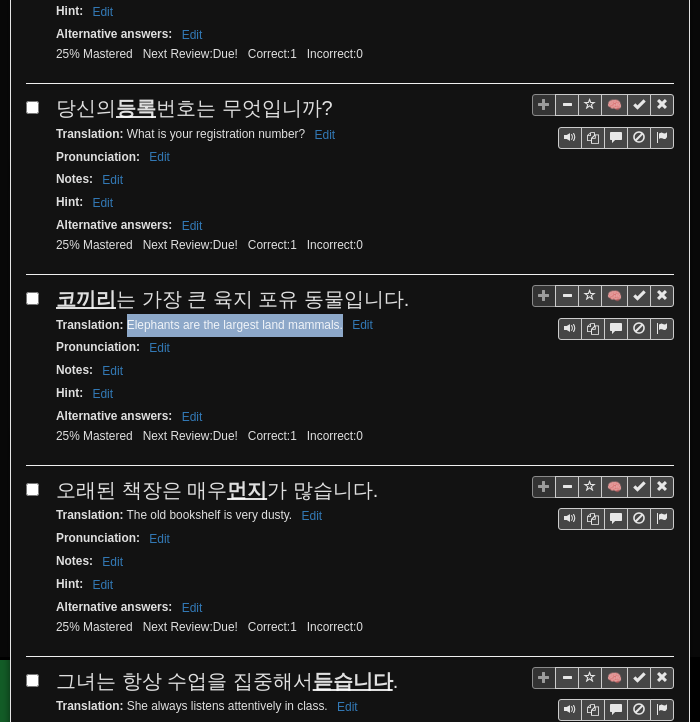 drag, startPoint x: 128, startPoint y: 309, endPoint x: 343, endPoint y: 316, distance: 215.11392 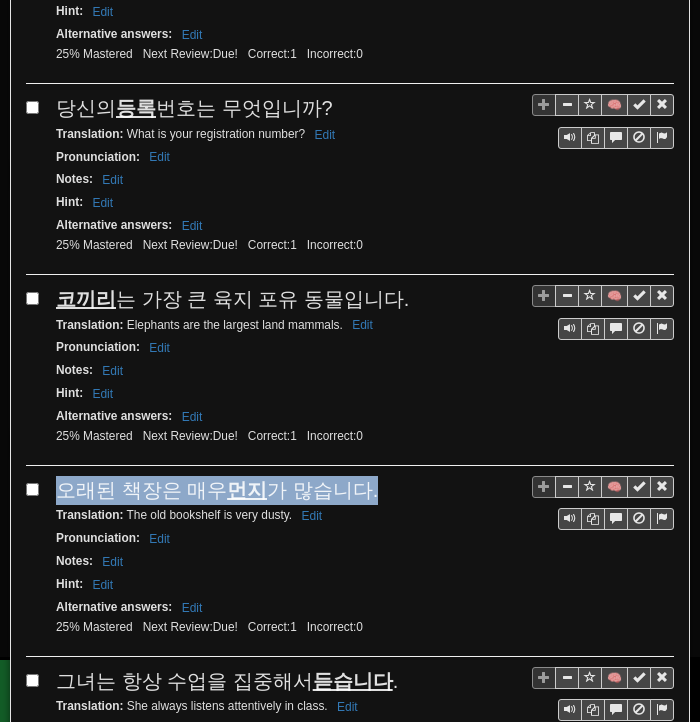 drag, startPoint x: 60, startPoint y: 469, endPoint x: 360, endPoint y: 481, distance: 300.2399 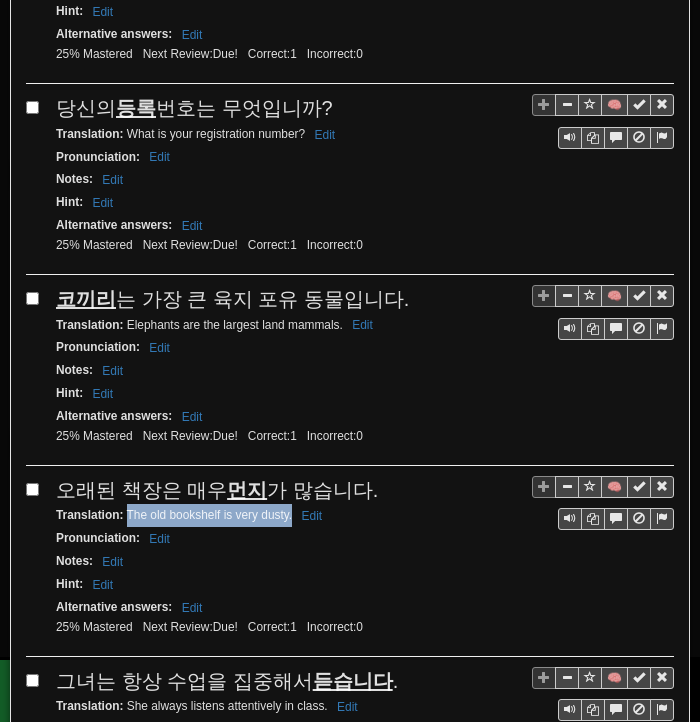 drag, startPoint x: 125, startPoint y: 493, endPoint x: 292, endPoint y: 503, distance: 167.29913 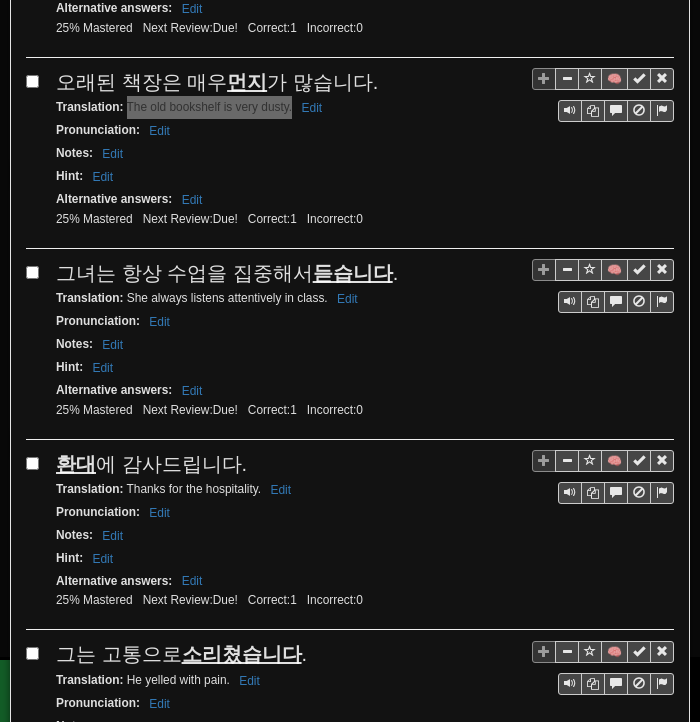 scroll, scrollTop: 2300, scrollLeft: 0, axis: vertical 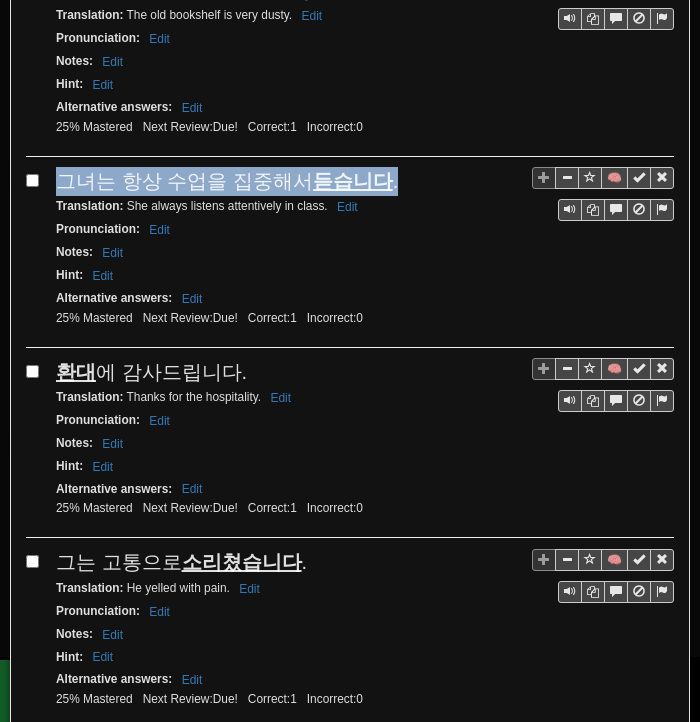 drag, startPoint x: 58, startPoint y: 159, endPoint x: 386, endPoint y: 156, distance: 328.01373 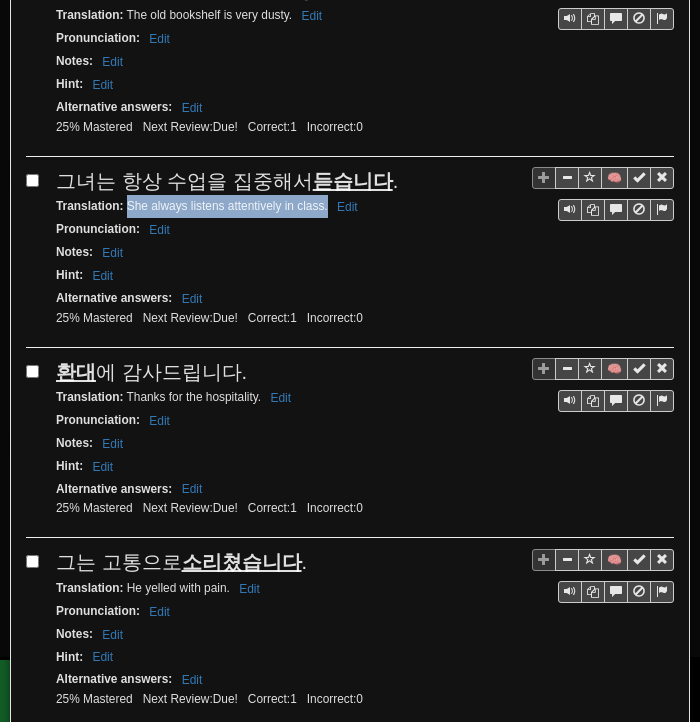 drag, startPoint x: 128, startPoint y: 178, endPoint x: 327, endPoint y: 188, distance: 199.2511 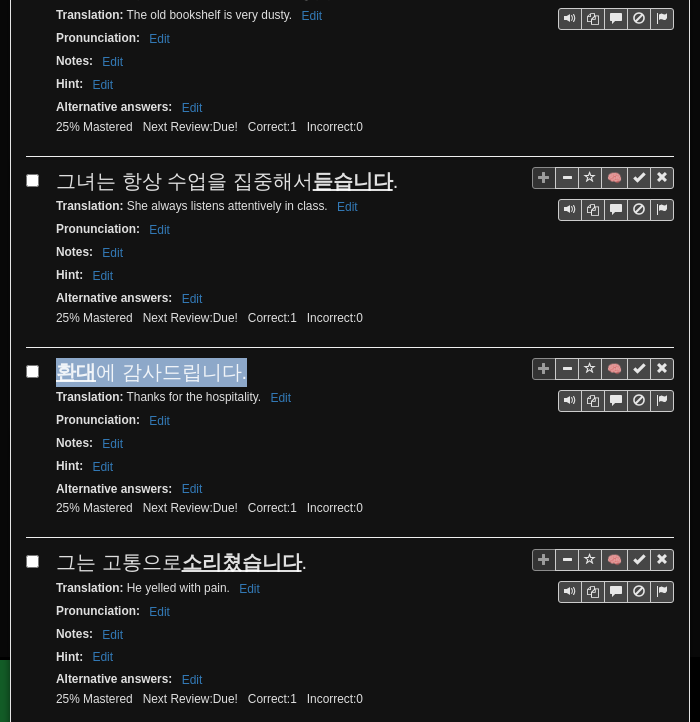 drag, startPoint x: 60, startPoint y: 339, endPoint x: 249, endPoint y: 345, distance: 189.09521 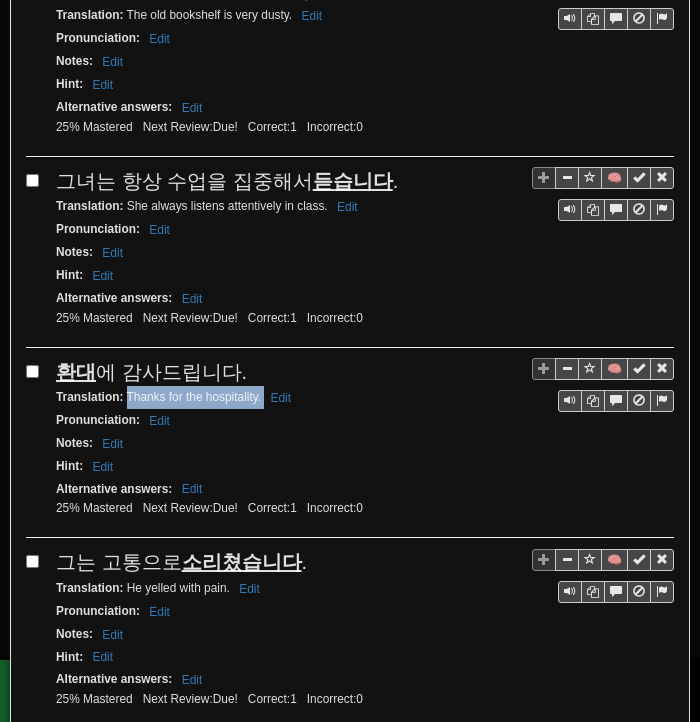 drag, startPoint x: 126, startPoint y: 367, endPoint x: 263, endPoint y: 368, distance: 137.00365 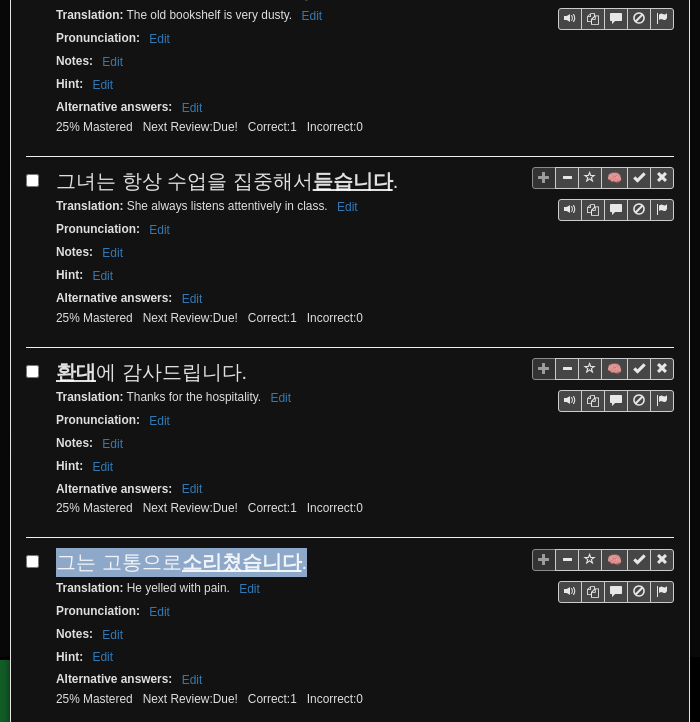 drag, startPoint x: 59, startPoint y: 530, endPoint x: 299, endPoint y: 530, distance: 240 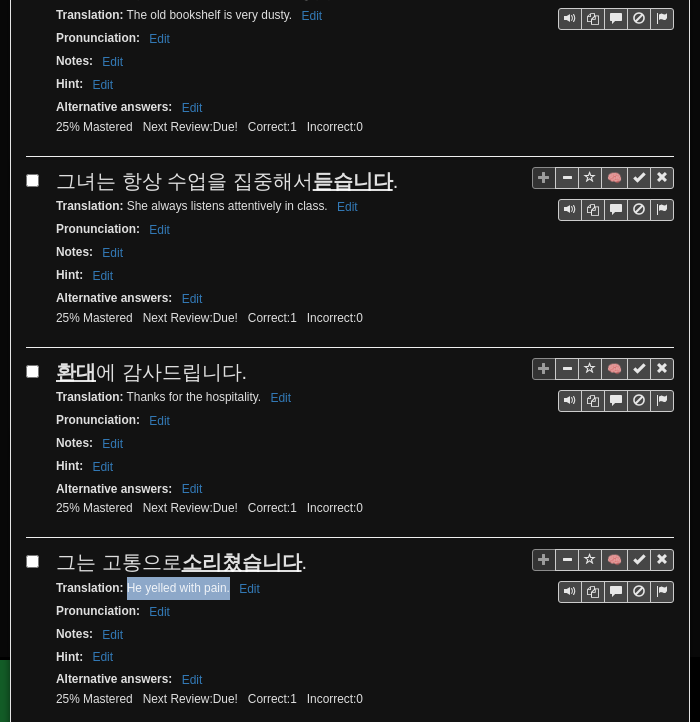 drag, startPoint x: 125, startPoint y: 553, endPoint x: 230, endPoint y: 553, distance: 105 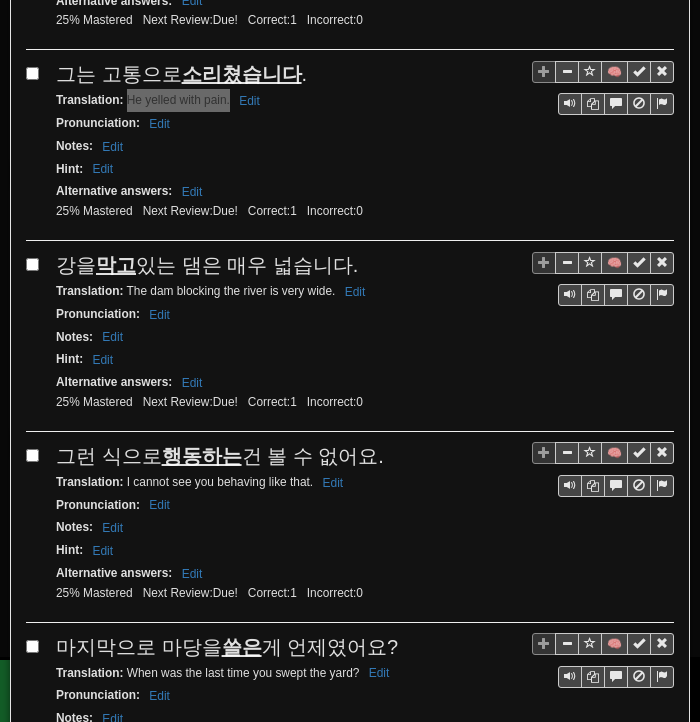 scroll, scrollTop: 2800, scrollLeft: 0, axis: vertical 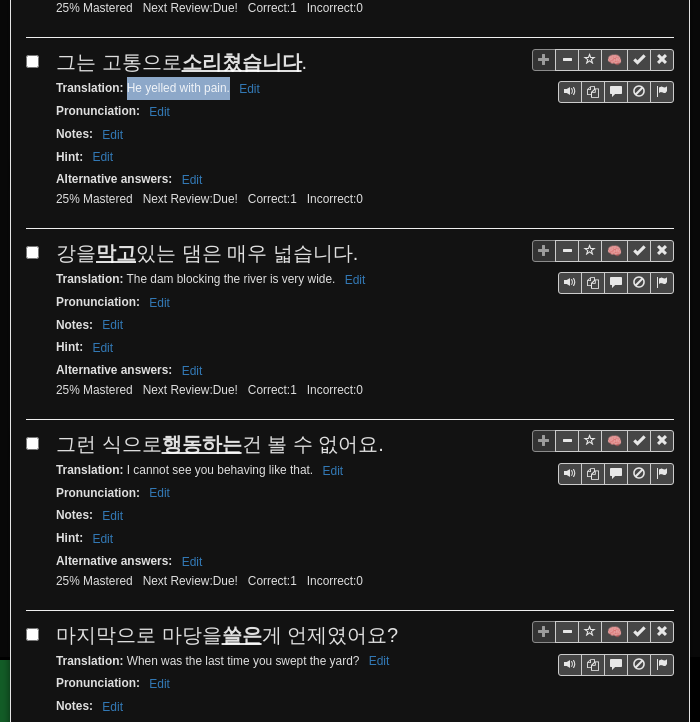 drag, startPoint x: 56, startPoint y: 217, endPoint x: 355, endPoint y: 217, distance: 299 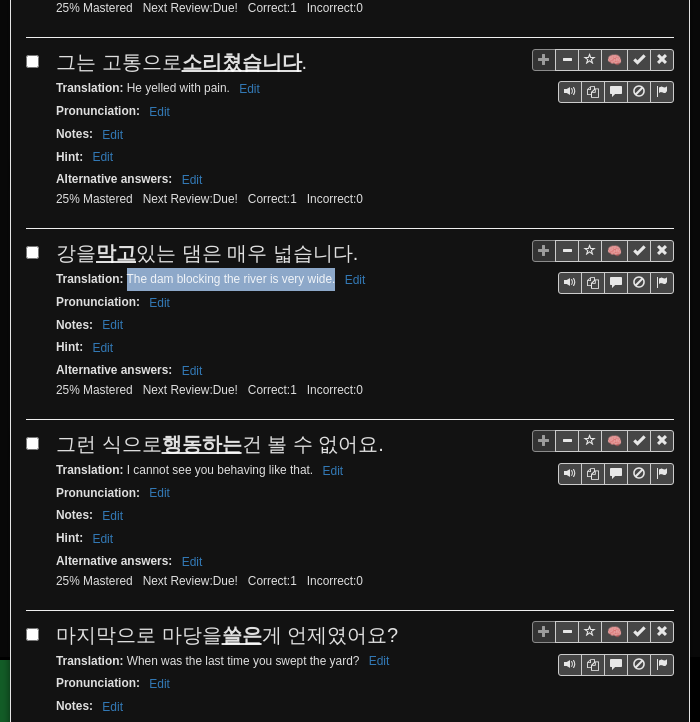drag, startPoint x: 127, startPoint y: 241, endPoint x: 335, endPoint y: 245, distance: 208.03845 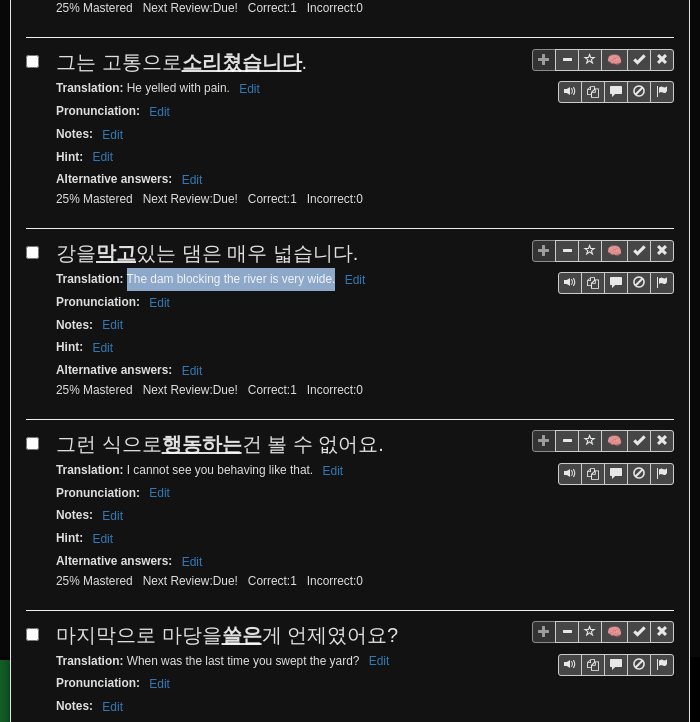 drag, startPoint x: 61, startPoint y: 404, endPoint x: 376, endPoint y: 412, distance: 315.10156 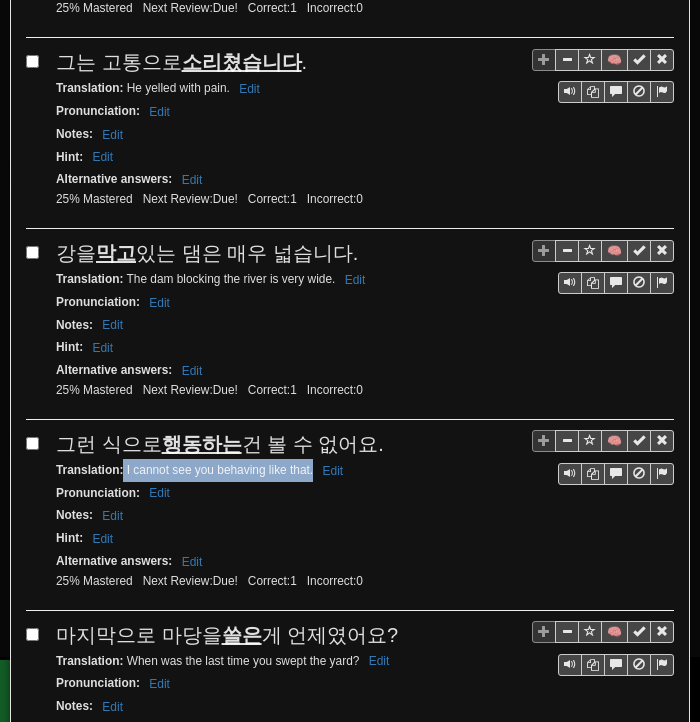 drag, startPoint x: 124, startPoint y: 428, endPoint x: 314, endPoint y: 435, distance: 190.1289 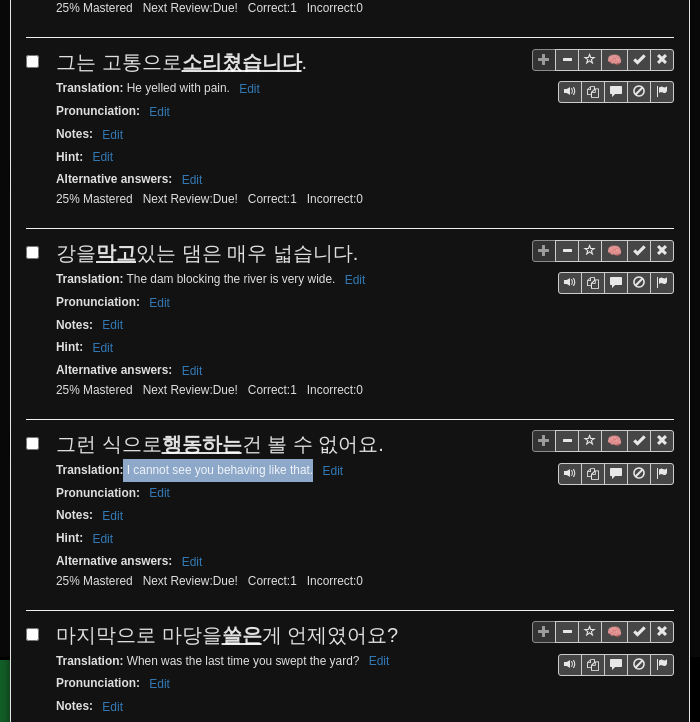 drag, startPoint x: 61, startPoint y: 588, endPoint x: 384, endPoint y: 581, distance: 323.07584 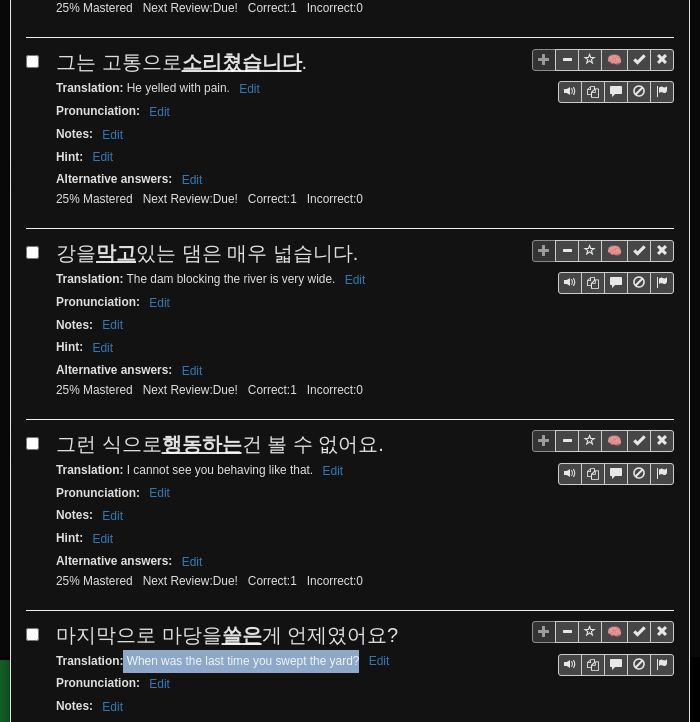 drag, startPoint x: 124, startPoint y: 613, endPoint x: 357, endPoint y: 619, distance: 233.07724 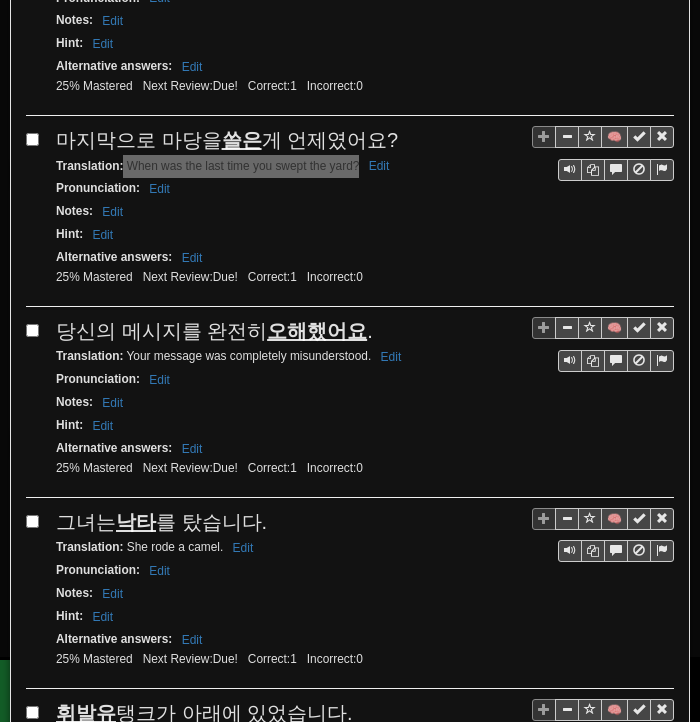 scroll, scrollTop: 3400, scrollLeft: 0, axis: vertical 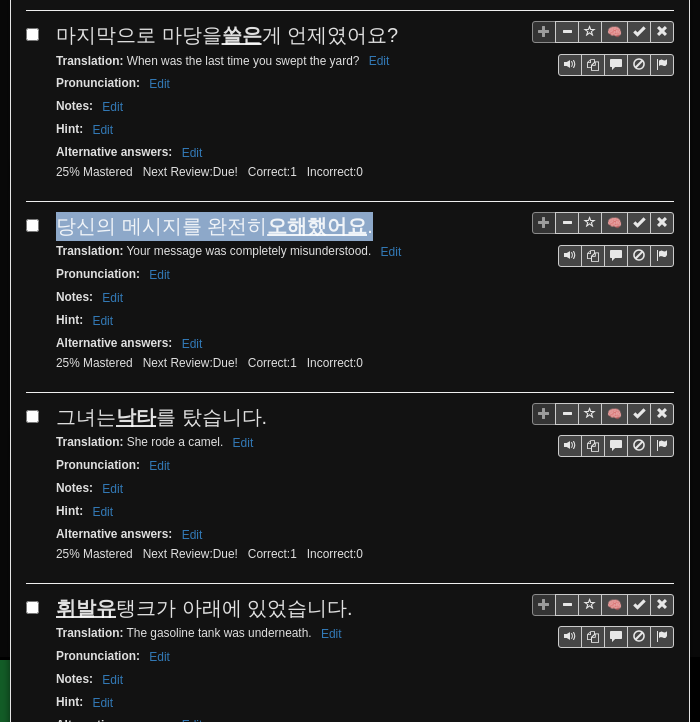 drag, startPoint x: 60, startPoint y: 178, endPoint x: 355, endPoint y: 182, distance: 295.02713 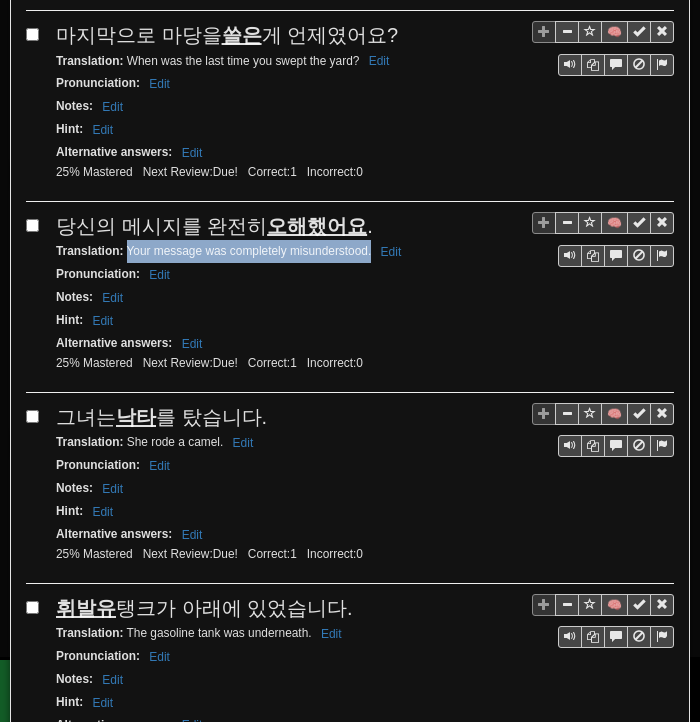 drag, startPoint x: 126, startPoint y: 205, endPoint x: 371, endPoint y: 209, distance: 245.03265 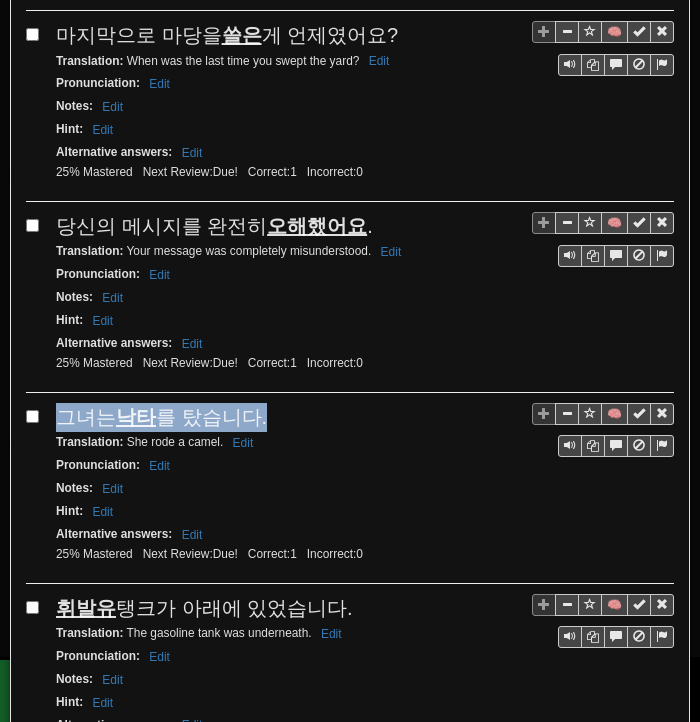 drag, startPoint x: 59, startPoint y: 368, endPoint x: 263, endPoint y: 366, distance: 204.0098 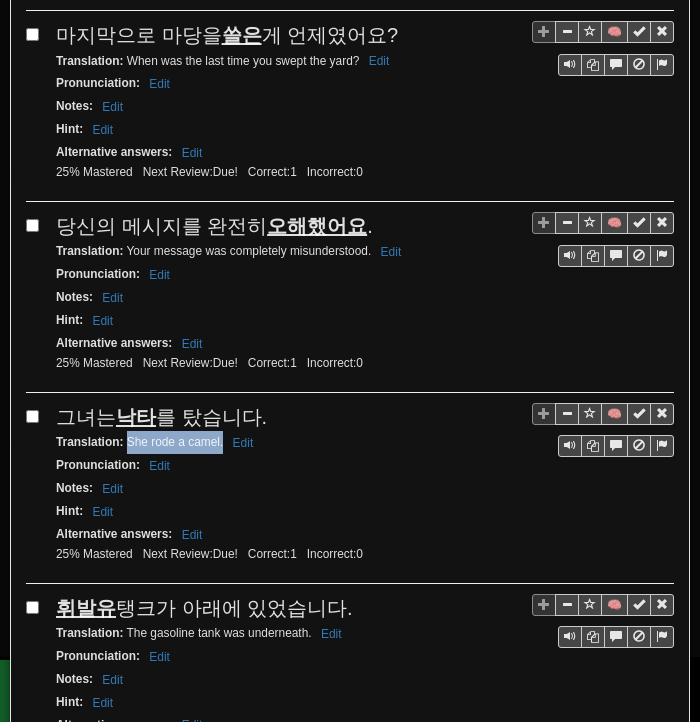 drag, startPoint x: 127, startPoint y: 391, endPoint x: 223, endPoint y: 393, distance: 96.02083 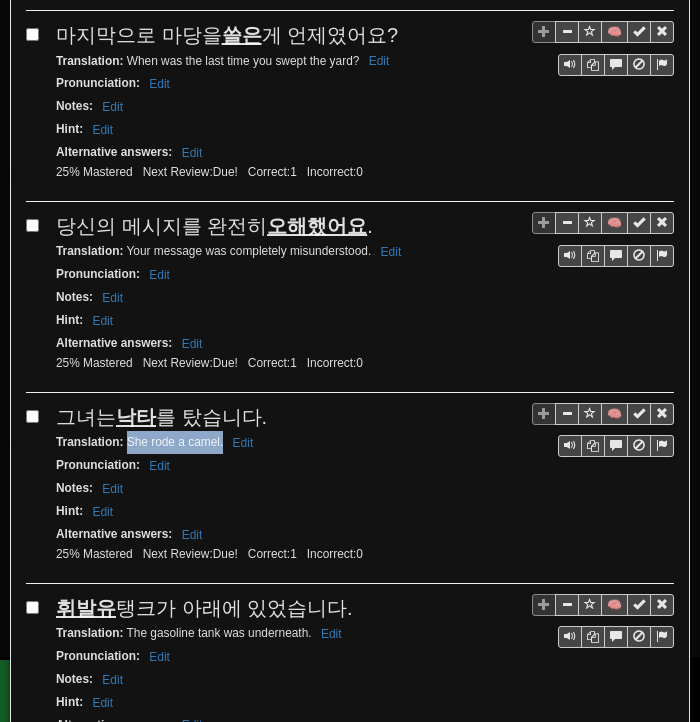 drag, startPoint x: 62, startPoint y: 549, endPoint x: 342, endPoint y: 551, distance: 280.00714 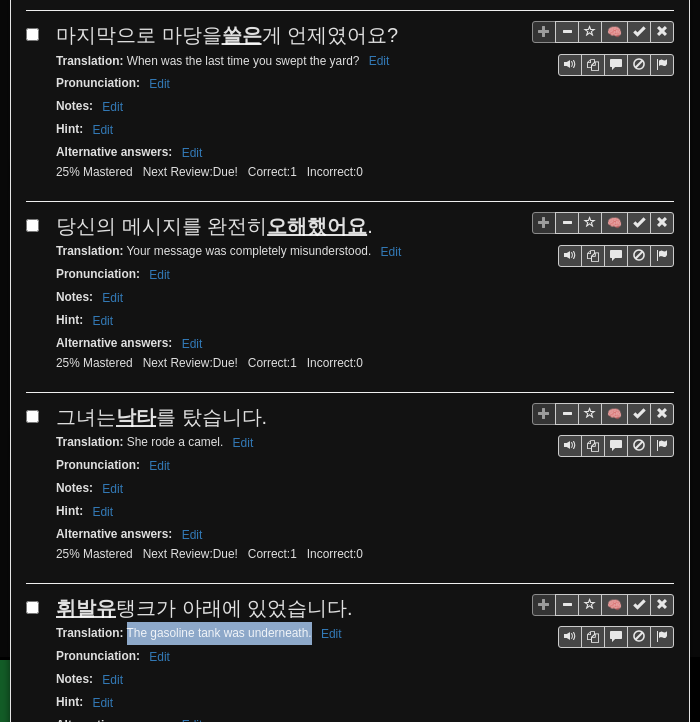 drag, startPoint x: 130, startPoint y: 574, endPoint x: 311, endPoint y: 577, distance: 181.02486 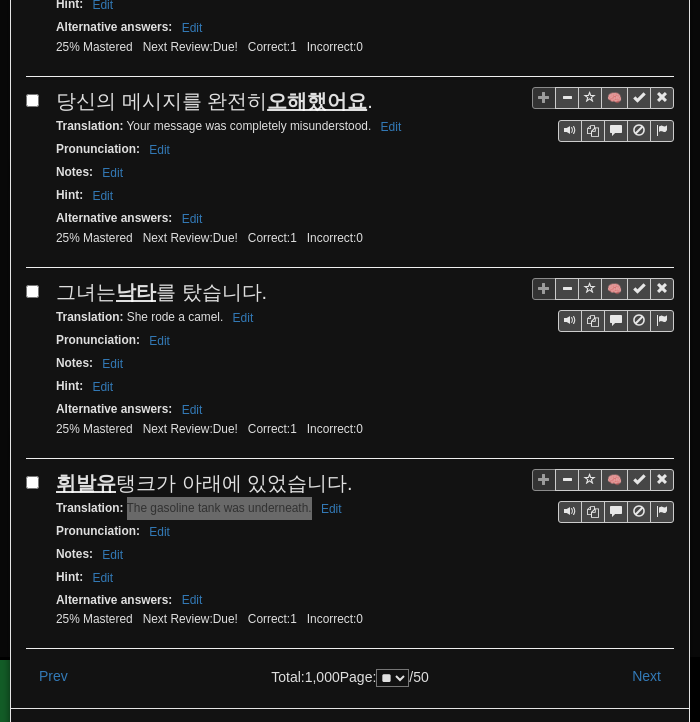 scroll, scrollTop: 3530, scrollLeft: 0, axis: vertical 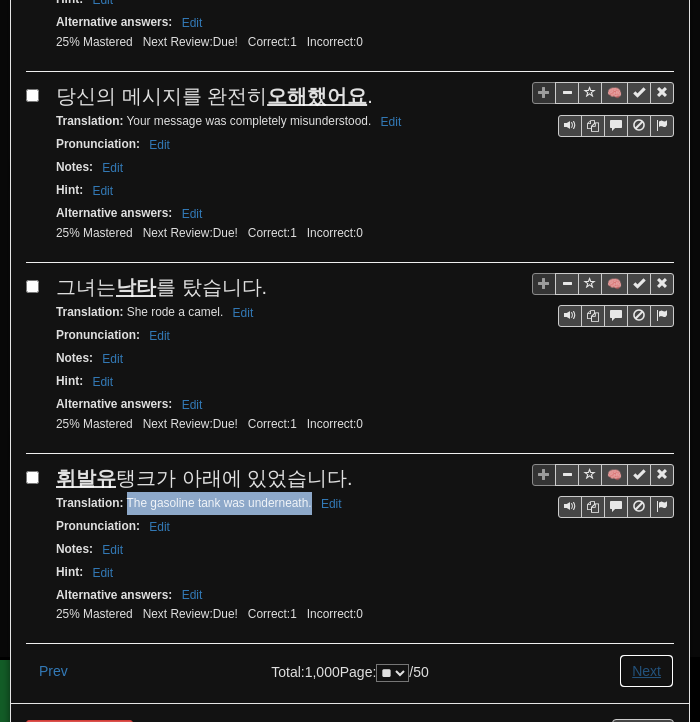 click on "Next" at bounding box center [646, 671] 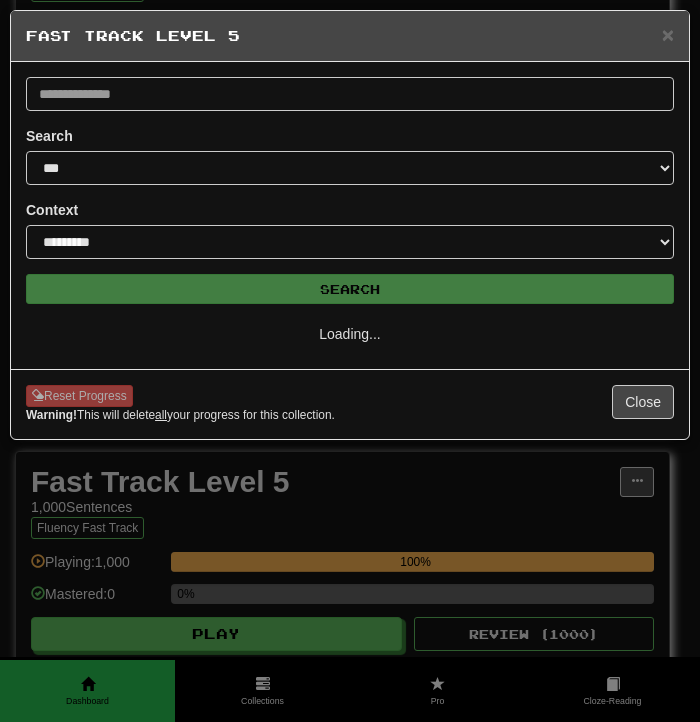 scroll, scrollTop: 0, scrollLeft: 0, axis: both 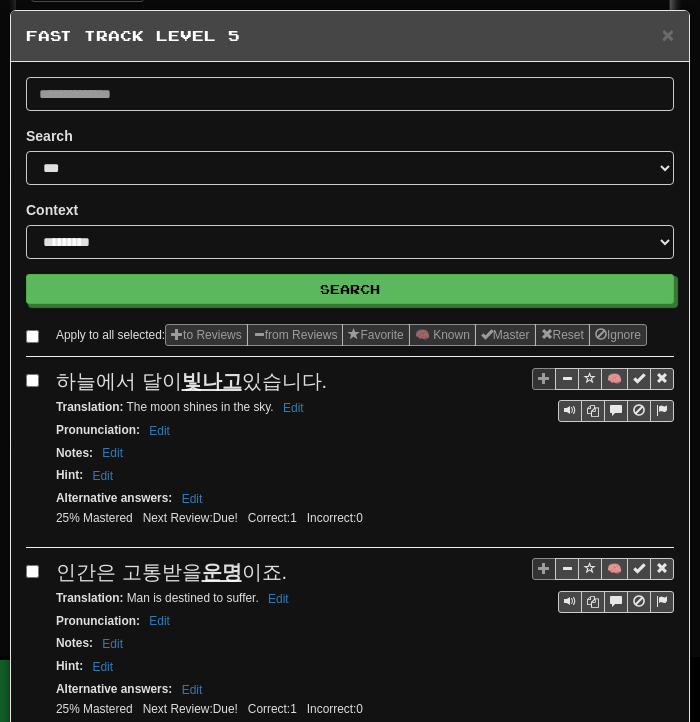 drag, startPoint x: 55, startPoint y: 394, endPoint x: 316, endPoint y: 403, distance: 261.15512 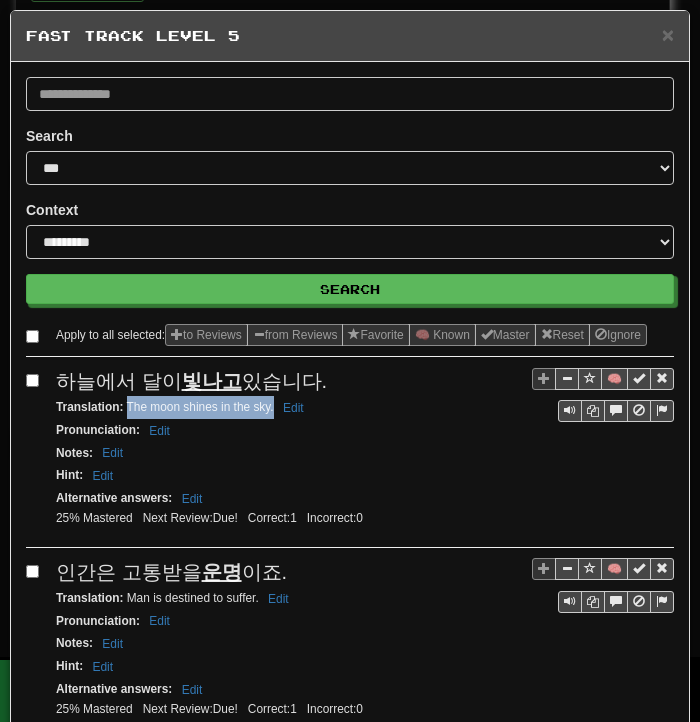 drag, startPoint x: 125, startPoint y: 424, endPoint x: 267, endPoint y: 428, distance: 142.05632 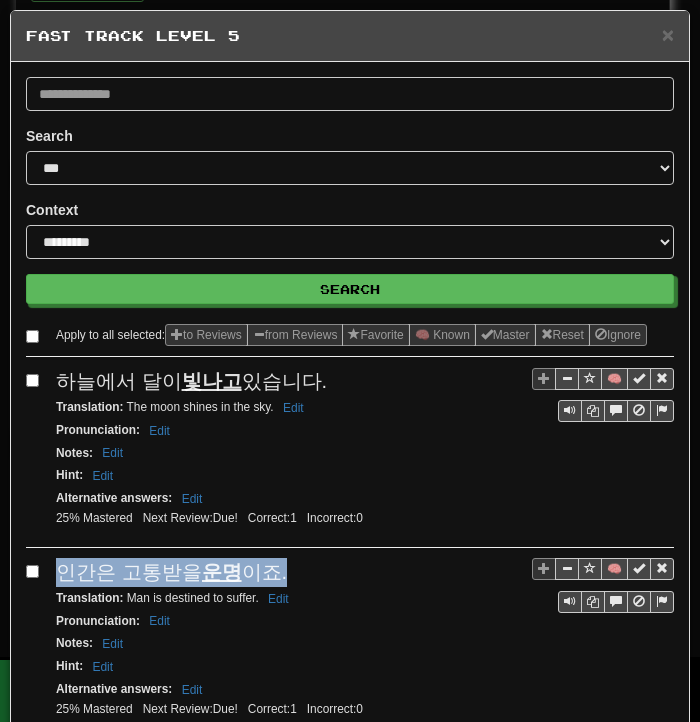 drag, startPoint x: 60, startPoint y: 589, endPoint x: 274, endPoint y: 583, distance: 214.08409 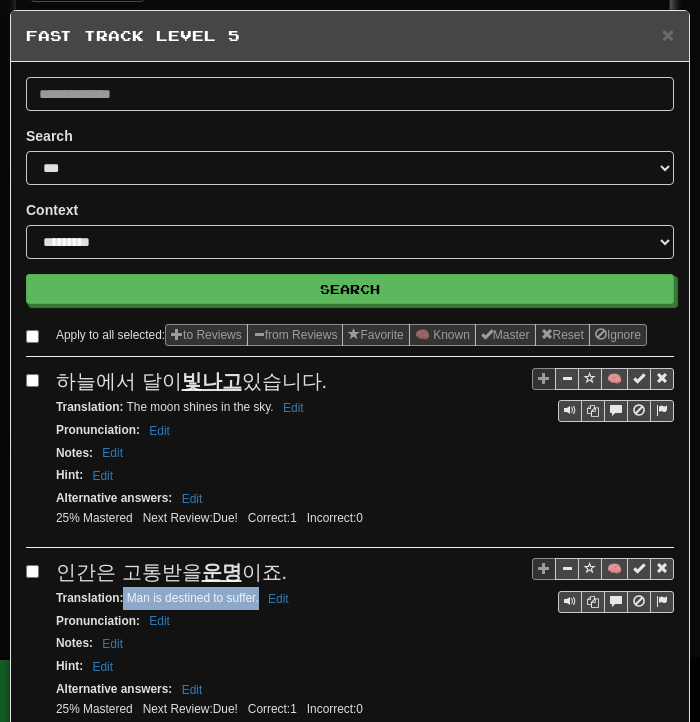 drag, startPoint x: 122, startPoint y: 609, endPoint x: 259, endPoint y: 616, distance: 137.17871 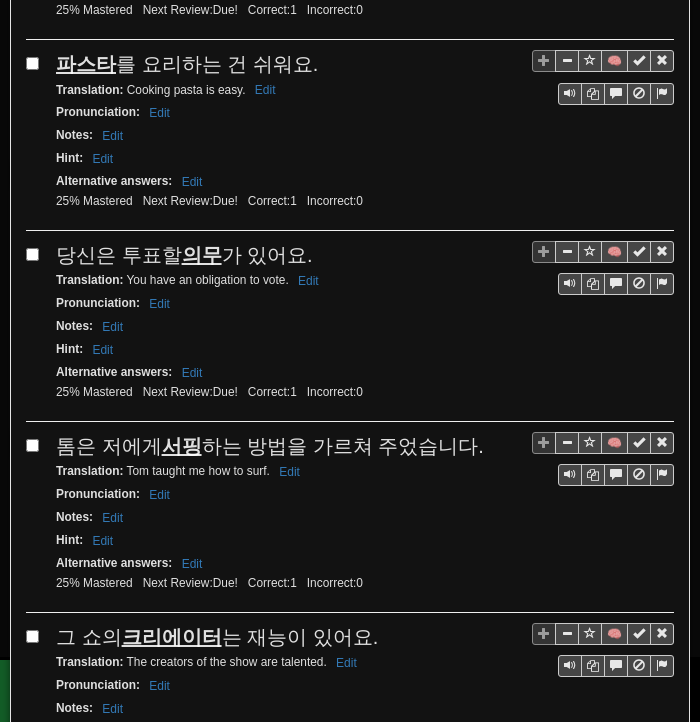 scroll, scrollTop: 700, scrollLeft: 0, axis: vertical 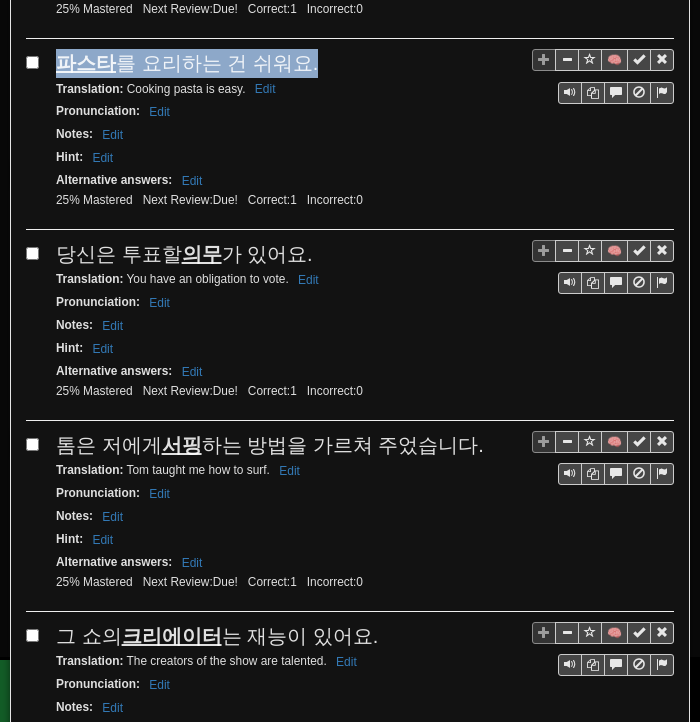 drag, startPoint x: 52, startPoint y: 69, endPoint x: 307, endPoint y: 73, distance: 255.03137 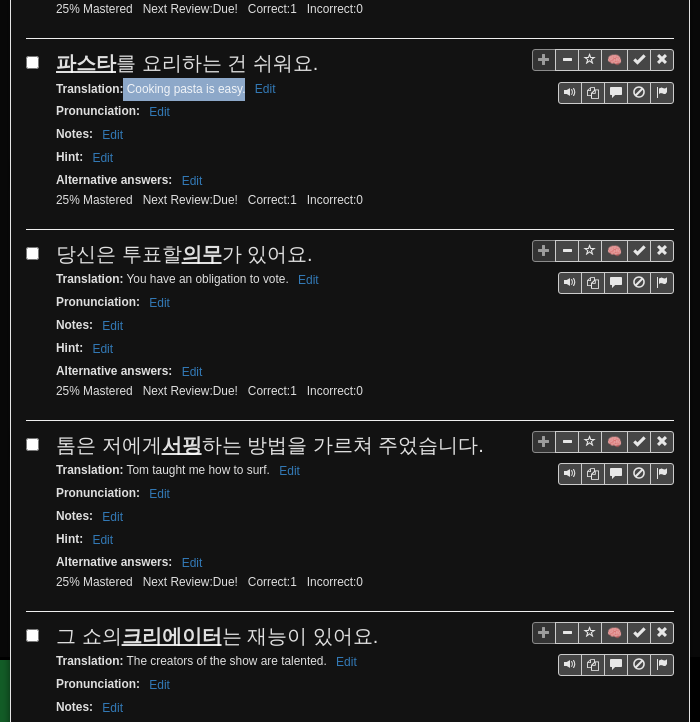 drag, startPoint x: 124, startPoint y: 93, endPoint x: 244, endPoint y: 98, distance: 120.10412 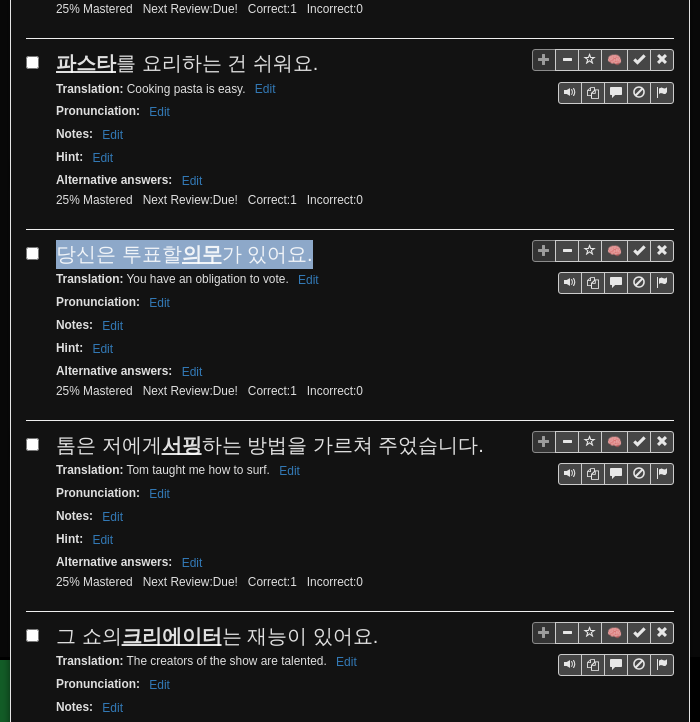 drag, startPoint x: 58, startPoint y: 261, endPoint x: 312, endPoint y: 260, distance: 254.00197 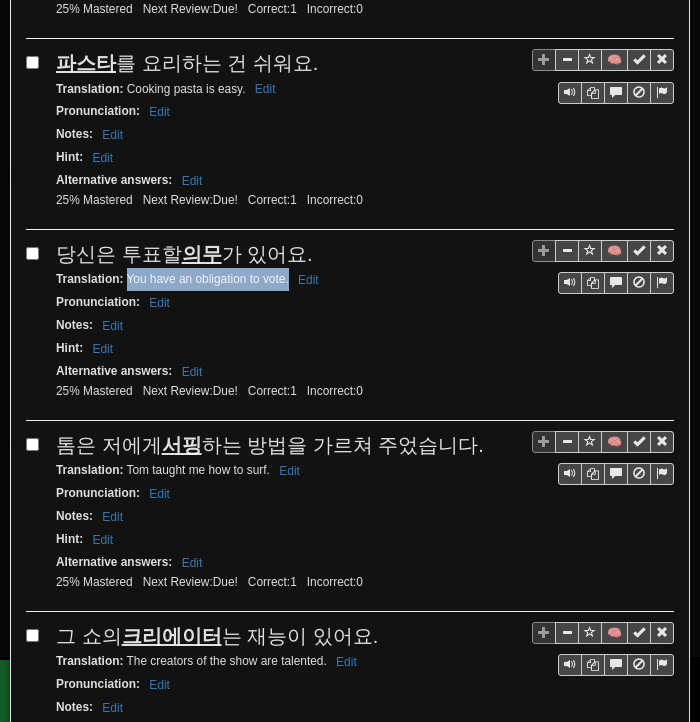drag, startPoint x: 128, startPoint y: 289, endPoint x: 289, endPoint y: 295, distance: 161.11176 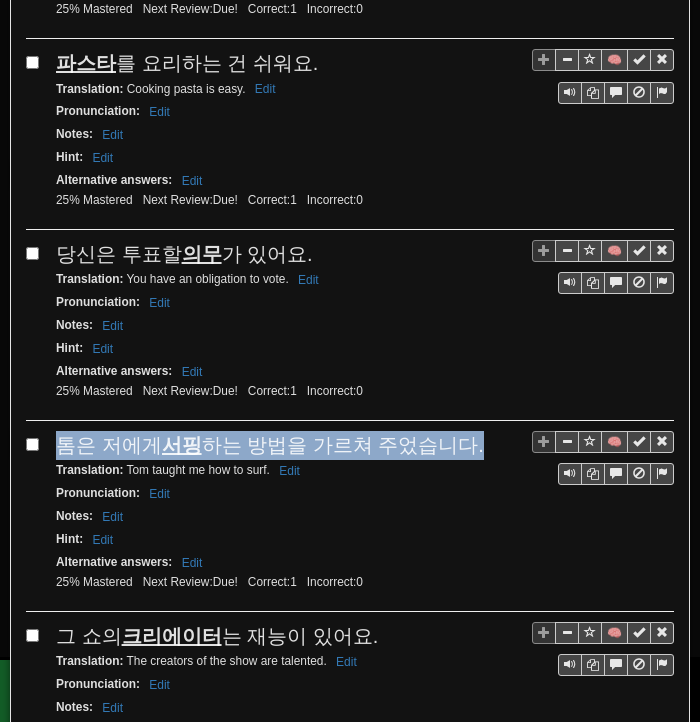 drag, startPoint x: 60, startPoint y: 446, endPoint x: 450, endPoint y: 452, distance: 390.04614 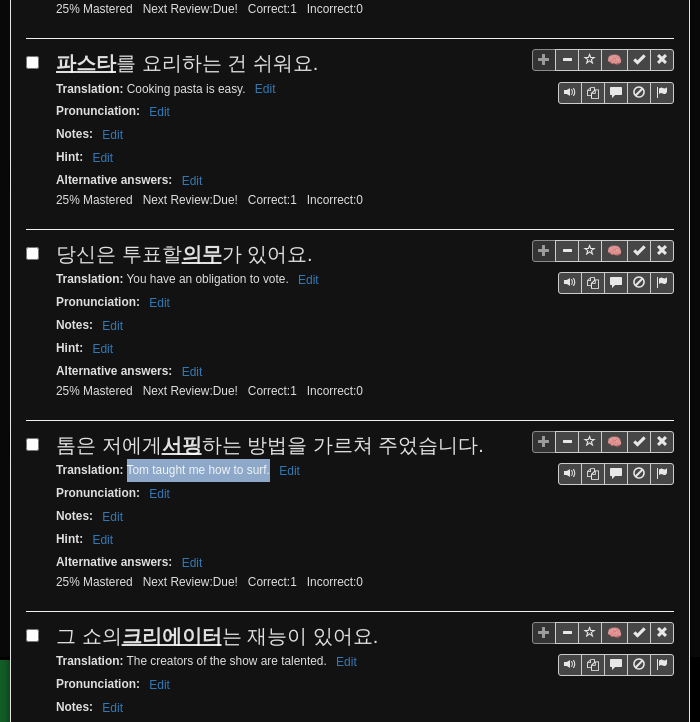 drag, startPoint x: 128, startPoint y: 471, endPoint x: 269, endPoint y: 481, distance: 141.35417 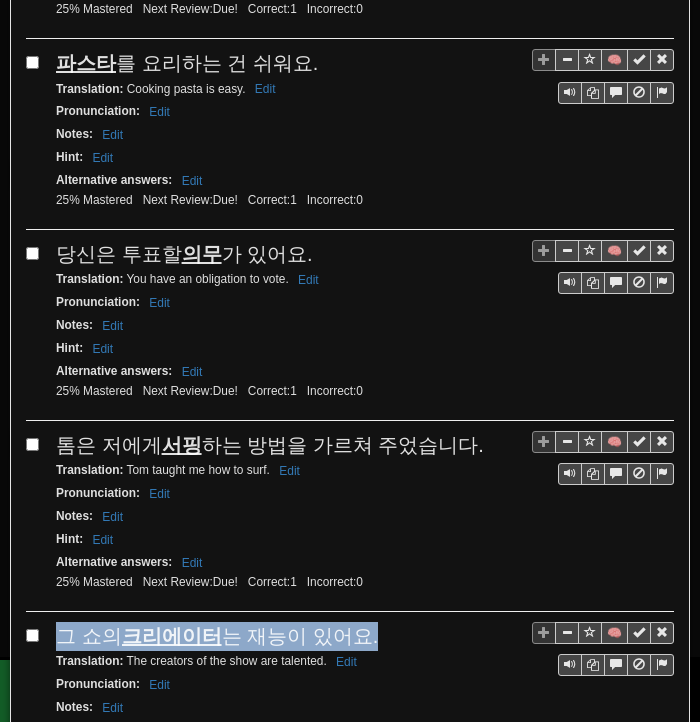 drag, startPoint x: 63, startPoint y: 633, endPoint x: 366, endPoint y: 622, distance: 303.19962 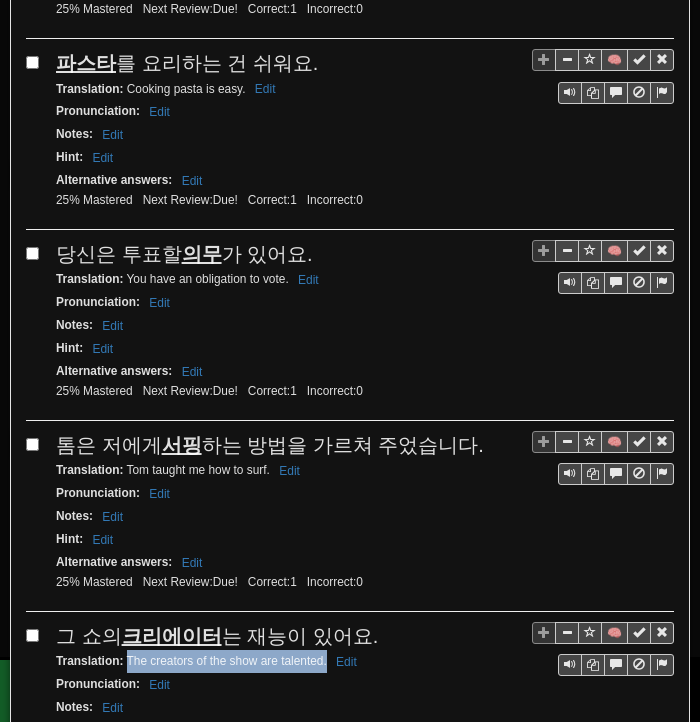 drag, startPoint x: 128, startPoint y: 661, endPoint x: 325, endPoint y: 662, distance: 197.00253 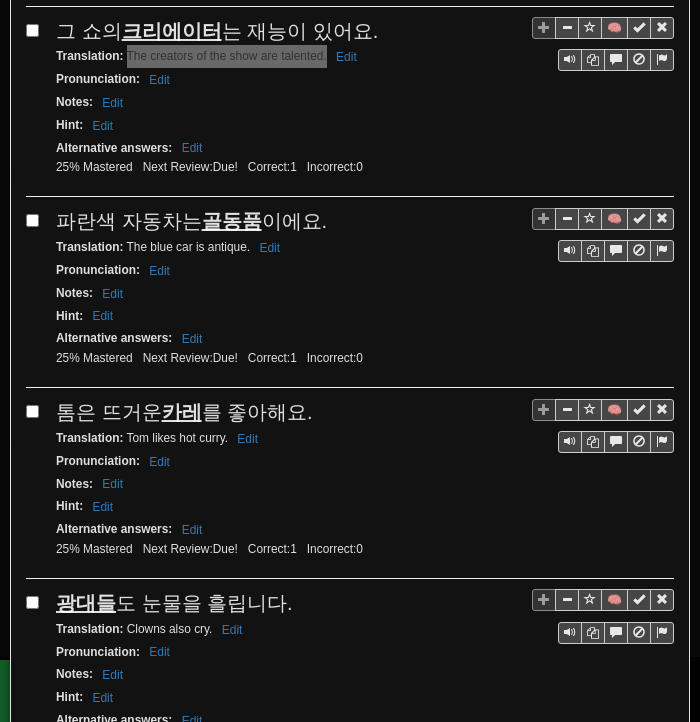scroll, scrollTop: 1400, scrollLeft: 0, axis: vertical 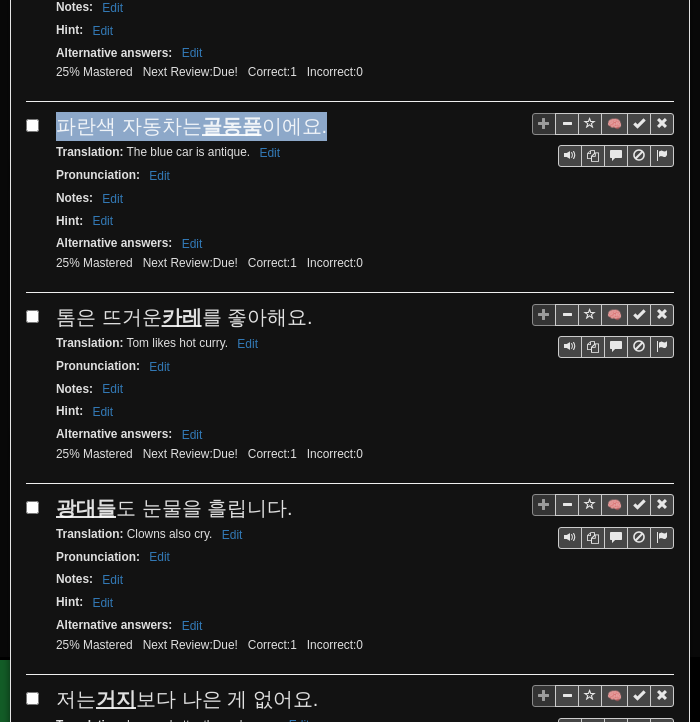 drag, startPoint x: 52, startPoint y: 121, endPoint x: 316, endPoint y: 116, distance: 264.04733 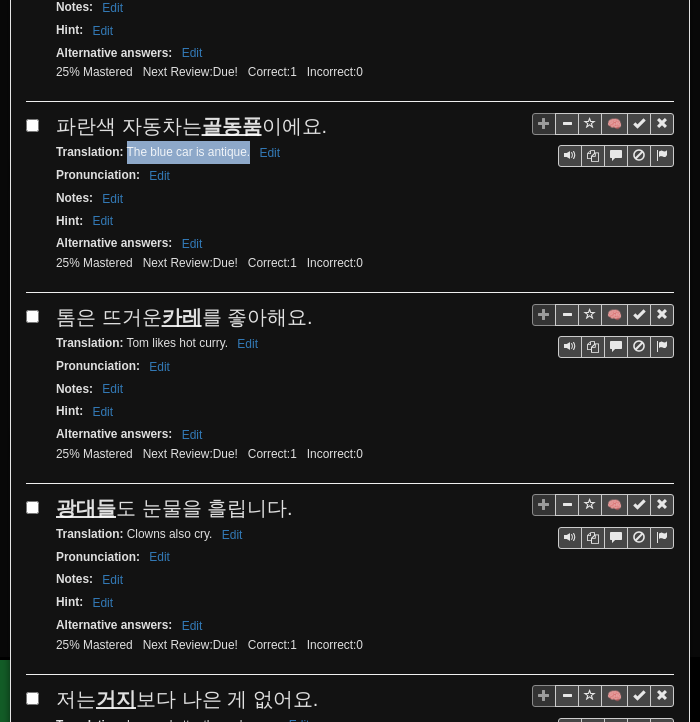 drag, startPoint x: 124, startPoint y: 145, endPoint x: 248, endPoint y: 149, distance: 124.0645 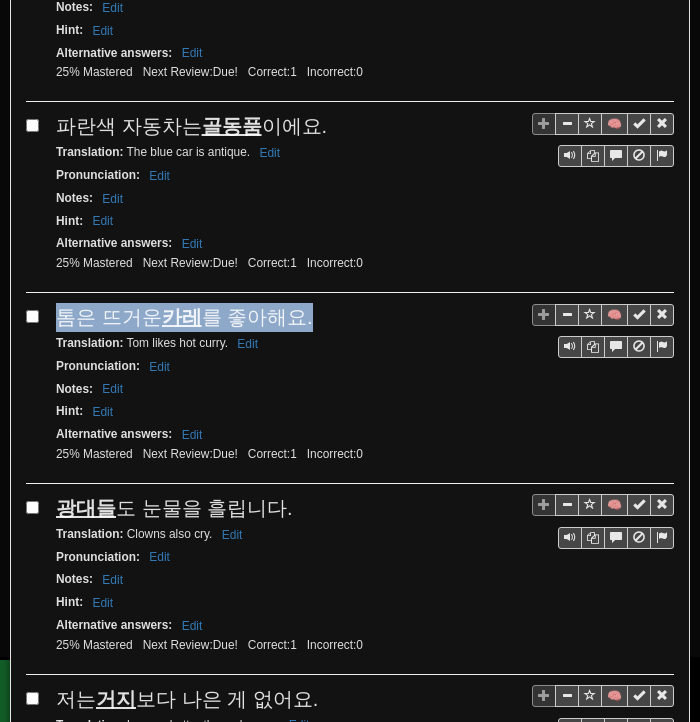 drag, startPoint x: 64, startPoint y: 310, endPoint x: 309, endPoint y: 310, distance: 245 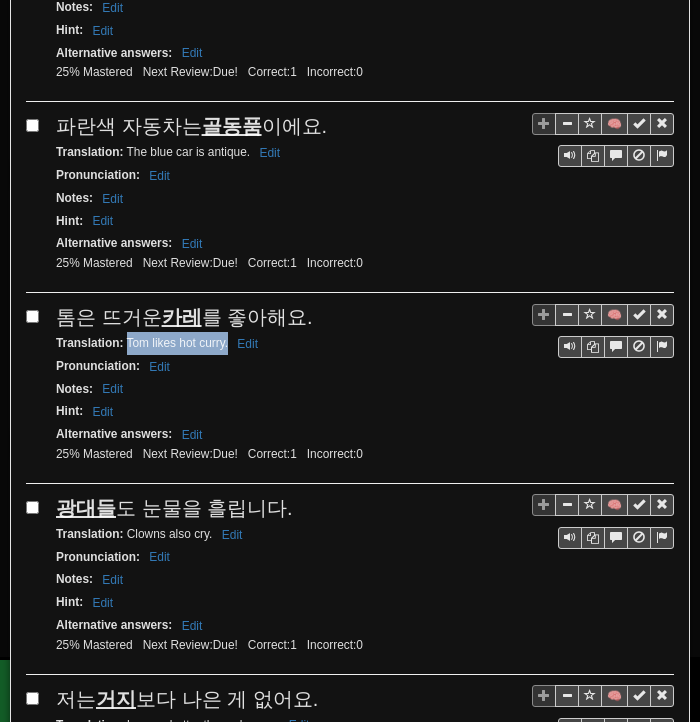 drag, startPoint x: 128, startPoint y: 336, endPoint x: 226, endPoint y: 335, distance: 98.005104 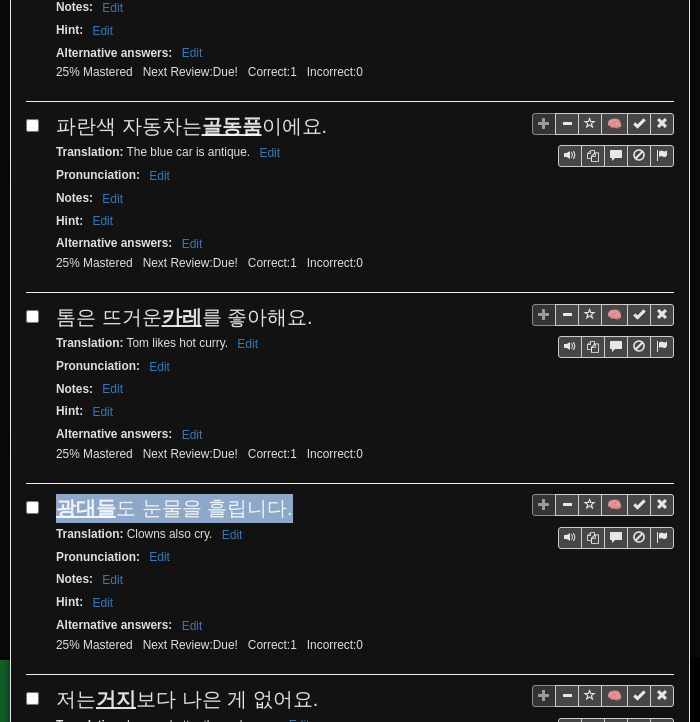 drag, startPoint x: 57, startPoint y: 497, endPoint x: 271, endPoint y: 502, distance: 214.05841 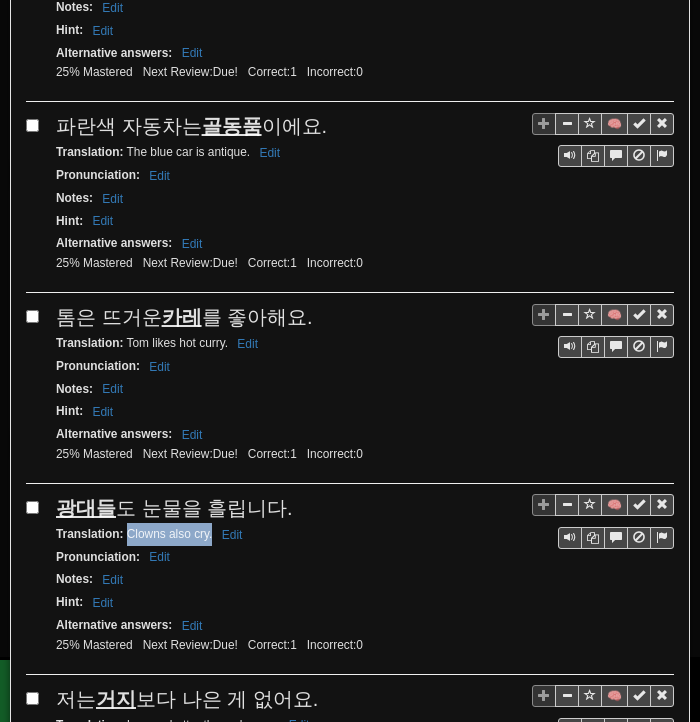 drag, startPoint x: 128, startPoint y: 520, endPoint x: 212, endPoint y: 525, distance: 84.14868 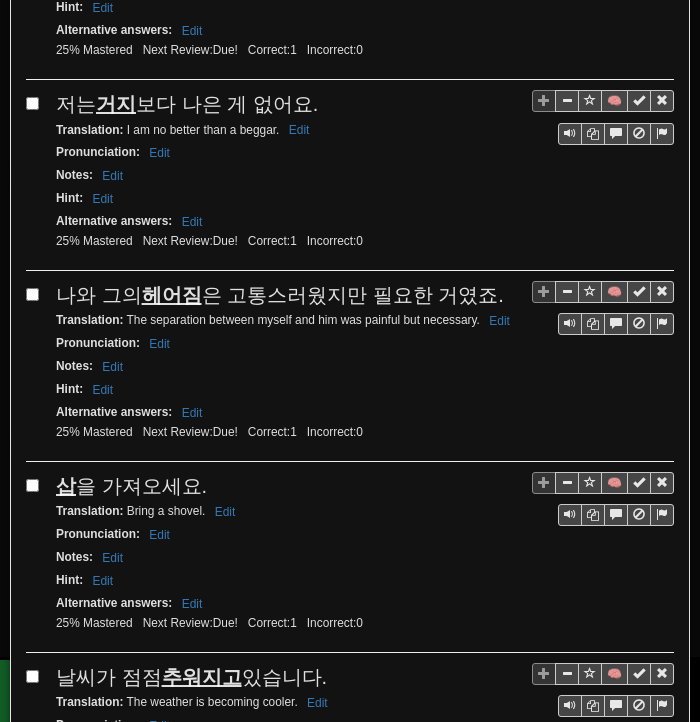 scroll, scrollTop: 2000, scrollLeft: 0, axis: vertical 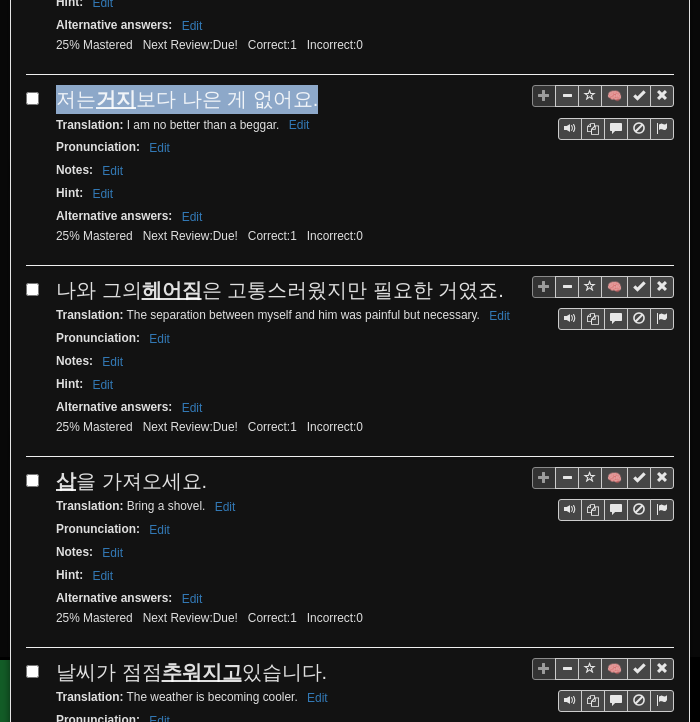 drag, startPoint x: 59, startPoint y: 84, endPoint x: 314, endPoint y: 77, distance: 255.09605 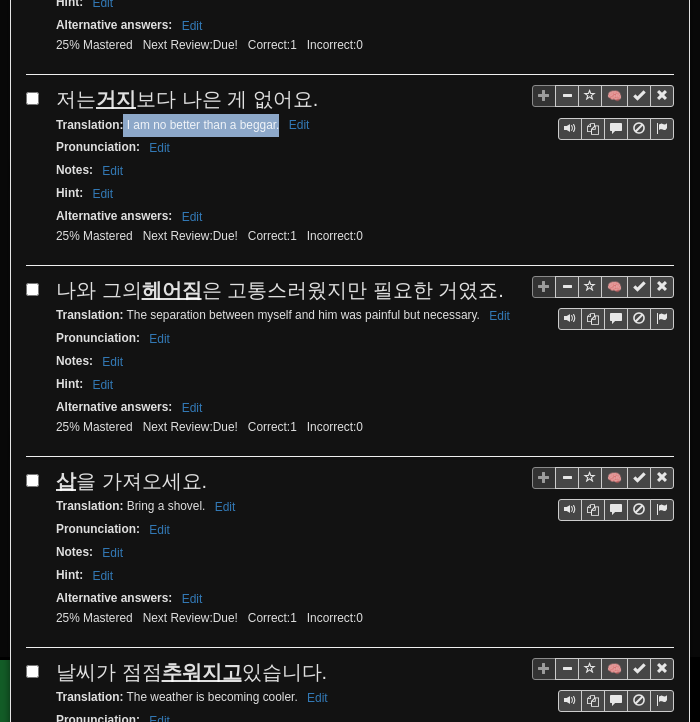 drag, startPoint x: 124, startPoint y: 111, endPoint x: 280, endPoint y: 113, distance: 156.01282 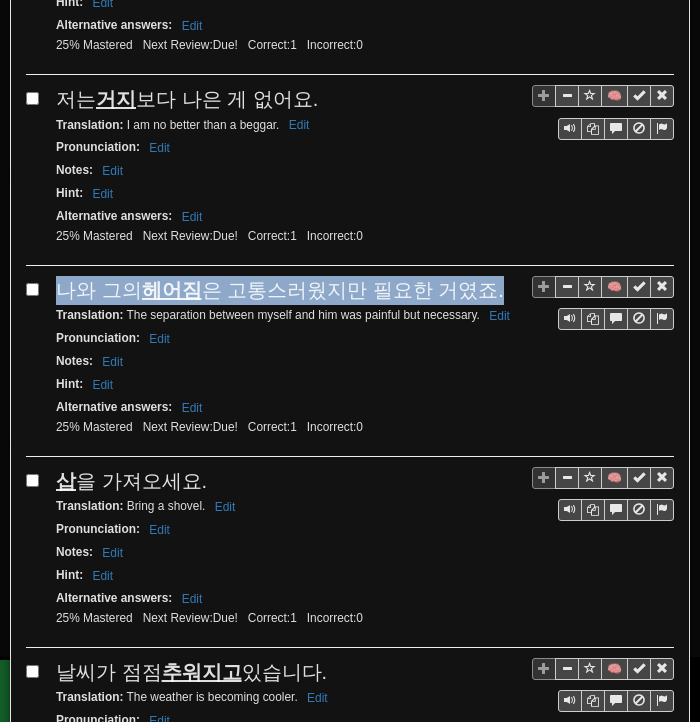 drag, startPoint x: 58, startPoint y: 265, endPoint x: 477, endPoint y: 273, distance: 419.07635 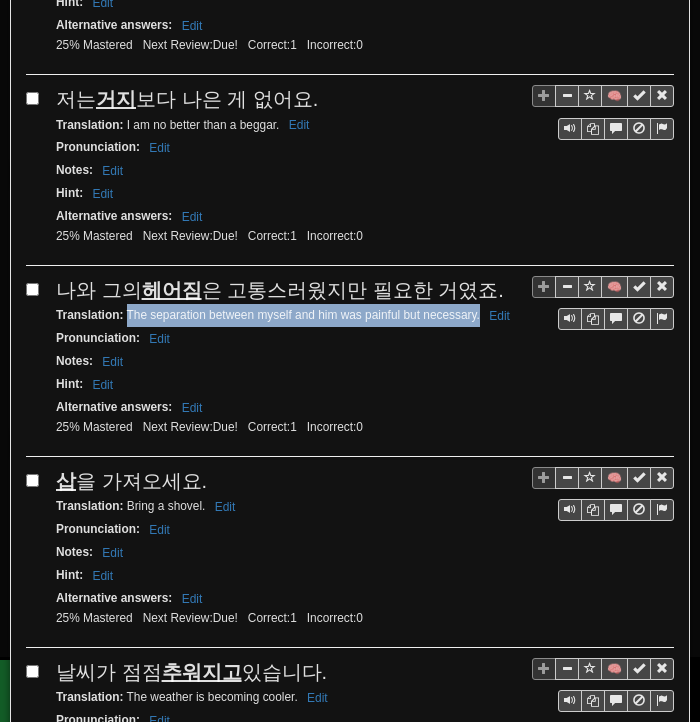 drag, startPoint x: 128, startPoint y: 294, endPoint x: 482, endPoint y: 300, distance: 354.05084 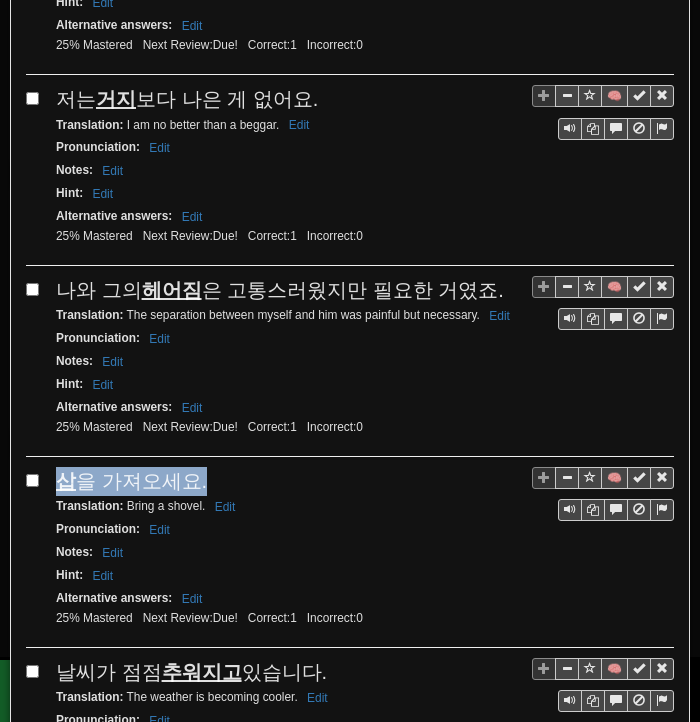 drag, startPoint x: 56, startPoint y: 474, endPoint x: 197, endPoint y: 477, distance: 141.0319 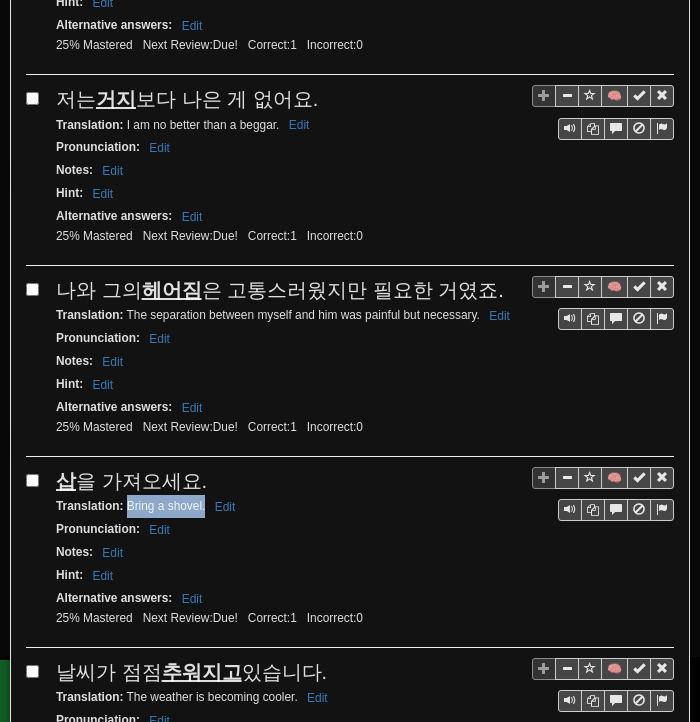drag, startPoint x: 128, startPoint y: 501, endPoint x: 194, endPoint y: 506, distance: 66.189125 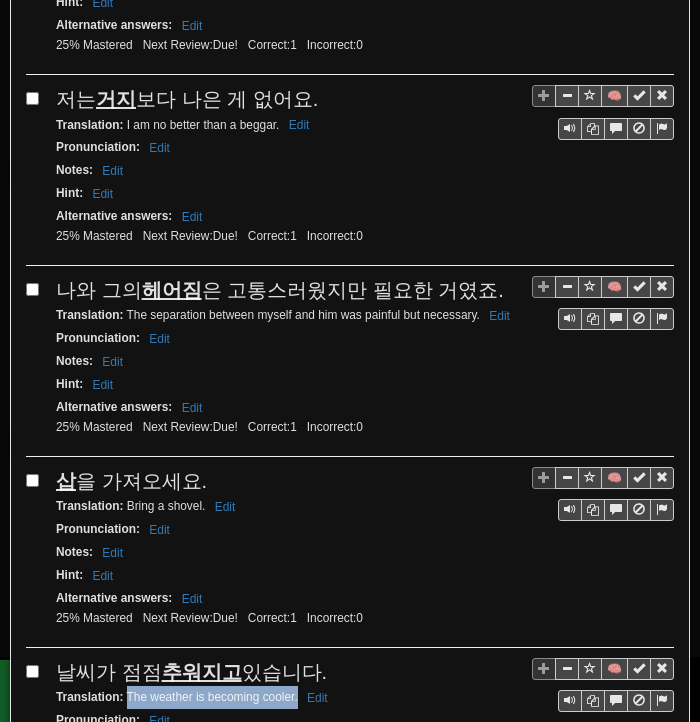drag, startPoint x: 124, startPoint y: 687, endPoint x: 296, endPoint y: 692, distance: 172.07266 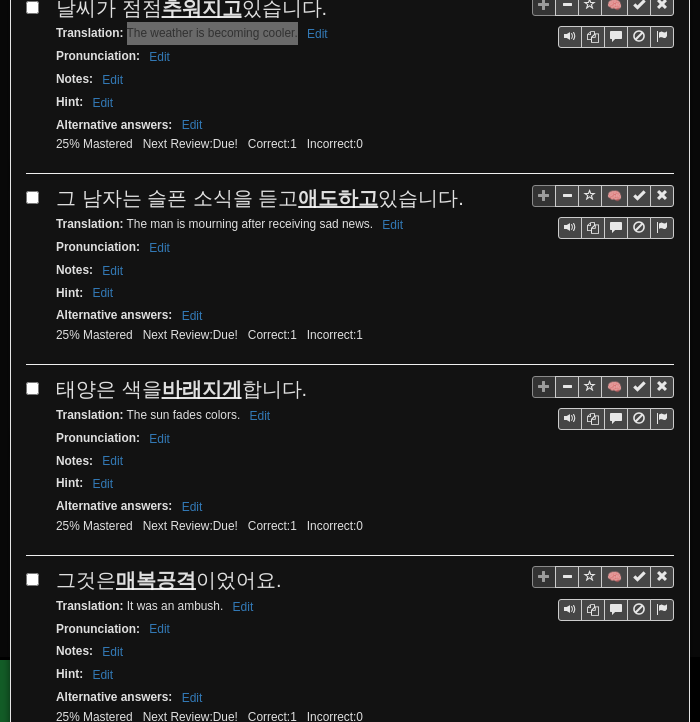 scroll, scrollTop: 2700, scrollLeft: 0, axis: vertical 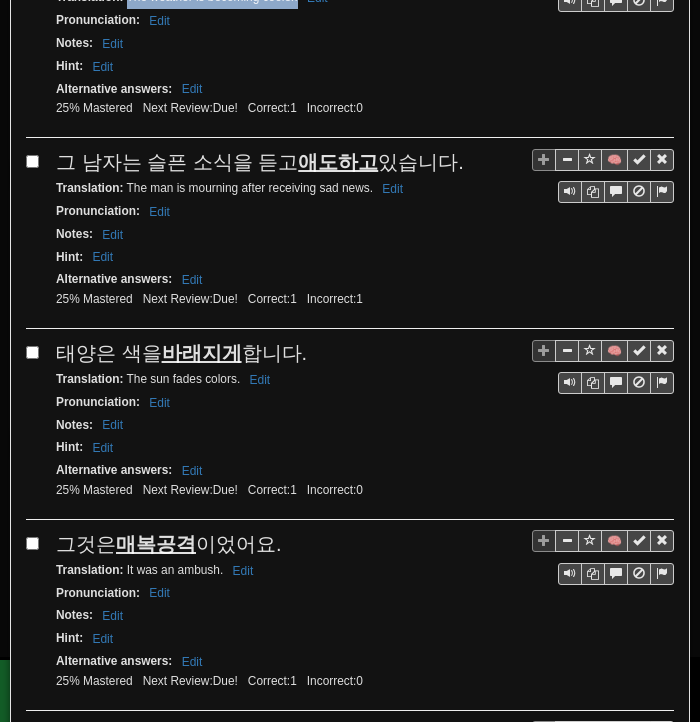 drag, startPoint x: 72, startPoint y: 153, endPoint x: 444, endPoint y: 161, distance: 372.086 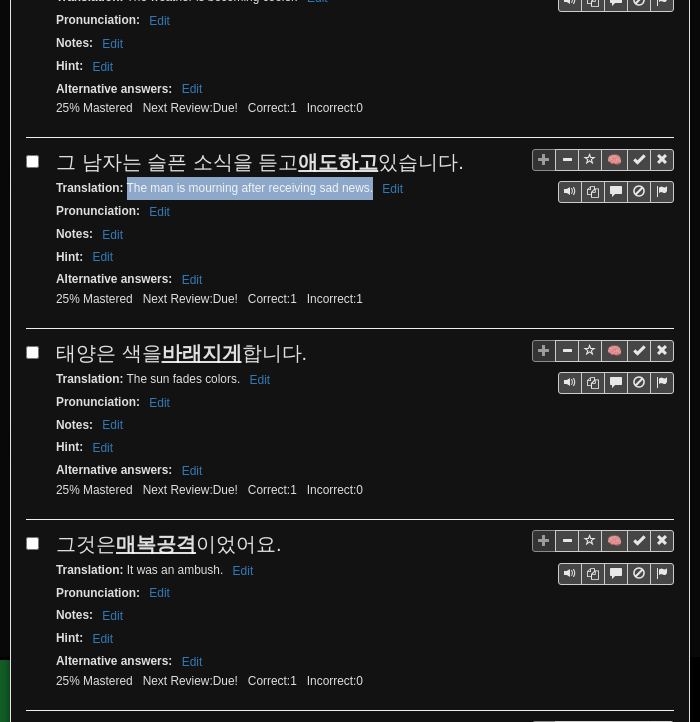 drag, startPoint x: 127, startPoint y: 172, endPoint x: 372, endPoint y: 181, distance: 245.16525 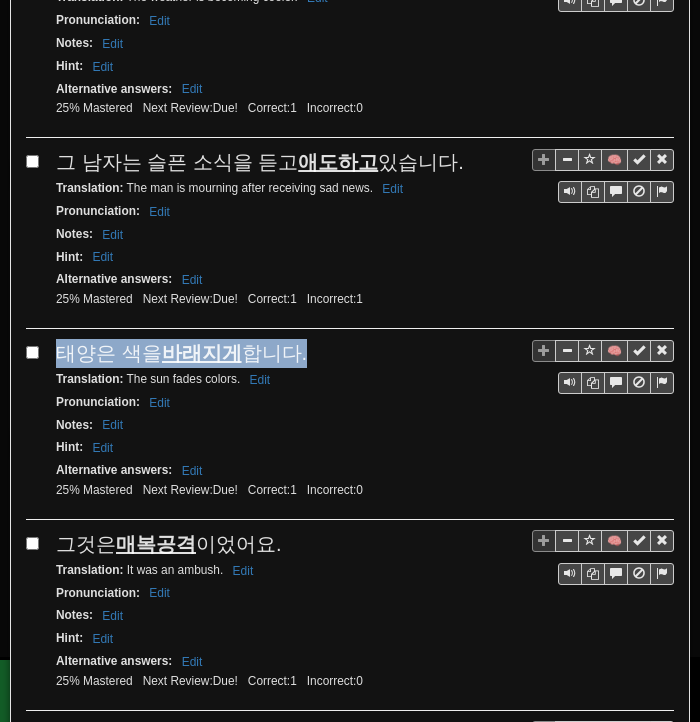 drag, startPoint x: 57, startPoint y: 337, endPoint x: 297, endPoint y: 339, distance: 240.00833 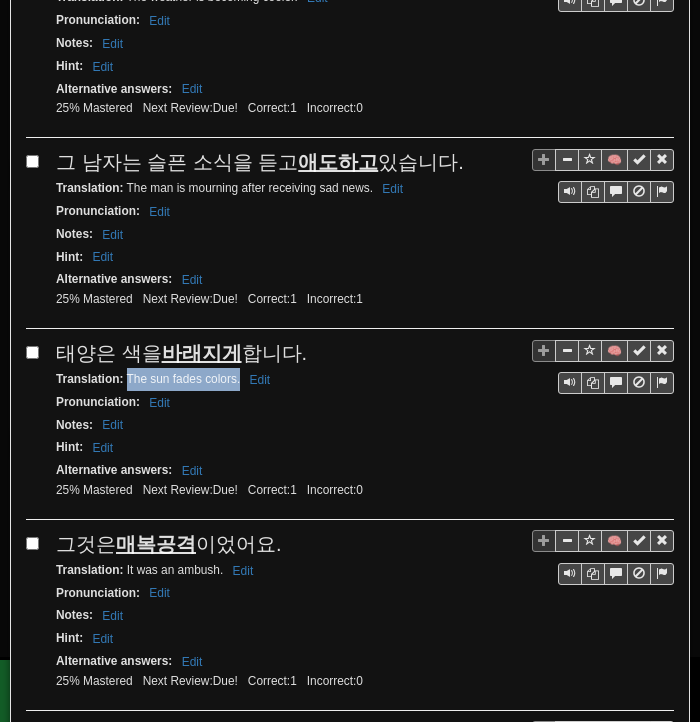 drag, startPoint x: 126, startPoint y: 360, endPoint x: 239, endPoint y: 361, distance: 113.004425 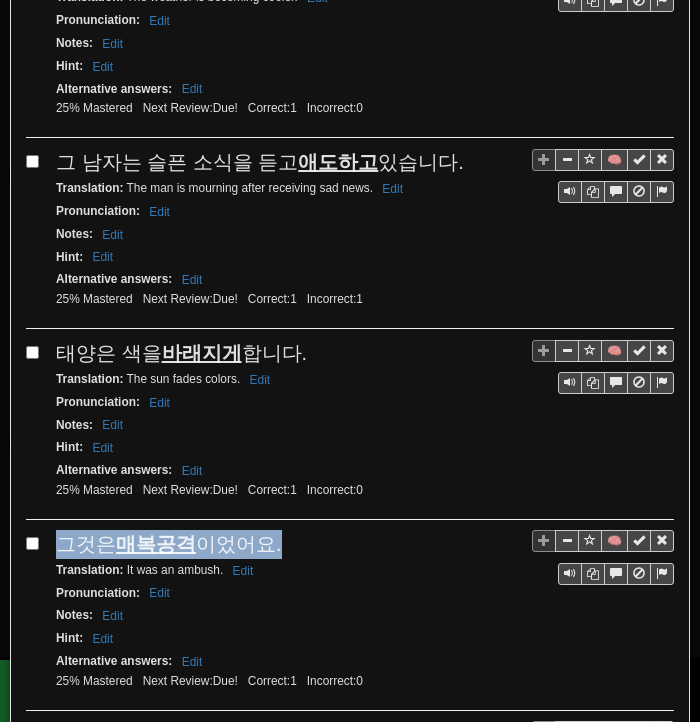 drag, startPoint x: 61, startPoint y: 525, endPoint x: 269, endPoint y: 530, distance: 208.06009 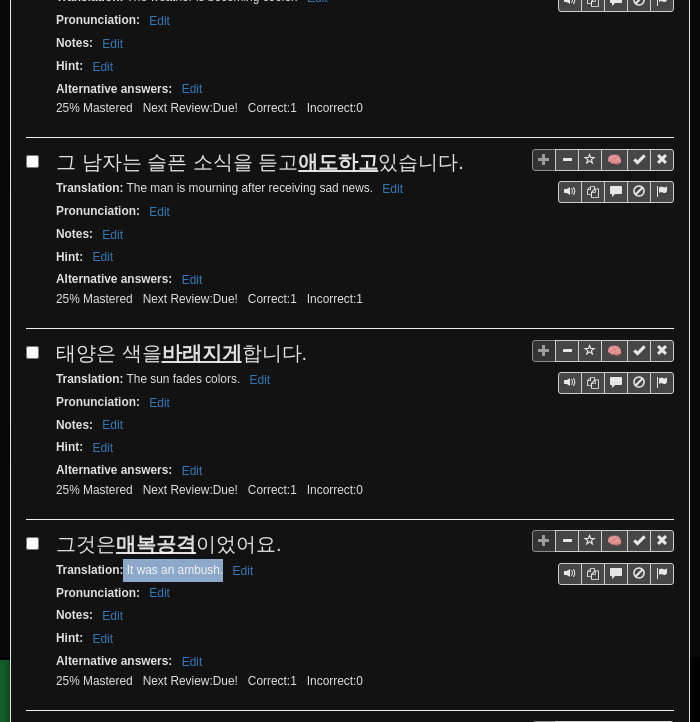 drag, startPoint x: 124, startPoint y: 549, endPoint x: 222, endPoint y: 553, distance: 98.0816 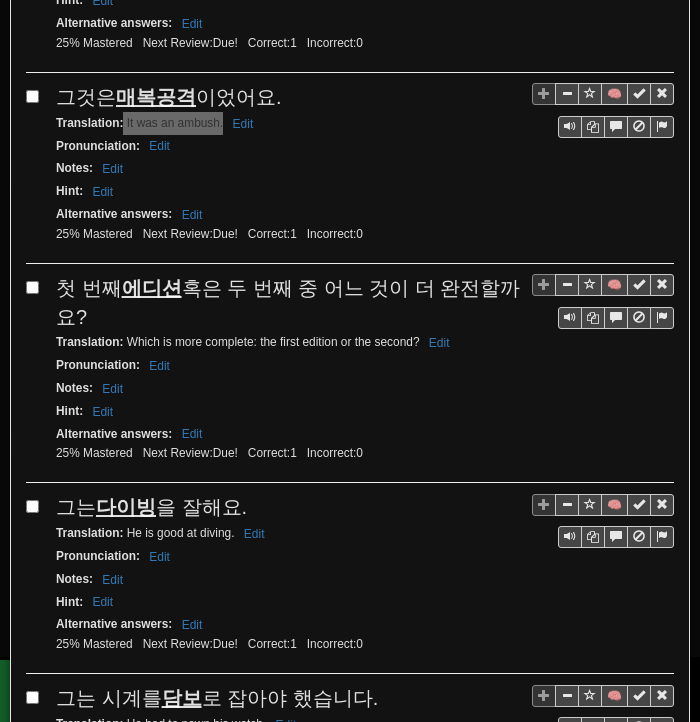 scroll, scrollTop: 3200, scrollLeft: 0, axis: vertical 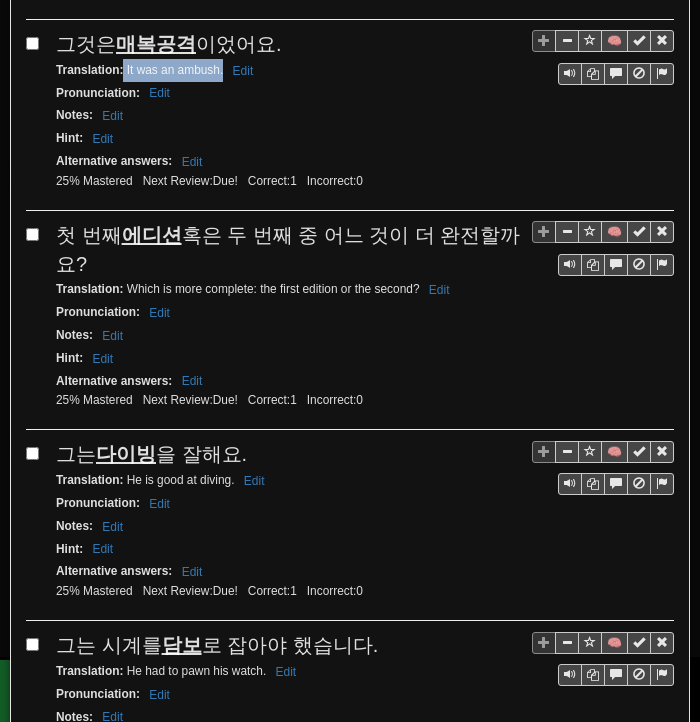 drag, startPoint x: 78, startPoint y: 223, endPoint x: 92, endPoint y: 232, distance: 16.643316 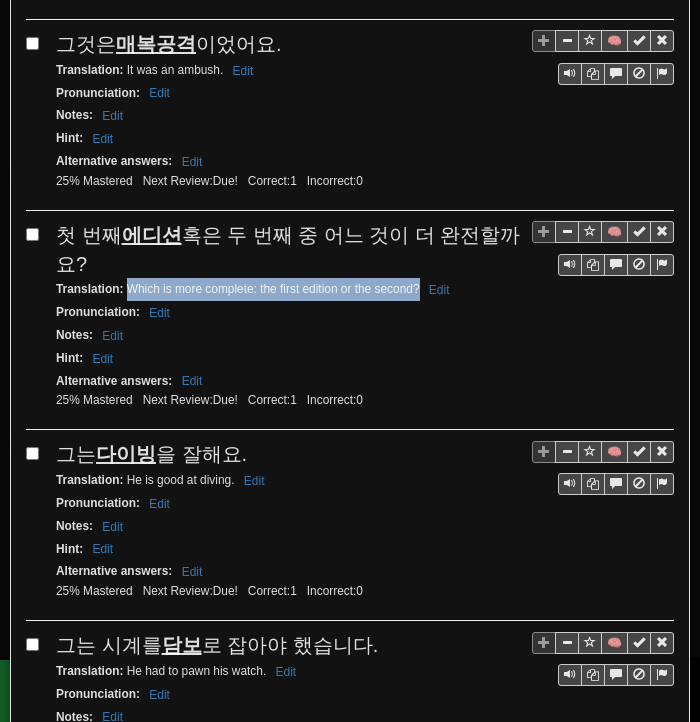 drag, startPoint x: 127, startPoint y: 265, endPoint x: 418, endPoint y: 267, distance: 291.00687 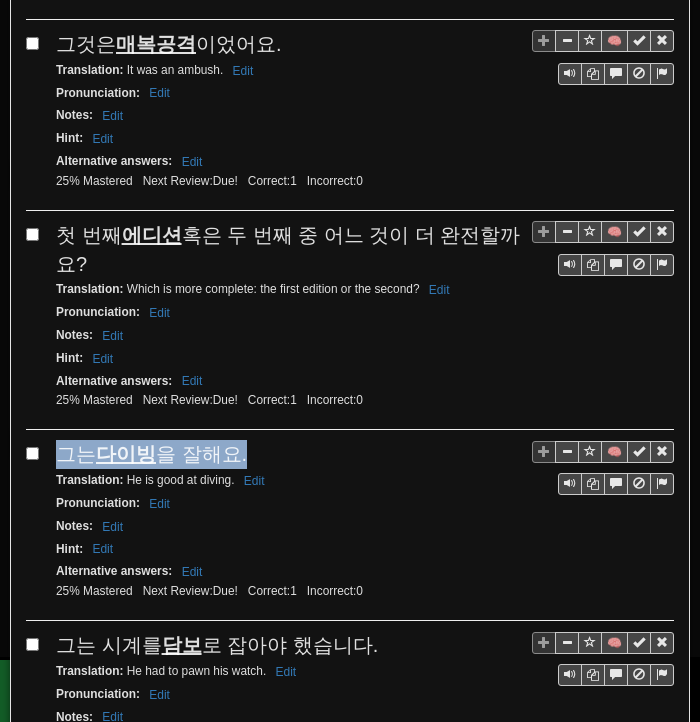 drag, startPoint x: 64, startPoint y: 422, endPoint x: 243, endPoint y: 425, distance: 179.02513 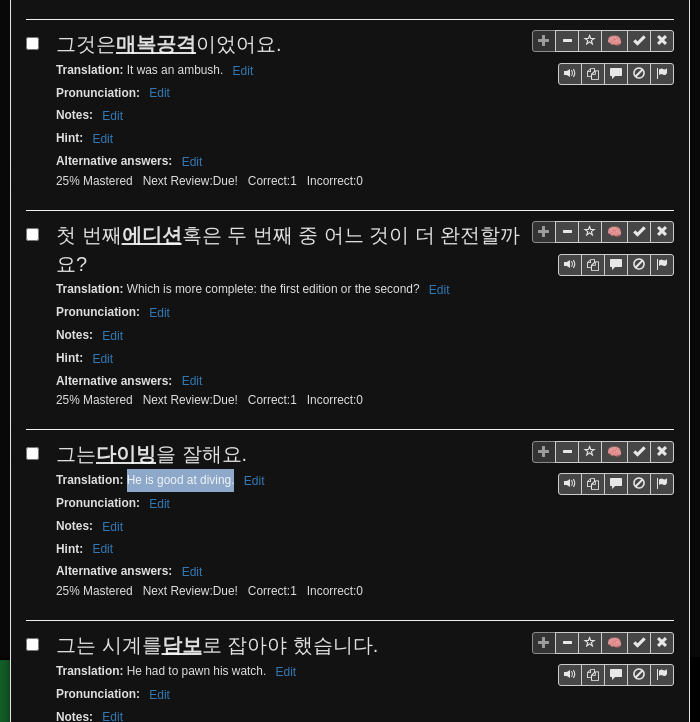 drag, startPoint x: 128, startPoint y: 452, endPoint x: 235, endPoint y: 452, distance: 107 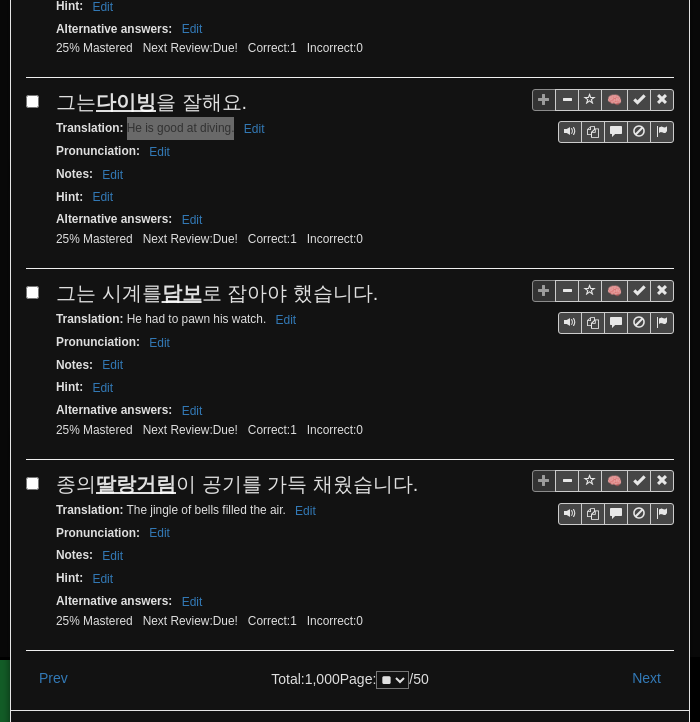 scroll, scrollTop: 3579, scrollLeft: 0, axis: vertical 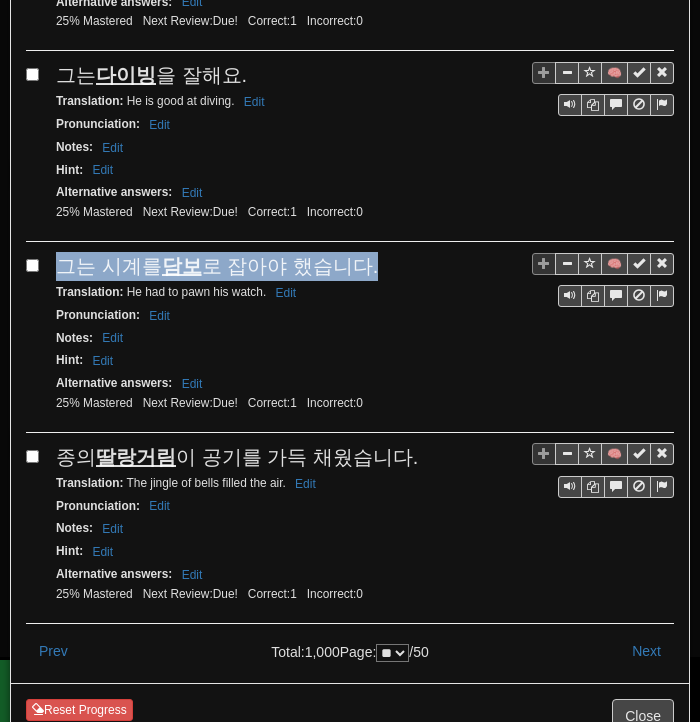 drag, startPoint x: 55, startPoint y: 233, endPoint x: 360, endPoint y: 233, distance: 305 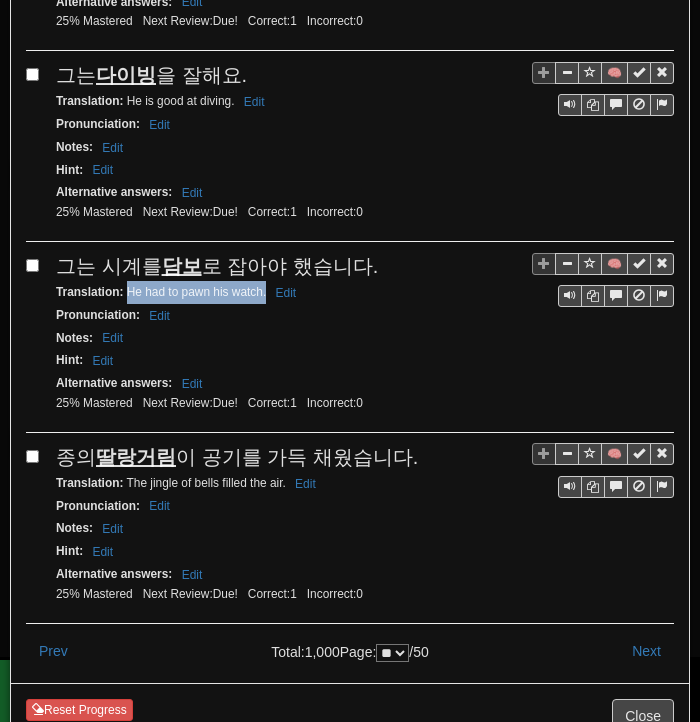 drag, startPoint x: 128, startPoint y: 258, endPoint x: 265, endPoint y: 260, distance: 137.0146 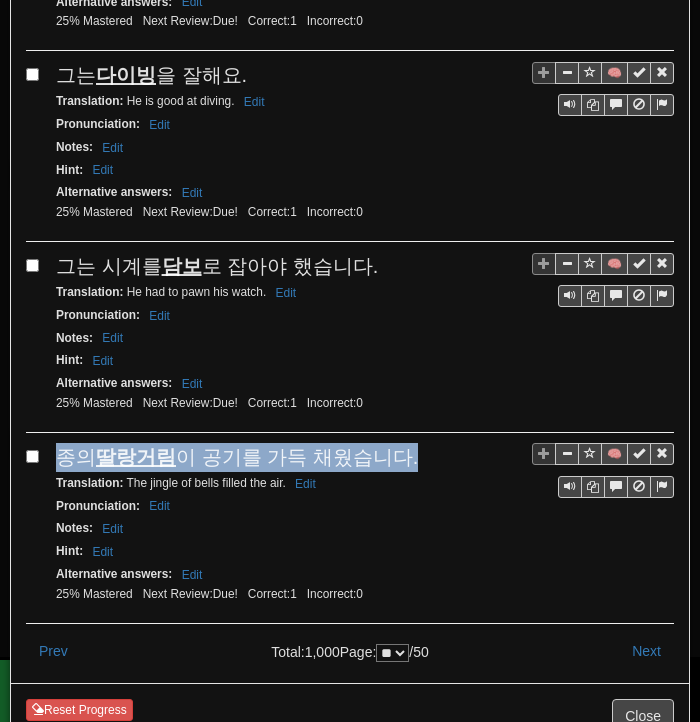 drag, startPoint x: 55, startPoint y: 422, endPoint x: 404, endPoint y: 425, distance: 349.0129 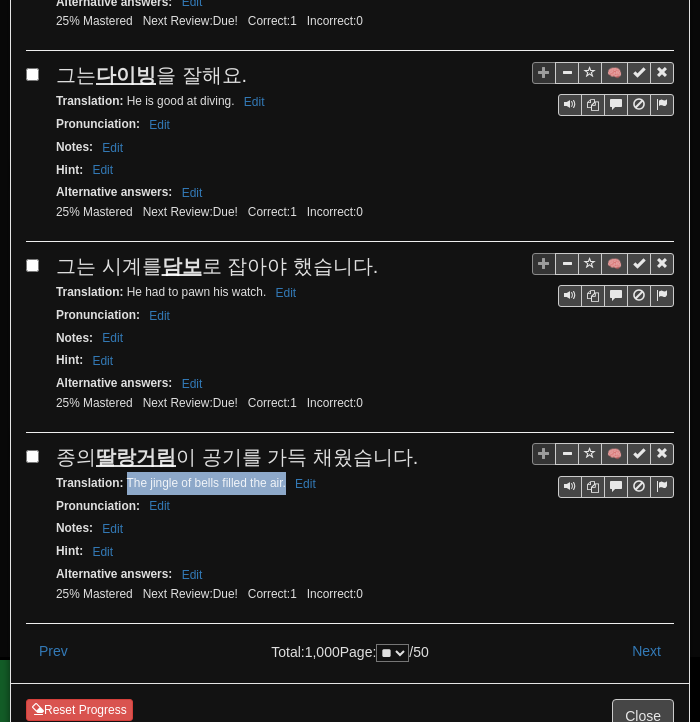 drag, startPoint x: 126, startPoint y: 445, endPoint x: 285, endPoint y: 455, distance: 159.31415 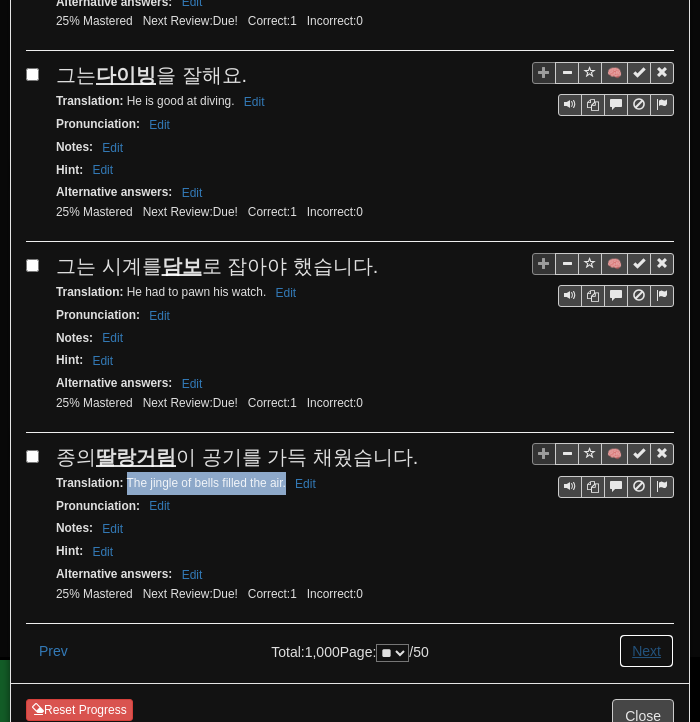 click on "Next" at bounding box center [646, 651] 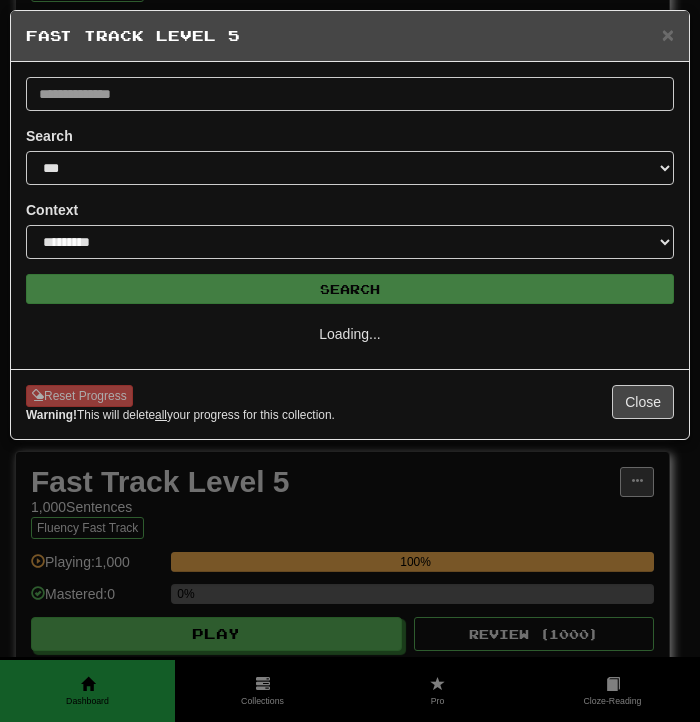 scroll, scrollTop: 0, scrollLeft: 0, axis: both 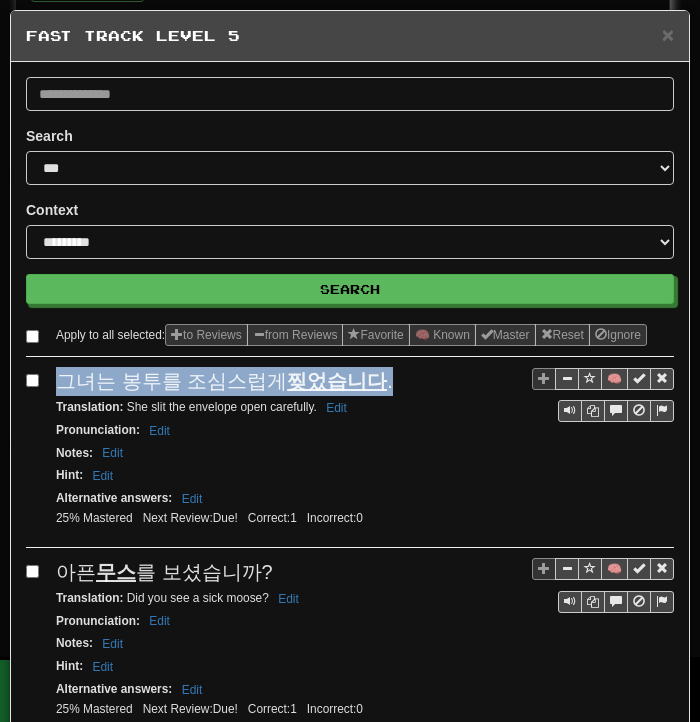 drag, startPoint x: 62, startPoint y: 393, endPoint x: 378, endPoint y: 408, distance: 316.3558 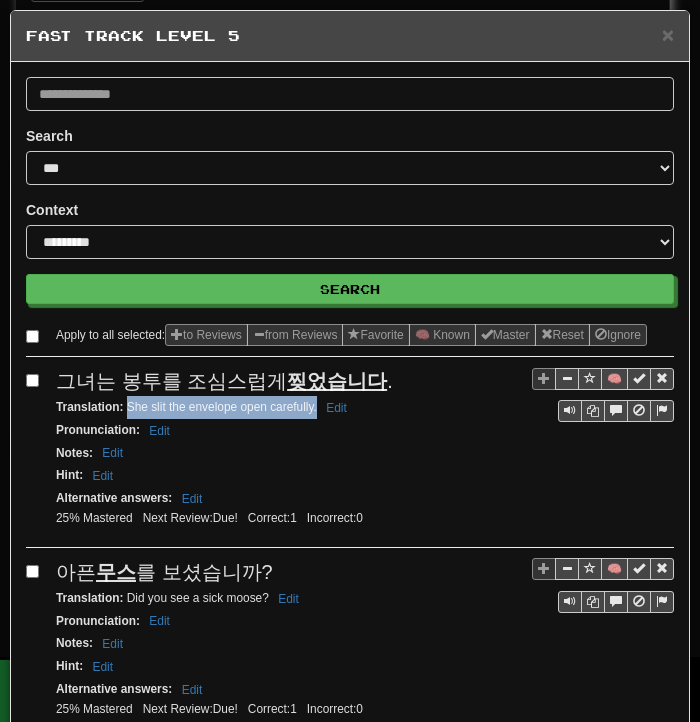 drag, startPoint x: 129, startPoint y: 429, endPoint x: 317, endPoint y: 436, distance: 188.13028 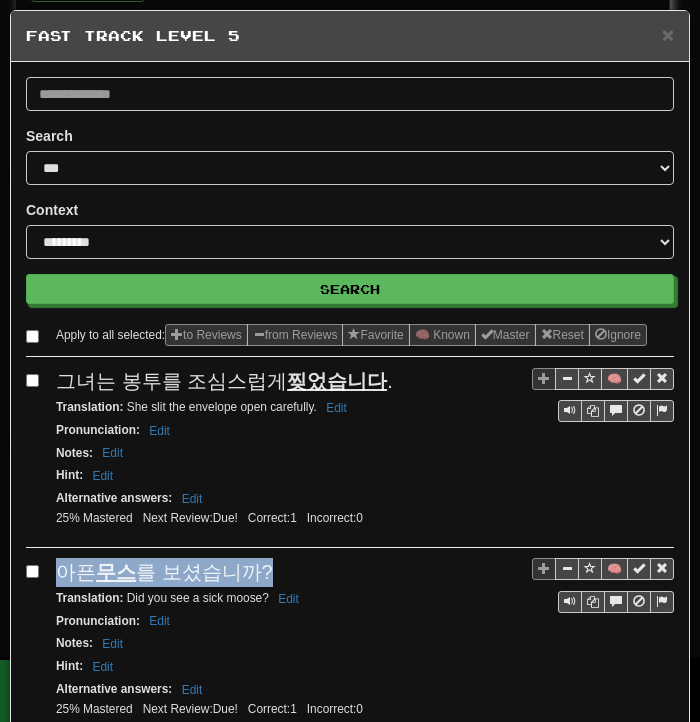 drag, startPoint x: 56, startPoint y: 585, endPoint x: 252, endPoint y: 583, distance: 196.01021 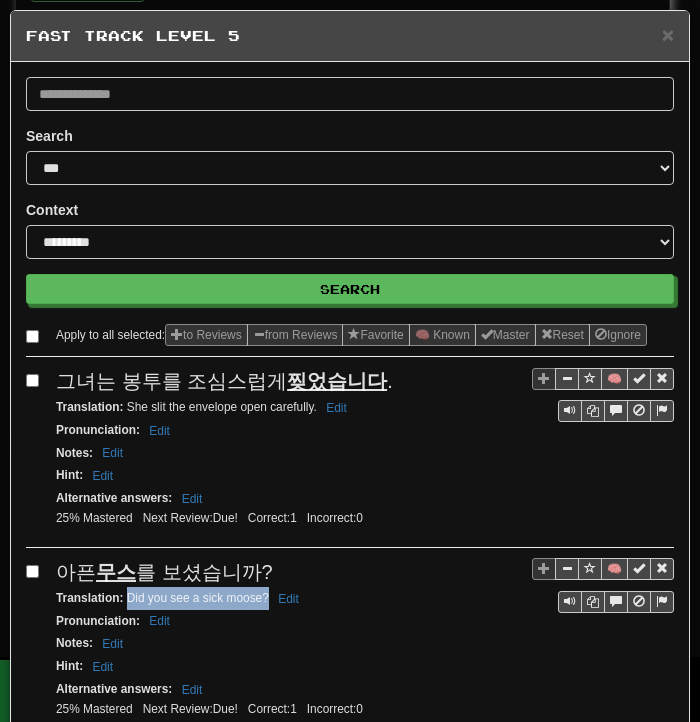 drag, startPoint x: 126, startPoint y: 616, endPoint x: 268, endPoint y: 613, distance: 142.0317 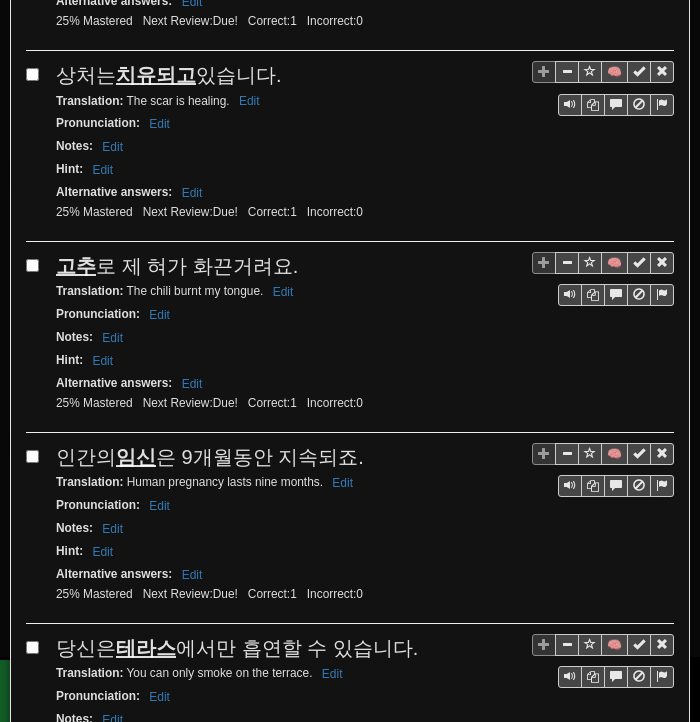 scroll, scrollTop: 700, scrollLeft: 0, axis: vertical 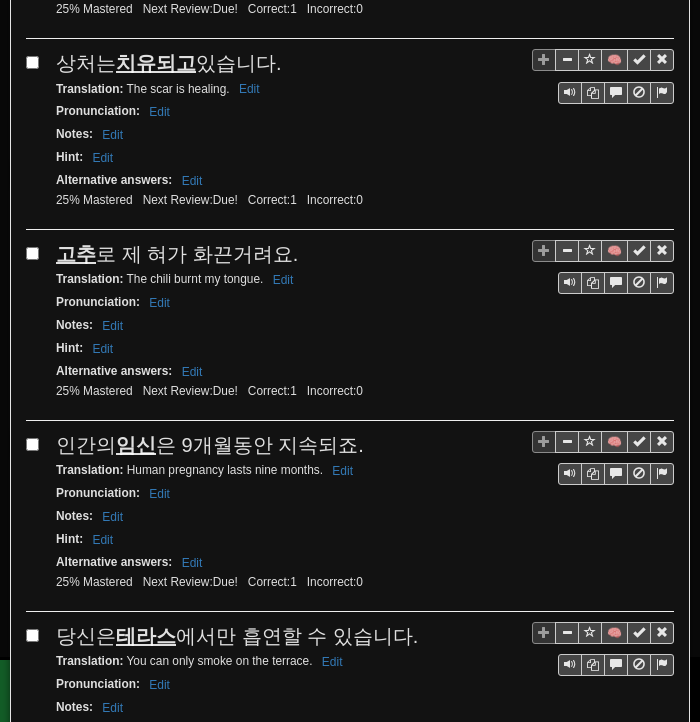 drag, startPoint x: 53, startPoint y: 70, endPoint x: 281, endPoint y: 80, distance: 228.2192 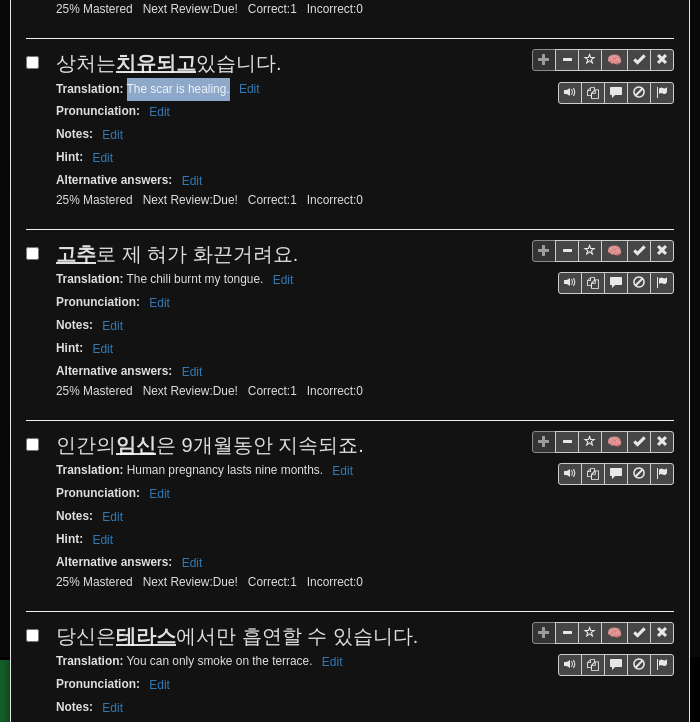 drag, startPoint x: 126, startPoint y: 101, endPoint x: 230, endPoint y: 93, distance: 104.307236 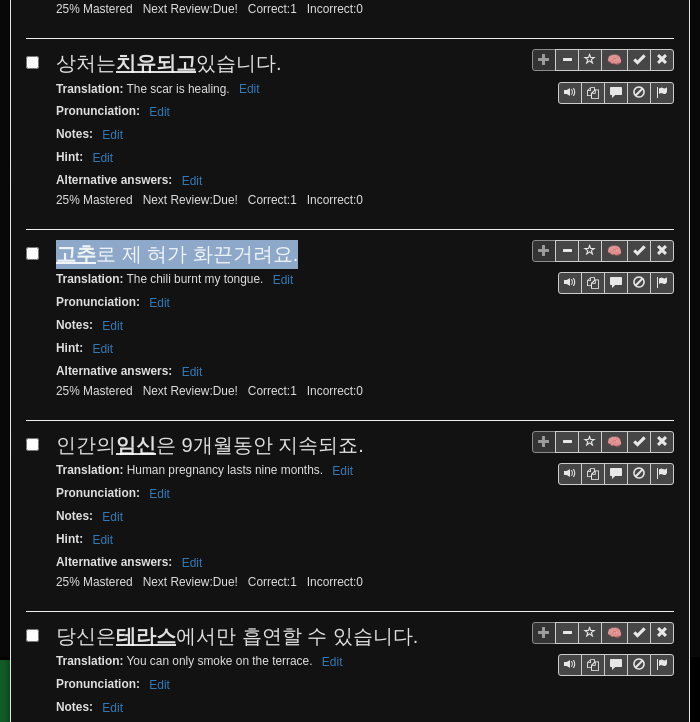 drag, startPoint x: 64, startPoint y: 261, endPoint x: 290, endPoint y: 268, distance: 226.10838 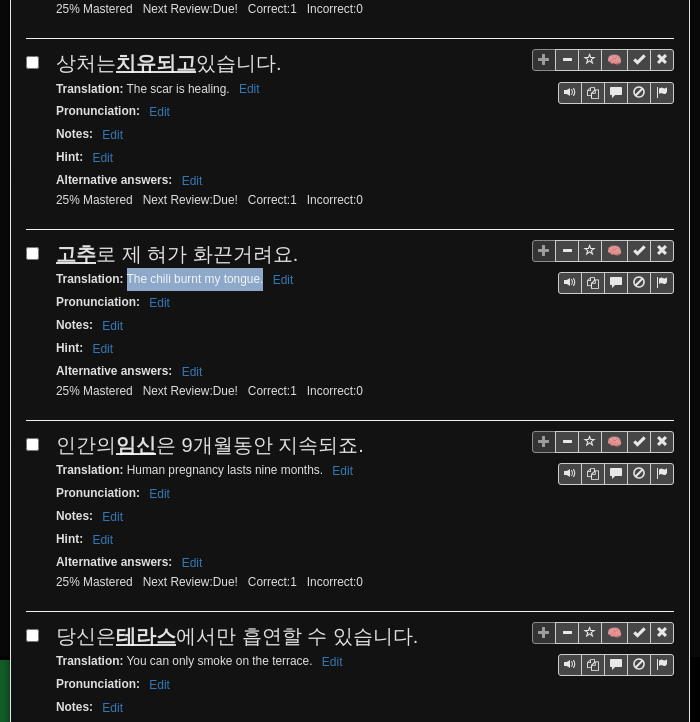 drag, startPoint x: 128, startPoint y: 285, endPoint x: 263, endPoint y: 290, distance: 135.09256 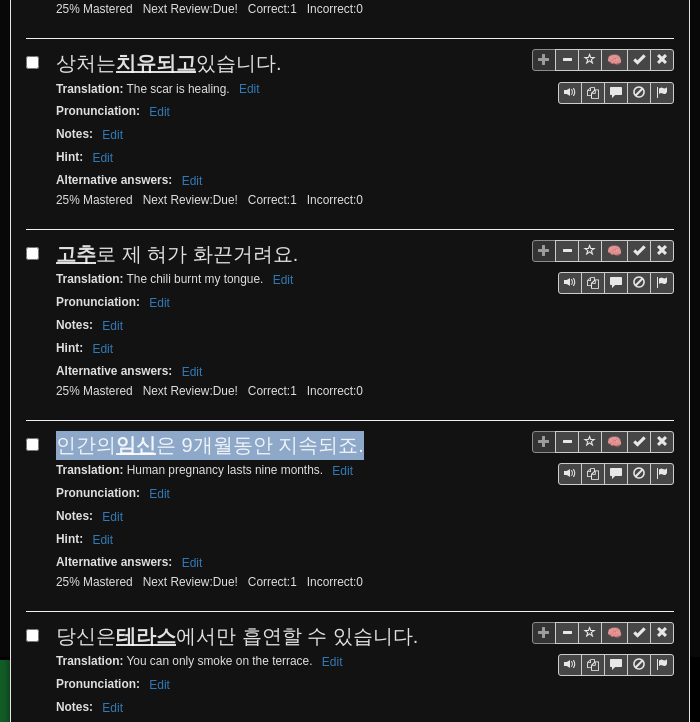 drag, startPoint x: 60, startPoint y: 450, endPoint x: 346, endPoint y: 449, distance: 286.00174 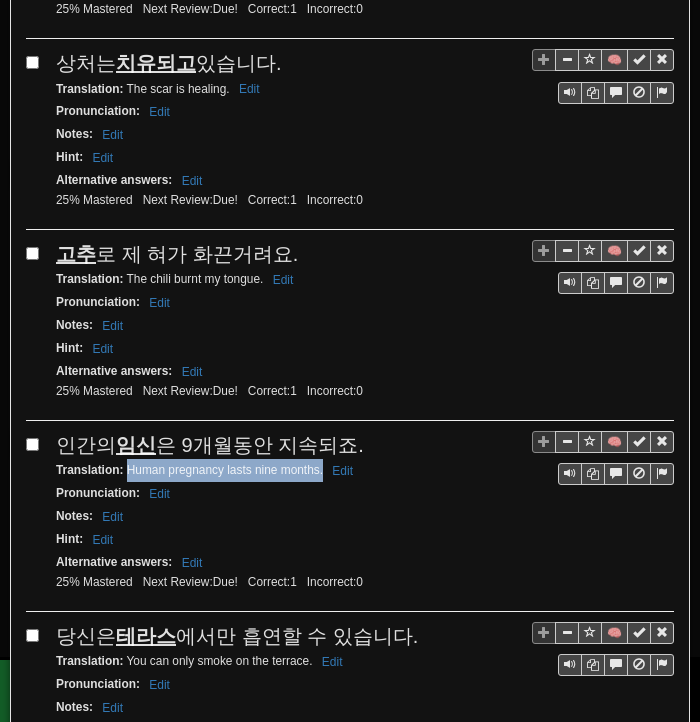 drag, startPoint x: 128, startPoint y: 473, endPoint x: 322, endPoint y: 476, distance: 194.0232 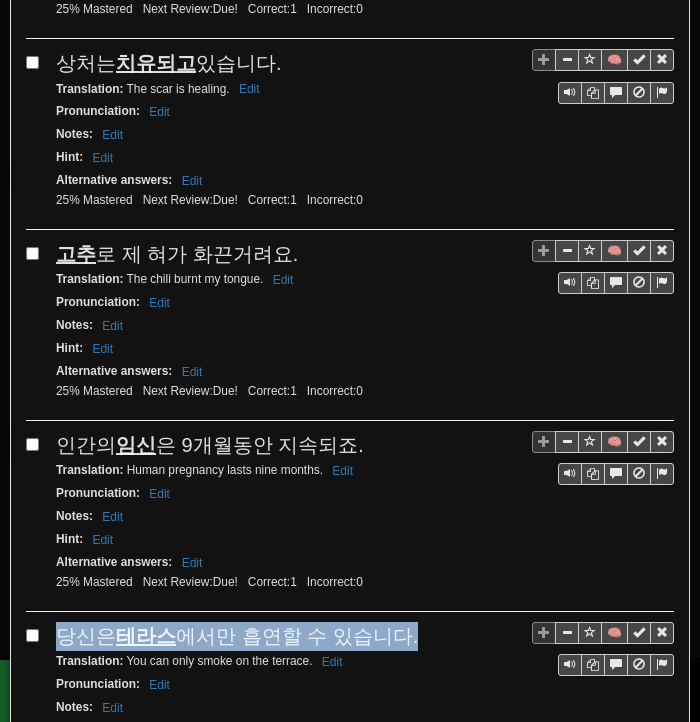 drag, startPoint x: 59, startPoint y: 629, endPoint x: 389, endPoint y: 634, distance: 330.03787 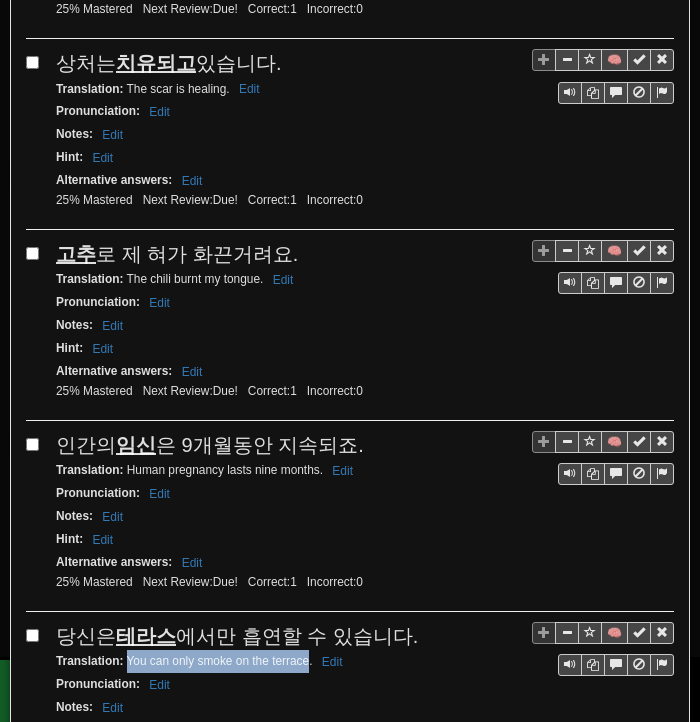 drag, startPoint x: 127, startPoint y: 661, endPoint x: 310, endPoint y: 663, distance: 183.01093 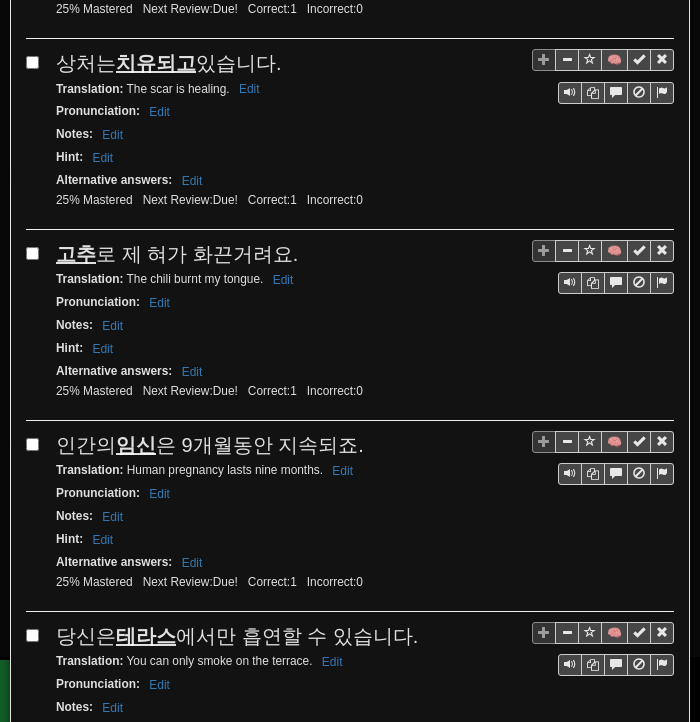 click on "Translation :   You can only smoke on the terrace.   Edit" at bounding box center [202, 661] 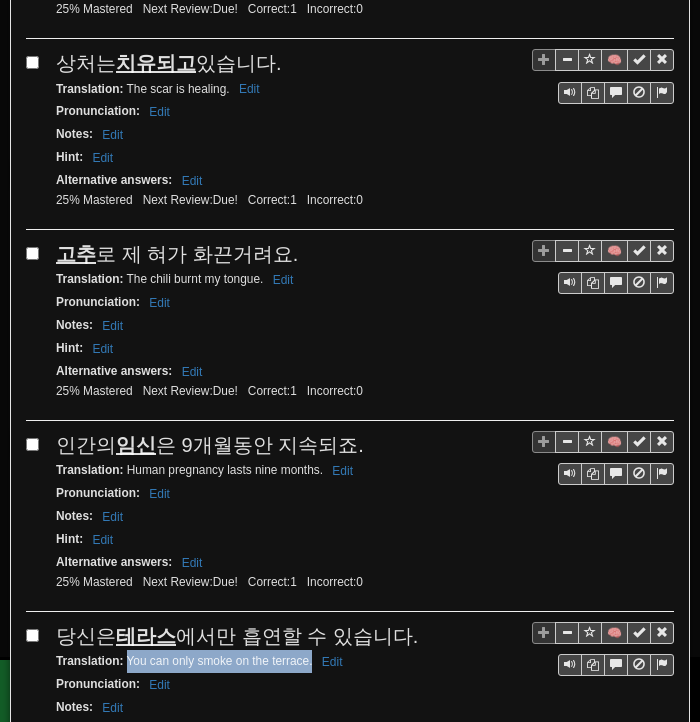 drag, startPoint x: 126, startPoint y: 659, endPoint x: 312, endPoint y: 664, distance: 186.0672 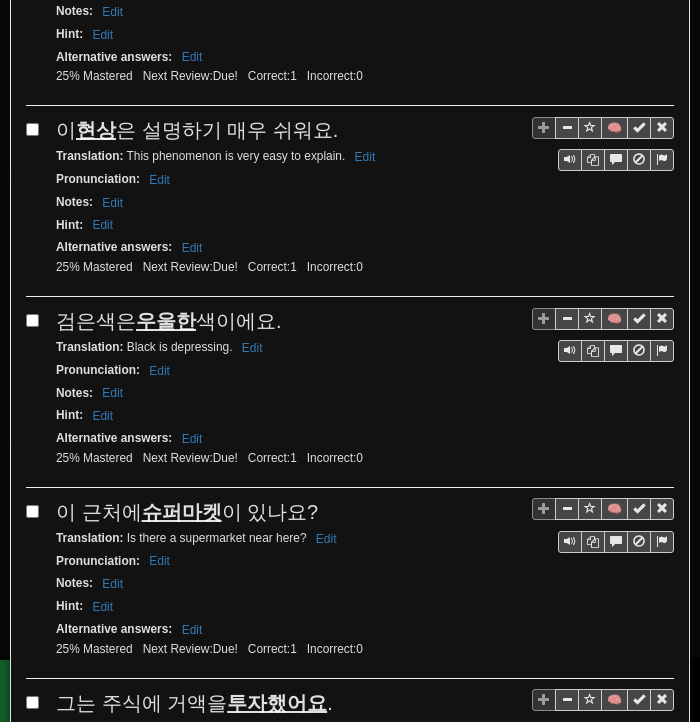 scroll, scrollTop: 1400, scrollLeft: 0, axis: vertical 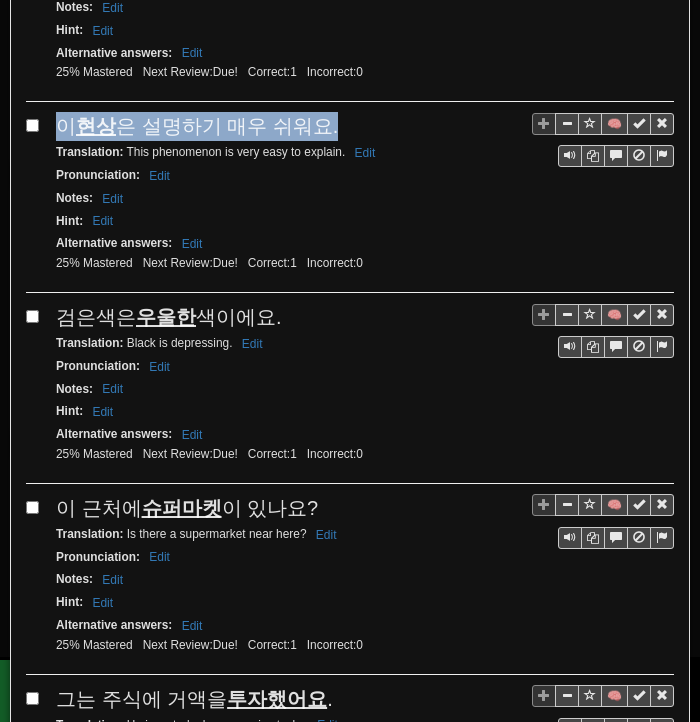 drag, startPoint x: 56, startPoint y: 120, endPoint x: 324, endPoint y: 129, distance: 268.15106 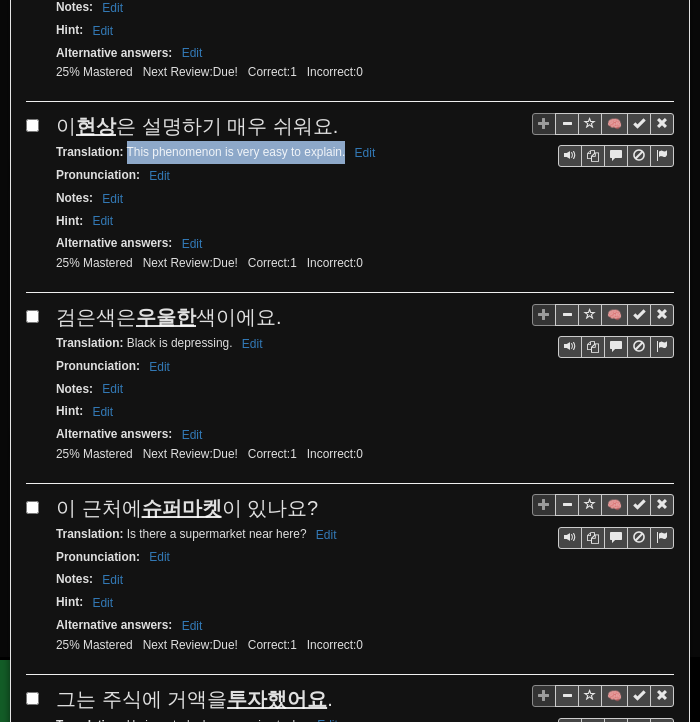 drag, startPoint x: 128, startPoint y: 145, endPoint x: 344, endPoint y: 153, distance: 216.1481 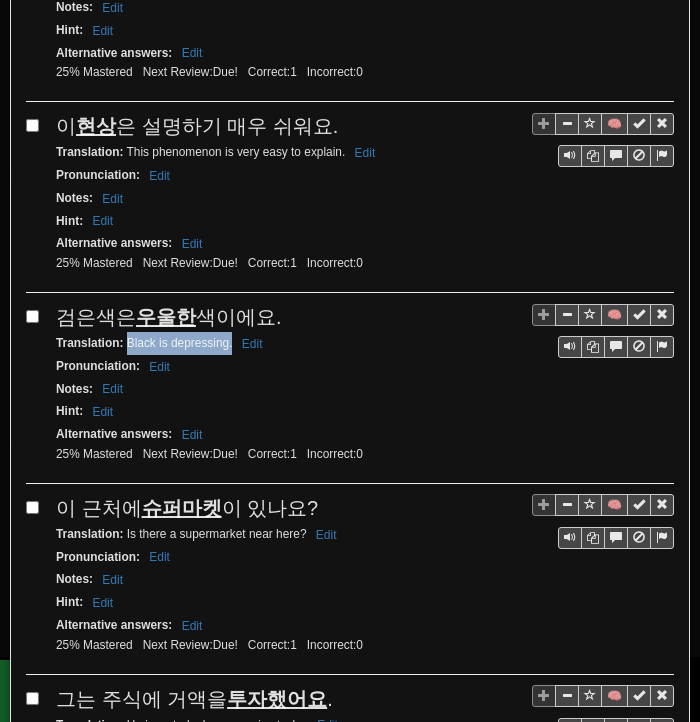 drag, startPoint x: 137, startPoint y: 333, endPoint x: 232, endPoint y: 337, distance: 95.084175 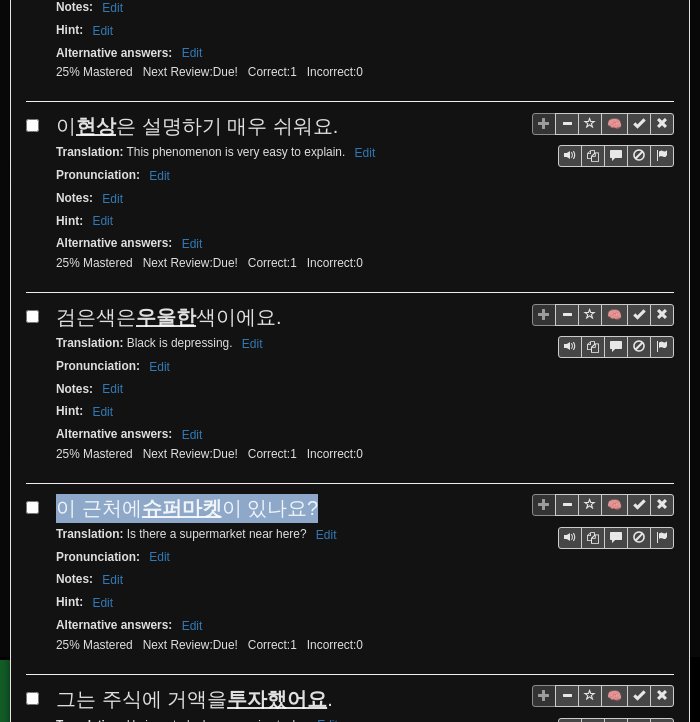 drag, startPoint x: 60, startPoint y: 492, endPoint x: 310, endPoint y: 501, distance: 250.16194 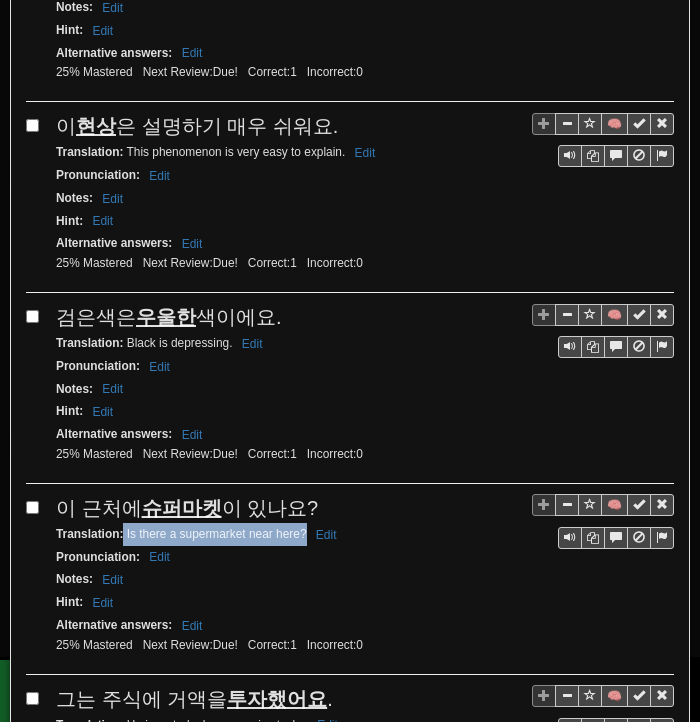 drag, startPoint x: 128, startPoint y: 521, endPoint x: 304, endPoint y: 526, distance: 176.07101 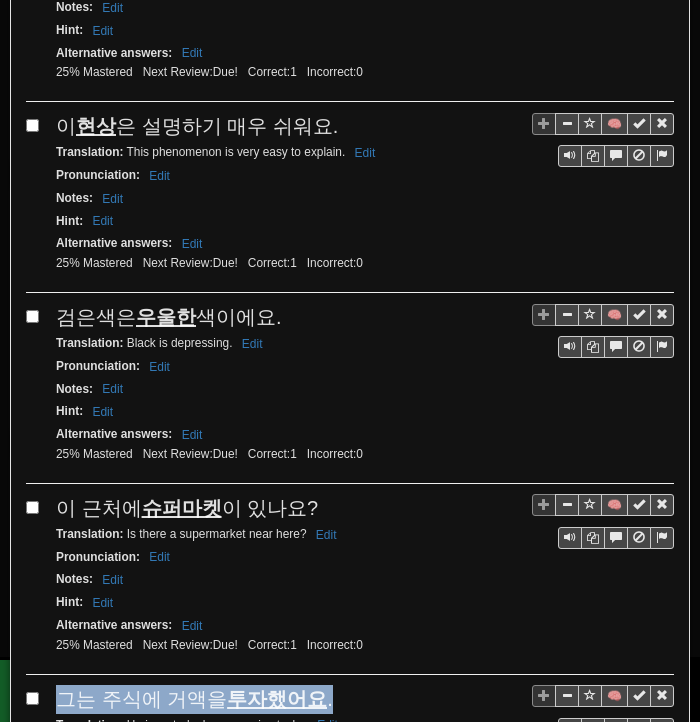 drag, startPoint x: 64, startPoint y: 681, endPoint x: 328, endPoint y: 680, distance: 264.0019 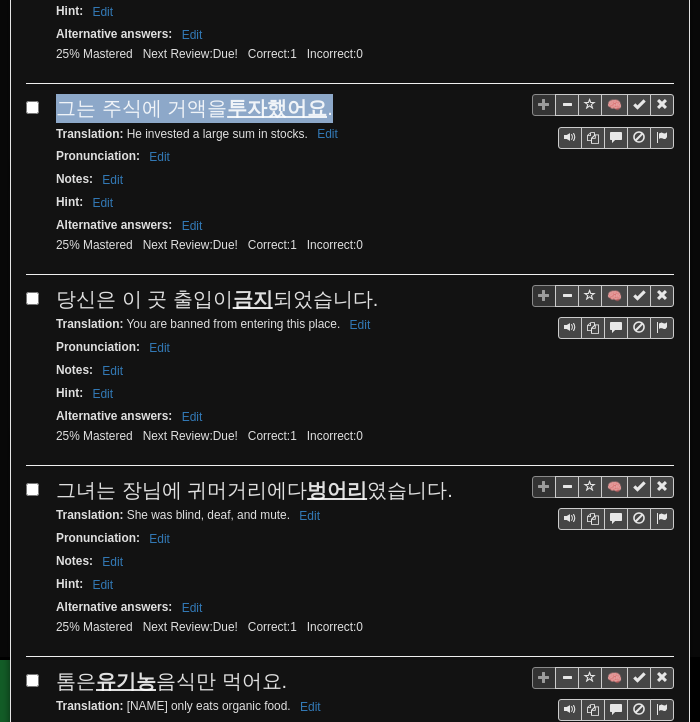 scroll, scrollTop: 2000, scrollLeft: 0, axis: vertical 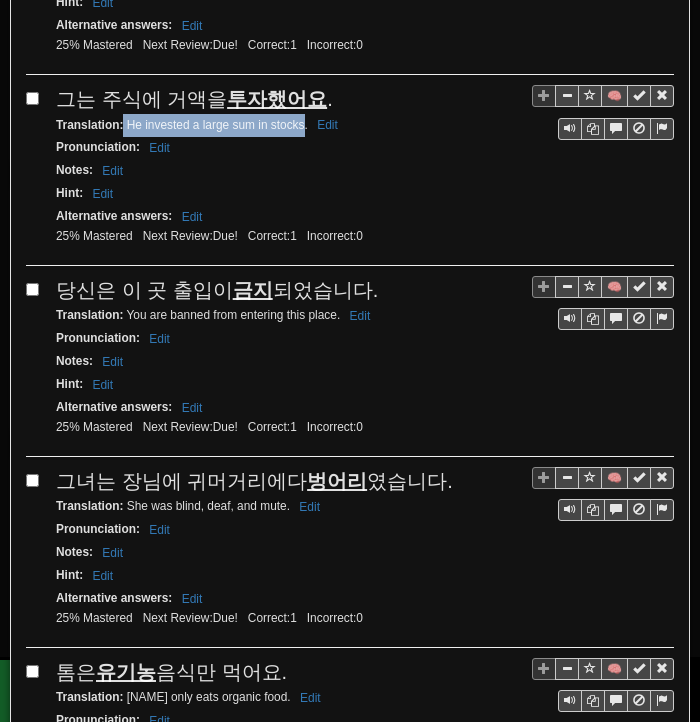 drag, startPoint x: 124, startPoint y: 107, endPoint x: 304, endPoint y: 109, distance: 180.01111 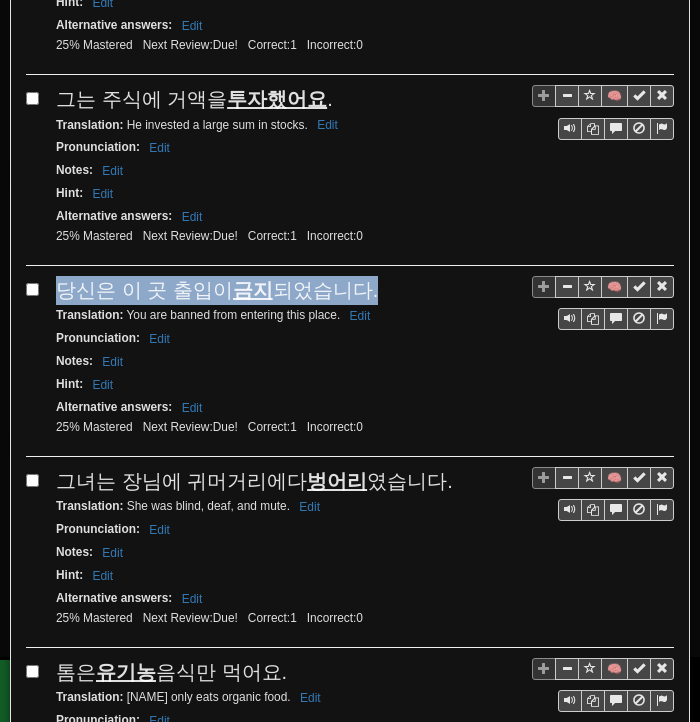 drag, startPoint x: 57, startPoint y: 273, endPoint x: 369, endPoint y: 268, distance: 312.04007 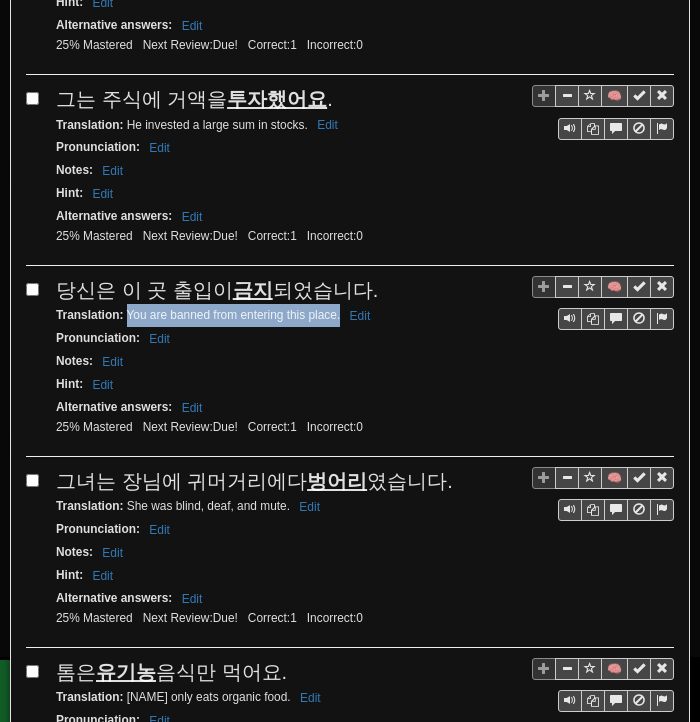 drag, startPoint x: 126, startPoint y: 292, endPoint x: 339, endPoint y: 299, distance: 213.11499 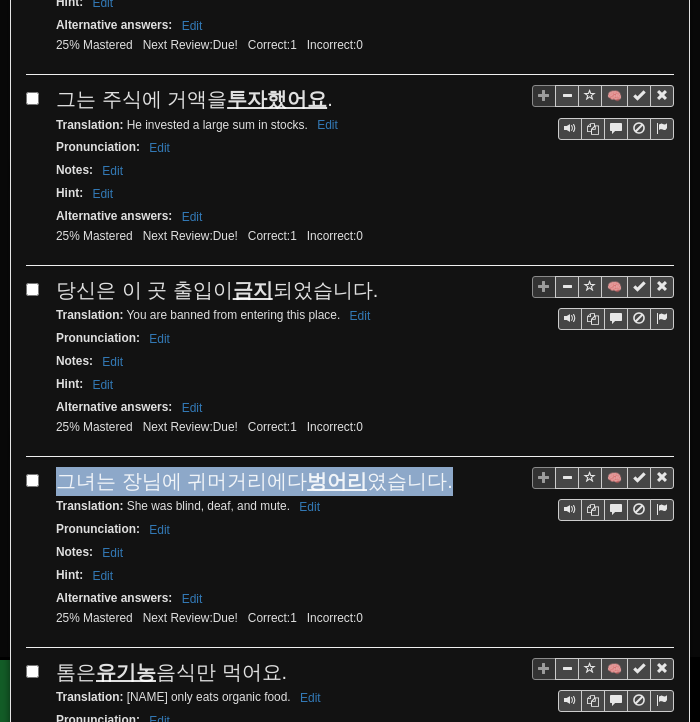 drag, startPoint x: 60, startPoint y: 454, endPoint x: 426, endPoint y: 457, distance: 366.0123 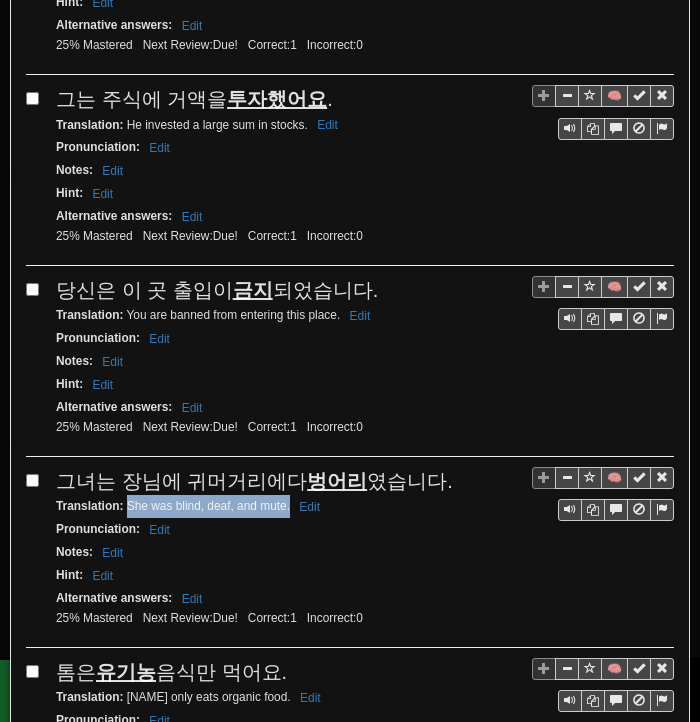 drag, startPoint x: 127, startPoint y: 482, endPoint x: 289, endPoint y: 483, distance: 162.00308 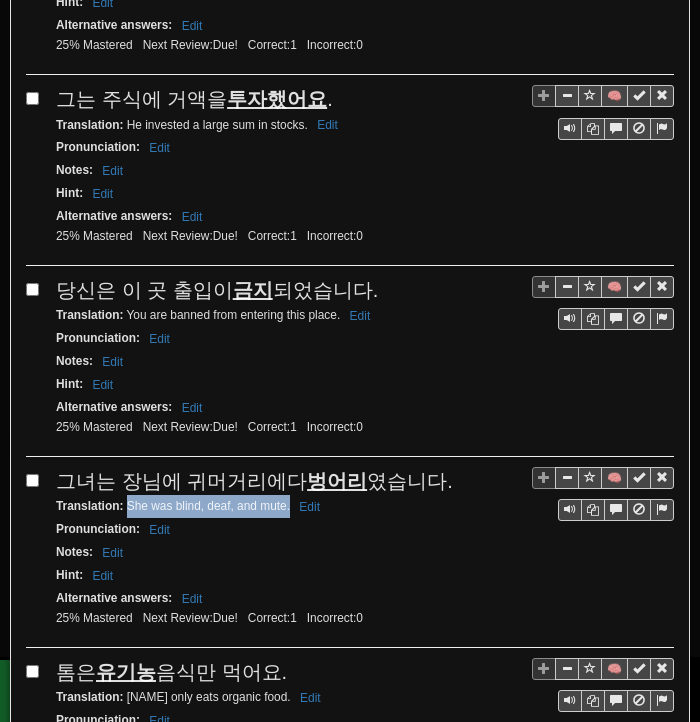 drag, startPoint x: 61, startPoint y: 641, endPoint x: 289, endPoint y: 644, distance: 228.01973 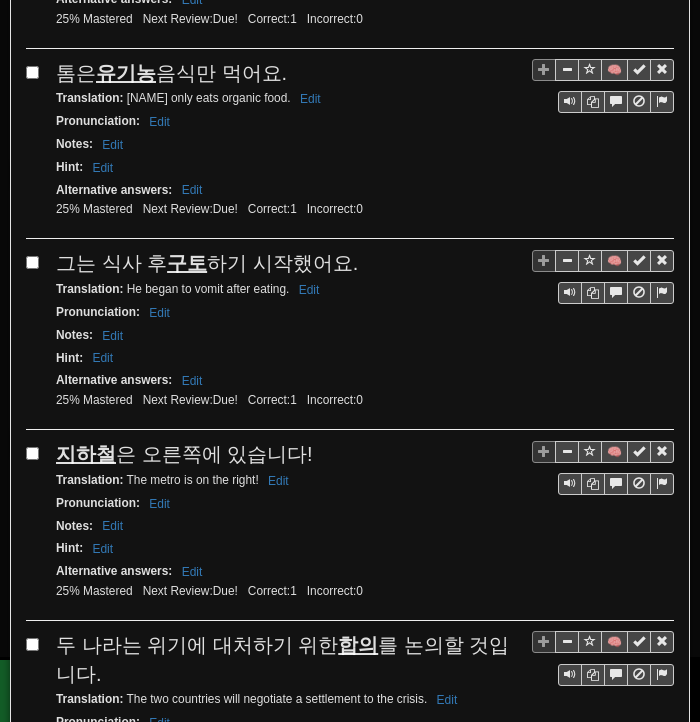 scroll, scrollTop: 2600, scrollLeft: 0, axis: vertical 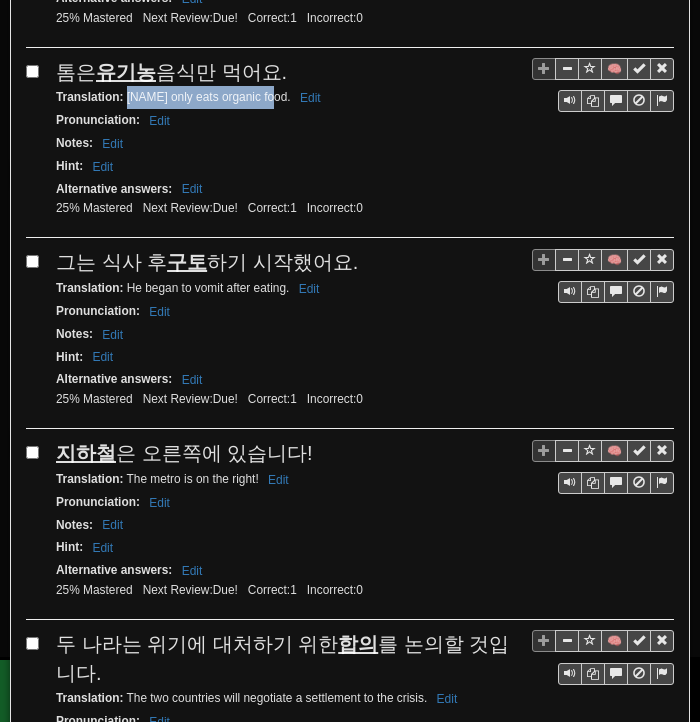 drag, startPoint x: 125, startPoint y: 69, endPoint x: 271, endPoint y: 70, distance: 146.00342 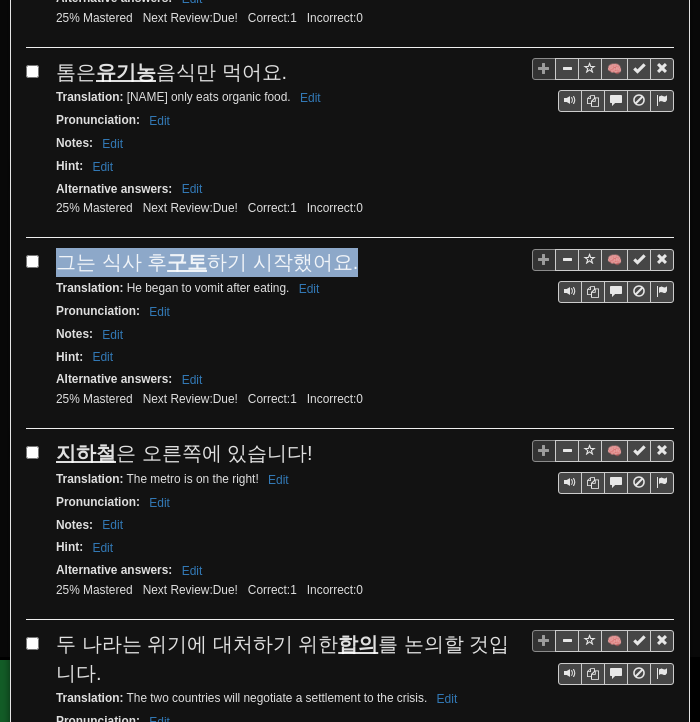 drag, startPoint x: 58, startPoint y: 230, endPoint x: 348, endPoint y: 224, distance: 290.06207 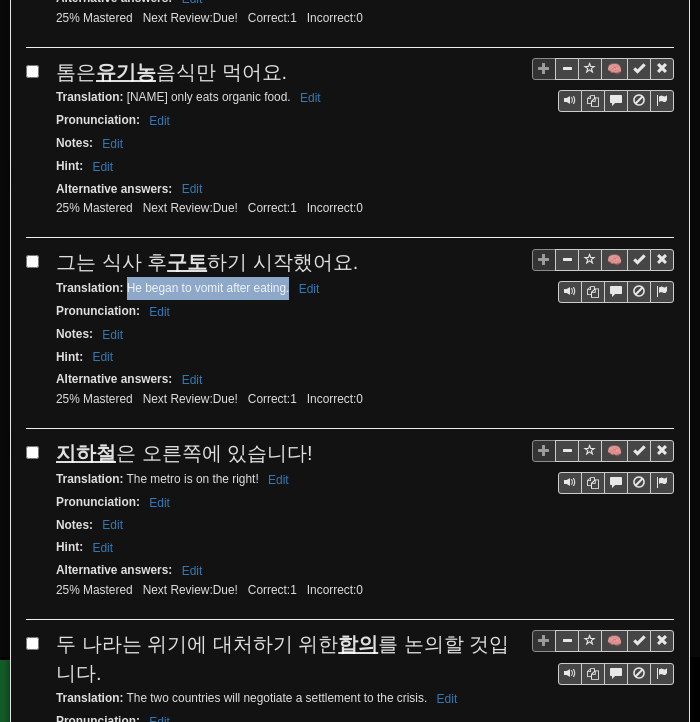 drag, startPoint x: 126, startPoint y: 256, endPoint x: 289, endPoint y: 258, distance: 163.01227 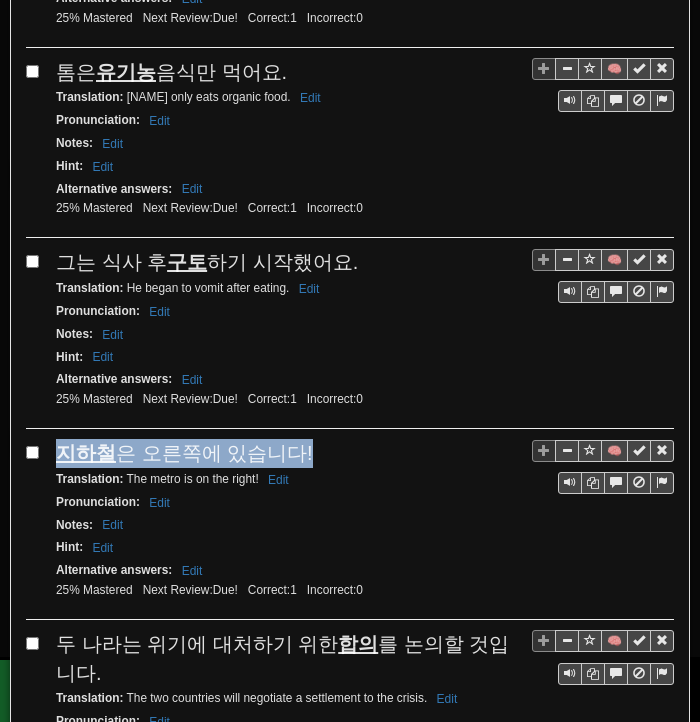 drag, startPoint x: 52, startPoint y: 409, endPoint x: 300, endPoint y: 414, distance: 248.0504 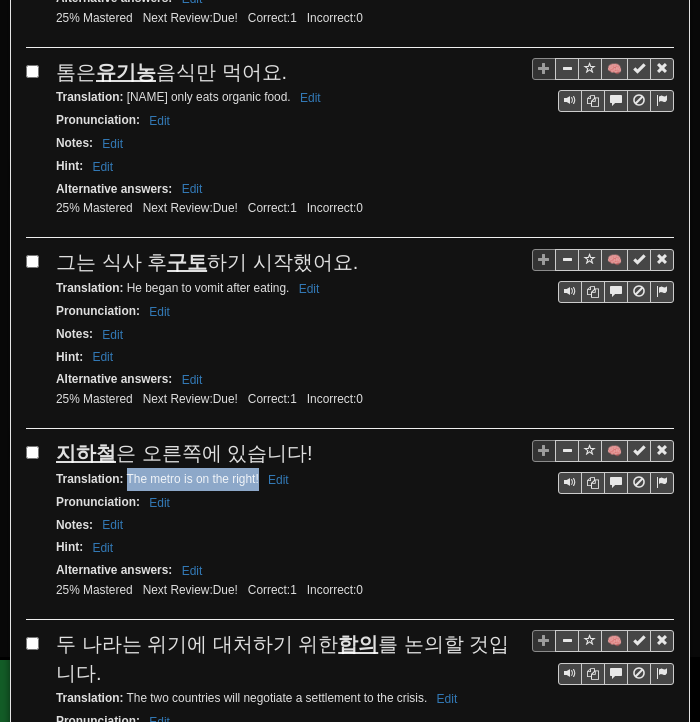 drag, startPoint x: 127, startPoint y: 440, endPoint x: 258, endPoint y: 445, distance: 131.09538 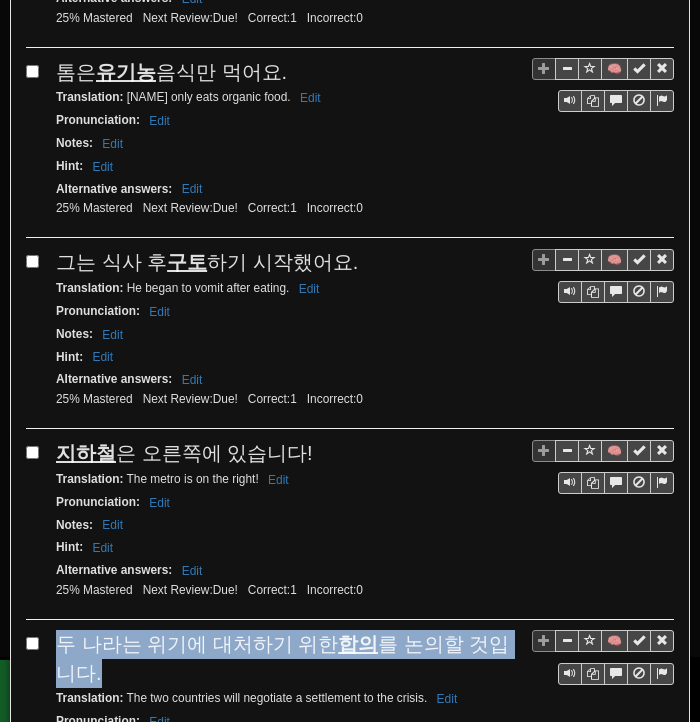 drag, startPoint x: 56, startPoint y: 600, endPoint x: 88, endPoint y: 613, distance: 34.539833 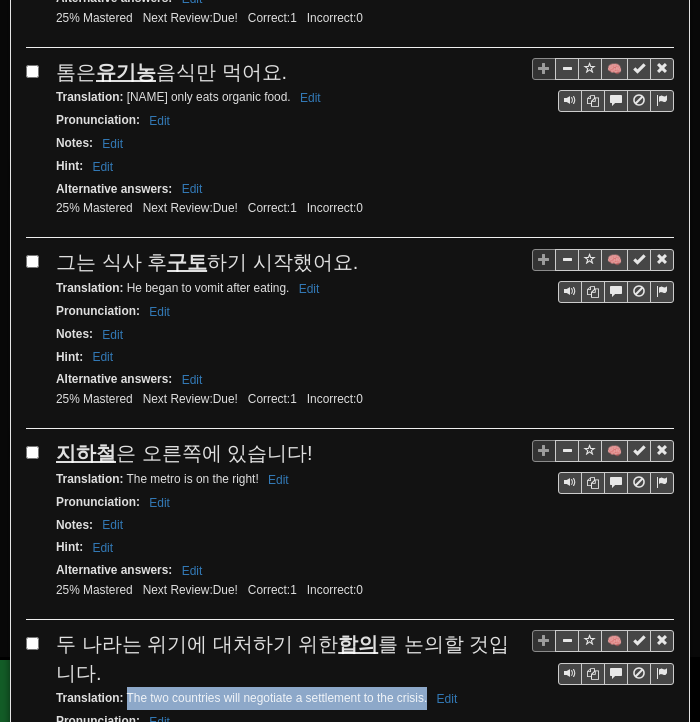 drag, startPoint x: 128, startPoint y: 656, endPoint x: 428, endPoint y: 657, distance: 300.00168 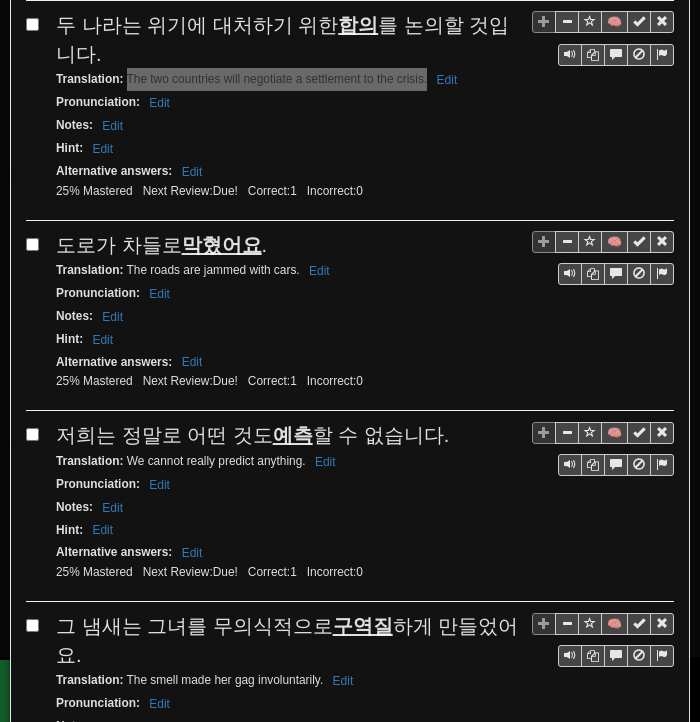 scroll, scrollTop: 3300, scrollLeft: 0, axis: vertical 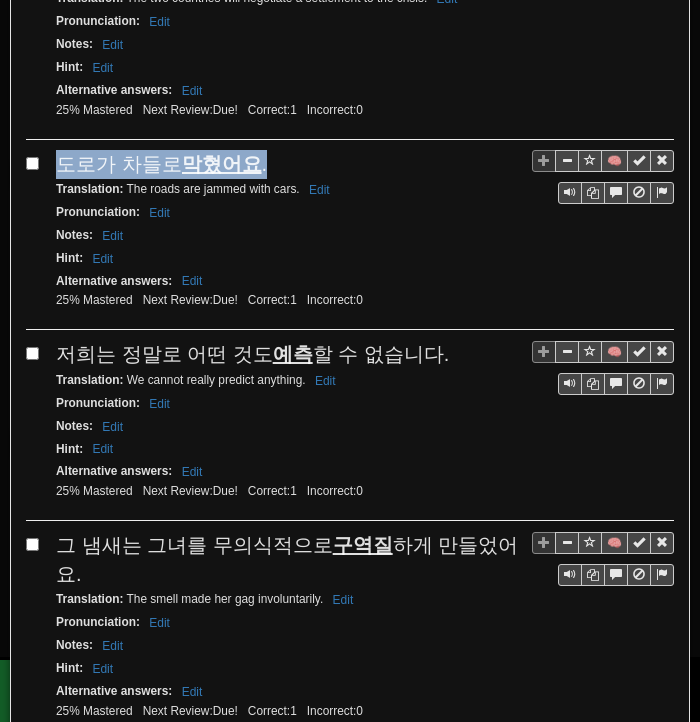 drag, startPoint x: 51, startPoint y: 115, endPoint x: 264, endPoint y: 121, distance: 213.08449 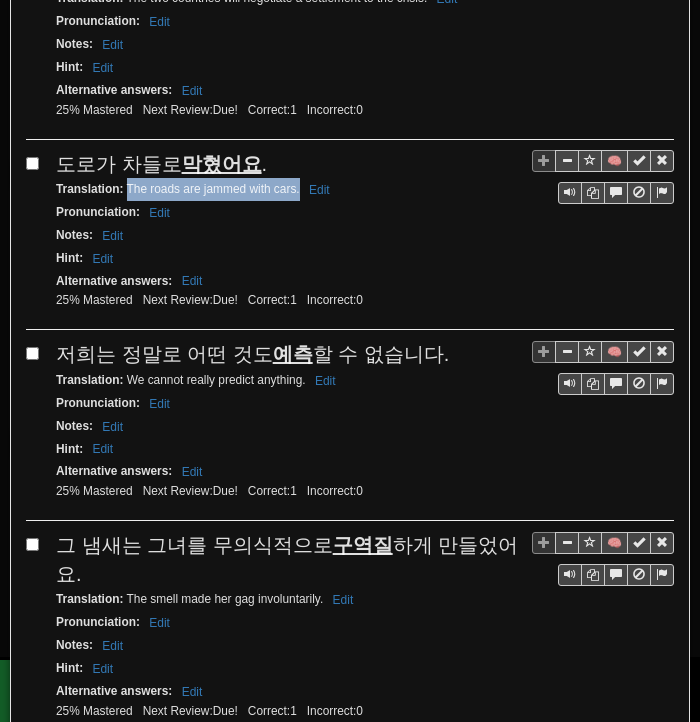 drag, startPoint x: 127, startPoint y: 142, endPoint x: 300, endPoint y: 153, distance: 173.34937 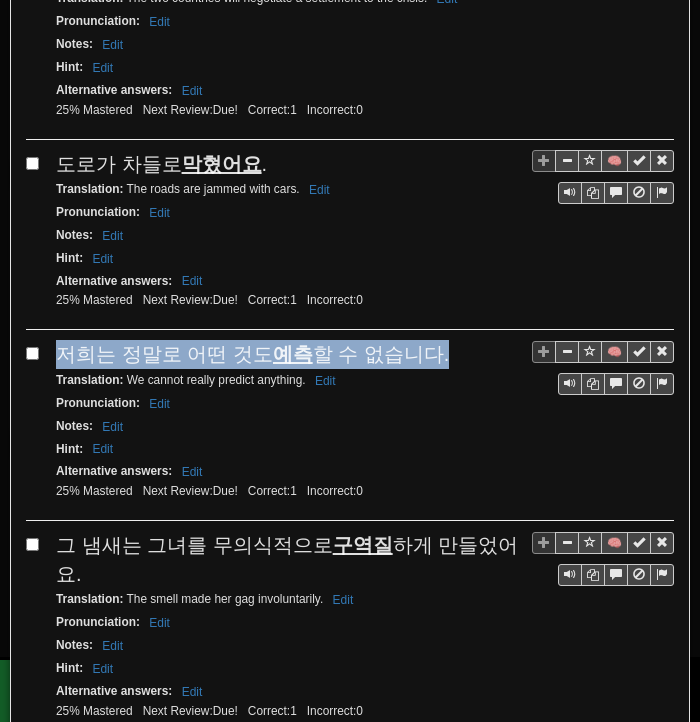 drag, startPoint x: 56, startPoint y: 305, endPoint x: 440, endPoint y: 306, distance: 384.0013 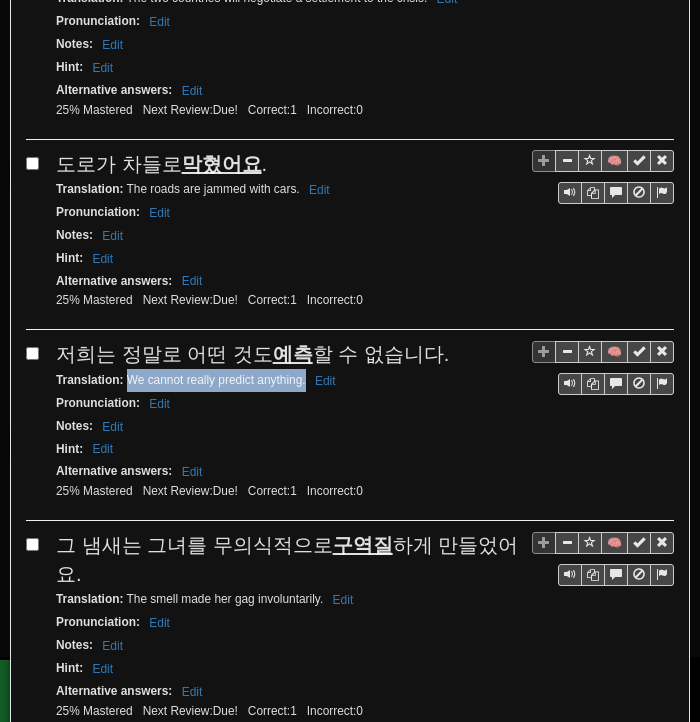 drag, startPoint x: 125, startPoint y: 331, endPoint x: 304, endPoint y: 337, distance: 179.10052 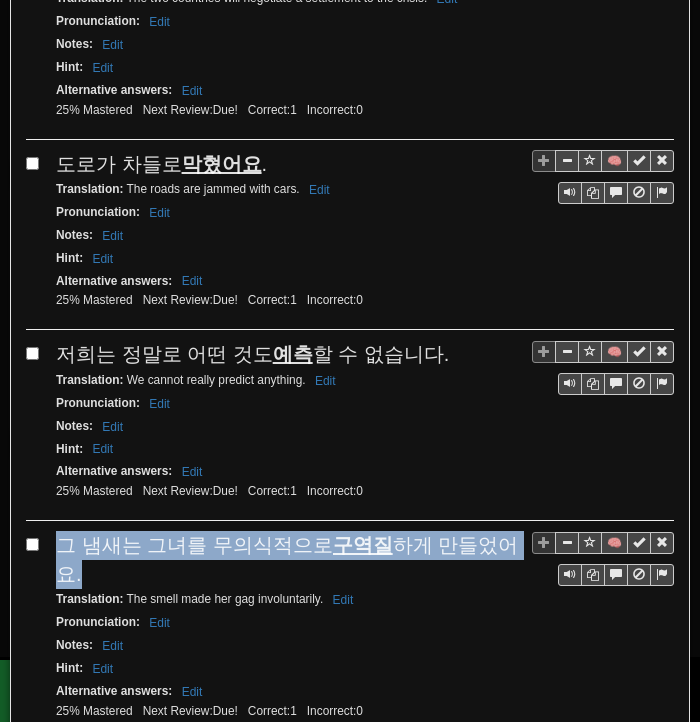 drag, startPoint x: 60, startPoint y: 490, endPoint x: 89, endPoint y: 516, distance: 38.948685 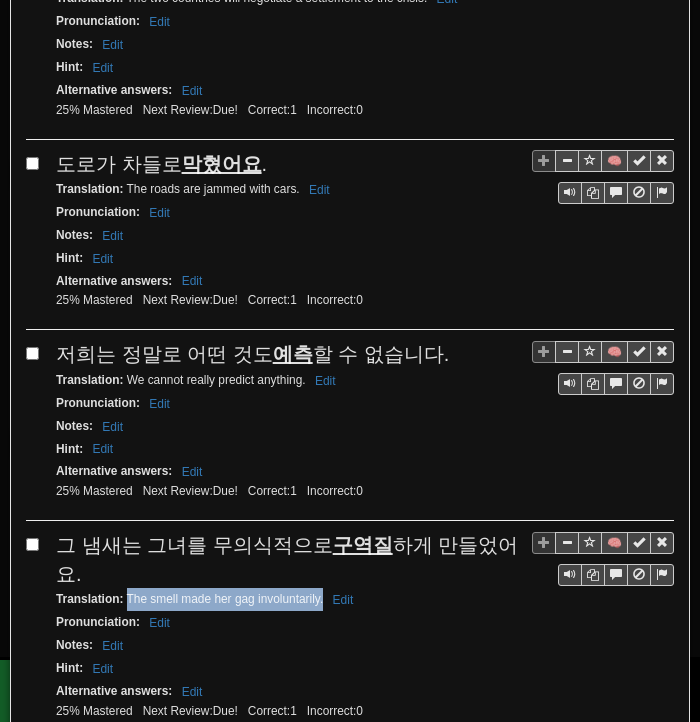 drag, startPoint x: 125, startPoint y: 545, endPoint x: 307, endPoint y: 549, distance: 182.04395 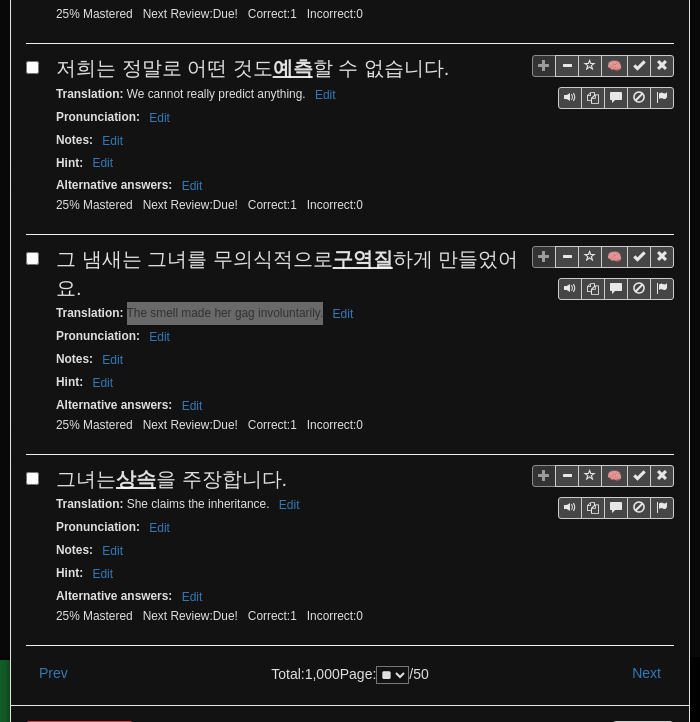 scroll, scrollTop: 3588, scrollLeft: 0, axis: vertical 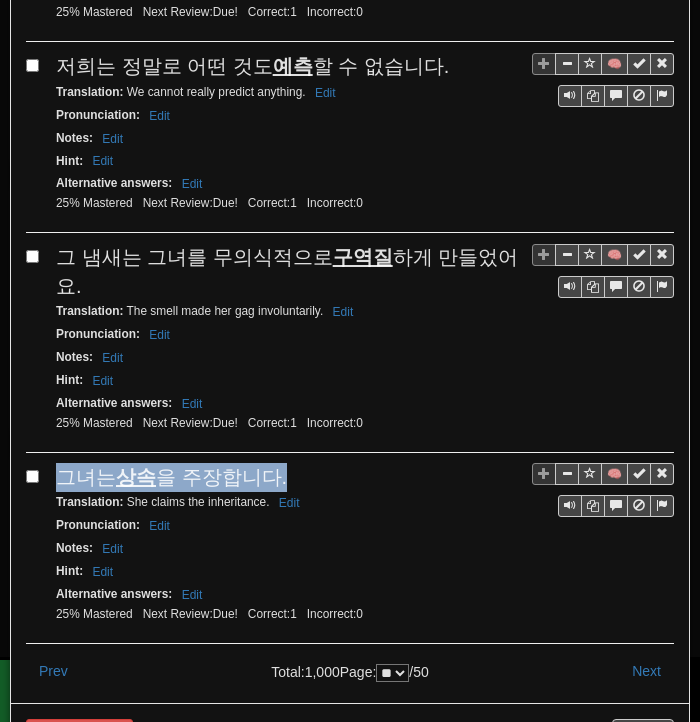 drag, startPoint x: 60, startPoint y: 420, endPoint x: 276, endPoint y: 418, distance: 216.00926 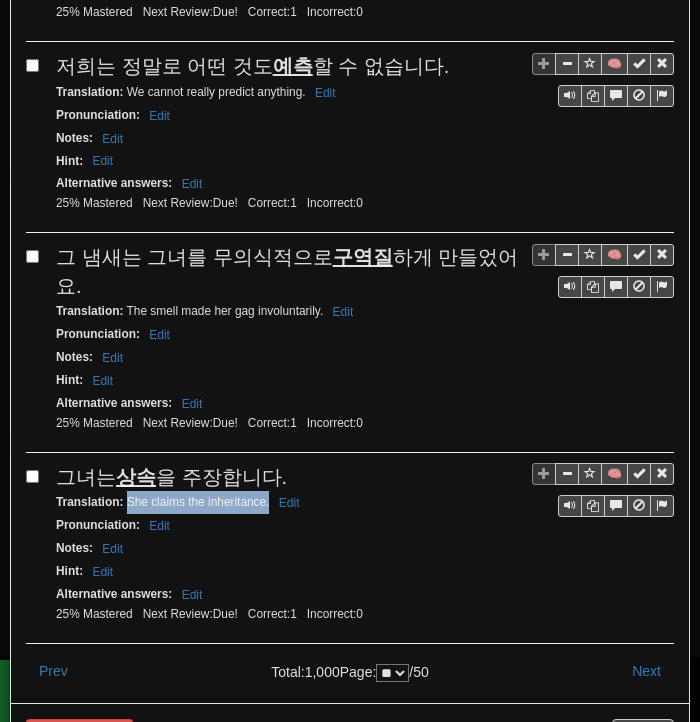 drag, startPoint x: 126, startPoint y: 446, endPoint x: 268, endPoint y: 448, distance: 142.01408 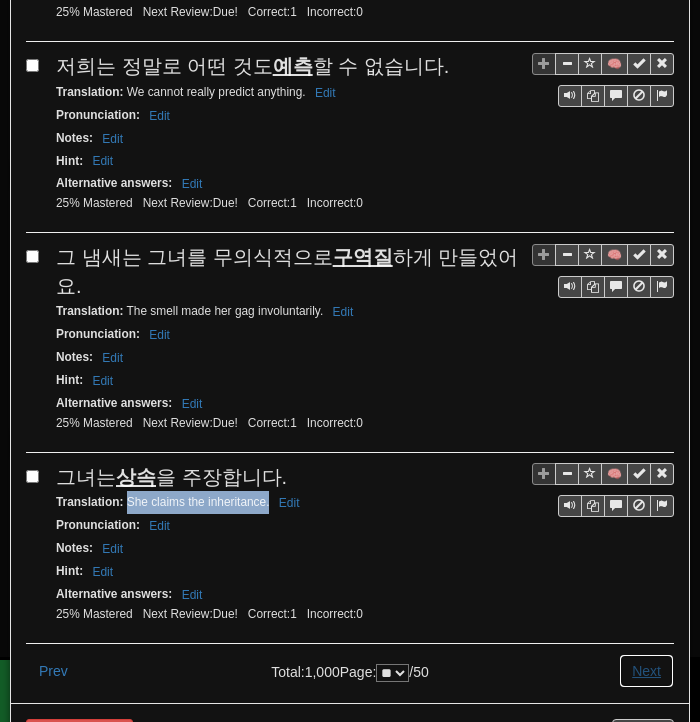 click on "Next" at bounding box center [646, 671] 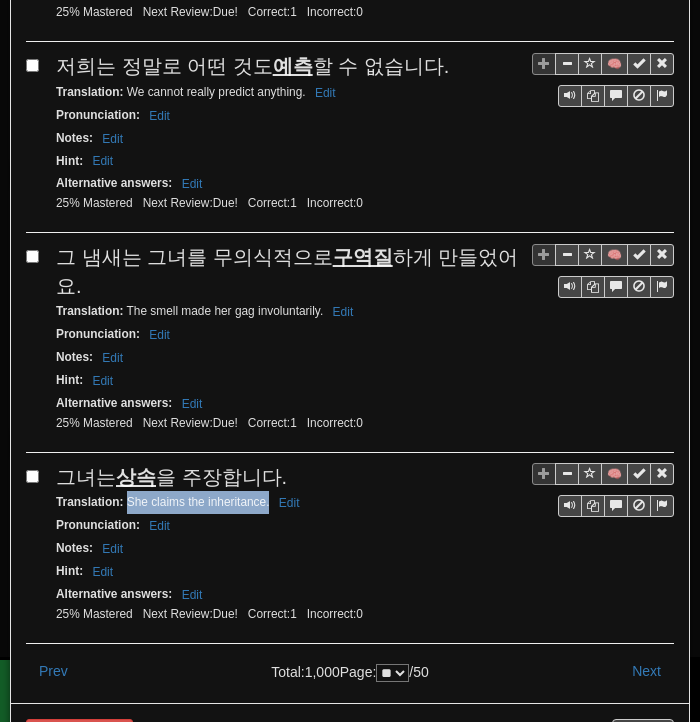 scroll, scrollTop: 0, scrollLeft: 0, axis: both 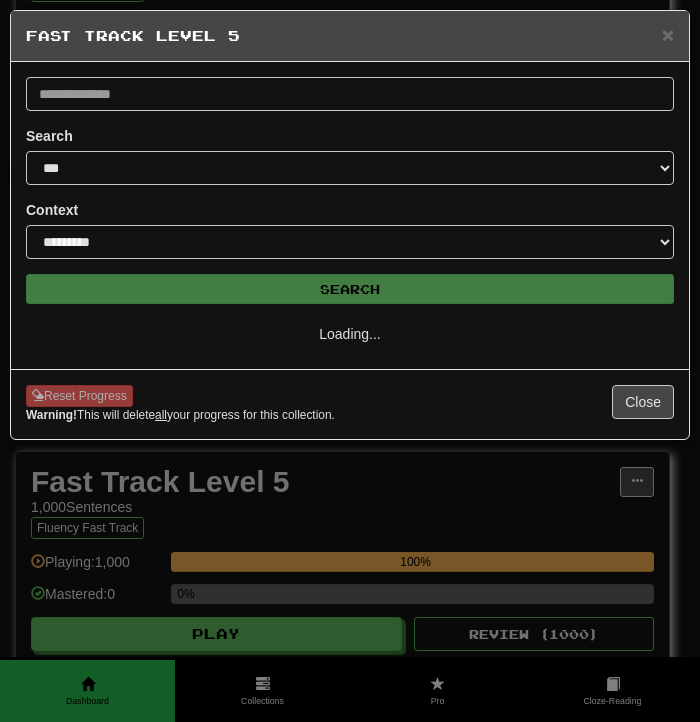 select on "**" 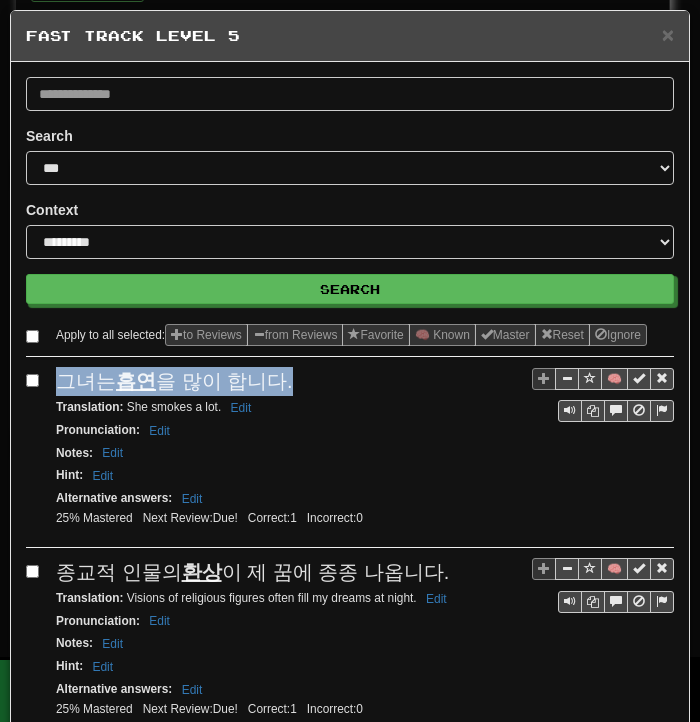 drag, startPoint x: 64, startPoint y: 401, endPoint x: 285, endPoint y: 410, distance: 221.18318 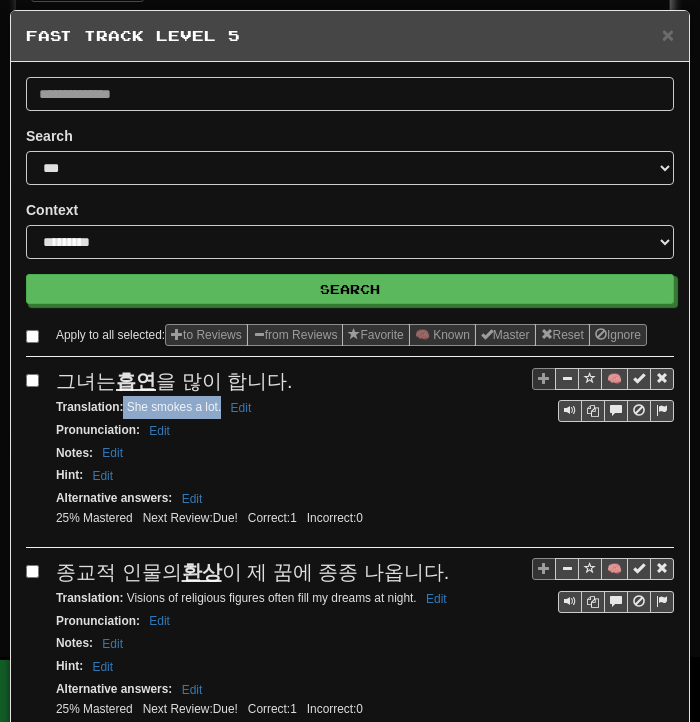 drag, startPoint x: 123, startPoint y: 429, endPoint x: 220, endPoint y: 428, distance: 97.00516 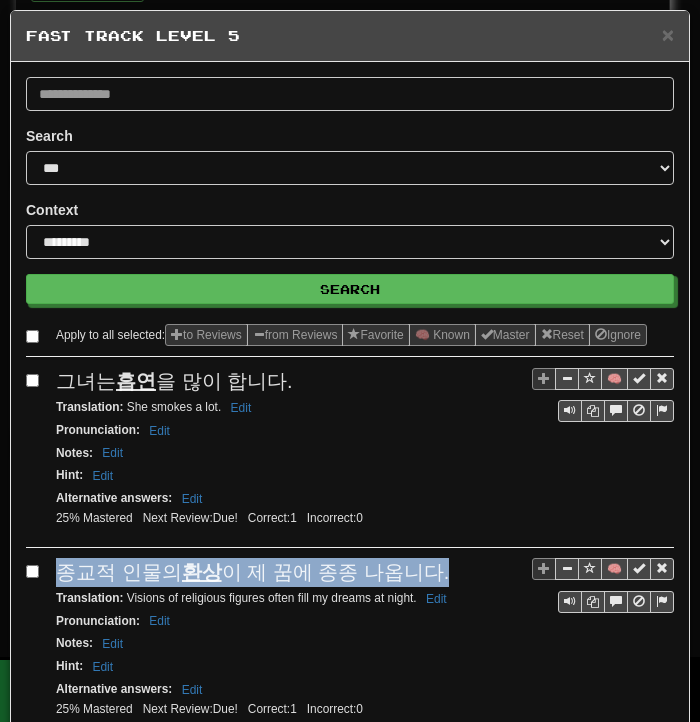 drag, startPoint x: 59, startPoint y: 585, endPoint x: 454, endPoint y: 589, distance: 395.02026 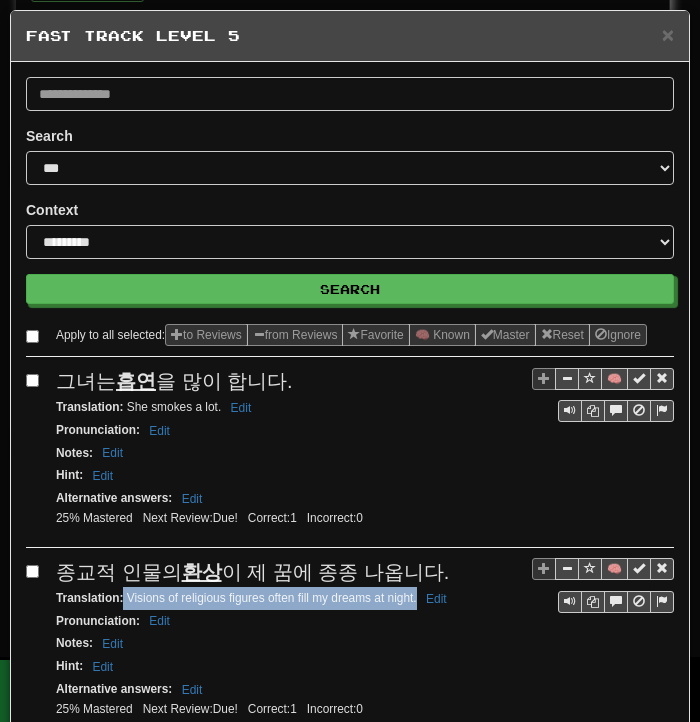 drag, startPoint x: 124, startPoint y: 610, endPoint x: 415, endPoint y: 615, distance: 291.04294 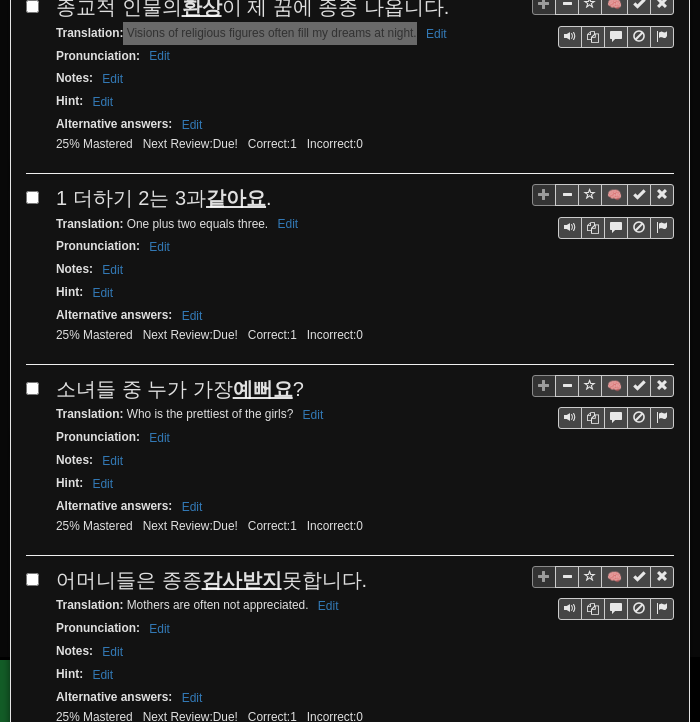 scroll, scrollTop: 600, scrollLeft: 0, axis: vertical 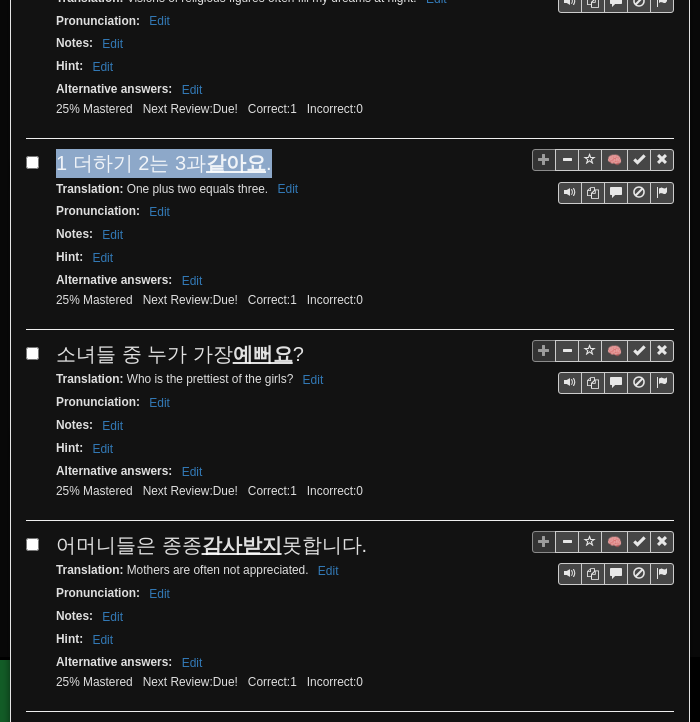 drag, startPoint x: 54, startPoint y: 177, endPoint x: 268, endPoint y: 178, distance: 214.00233 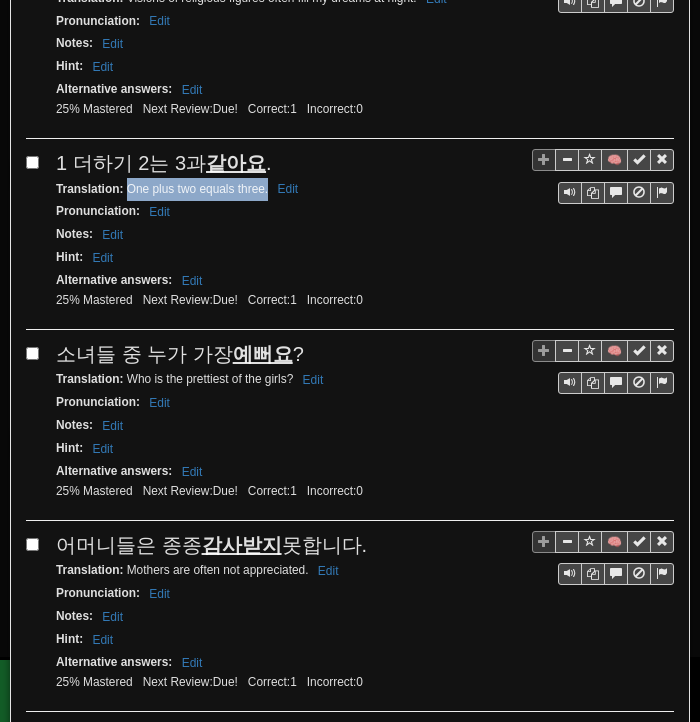 drag, startPoint x: 127, startPoint y: 196, endPoint x: 267, endPoint y: 206, distance: 140.35669 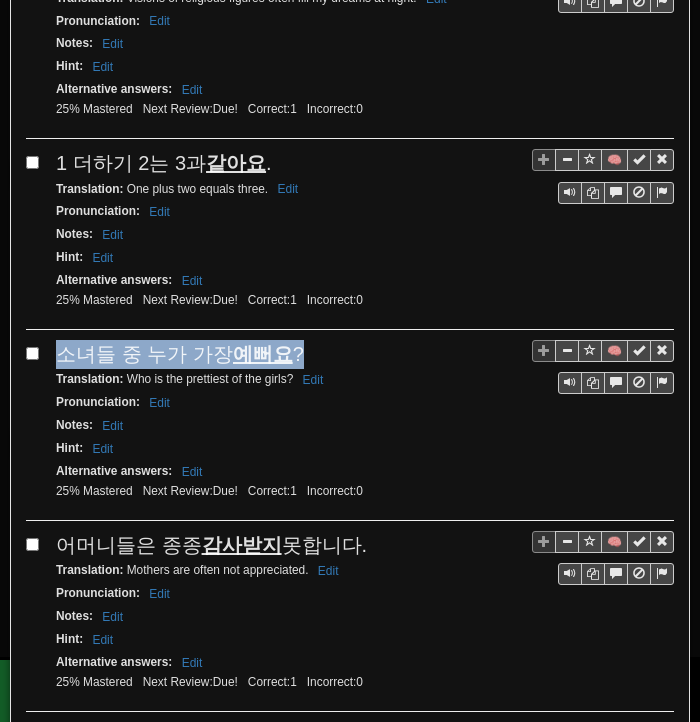 drag, startPoint x: 71, startPoint y: 364, endPoint x: 290, endPoint y: 361, distance: 219.02055 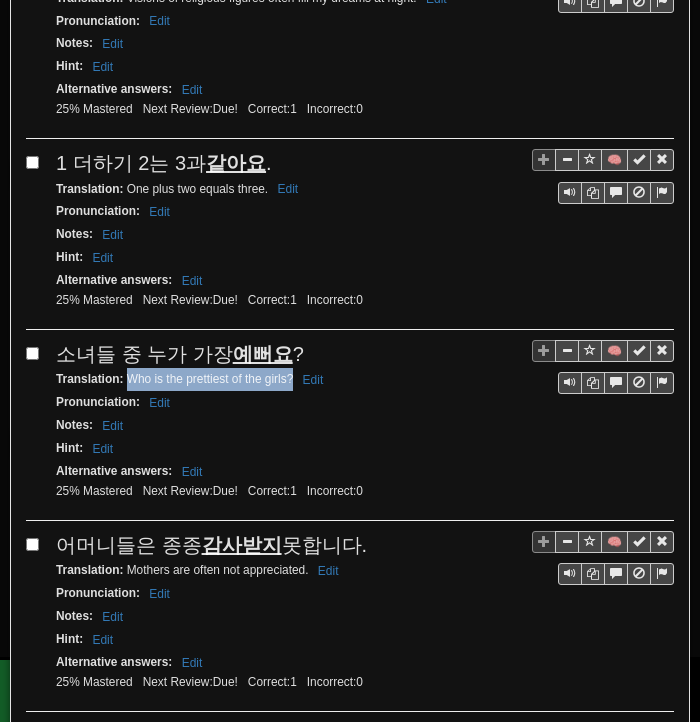 drag, startPoint x: 128, startPoint y: 387, endPoint x: 276, endPoint y: 387, distance: 148 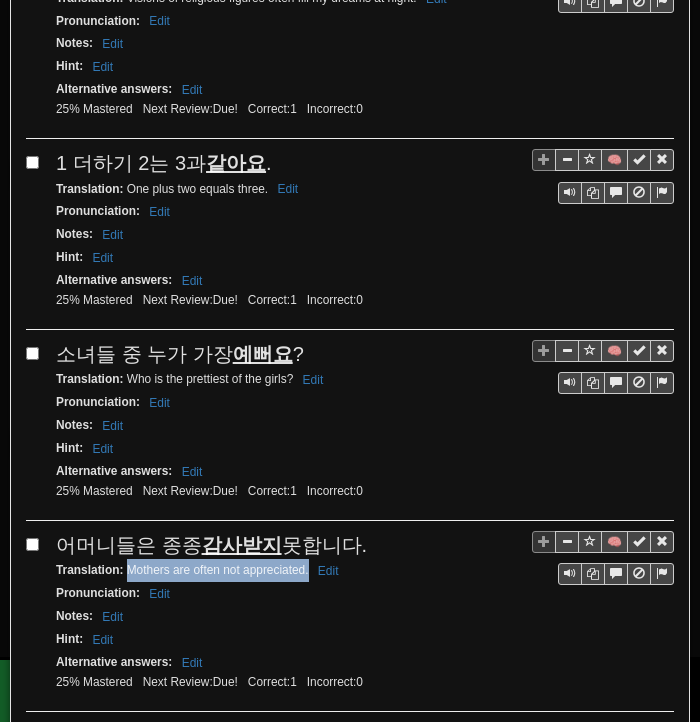 drag, startPoint x: 128, startPoint y: 573, endPoint x: 308, endPoint y: 570, distance: 180.025 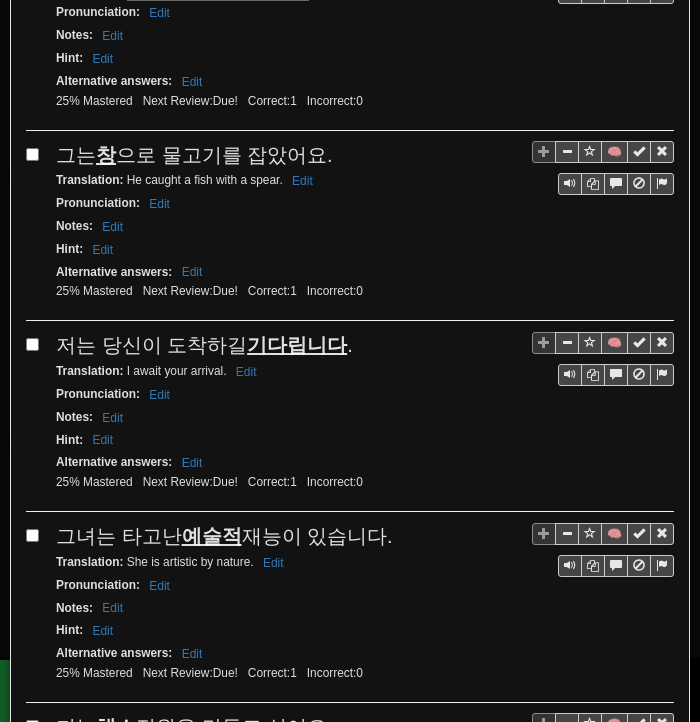 scroll, scrollTop: 1200, scrollLeft: 0, axis: vertical 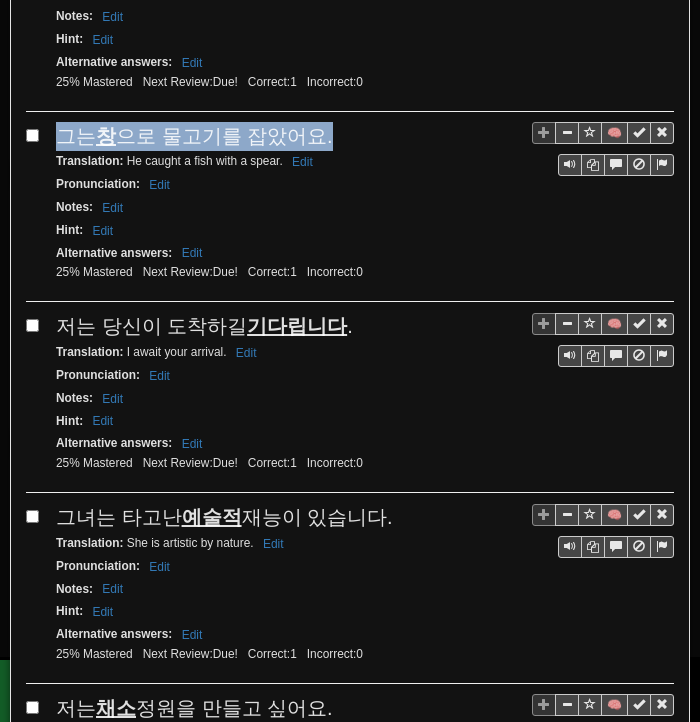 drag, startPoint x: 100, startPoint y: 134, endPoint x: 324, endPoint y: 141, distance: 224.10934 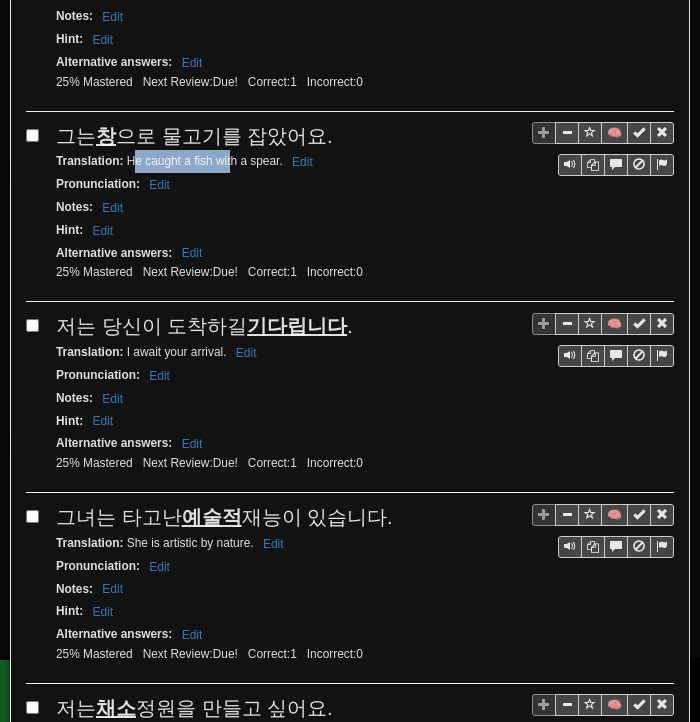 drag, startPoint x: 131, startPoint y: 161, endPoint x: 166, endPoint y: 158, distance: 35.128338 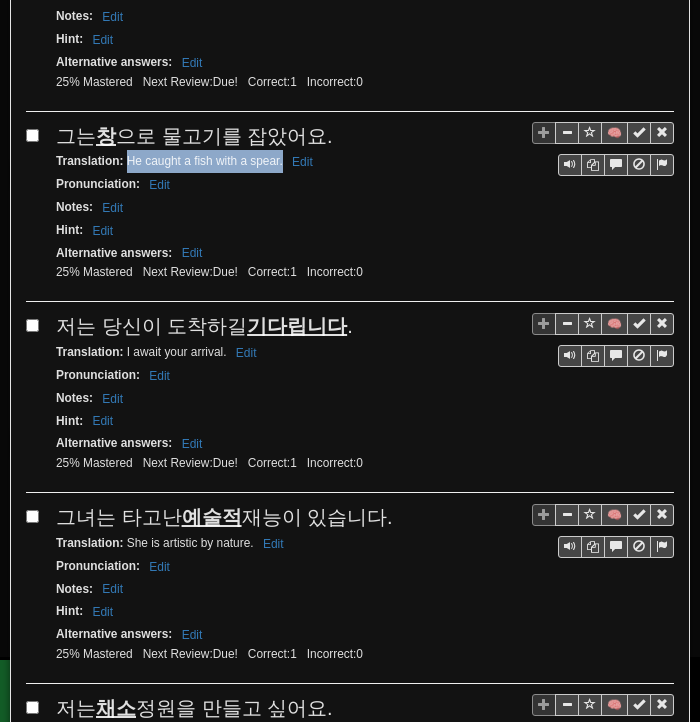 drag, startPoint x: 127, startPoint y: 162, endPoint x: 281, endPoint y: 163, distance: 154.00325 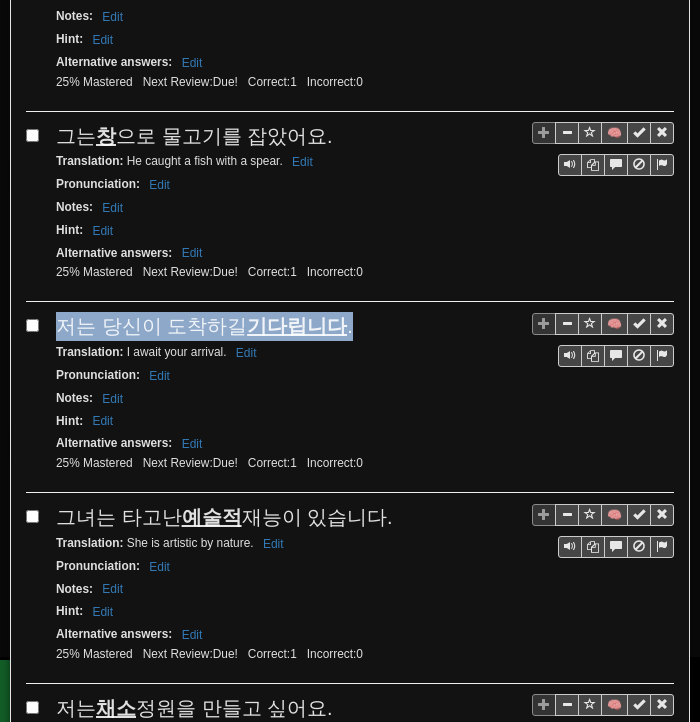 drag, startPoint x: 60, startPoint y: 321, endPoint x: 345, endPoint y: 328, distance: 285.08594 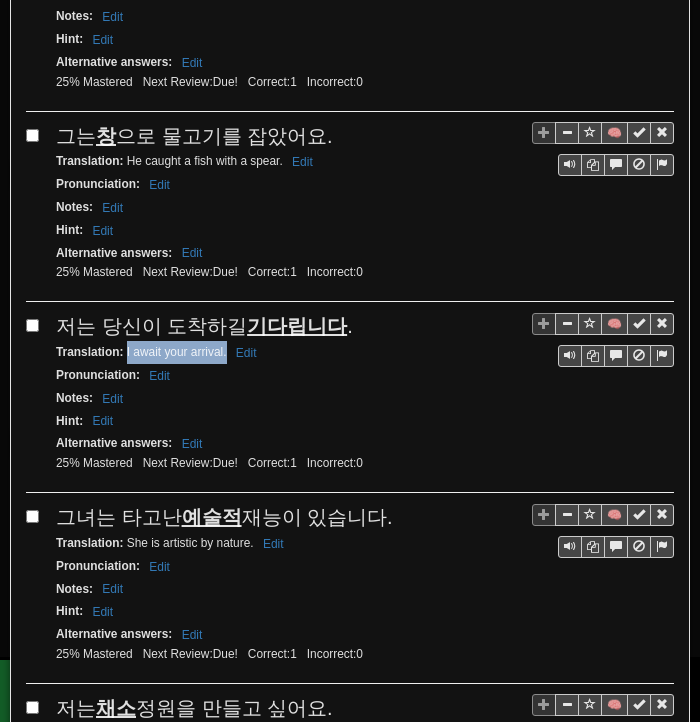 drag, startPoint x: 125, startPoint y: 345, endPoint x: 227, endPoint y: 352, distance: 102.239914 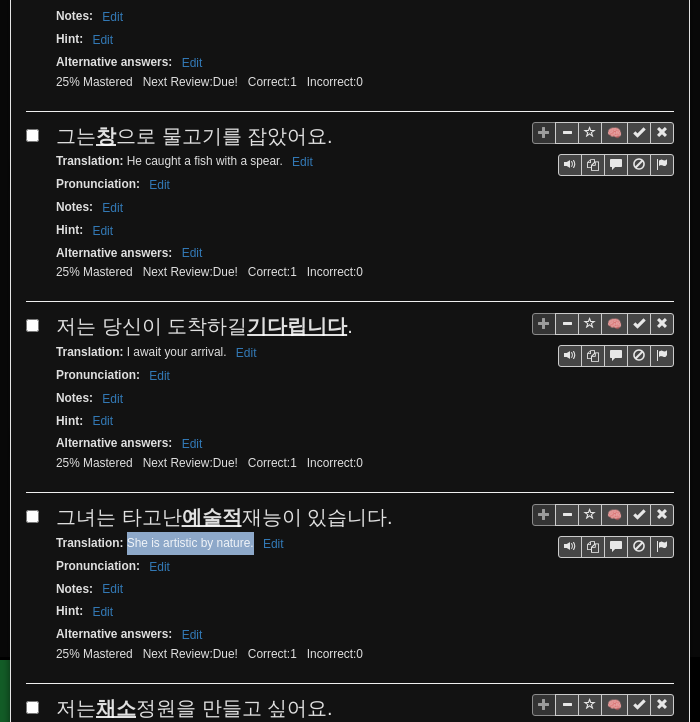 drag, startPoint x: 126, startPoint y: 534, endPoint x: 252, endPoint y: 539, distance: 126.09917 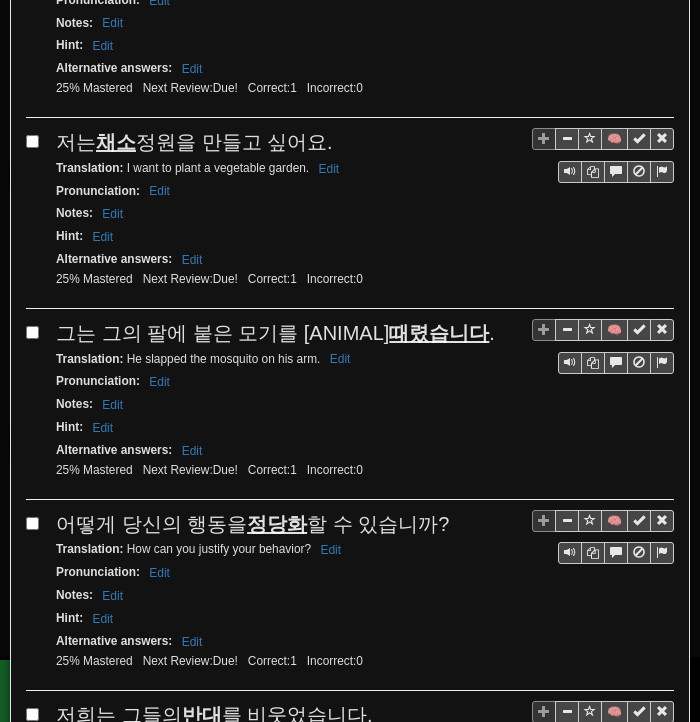 scroll, scrollTop: 1800, scrollLeft: 0, axis: vertical 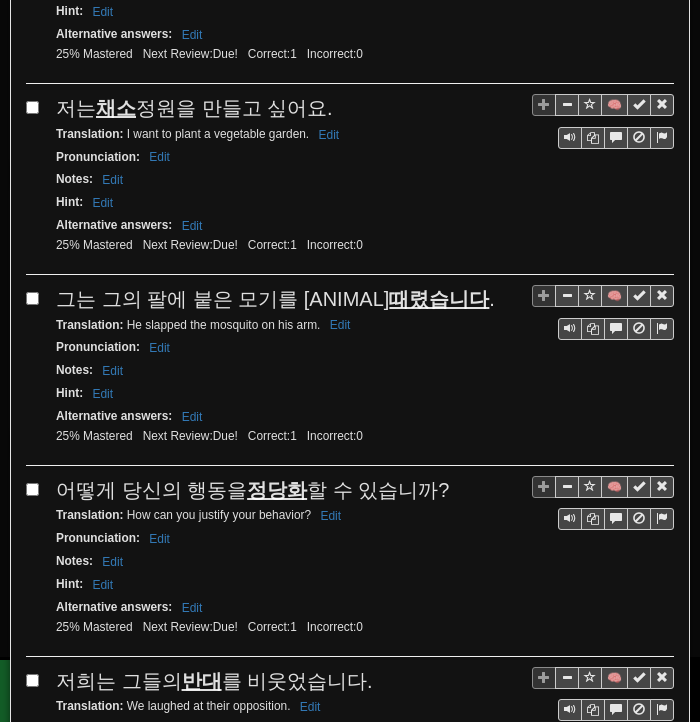 drag, startPoint x: 55, startPoint y: 91, endPoint x: 324, endPoint y: 97, distance: 269.0669 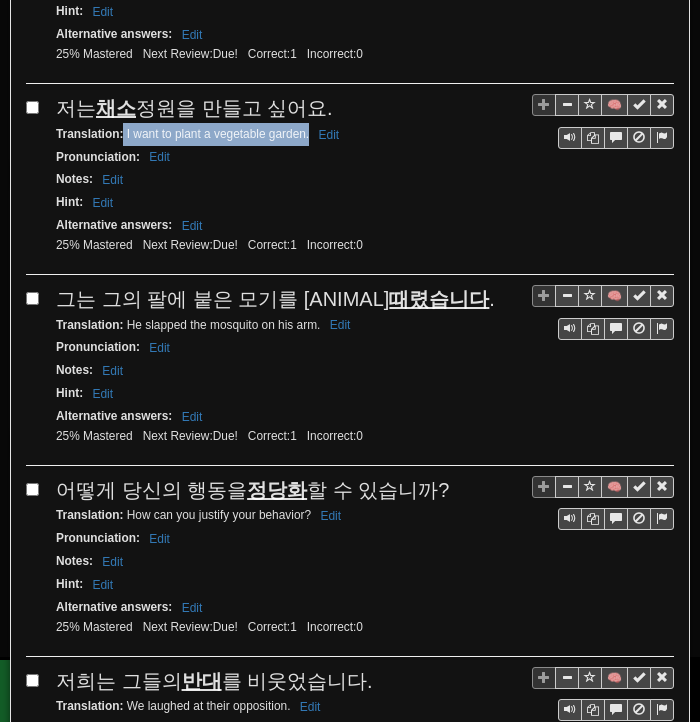 drag, startPoint x: 124, startPoint y: 123, endPoint x: 309, endPoint y: 128, distance: 185.06755 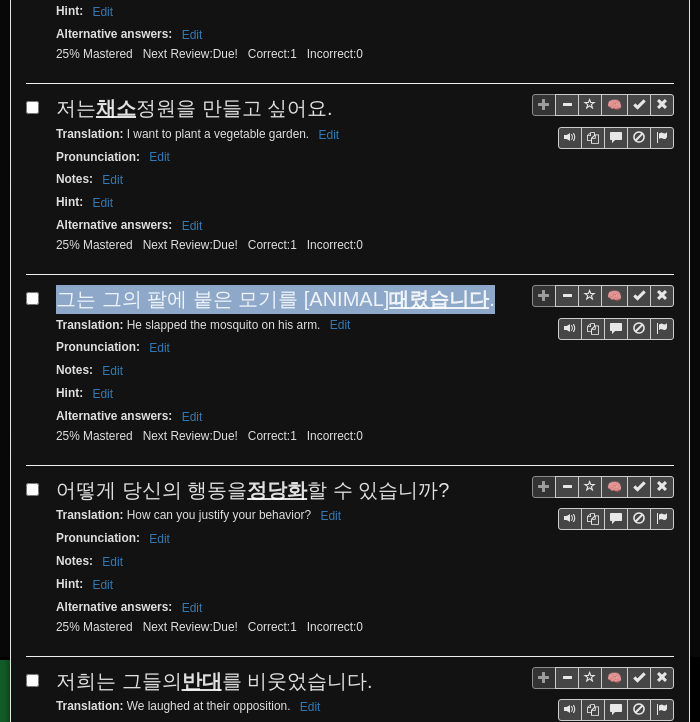 drag, startPoint x: 62, startPoint y: 282, endPoint x: 385, endPoint y: 288, distance: 323.05573 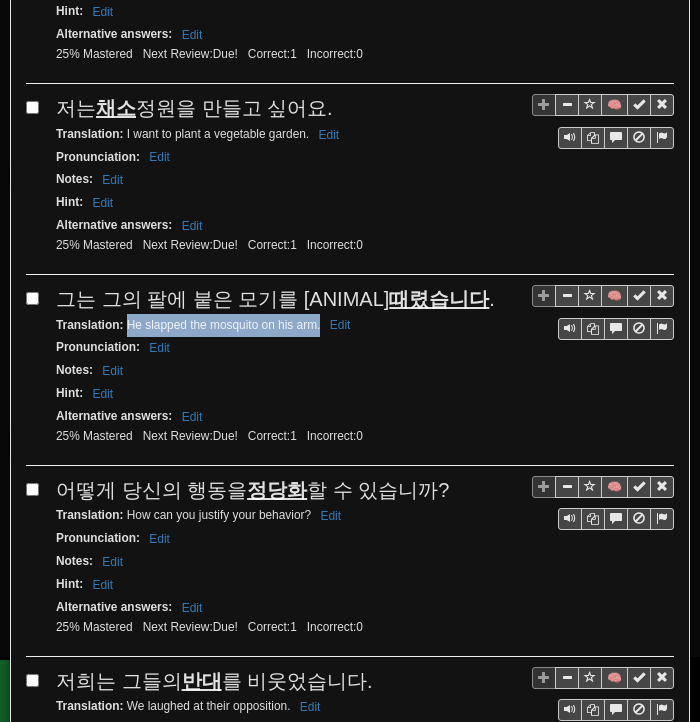 drag, startPoint x: 128, startPoint y: 306, endPoint x: 320, endPoint y: 310, distance: 192.04166 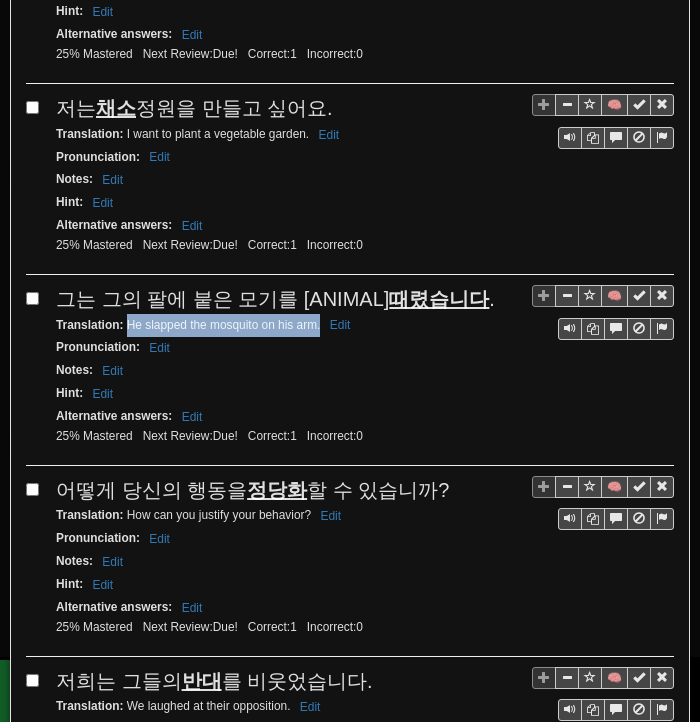 drag, startPoint x: 56, startPoint y: 468, endPoint x: 428, endPoint y: 476, distance: 372.086 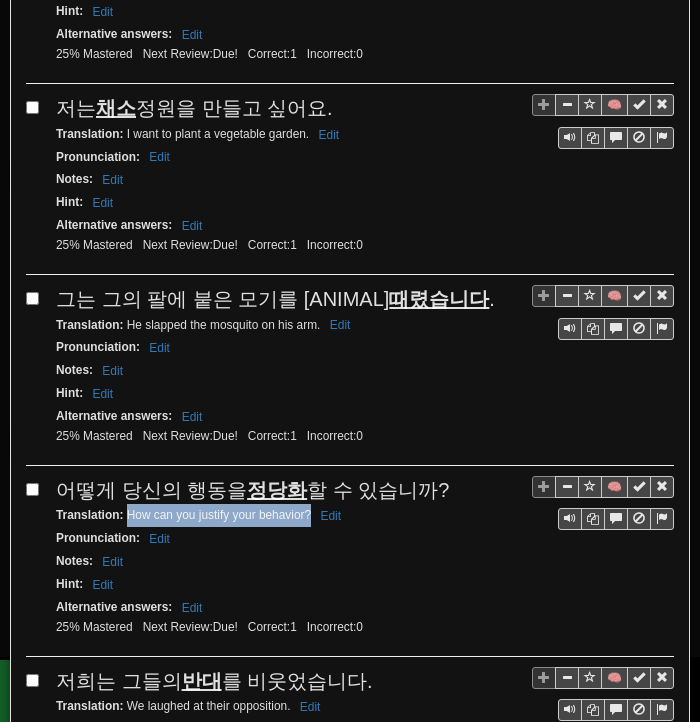 drag, startPoint x: 127, startPoint y: 494, endPoint x: 309, endPoint y: 498, distance: 182.04395 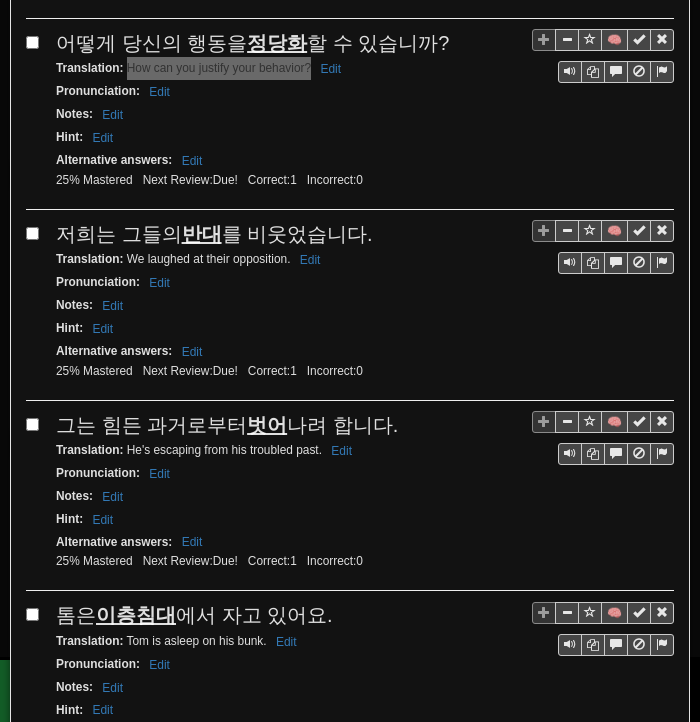scroll, scrollTop: 2300, scrollLeft: 0, axis: vertical 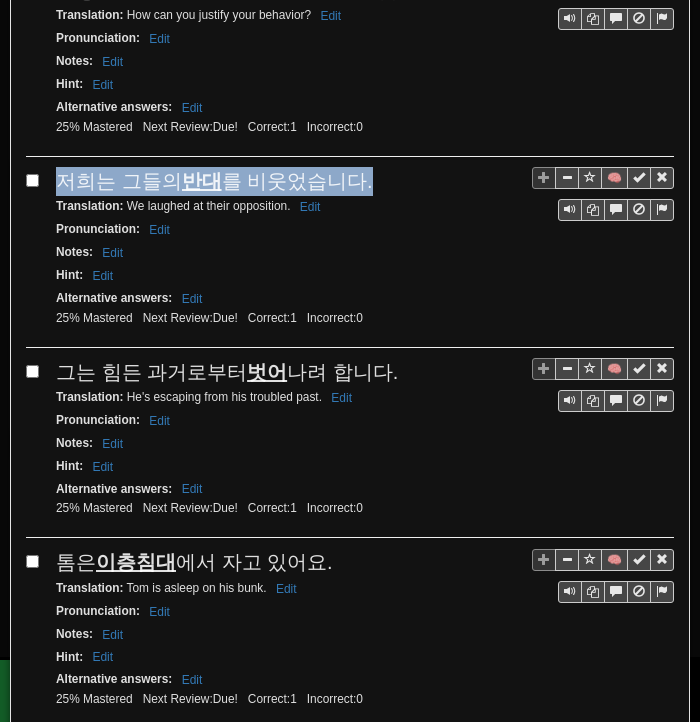 drag, startPoint x: 58, startPoint y: 159, endPoint x: 355, endPoint y: 156, distance: 297.01514 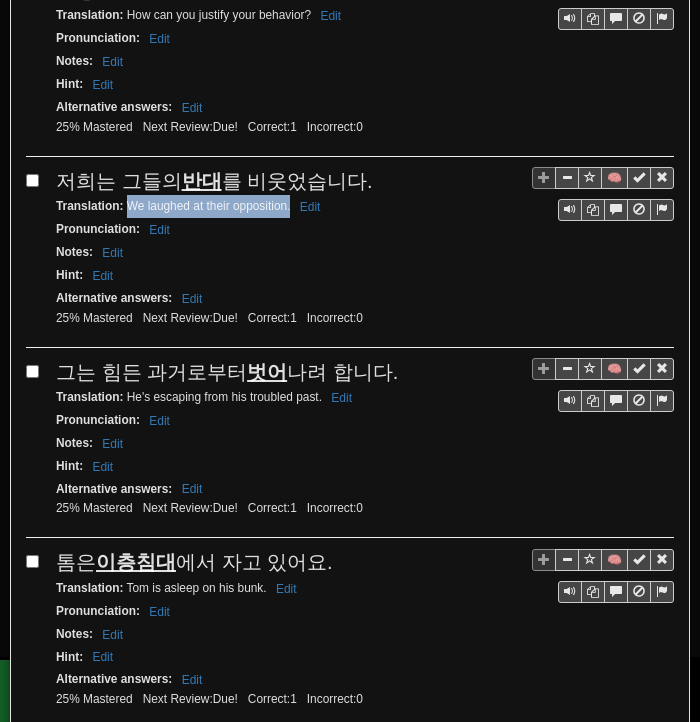drag, startPoint x: 128, startPoint y: 177, endPoint x: 289, endPoint y: 185, distance: 161.19864 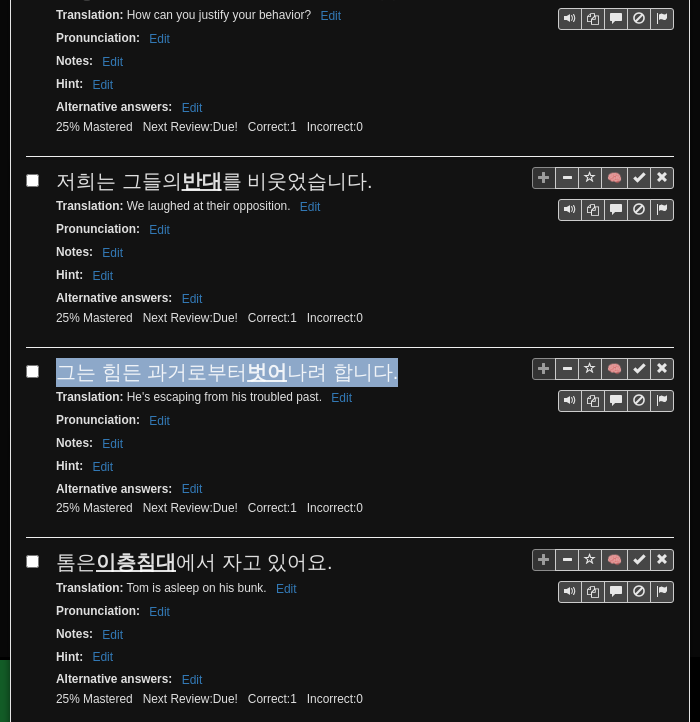 drag, startPoint x: 59, startPoint y: 343, endPoint x: 382, endPoint y: 342, distance: 323.00156 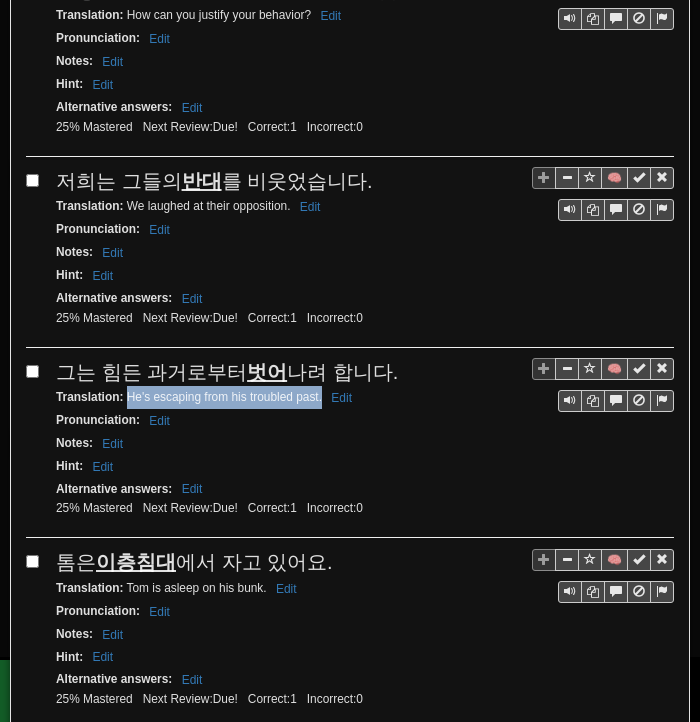 drag, startPoint x: 133, startPoint y: 370, endPoint x: 323, endPoint y: 369, distance: 190.00262 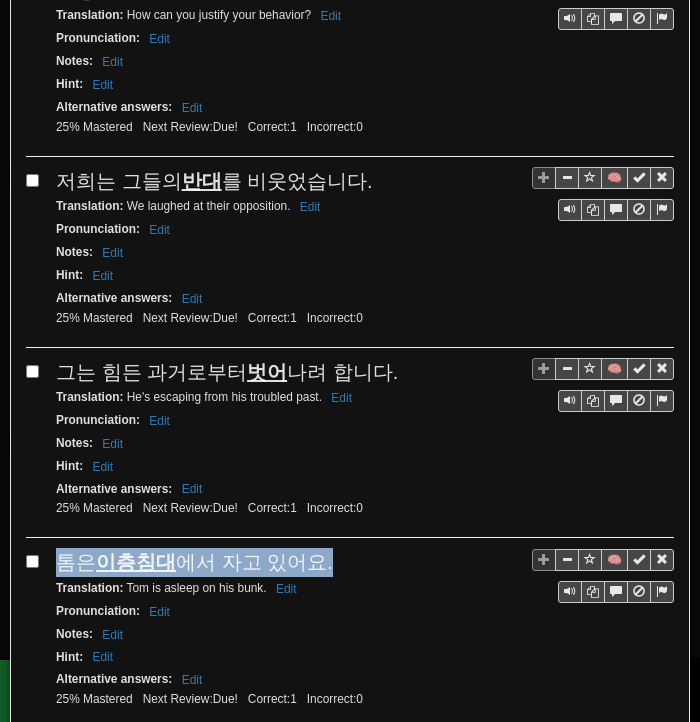 drag, startPoint x: 55, startPoint y: 525, endPoint x: 320, endPoint y: 533, distance: 265.12073 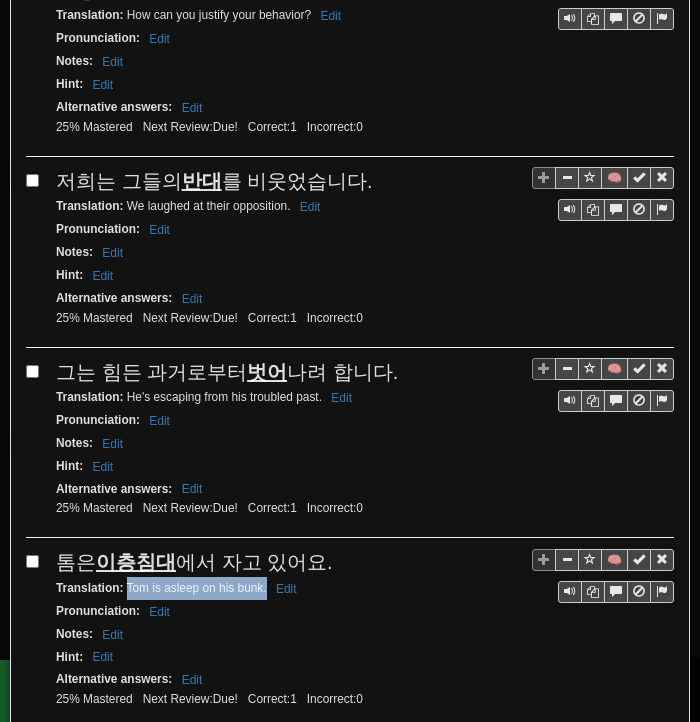 drag, startPoint x: 127, startPoint y: 553, endPoint x: 265, endPoint y: 559, distance: 138.13037 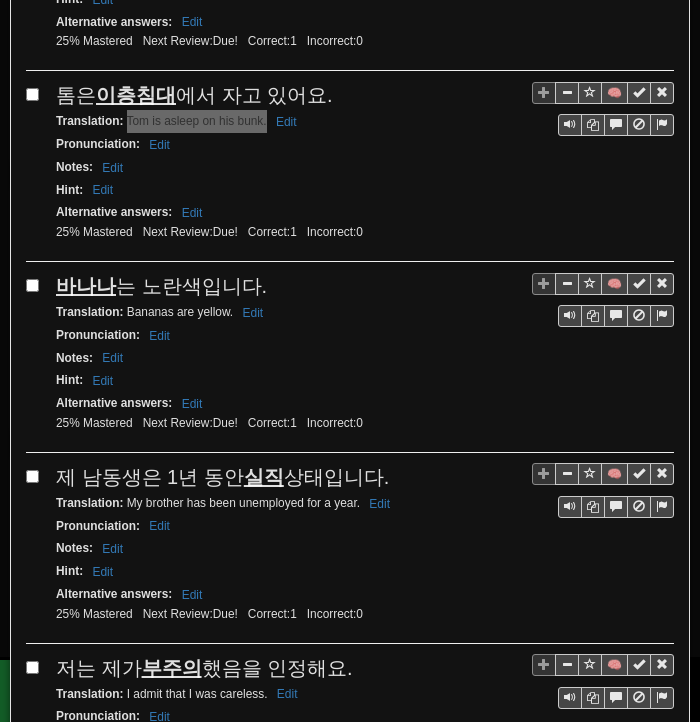 scroll, scrollTop: 2800, scrollLeft: 0, axis: vertical 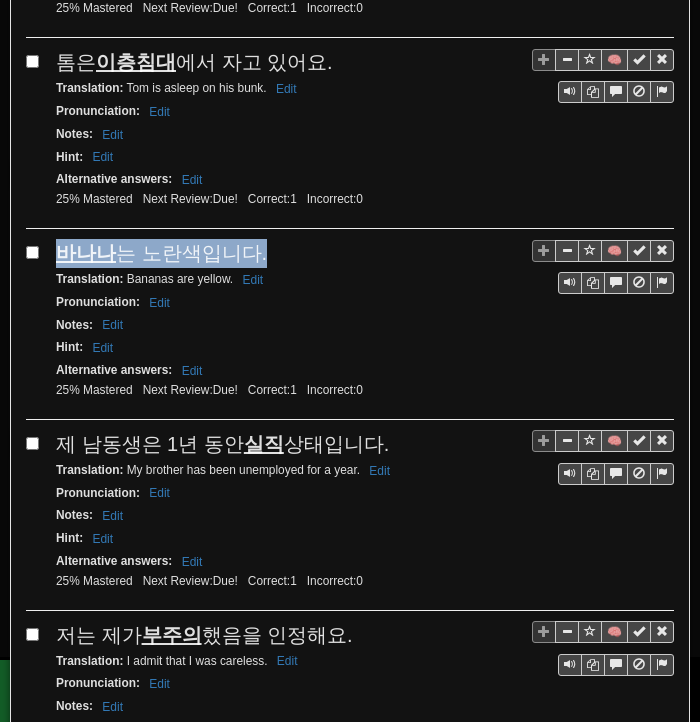 drag, startPoint x: 56, startPoint y: 222, endPoint x: 262, endPoint y: 215, distance: 206.1189 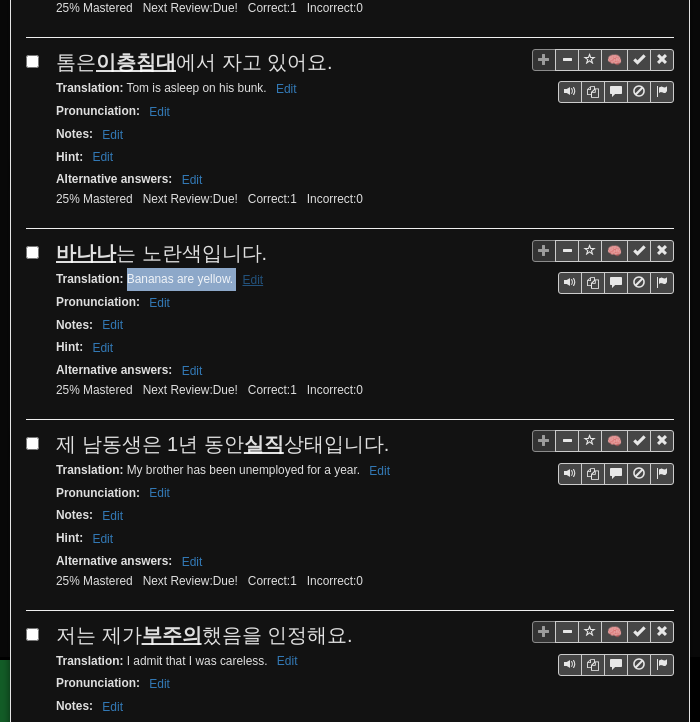 drag, startPoint x: 132, startPoint y: 239, endPoint x: 236, endPoint y: 245, distance: 104.172935 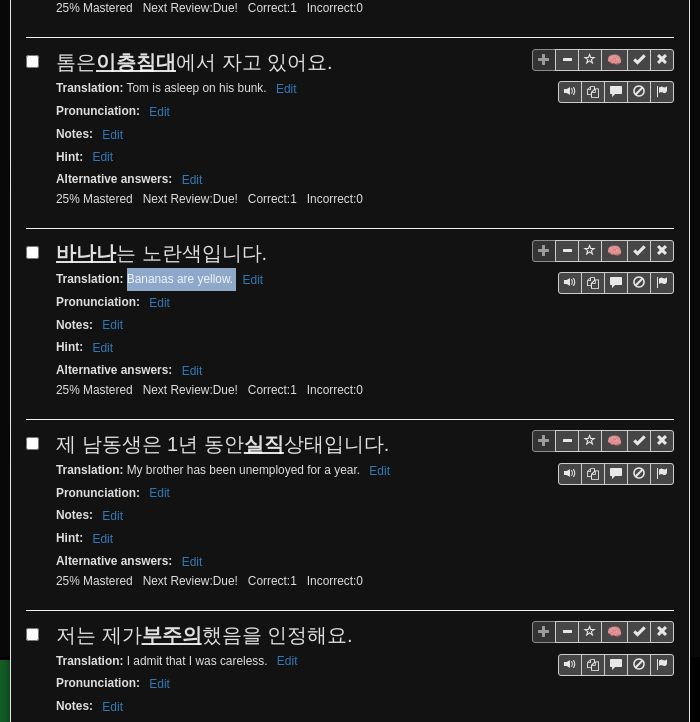 drag, startPoint x: 59, startPoint y: 401, endPoint x: 365, endPoint y: 409, distance: 306.10455 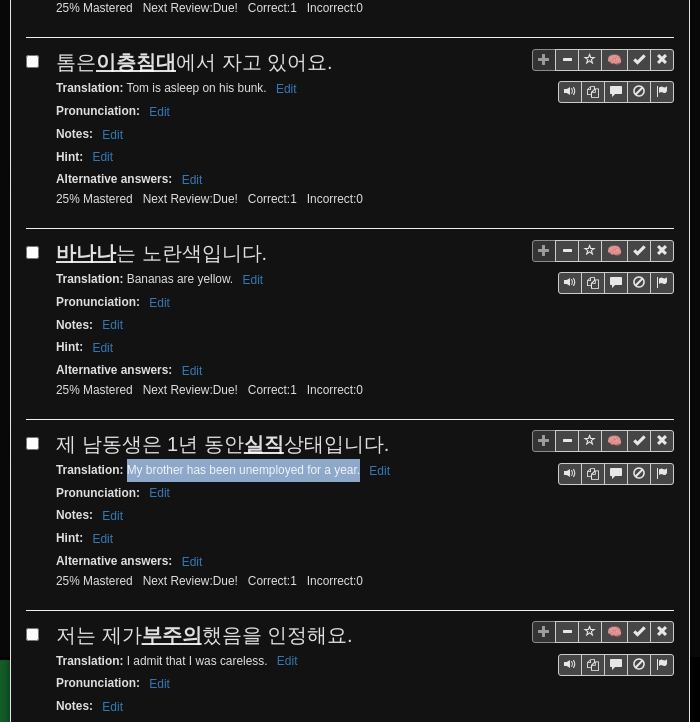 drag, startPoint x: 126, startPoint y: 429, endPoint x: 360, endPoint y: 431, distance: 234.00854 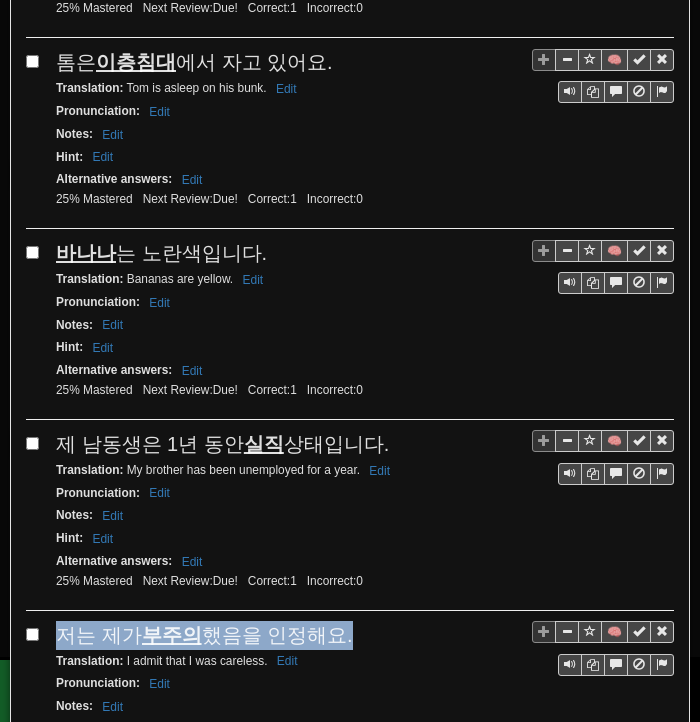 drag, startPoint x: 60, startPoint y: 590, endPoint x: 321, endPoint y: 603, distance: 261.32355 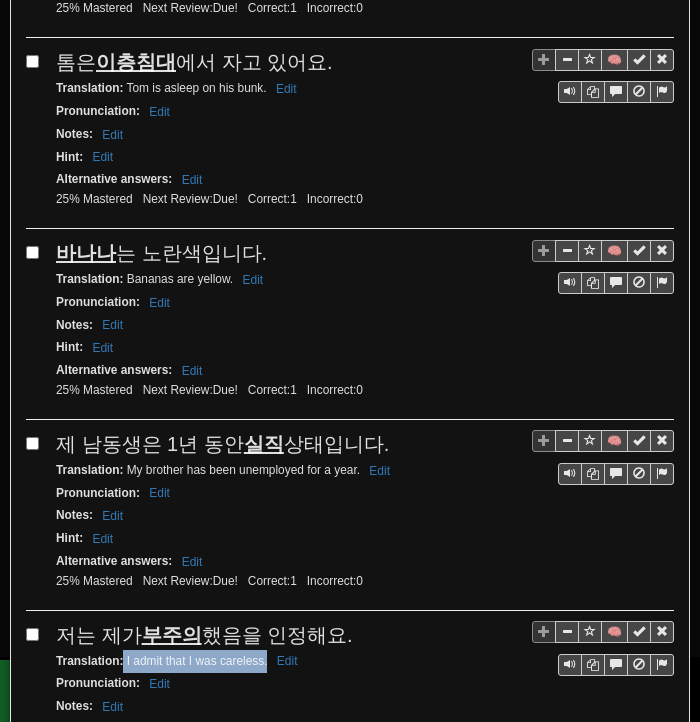 drag, startPoint x: 124, startPoint y: 617, endPoint x: 267, endPoint y: 617, distance: 143 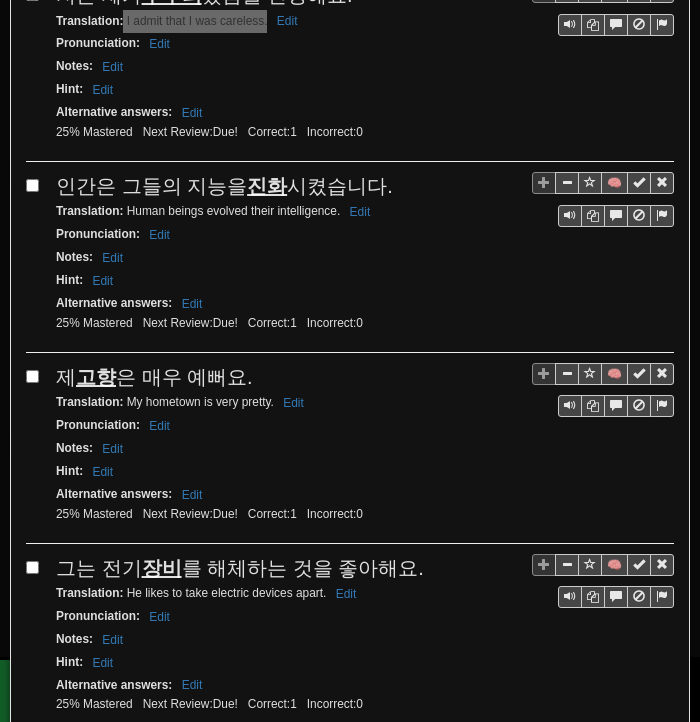 scroll, scrollTop: 3500, scrollLeft: 0, axis: vertical 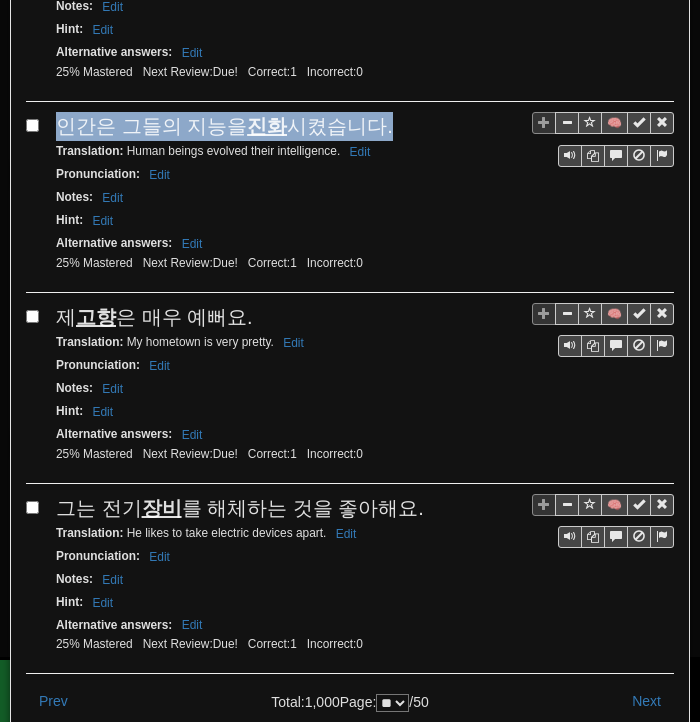 drag, startPoint x: 60, startPoint y: 81, endPoint x: 380, endPoint y: 81, distance: 320 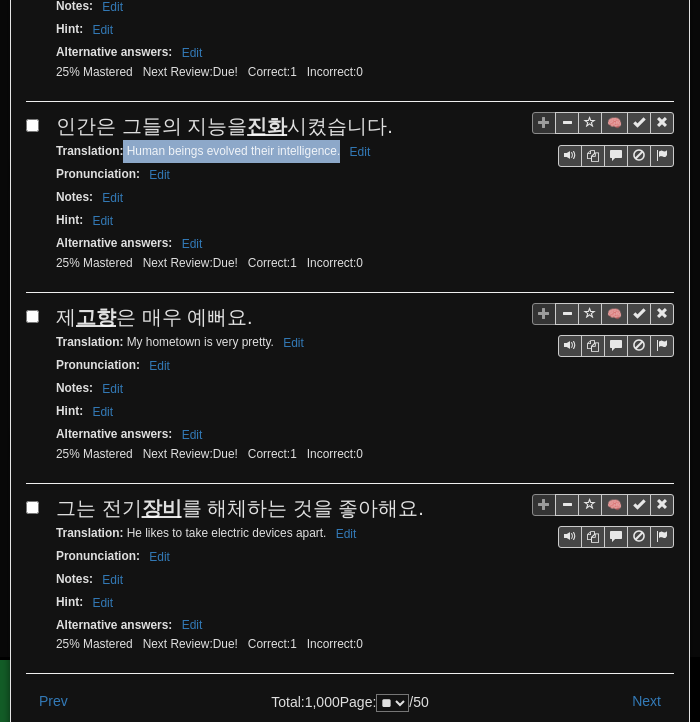 drag, startPoint x: 124, startPoint y: 107, endPoint x: 339, endPoint y: 109, distance: 215.00931 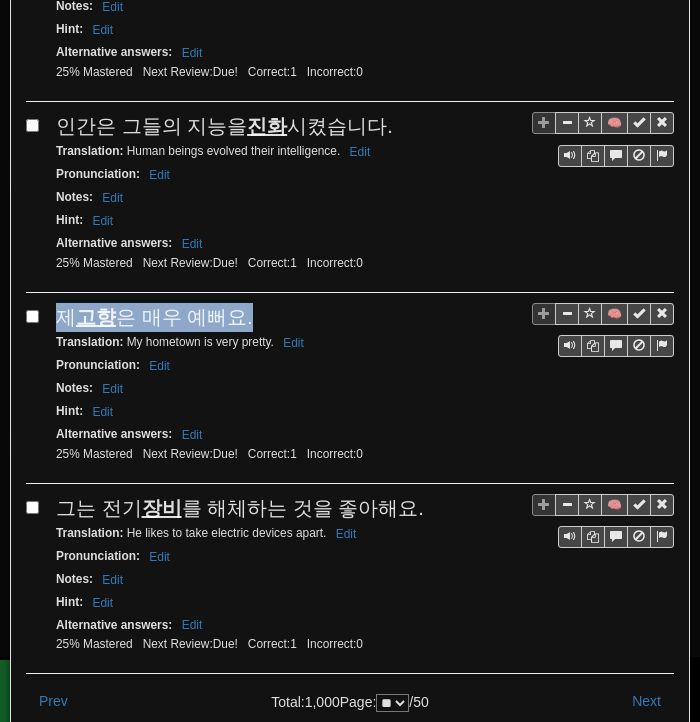 drag, startPoint x: 63, startPoint y: 269, endPoint x: 234, endPoint y: 269, distance: 171 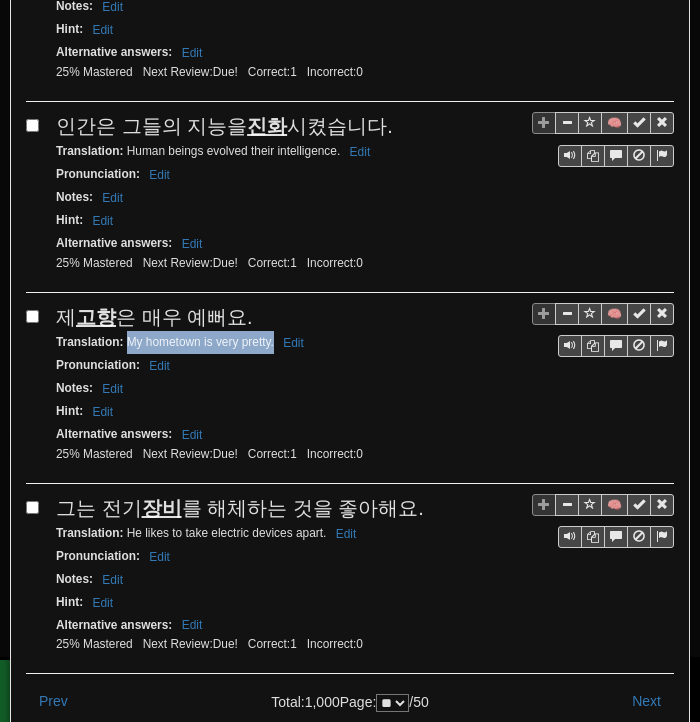 drag, startPoint x: 125, startPoint y: 288, endPoint x: 273, endPoint y: 292, distance: 148.05405 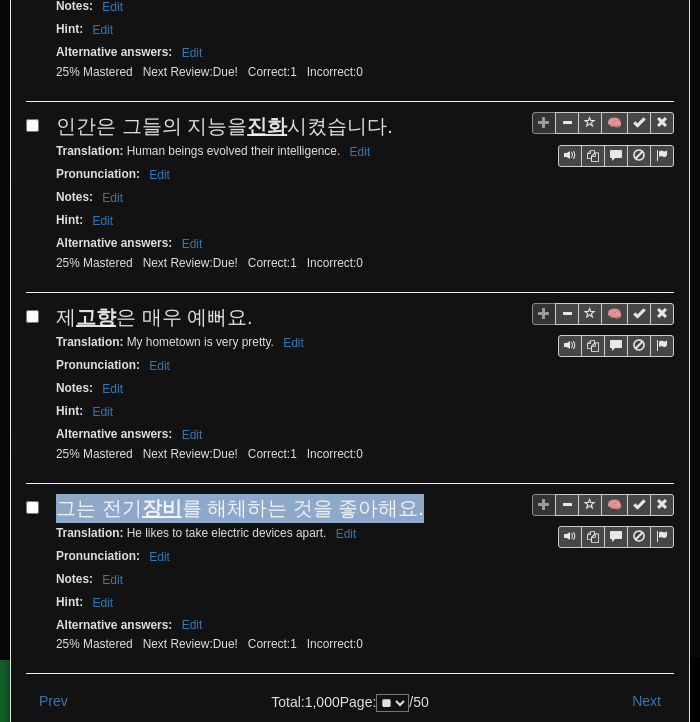 drag, startPoint x: 64, startPoint y: 452, endPoint x: 397, endPoint y: 457, distance: 333.03754 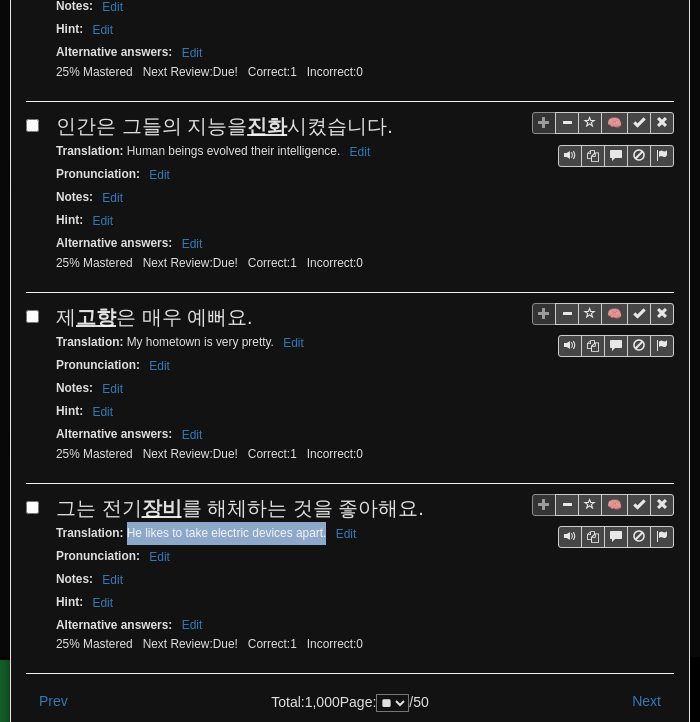 drag, startPoint x: 127, startPoint y: 479, endPoint x: 326, endPoint y: 481, distance: 199.01006 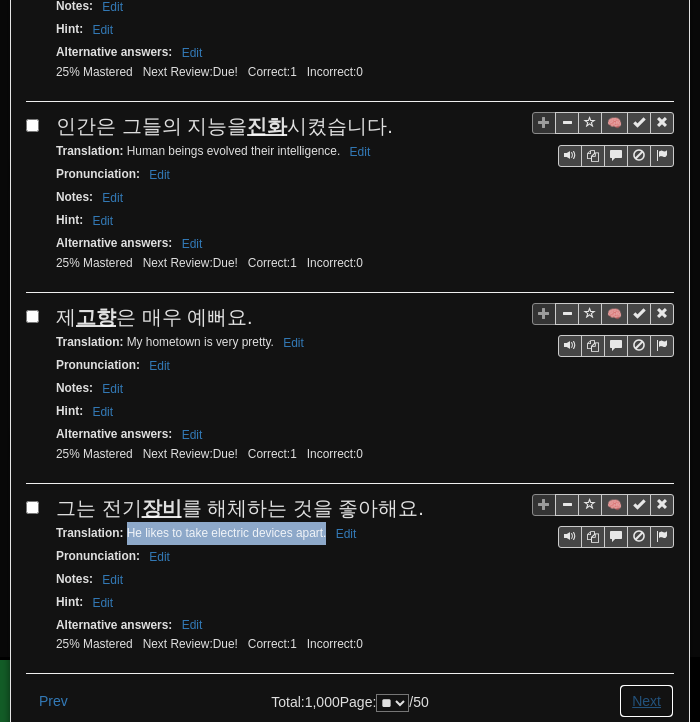 click on "Next" at bounding box center (646, 701) 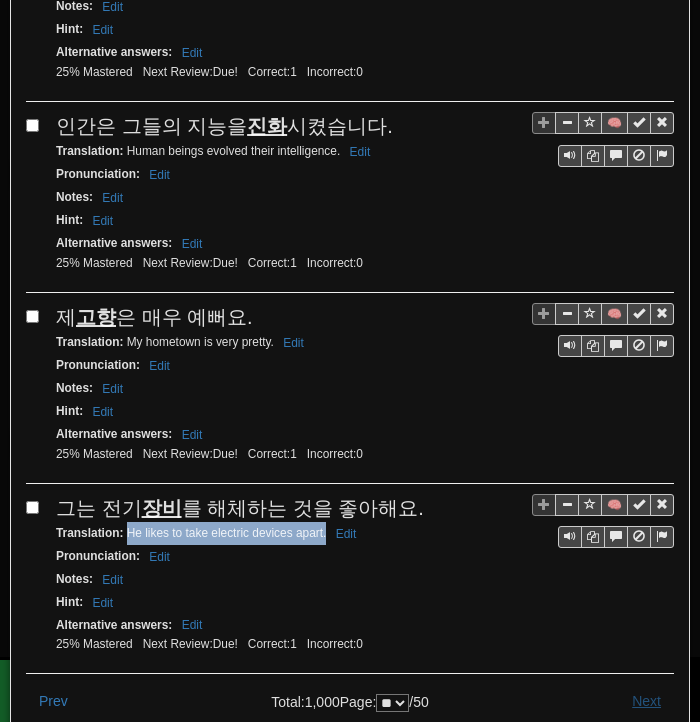 scroll, scrollTop: 0, scrollLeft: 0, axis: both 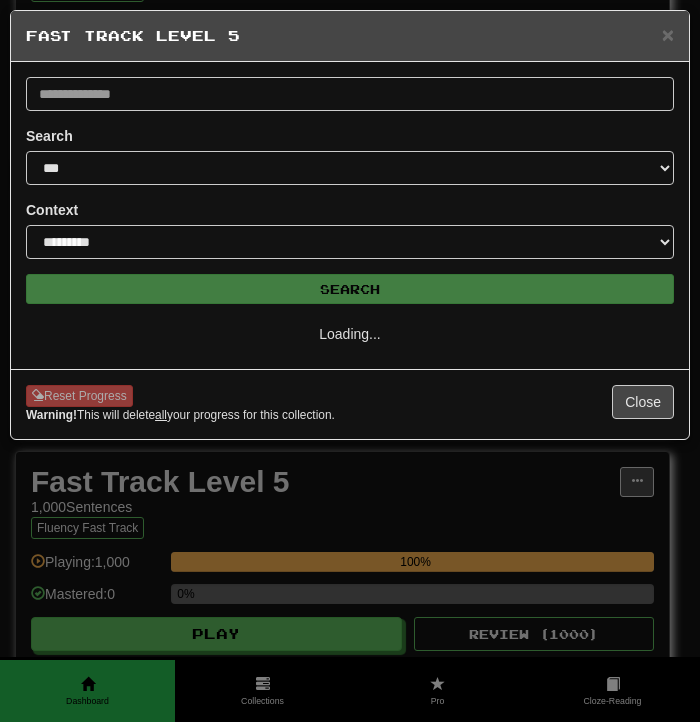 select on "**" 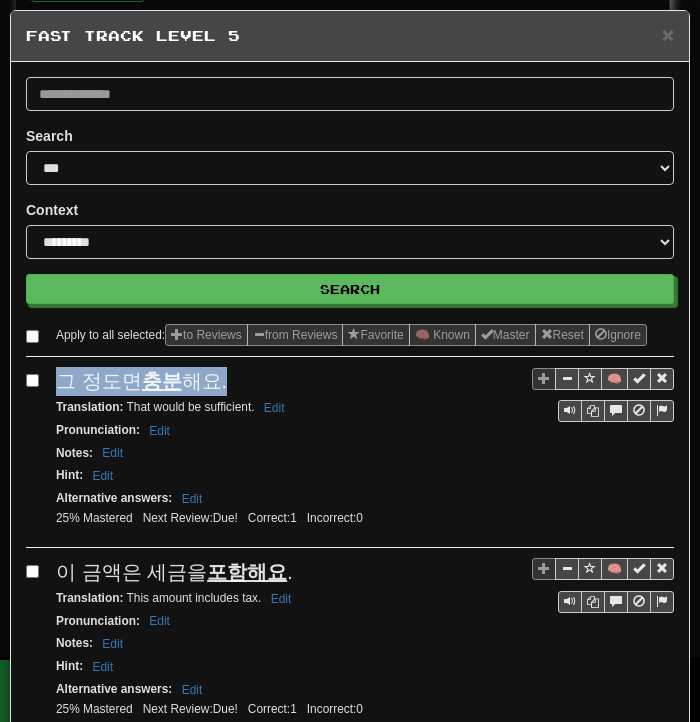 drag, startPoint x: 54, startPoint y: 404, endPoint x: 231, endPoint y: 404, distance: 177 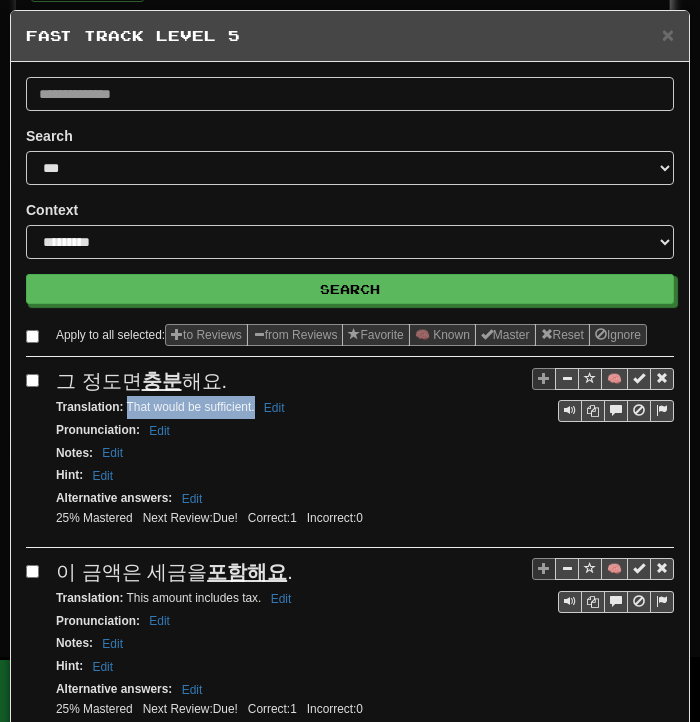 drag, startPoint x: 126, startPoint y: 425, endPoint x: 253, endPoint y: 424, distance: 127.00394 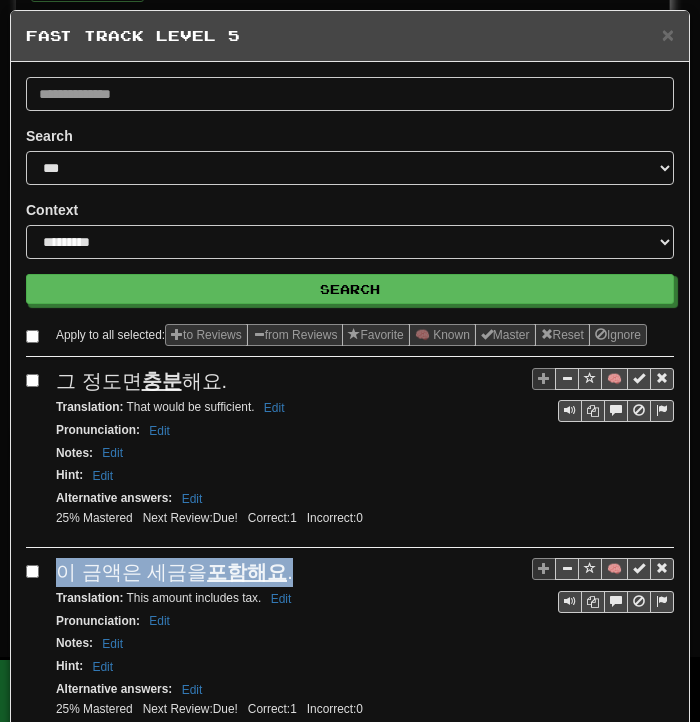 drag, startPoint x: 56, startPoint y: 588, endPoint x: 265, endPoint y: 587, distance: 209.0024 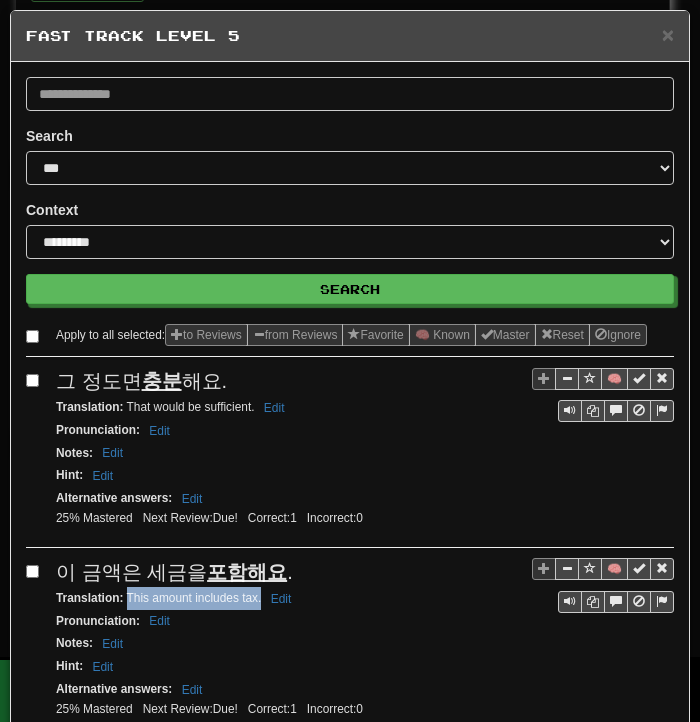 drag, startPoint x: 125, startPoint y: 613, endPoint x: 249, endPoint y: 621, distance: 124.2578 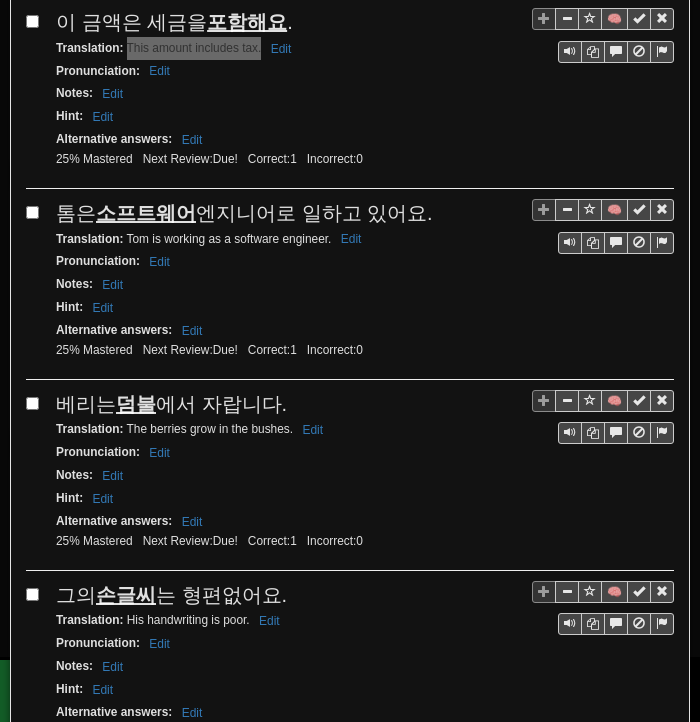 scroll, scrollTop: 600, scrollLeft: 0, axis: vertical 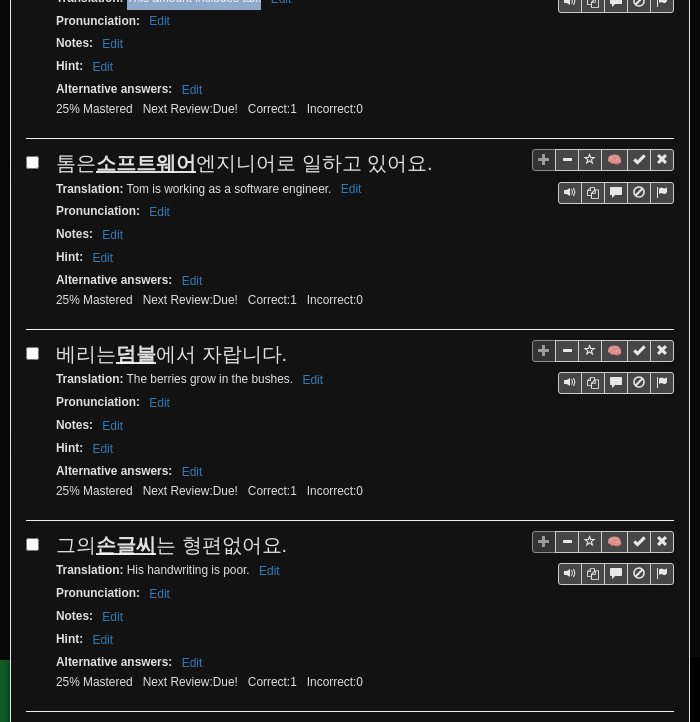 drag, startPoint x: 52, startPoint y: 169, endPoint x: 416, endPoint y: 172, distance: 364.01236 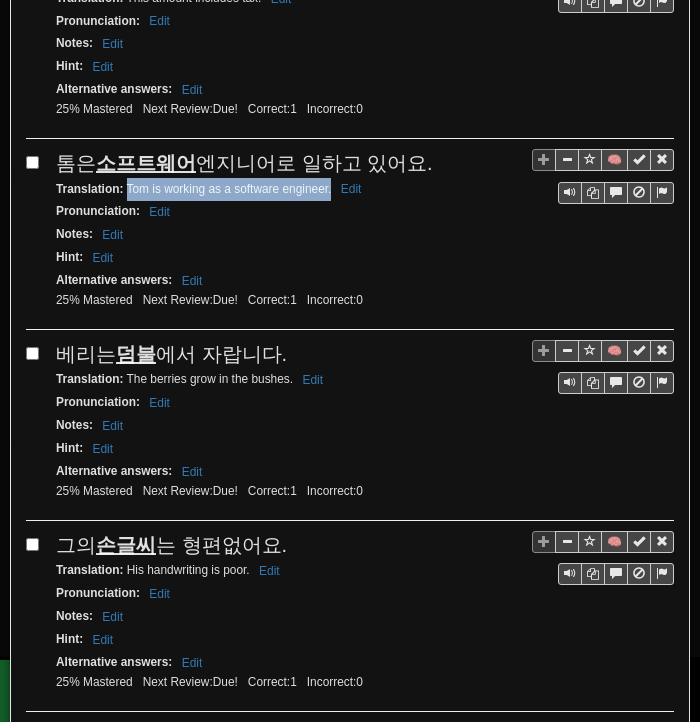 drag, startPoint x: 125, startPoint y: 203, endPoint x: 331, endPoint y: 204, distance: 206.00243 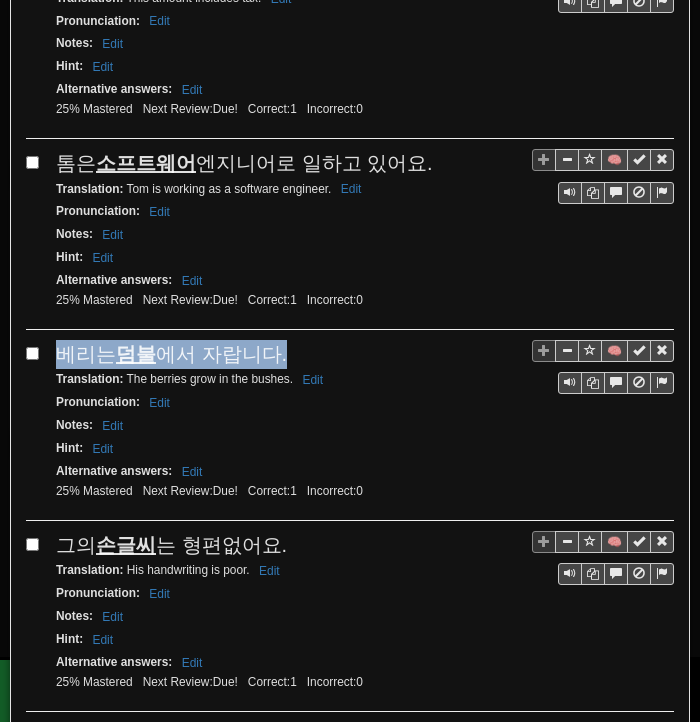 drag, startPoint x: 56, startPoint y: 356, endPoint x: 276, endPoint y: 357, distance: 220.00227 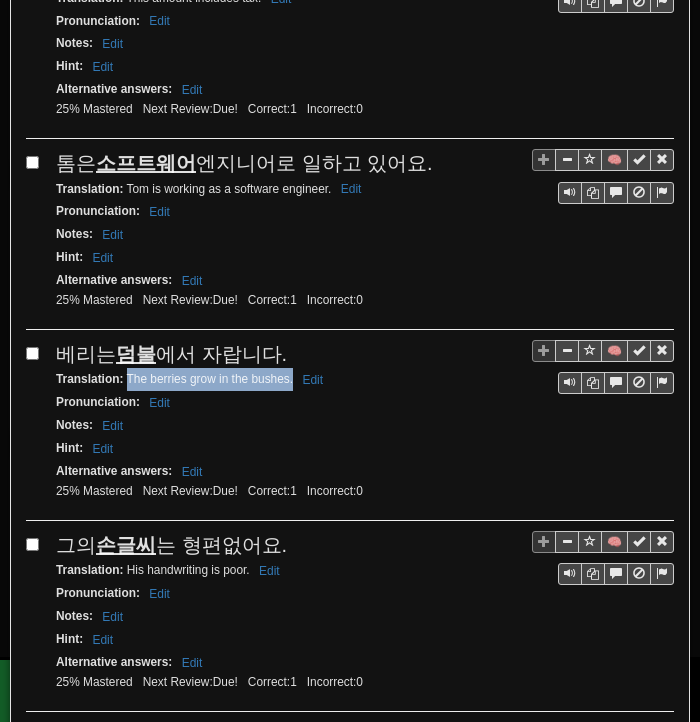drag, startPoint x: 124, startPoint y: 386, endPoint x: 292, endPoint y: 389, distance: 168.02678 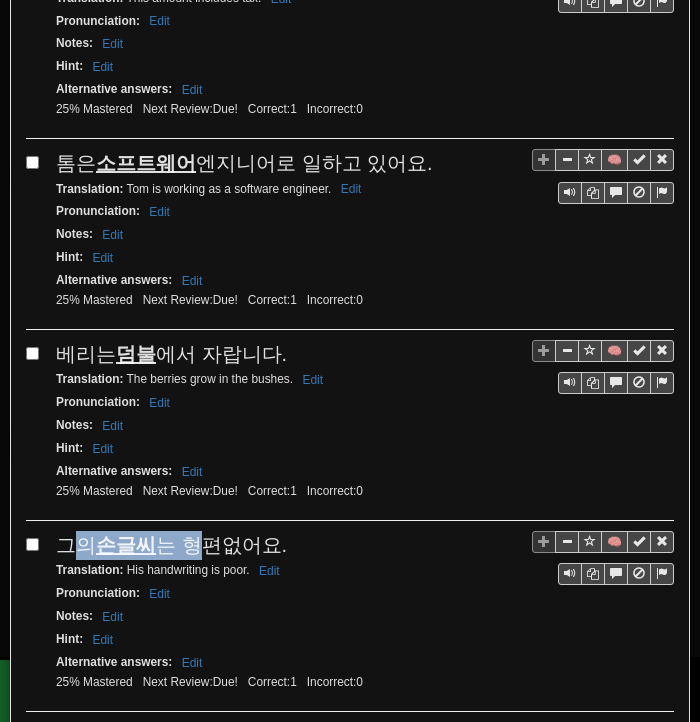 drag, startPoint x: 66, startPoint y: 546, endPoint x: 192, endPoint y: 549, distance: 126.035706 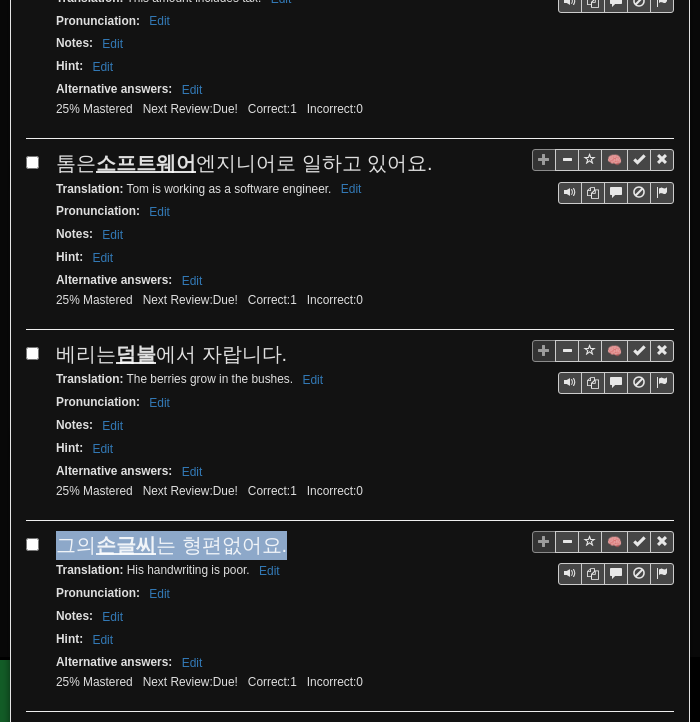 drag, startPoint x: 72, startPoint y: 550, endPoint x: 275, endPoint y: 541, distance: 203.1994 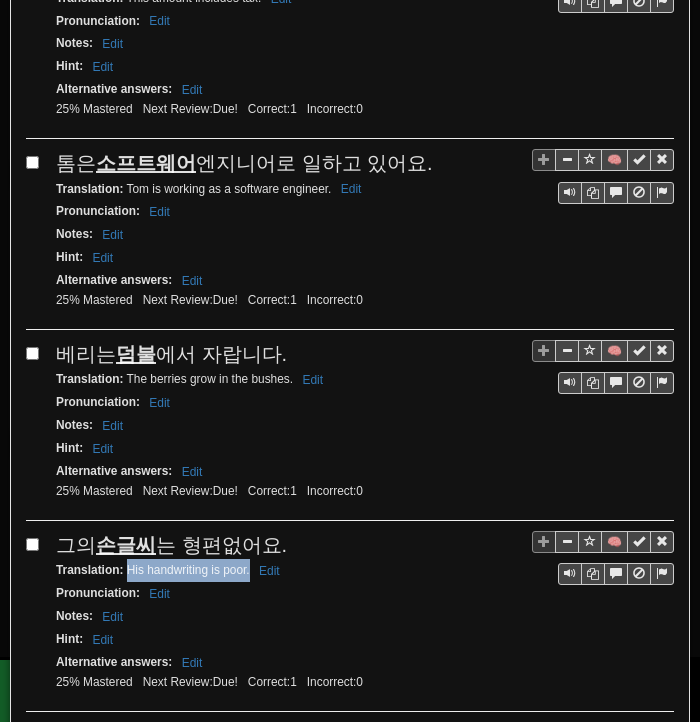 drag, startPoint x: 129, startPoint y: 572, endPoint x: 249, endPoint y: 573, distance: 120.004166 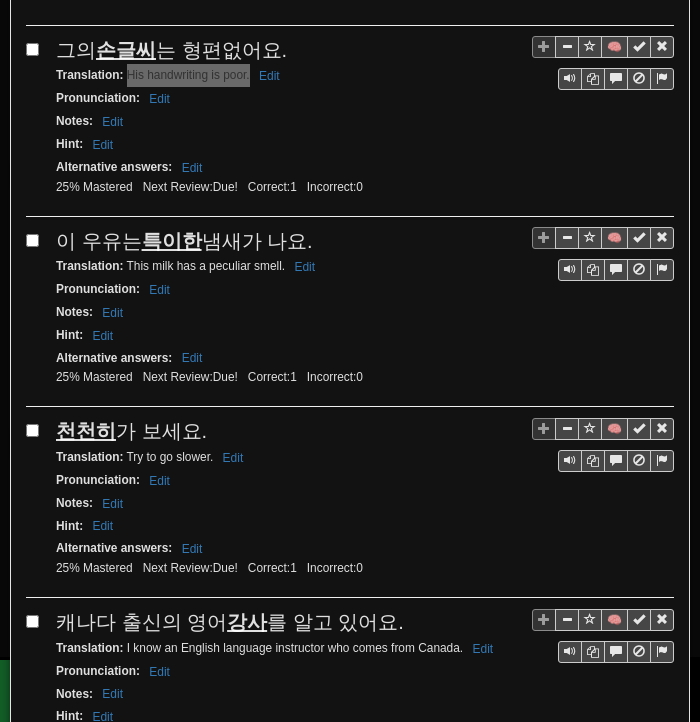 scroll, scrollTop: 1100, scrollLeft: 0, axis: vertical 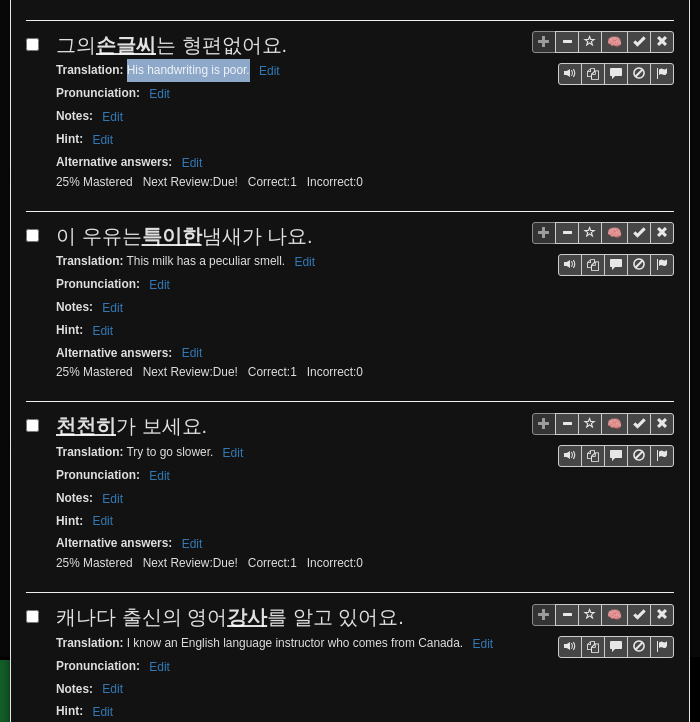 drag, startPoint x: 57, startPoint y: 241, endPoint x: 312, endPoint y: 237, distance: 255.03137 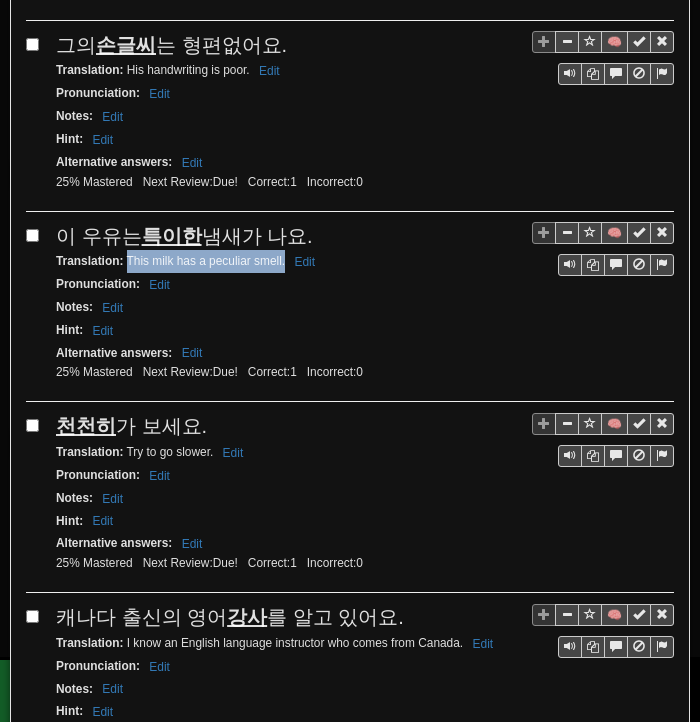 drag, startPoint x: 124, startPoint y: 253, endPoint x: 285, endPoint y: 262, distance: 161.25136 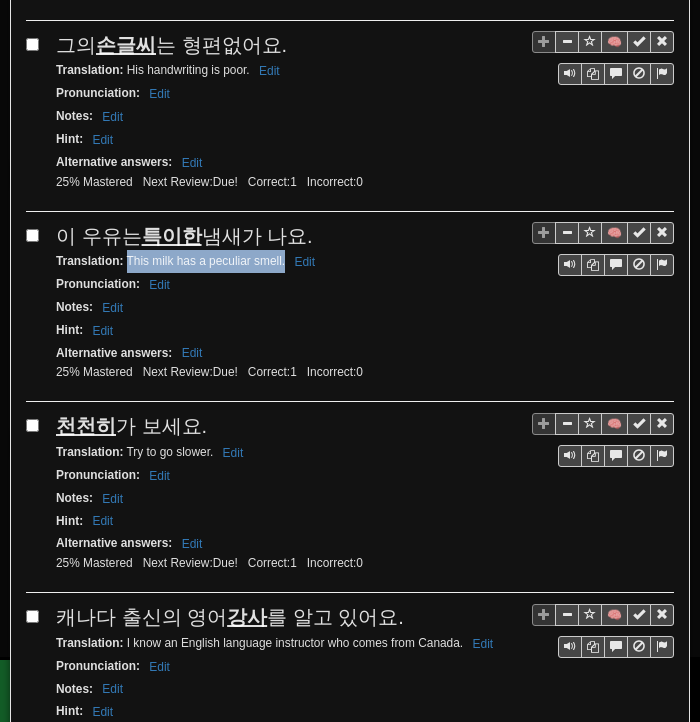 drag, startPoint x: 60, startPoint y: 423, endPoint x: 198, endPoint y: 422, distance: 138.00362 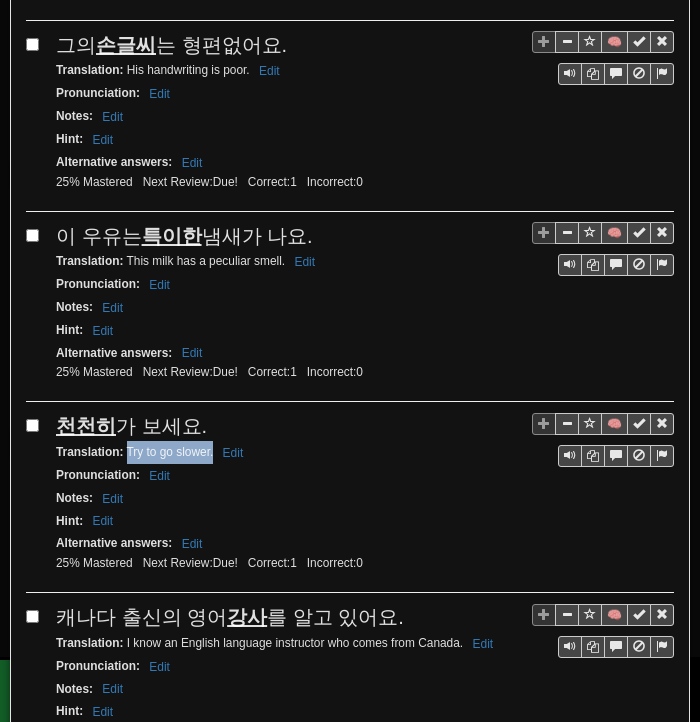 drag, startPoint x: 125, startPoint y: 443, endPoint x: 212, endPoint y: 450, distance: 87.28116 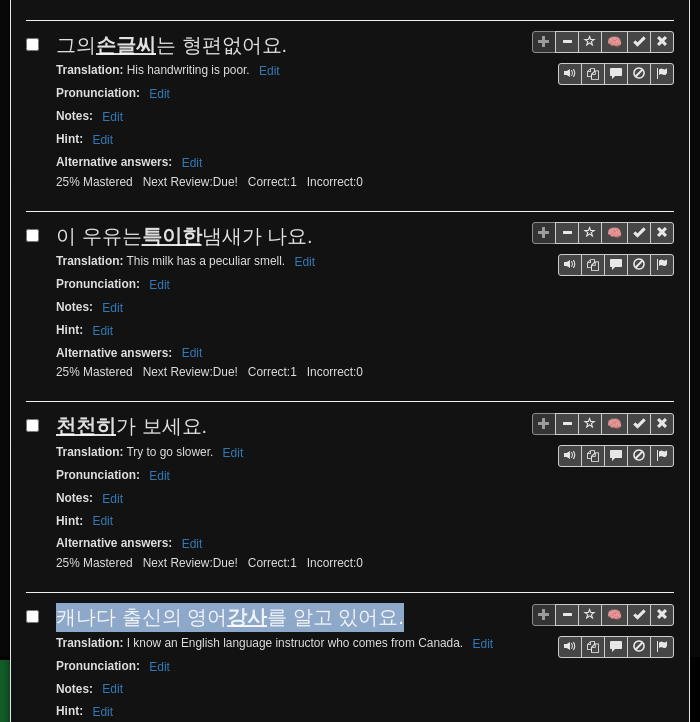 drag, startPoint x: 59, startPoint y: 609, endPoint x: 380, endPoint y: 617, distance: 321.09967 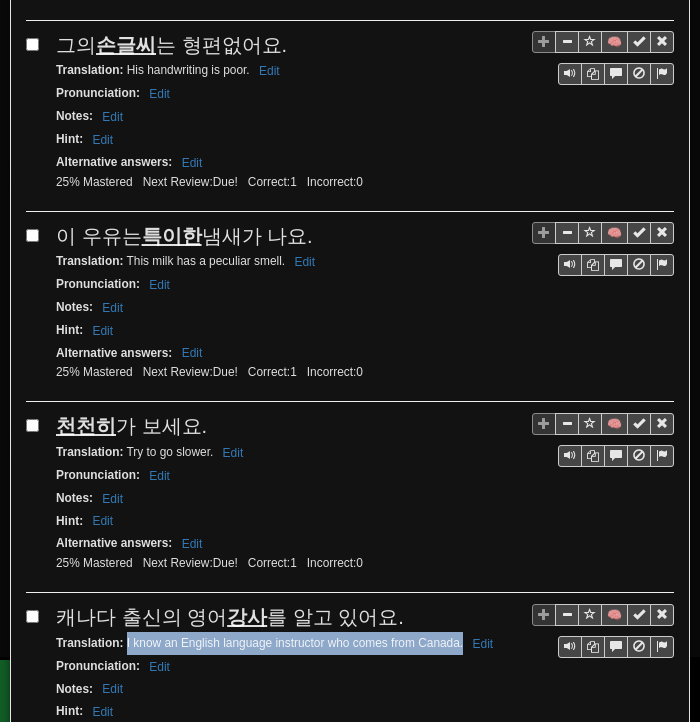 drag, startPoint x: 127, startPoint y: 633, endPoint x: 461, endPoint y: 637, distance: 334.02396 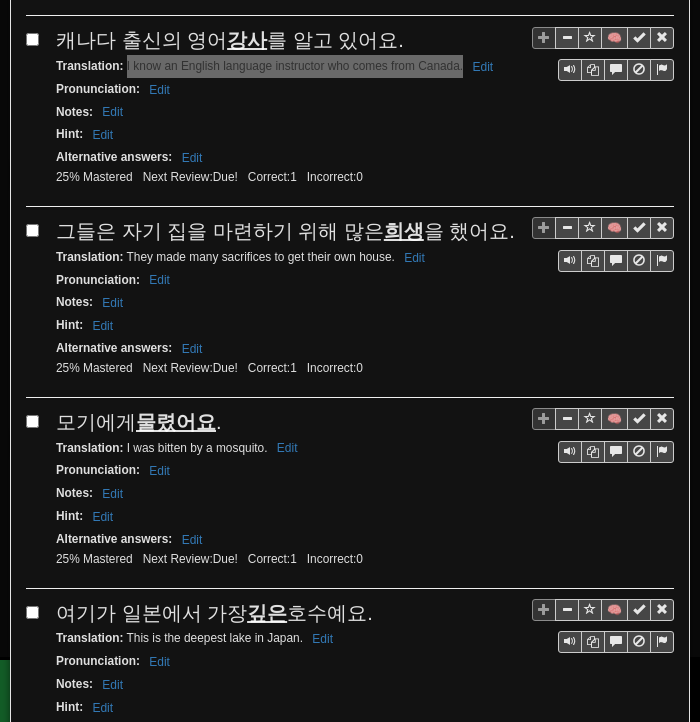 scroll, scrollTop: 1700, scrollLeft: 0, axis: vertical 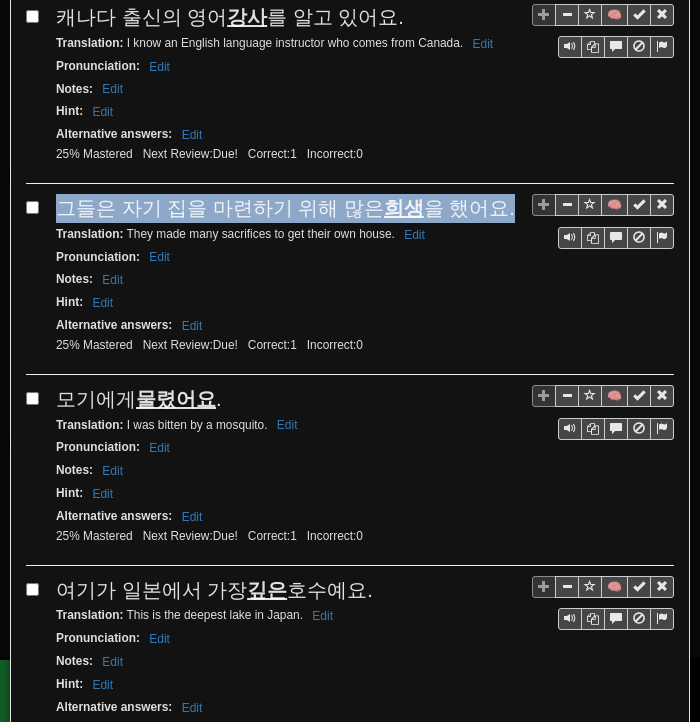 drag, startPoint x: 60, startPoint y: 195, endPoint x: 488, endPoint y: 195, distance: 428 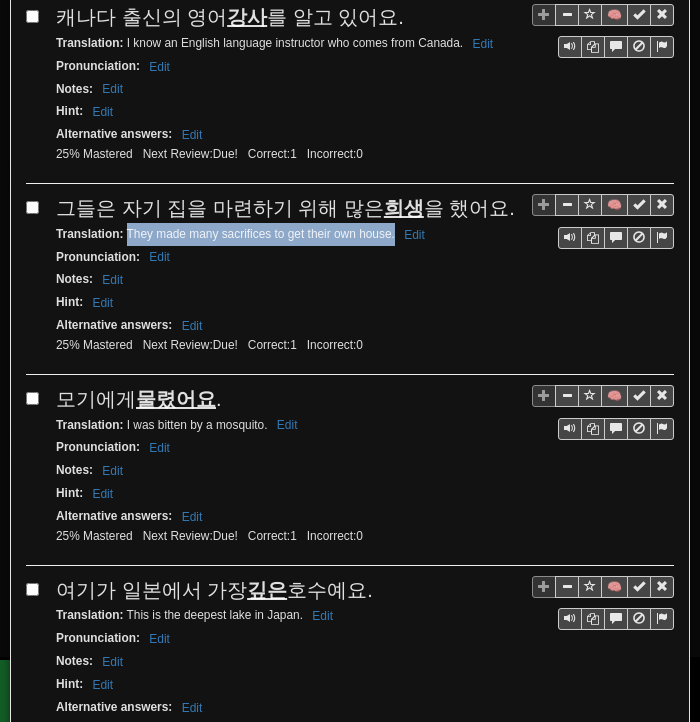 drag, startPoint x: 128, startPoint y: 215, endPoint x: 395, endPoint y: 224, distance: 267.15164 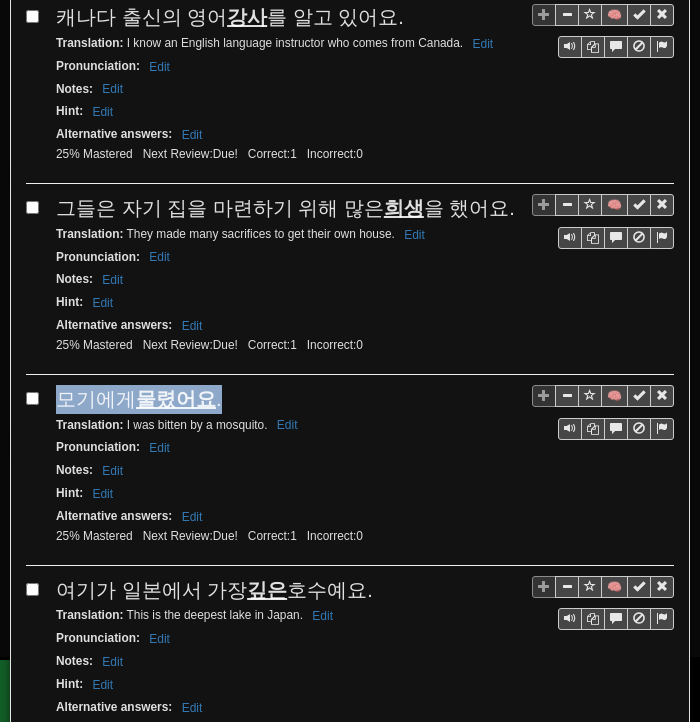 drag, startPoint x: 56, startPoint y: 381, endPoint x: 219, endPoint y: 377, distance: 163.04907 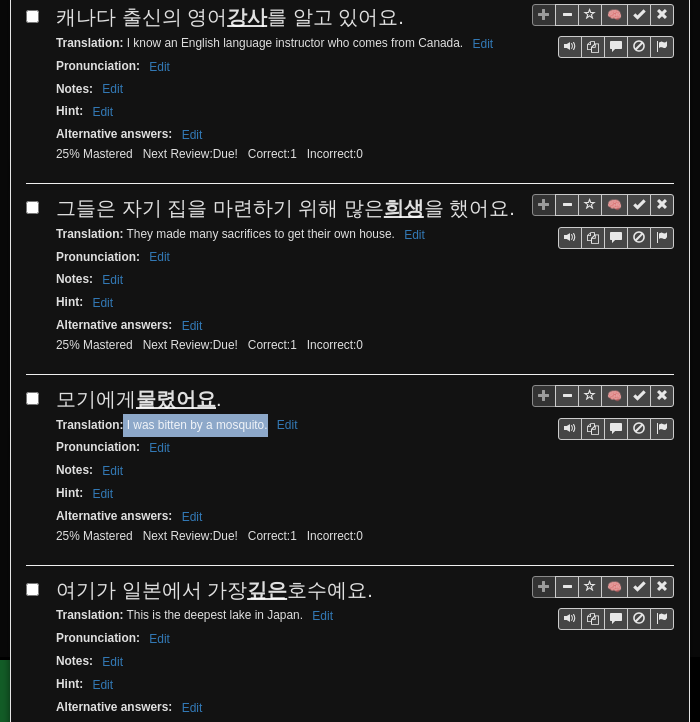 drag, startPoint x: 123, startPoint y: 405, endPoint x: 267, endPoint y: 413, distance: 144.22205 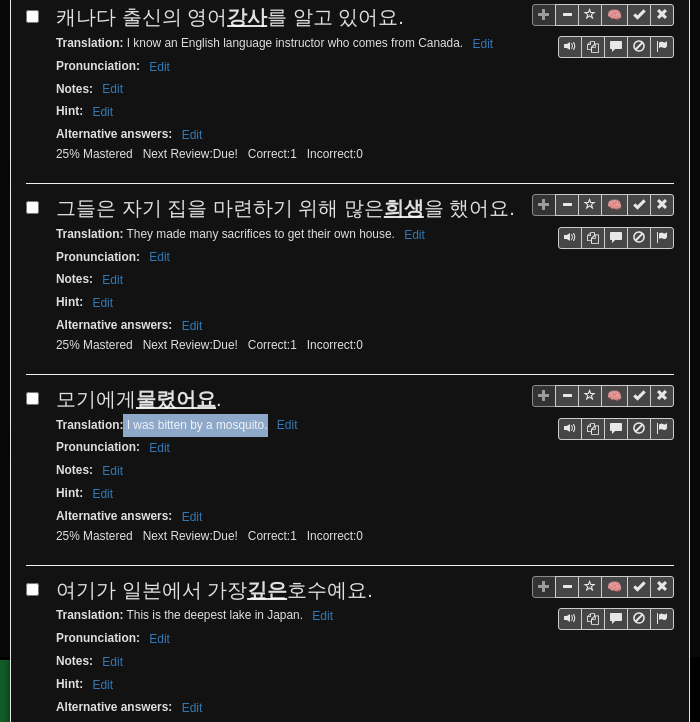 drag, startPoint x: 68, startPoint y: 570, endPoint x: 352, endPoint y: 570, distance: 284 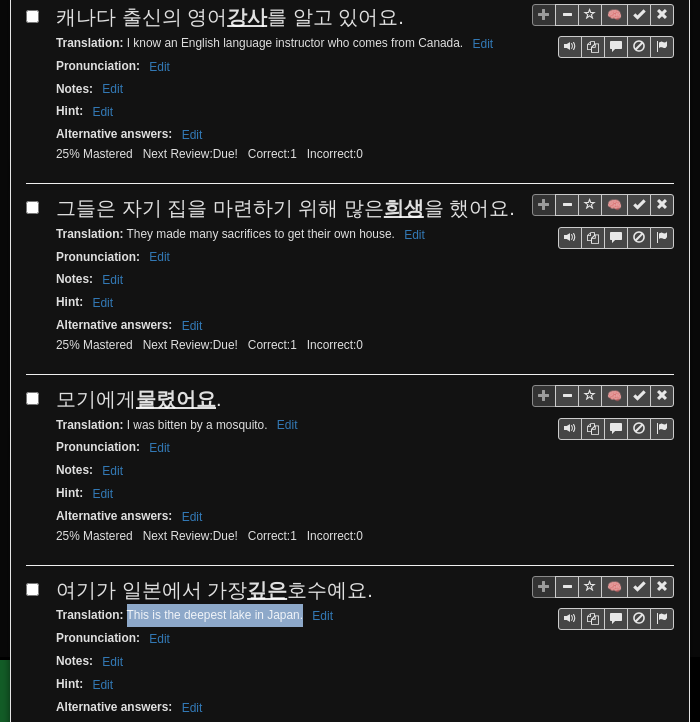 drag, startPoint x: 125, startPoint y: 593, endPoint x: 302, endPoint y: 597, distance: 177.0452 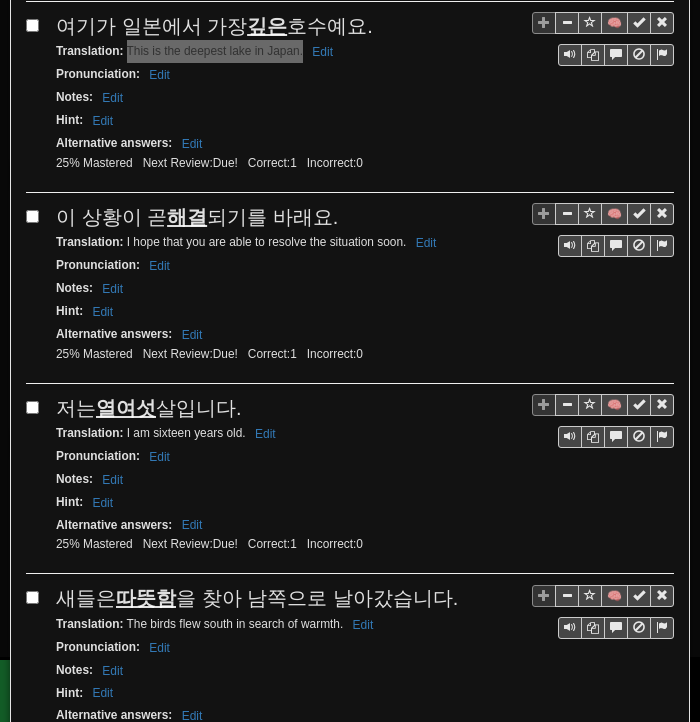 scroll, scrollTop: 2300, scrollLeft: 0, axis: vertical 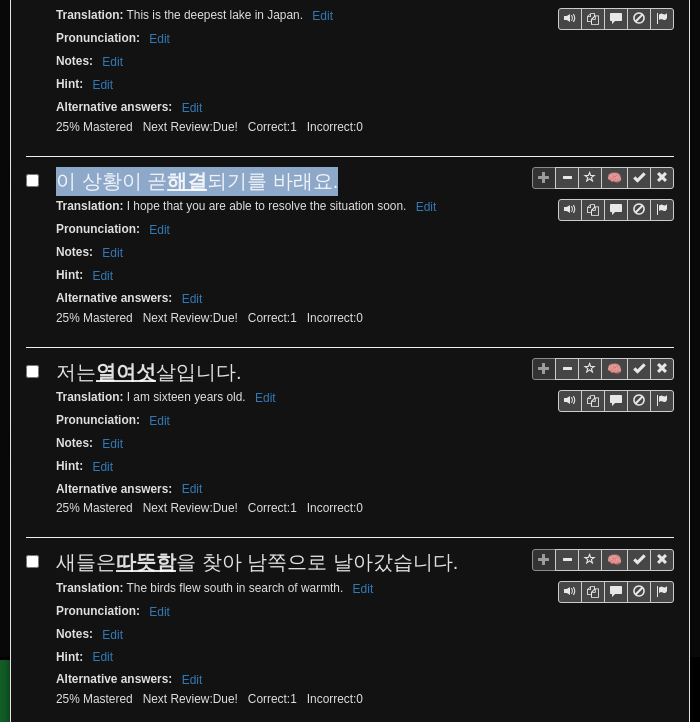 drag, startPoint x: 60, startPoint y: 154, endPoint x: 328, endPoint y: 149, distance: 268.04663 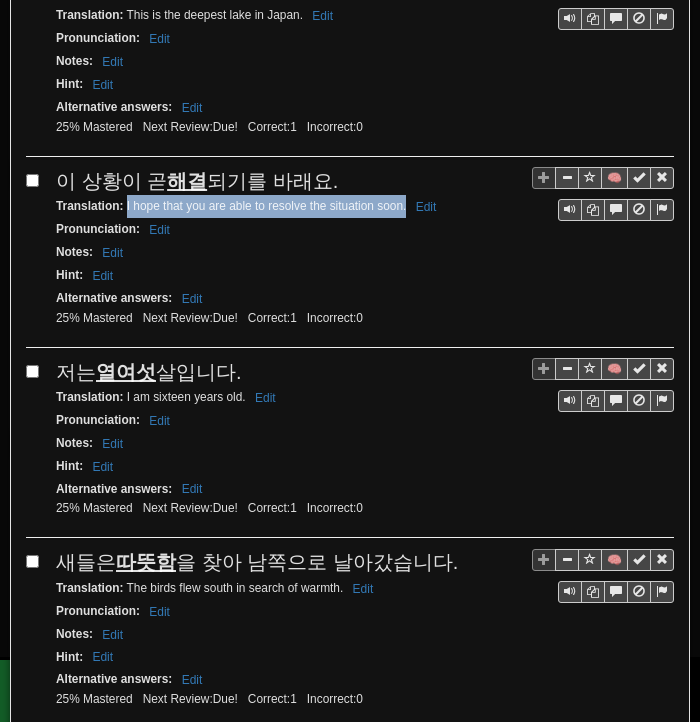 drag, startPoint x: 126, startPoint y: 182, endPoint x: 406, endPoint y: 183, distance: 280.0018 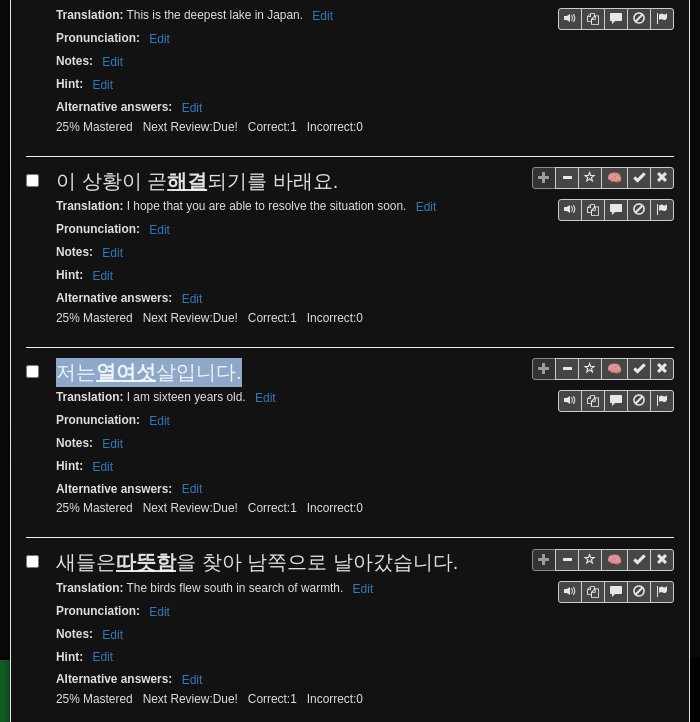 drag, startPoint x: 59, startPoint y: 337, endPoint x: 249, endPoint y: 336, distance: 190.00262 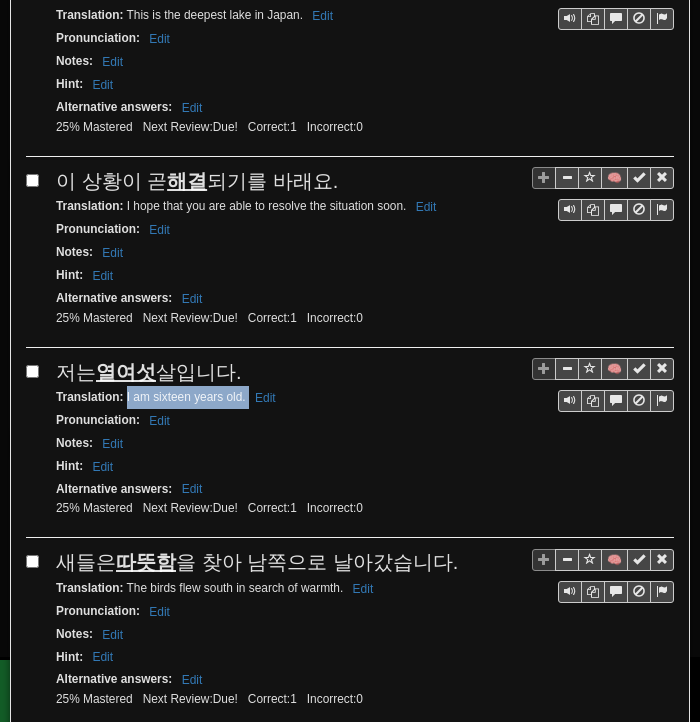 drag, startPoint x: 126, startPoint y: 369, endPoint x: 247, endPoint y: 368, distance: 121.004135 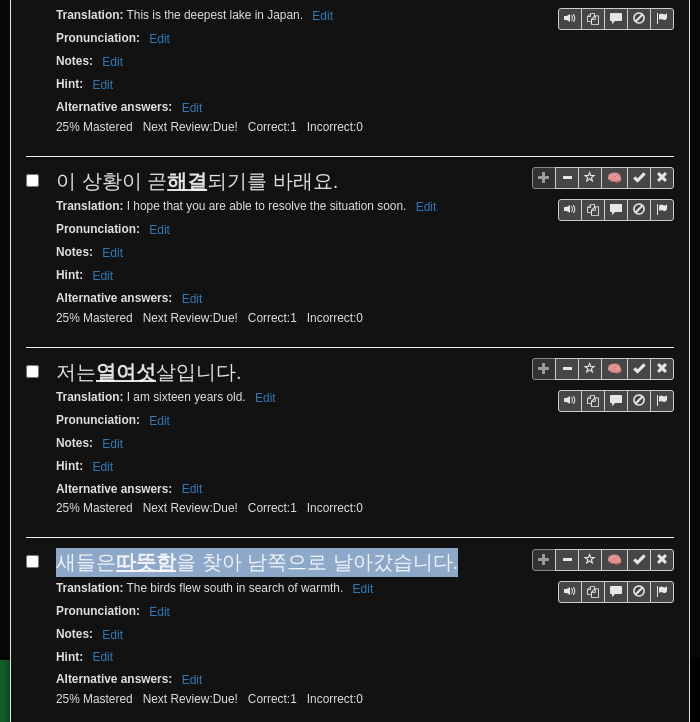drag, startPoint x: 64, startPoint y: 529, endPoint x: 462, endPoint y: 533, distance: 398.0201 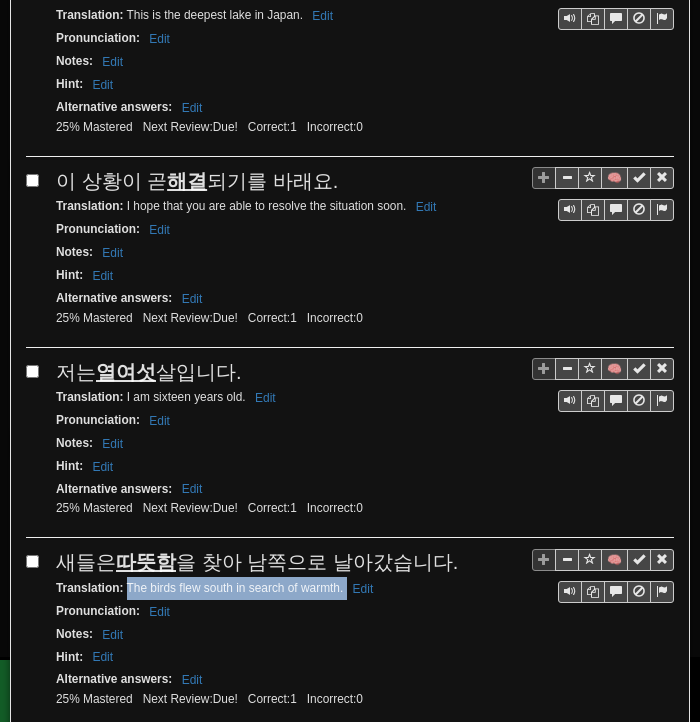 drag, startPoint x: 126, startPoint y: 554, endPoint x: 342, endPoint y: 552, distance: 216.00926 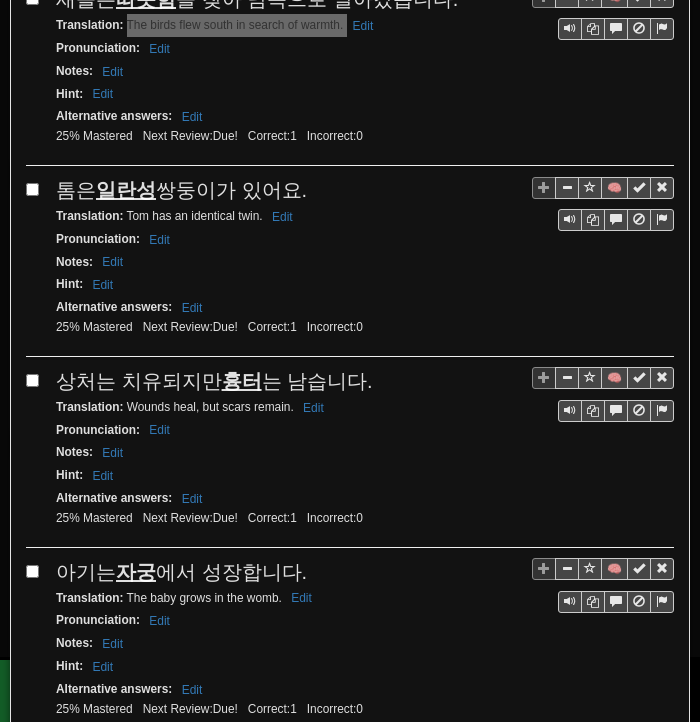 scroll, scrollTop: 2900, scrollLeft: 0, axis: vertical 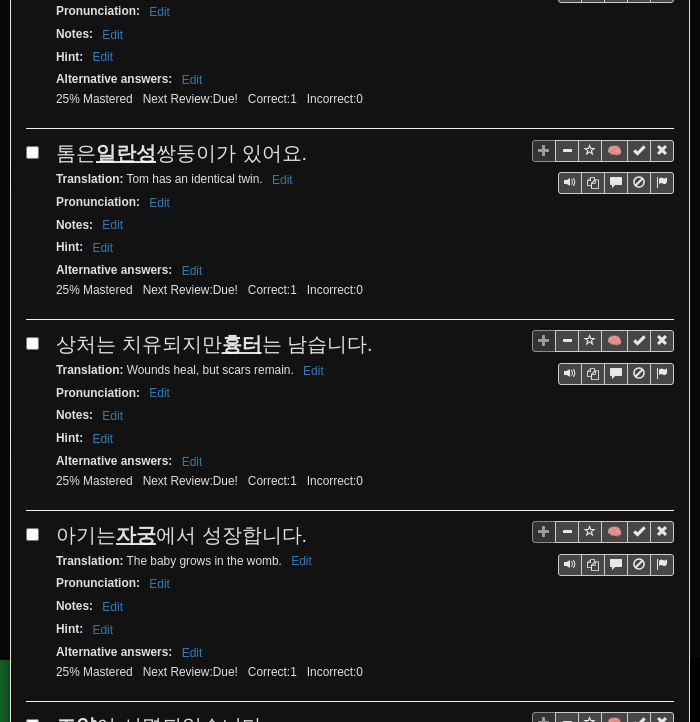 drag, startPoint x: 58, startPoint y: 113, endPoint x: 301, endPoint y: 114, distance: 243.00206 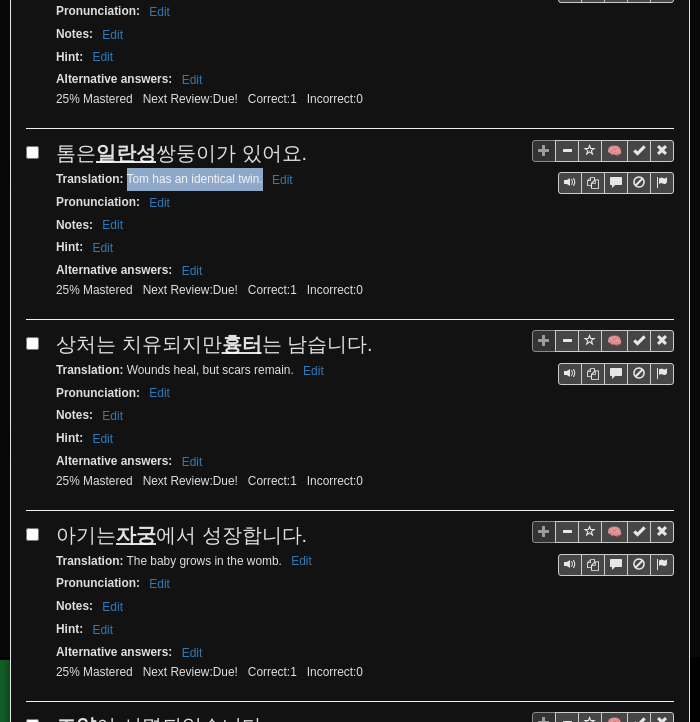 drag, startPoint x: 126, startPoint y: 141, endPoint x: 263, endPoint y: 144, distance: 137.03284 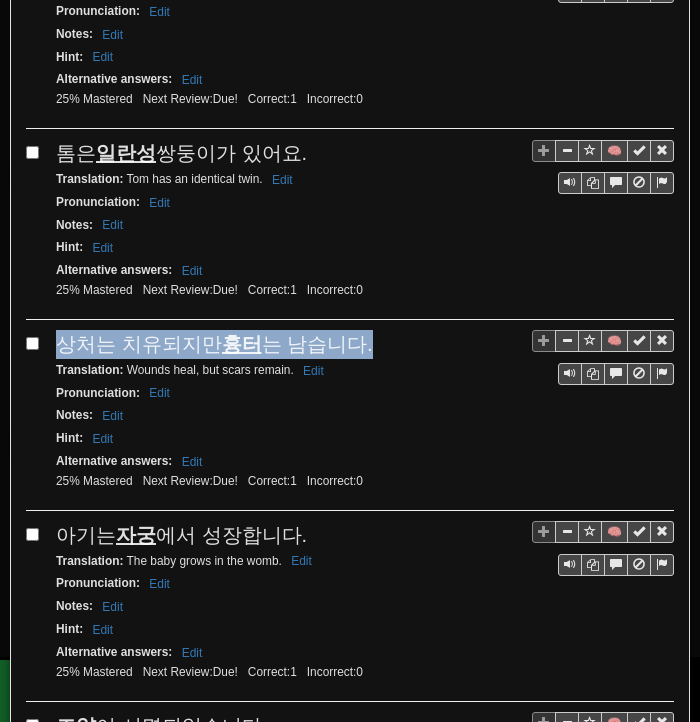 drag, startPoint x: 65, startPoint y: 301, endPoint x: 345, endPoint y: 308, distance: 280.0875 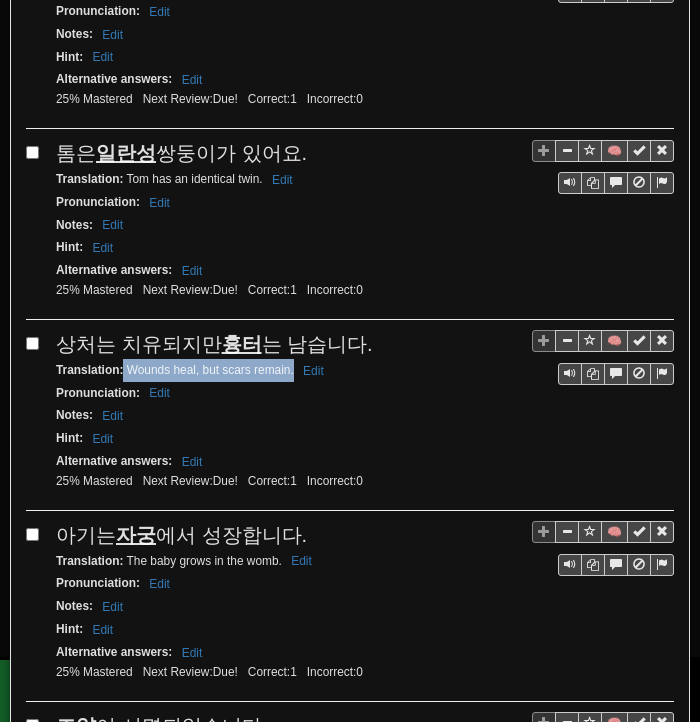 drag, startPoint x: 122, startPoint y: 327, endPoint x: 292, endPoint y: 332, distance: 170.07352 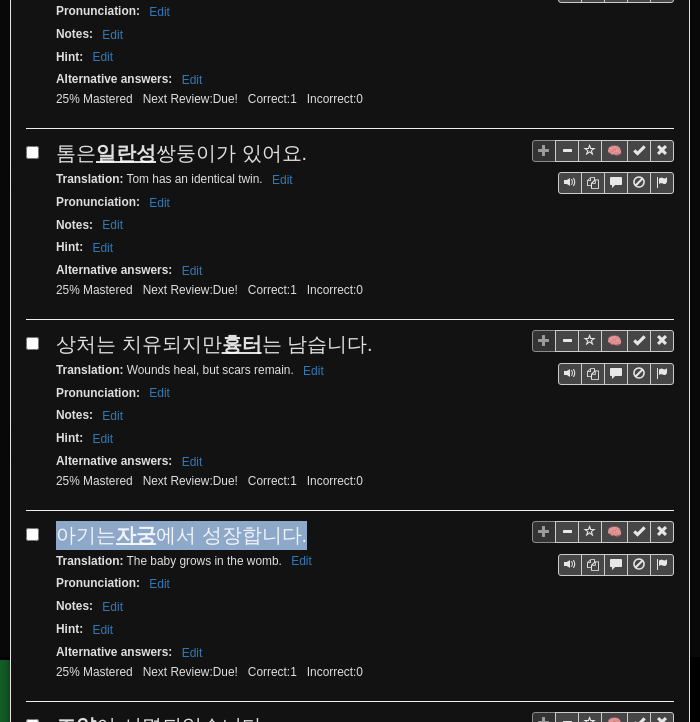 drag, startPoint x: 62, startPoint y: 489, endPoint x: 300, endPoint y: 494, distance: 238.05252 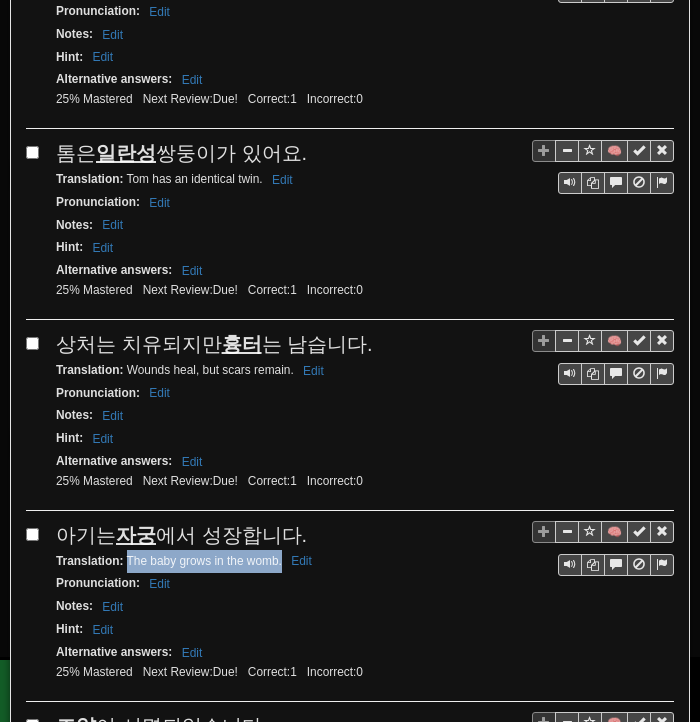 drag, startPoint x: 126, startPoint y: 516, endPoint x: 281, endPoint y: 519, distance: 155.02902 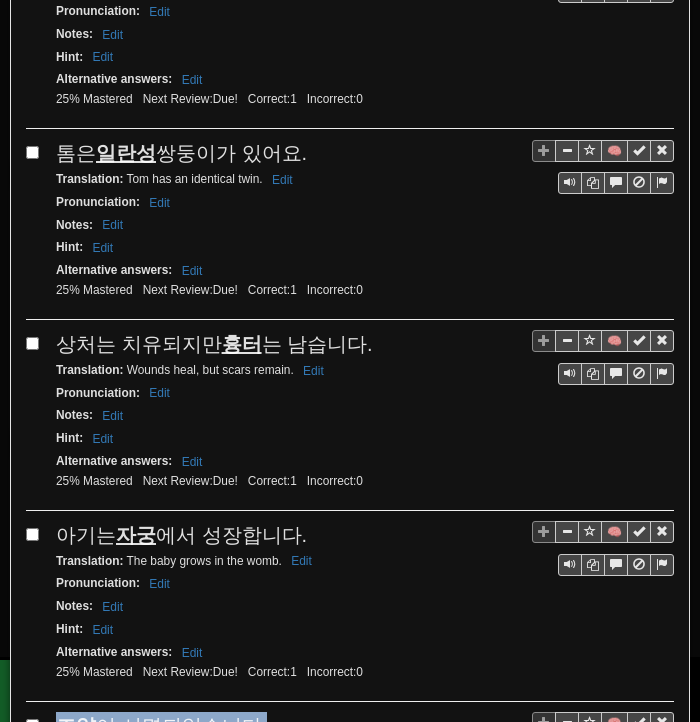 drag, startPoint x: 60, startPoint y: 680, endPoint x: 224, endPoint y: 680, distance: 164 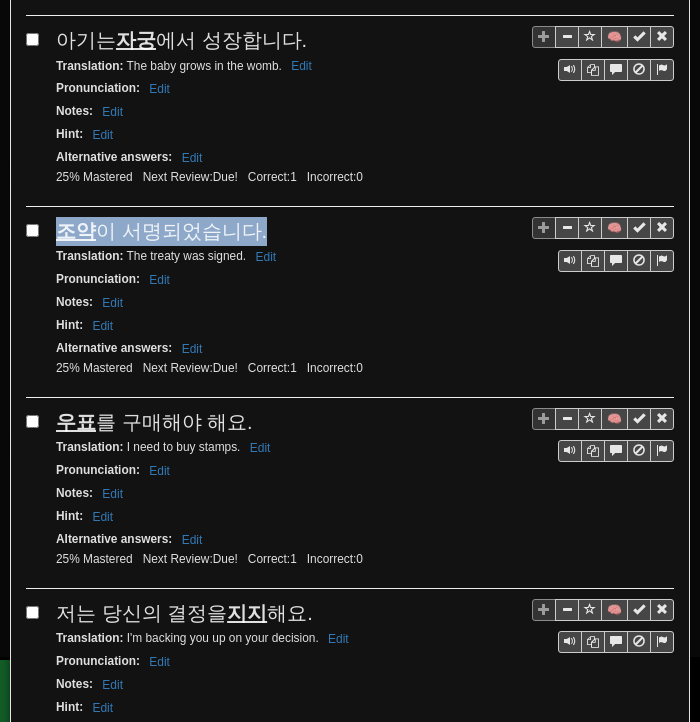 scroll, scrollTop: 3400, scrollLeft: 0, axis: vertical 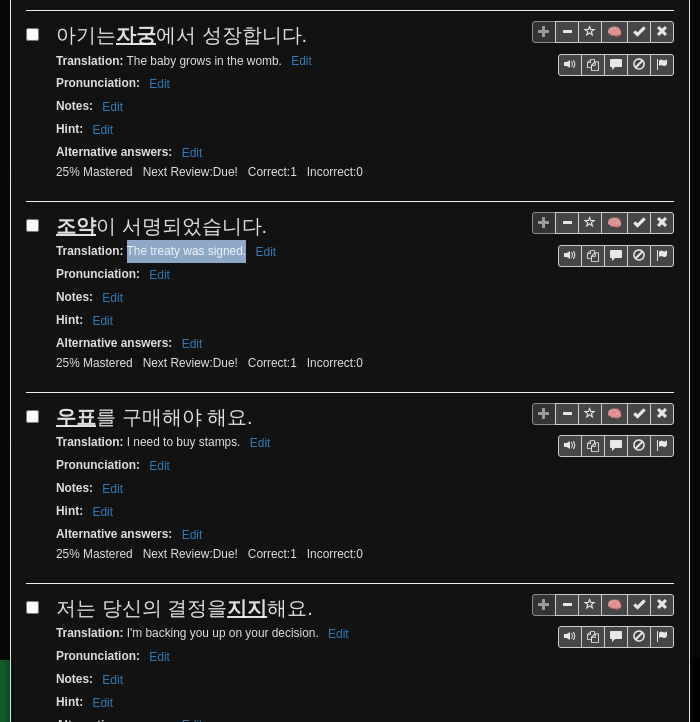 drag, startPoint x: 125, startPoint y: 205, endPoint x: 245, endPoint y: 202, distance: 120.03749 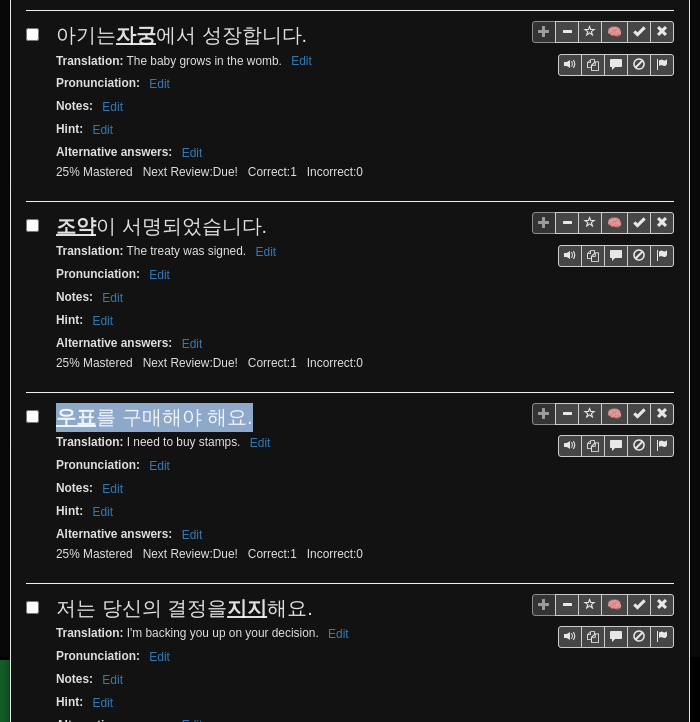 drag, startPoint x: 59, startPoint y: 358, endPoint x: 228, endPoint y: 368, distance: 169.2956 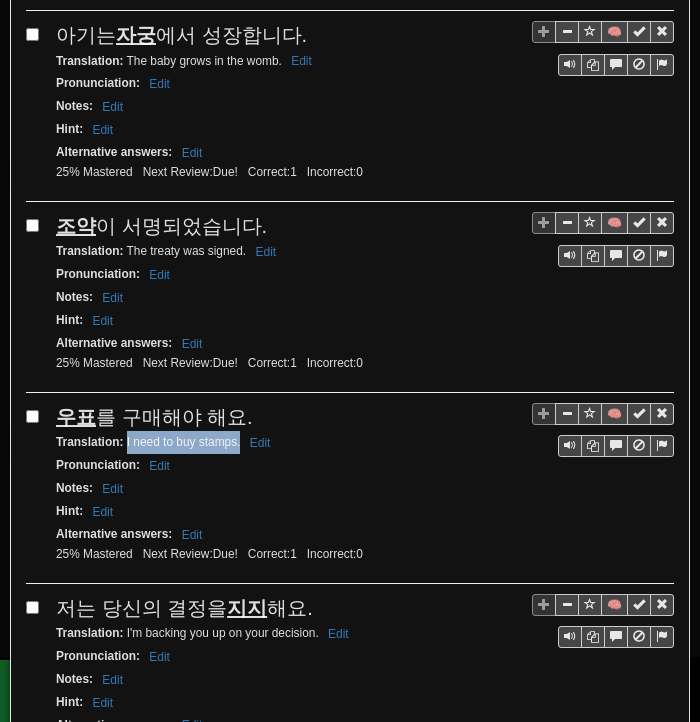 drag, startPoint x: 126, startPoint y: 390, endPoint x: 239, endPoint y: 392, distance: 113.0177 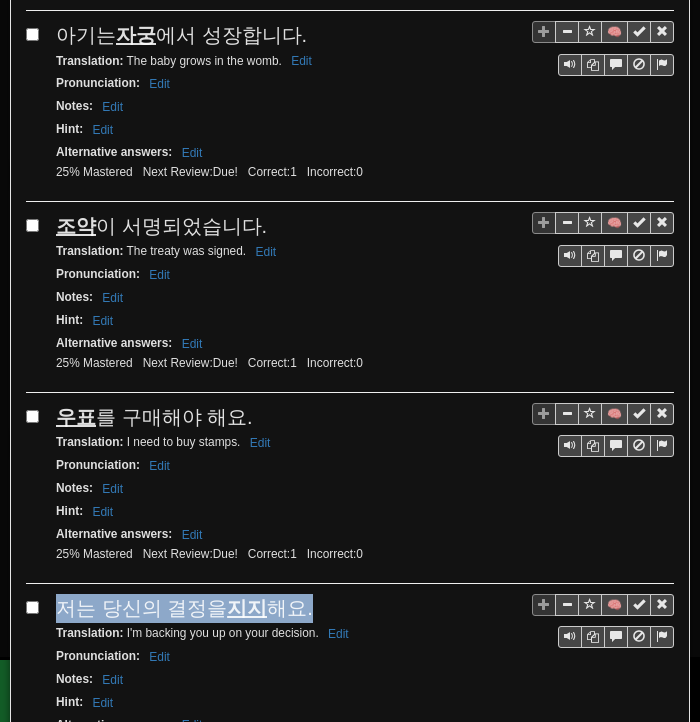 drag, startPoint x: 59, startPoint y: 545, endPoint x: 312, endPoint y: 549, distance: 253.03162 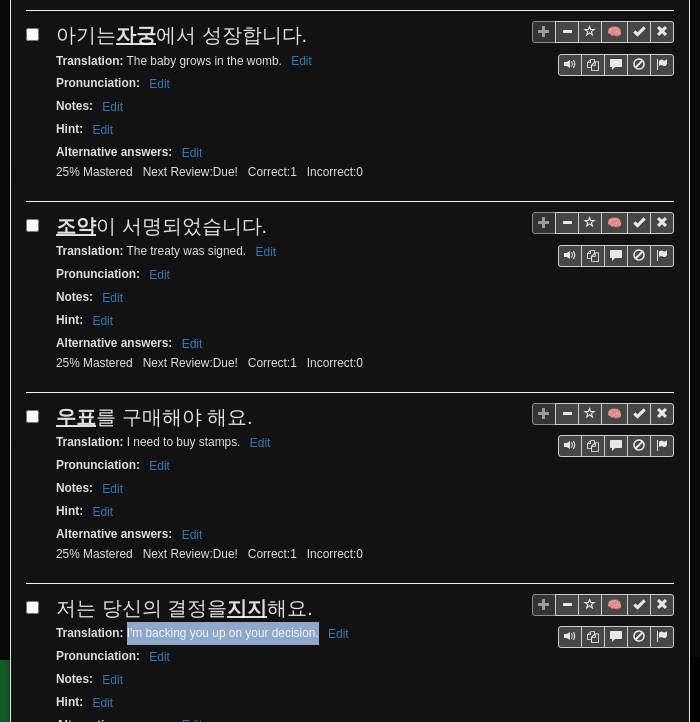 drag, startPoint x: 126, startPoint y: 576, endPoint x: 318, endPoint y: 581, distance: 192.0651 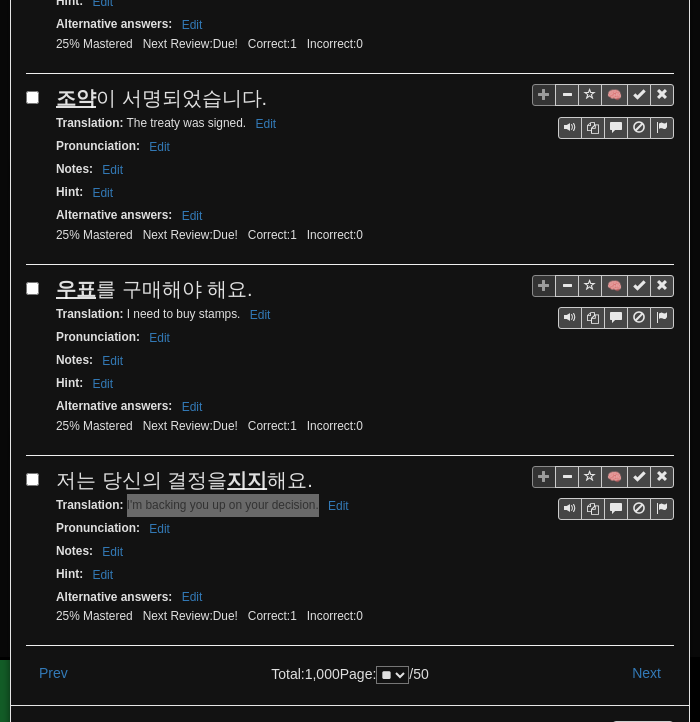 scroll, scrollTop: 3530, scrollLeft: 0, axis: vertical 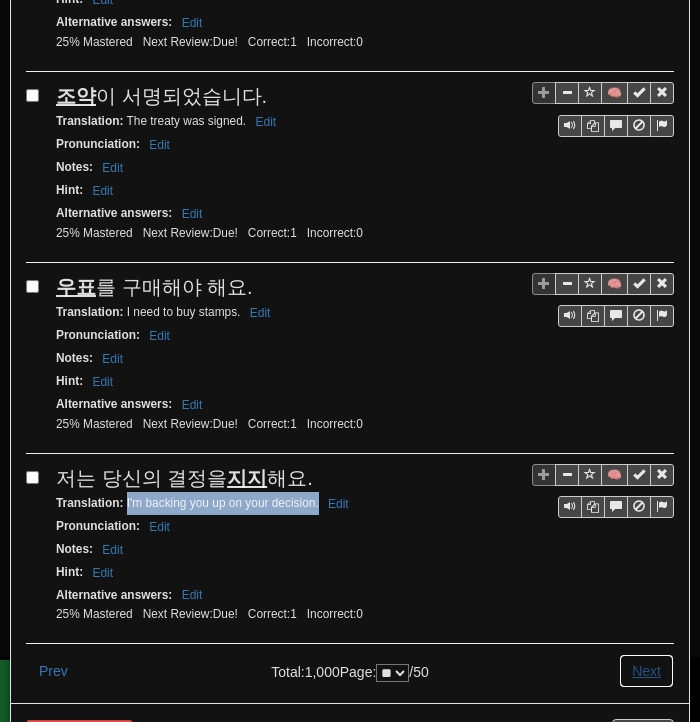click on "Next" at bounding box center (646, 671) 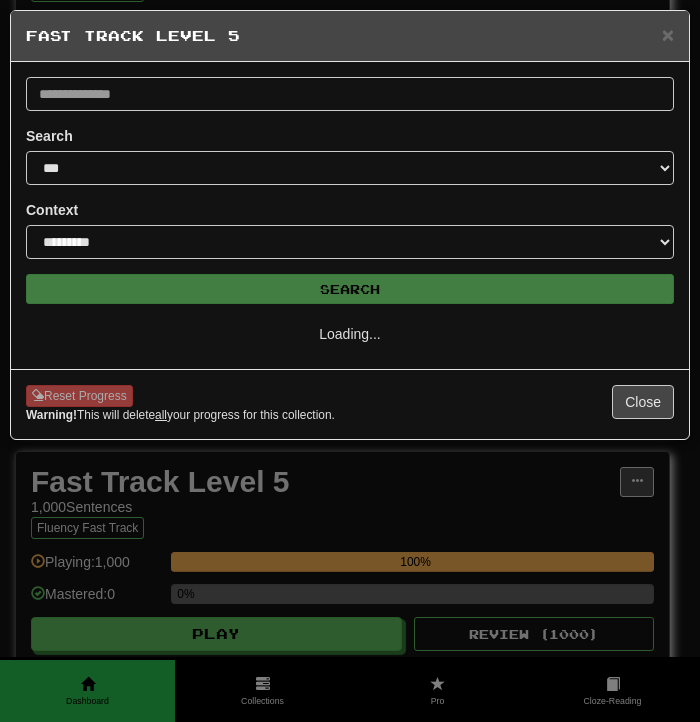 scroll, scrollTop: 0, scrollLeft: 0, axis: both 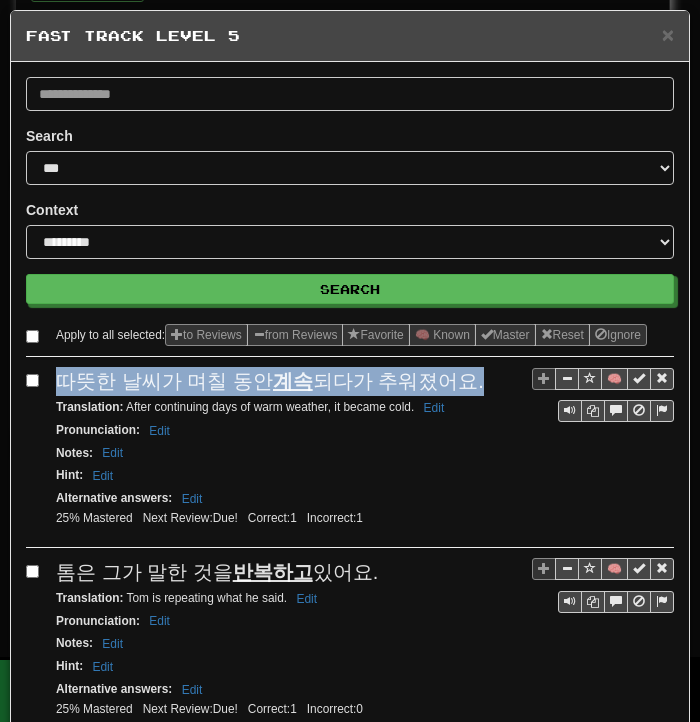 drag, startPoint x: 57, startPoint y: 395, endPoint x: 459, endPoint y: 405, distance: 402.12436 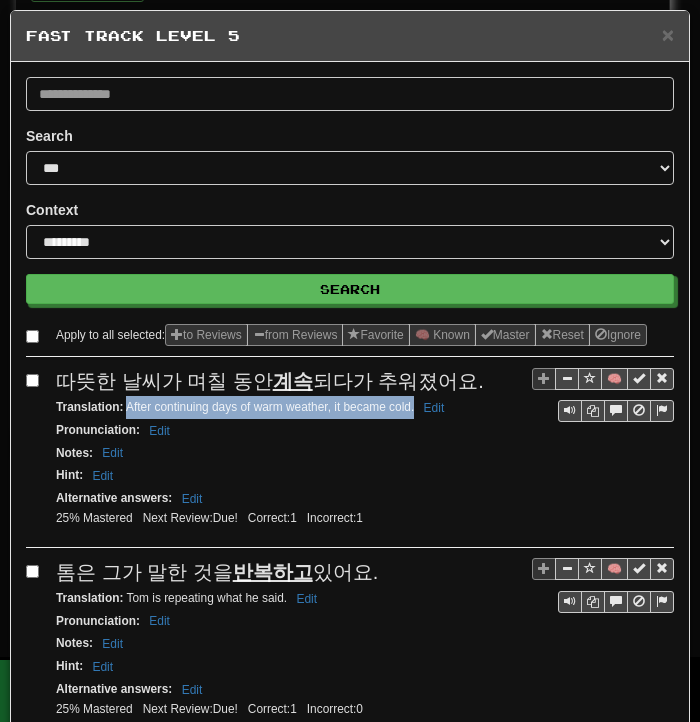 drag, startPoint x: 126, startPoint y: 425, endPoint x: 413, endPoint y: 427, distance: 287.00696 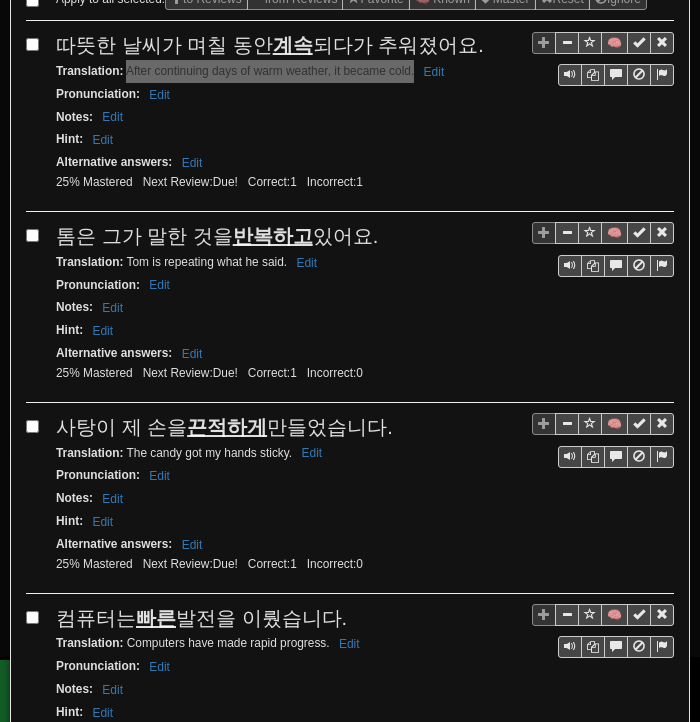 scroll, scrollTop: 500, scrollLeft: 0, axis: vertical 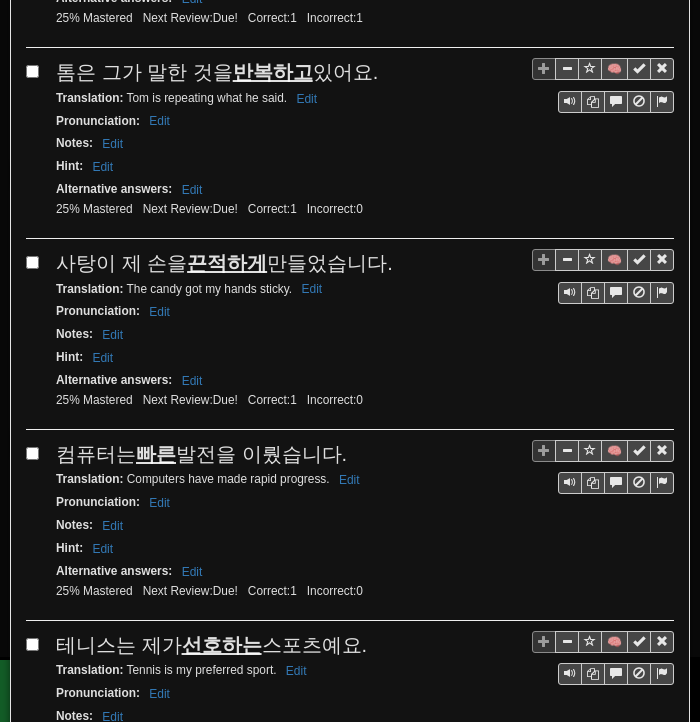 drag, startPoint x: 56, startPoint y: 83, endPoint x: 371, endPoint y: 84, distance: 315.0016 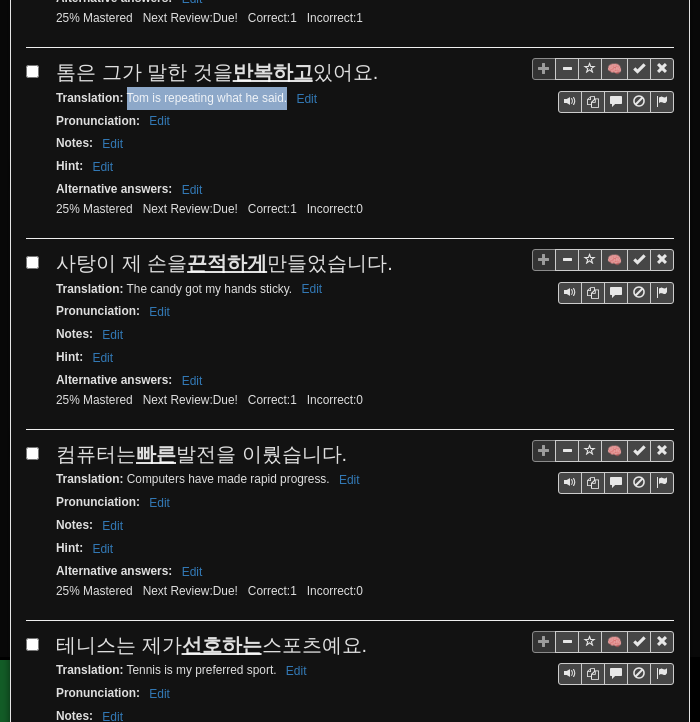 drag, startPoint x: 126, startPoint y: 110, endPoint x: 285, endPoint y: 113, distance: 159.0283 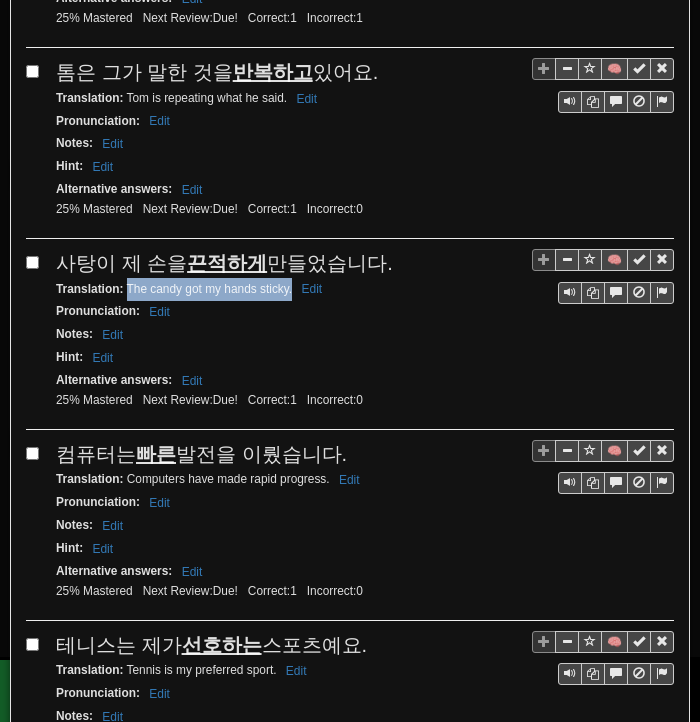 drag, startPoint x: 125, startPoint y: 297, endPoint x: 291, endPoint y: 298, distance: 166.003 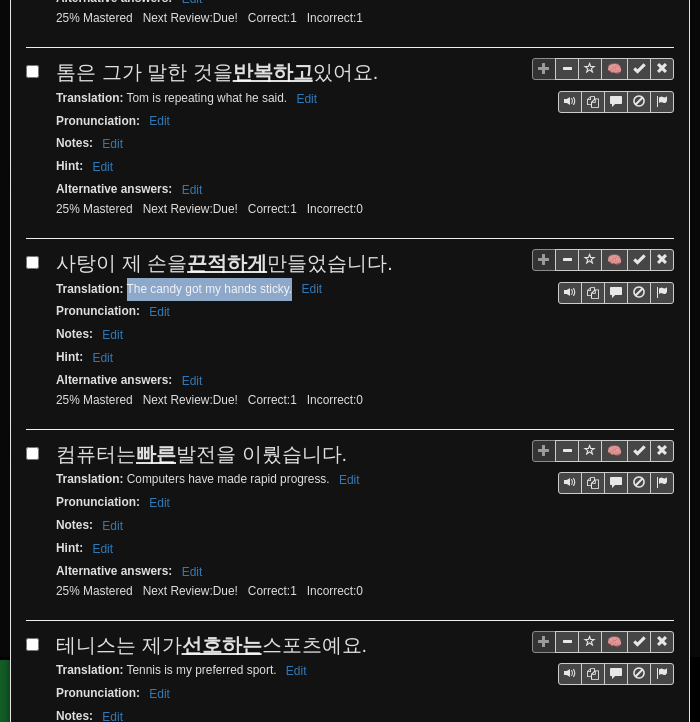 drag, startPoint x: 63, startPoint y: 453, endPoint x: 335, endPoint y: 469, distance: 272.47018 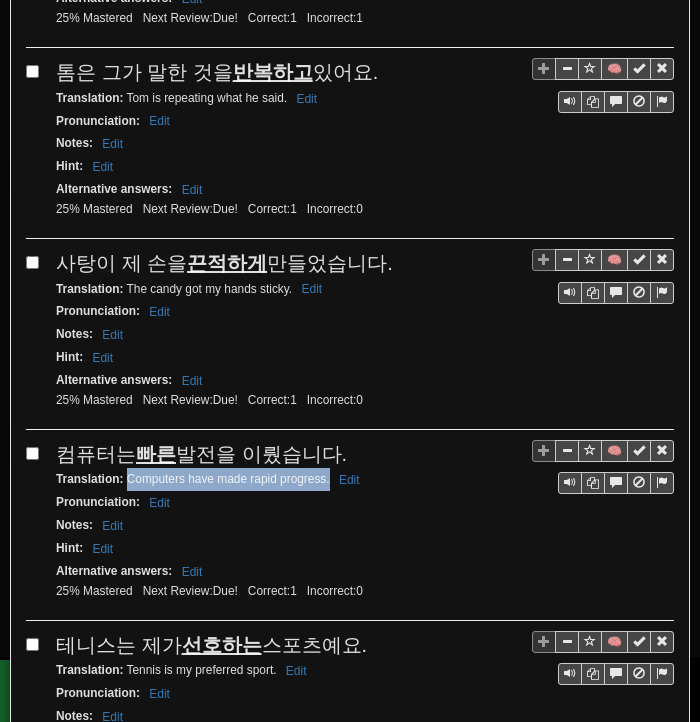 drag, startPoint x: 125, startPoint y: 485, endPoint x: 314, endPoint y: 491, distance: 189.09521 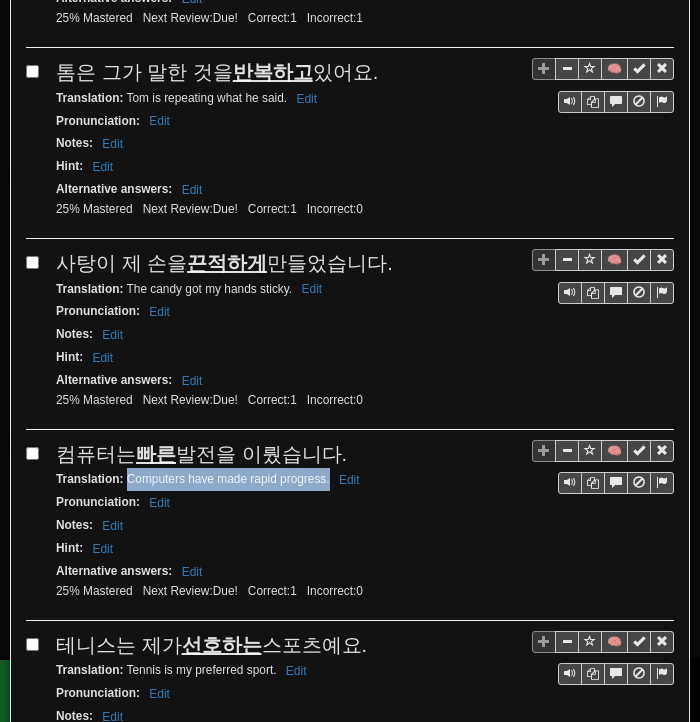 drag, startPoint x: 57, startPoint y: 641, endPoint x: 360, endPoint y: 644, distance: 303.01486 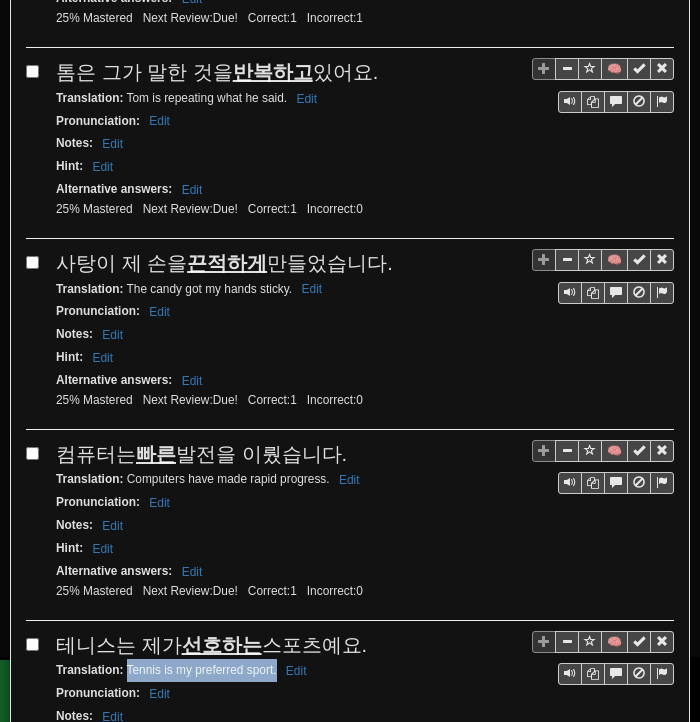 drag, startPoint x: 126, startPoint y: 673, endPoint x: 276, endPoint y: 671, distance: 150.01334 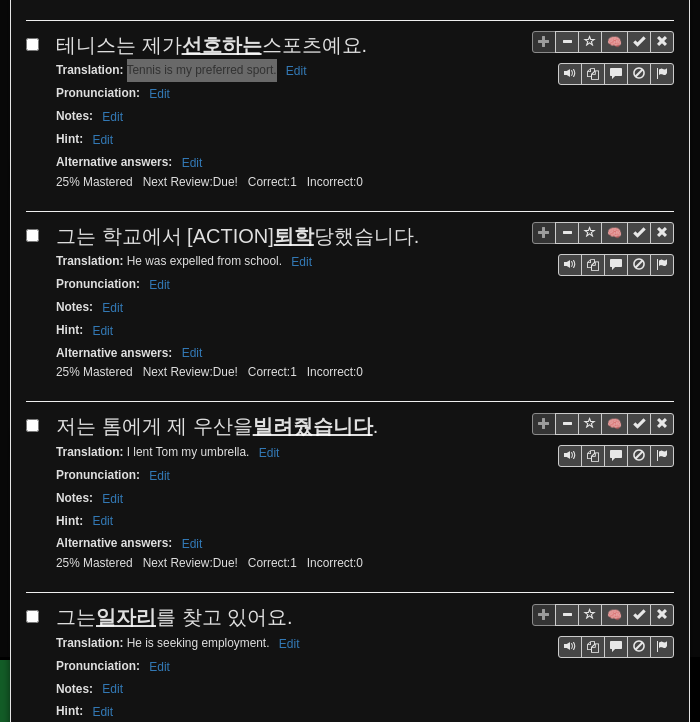scroll, scrollTop: 1200, scrollLeft: 0, axis: vertical 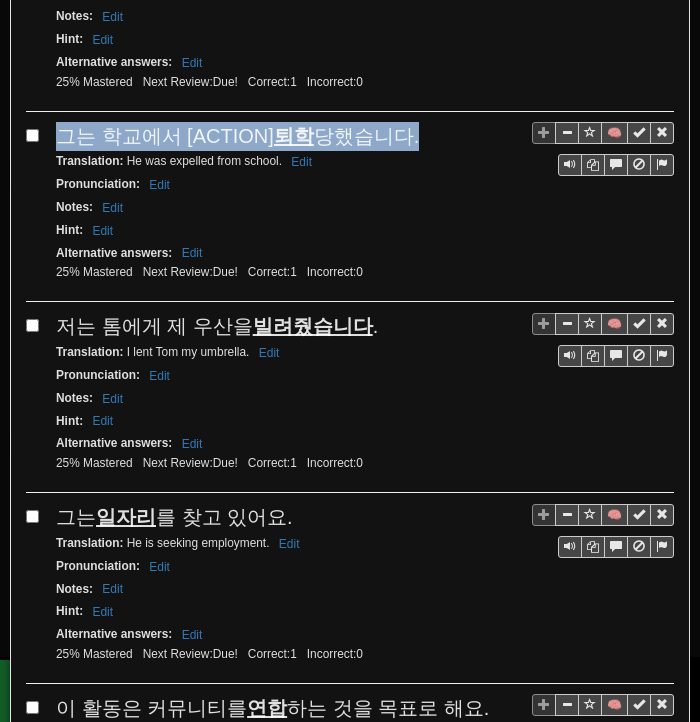 drag, startPoint x: 58, startPoint y: 129, endPoint x: 318, endPoint y: 135, distance: 260.0692 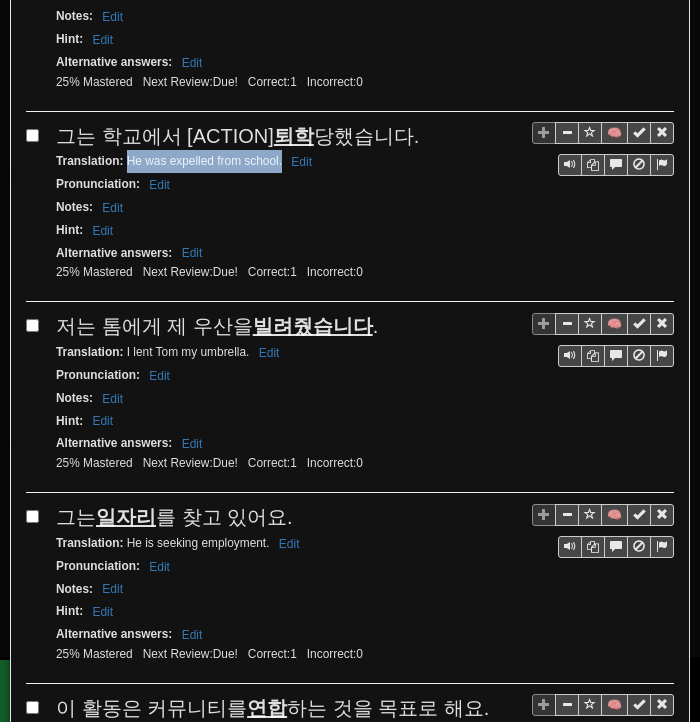 drag, startPoint x: 127, startPoint y: 157, endPoint x: 274, endPoint y: 159, distance: 147.01361 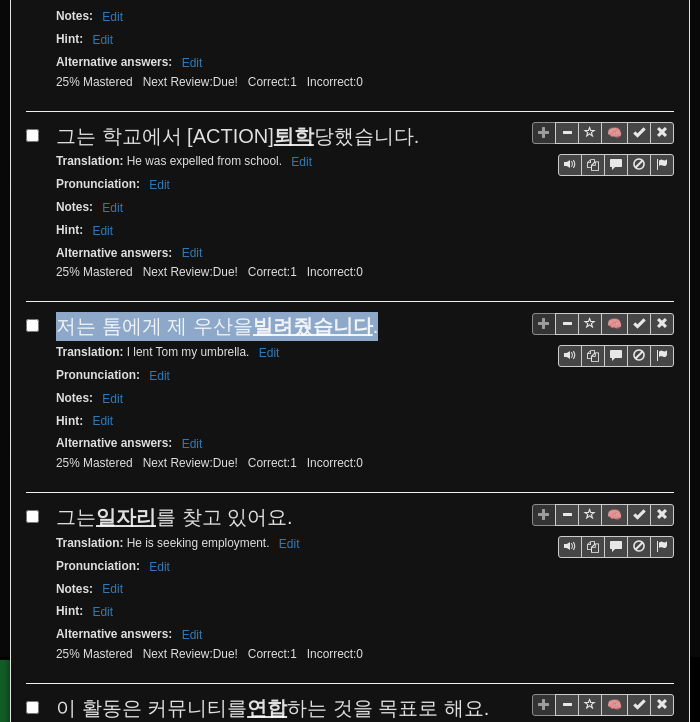drag, startPoint x: 60, startPoint y: 316, endPoint x: 371, endPoint y: 315, distance: 311.00162 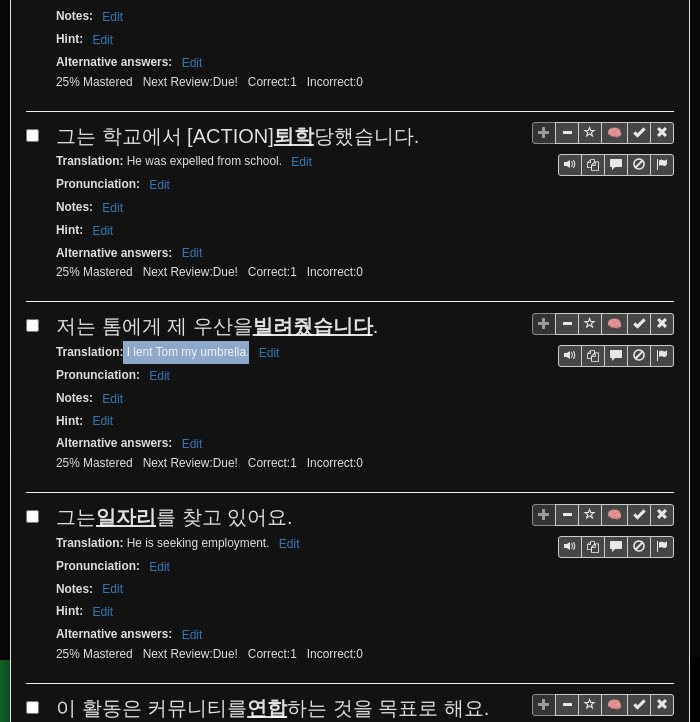 drag, startPoint x: 124, startPoint y: 348, endPoint x: 248, endPoint y: 349, distance: 124.004036 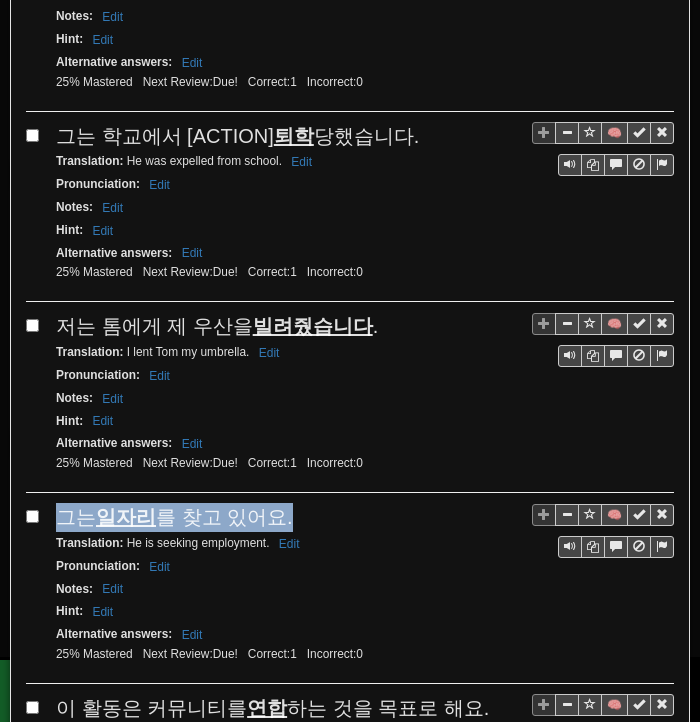 drag, startPoint x: 64, startPoint y: 508, endPoint x: 285, endPoint y: 512, distance: 221.0362 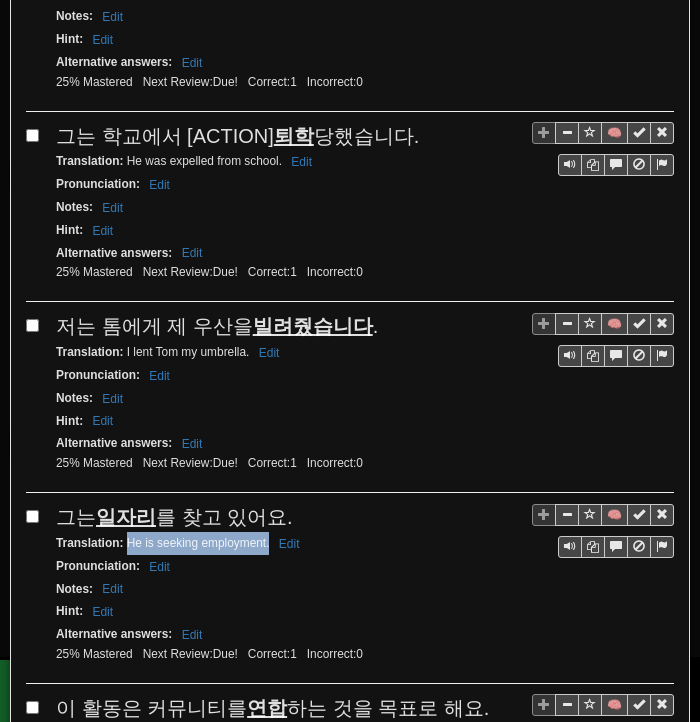 drag, startPoint x: 127, startPoint y: 533, endPoint x: 268, endPoint y: 537, distance: 141.05673 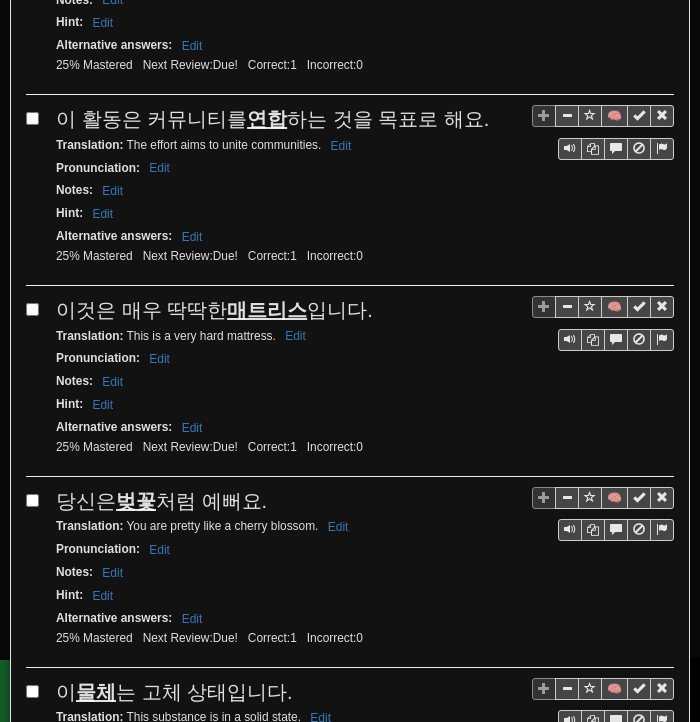scroll, scrollTop: 1800, scrollLeft: 0, axis: vertical 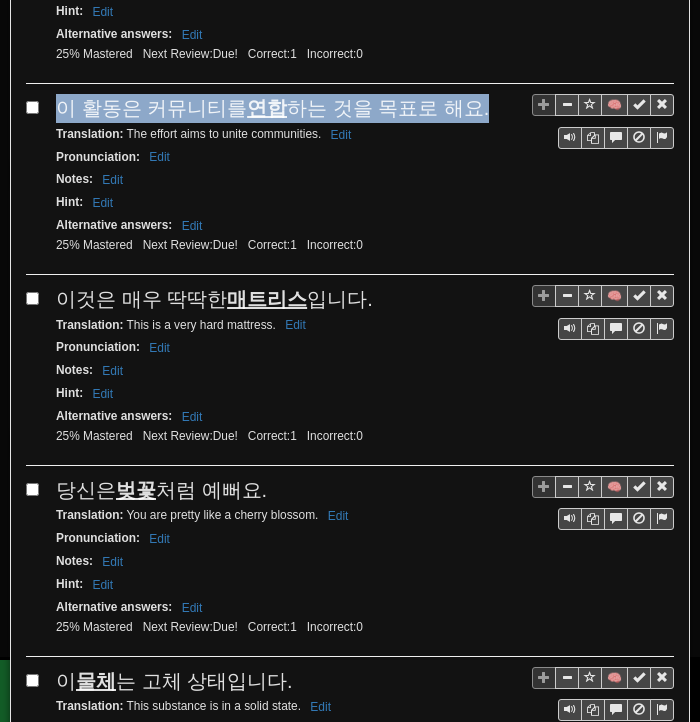 drag, startPoint x: 58, startPoint y: 89, endPoint x: 469, endPoint y: 102, distance: 411.20554 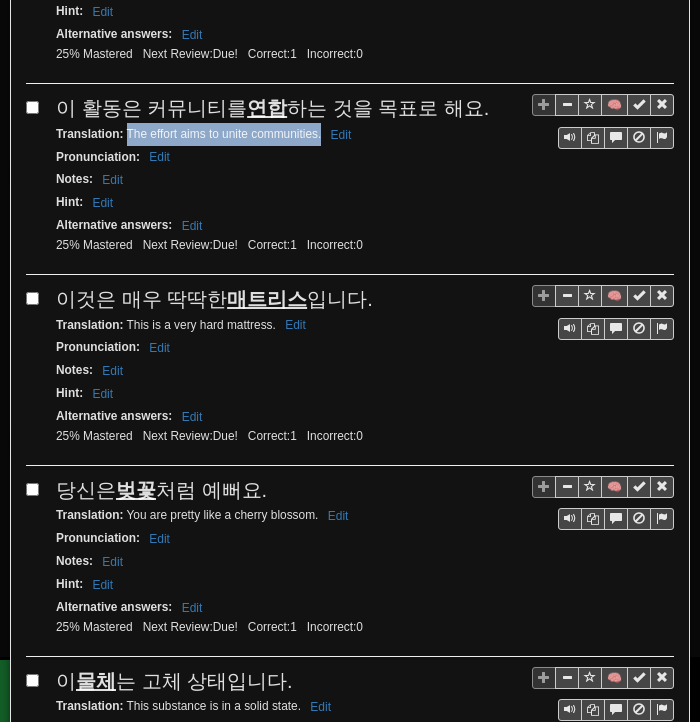 drag, startPoint x: 128, startPoint y: 119, endPoint x: 320, endPoint y: 124, distance: 192.0651 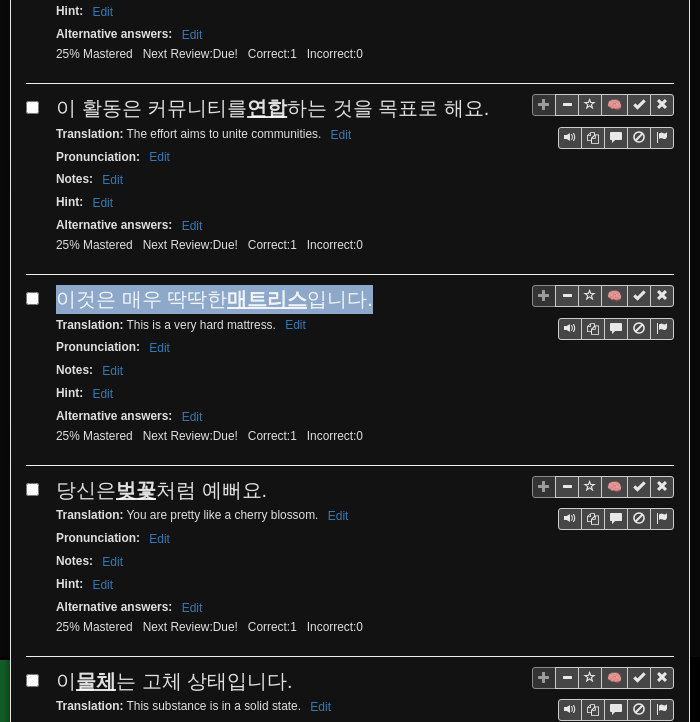 drag, startPoint x: 53, startPoint y: 284, endPoint x: 357, endPoint y: 285, distance: 304.00165 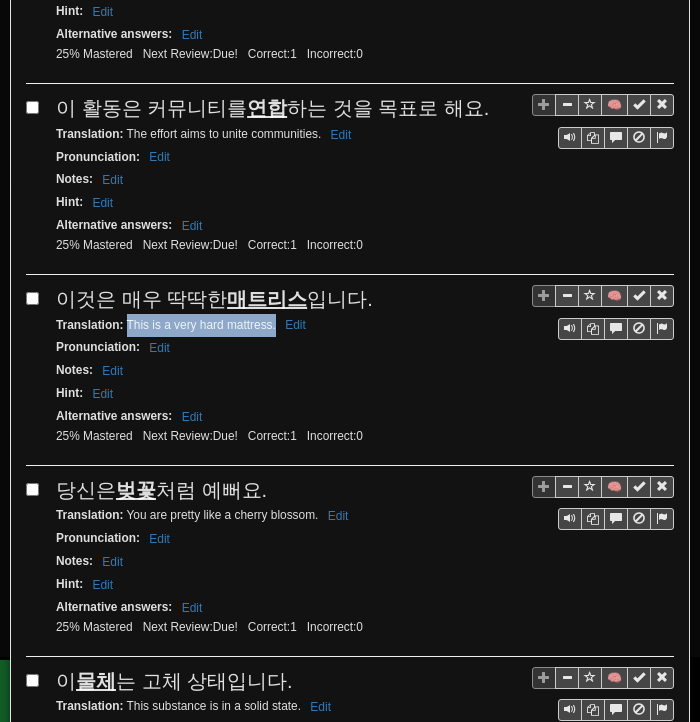 drag, startPoint x: 138, startPoint y: 309, endPoint x: 276, endPoint y: 309, distance: 138 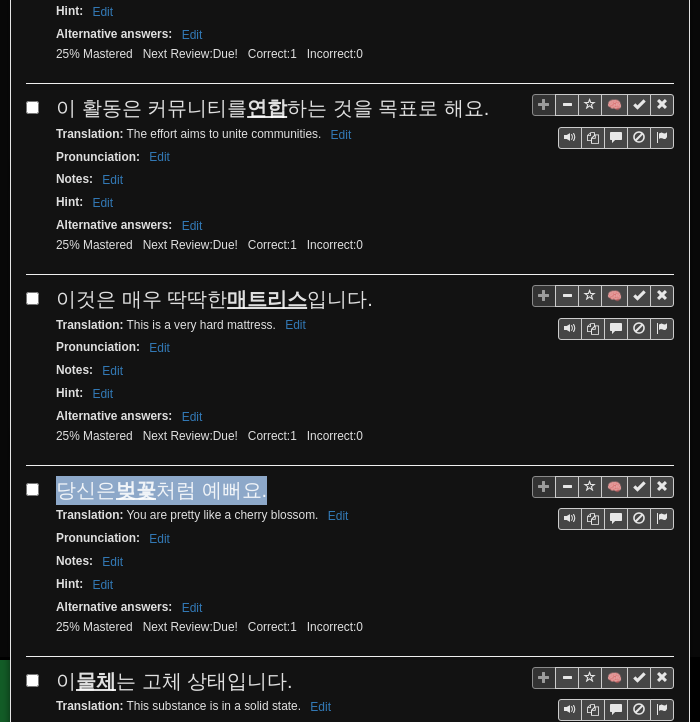 drag, startPoint x: 59, startPoint y: 466, endPoint x: 264, endPoint y: 469, distance: 205.02196 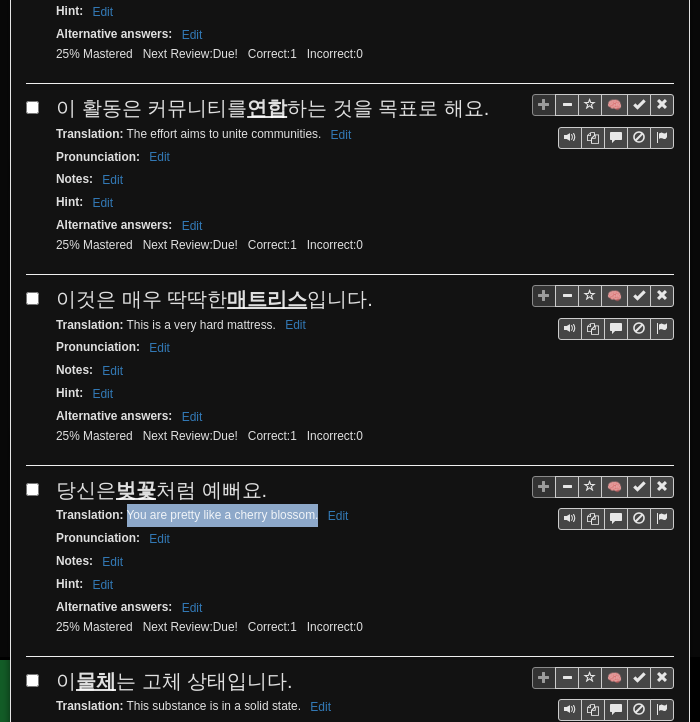 drag, startPoint x: 124, startPoint y: 496, endPoint x: 317, endPoint y: 497, distance: 193.0026 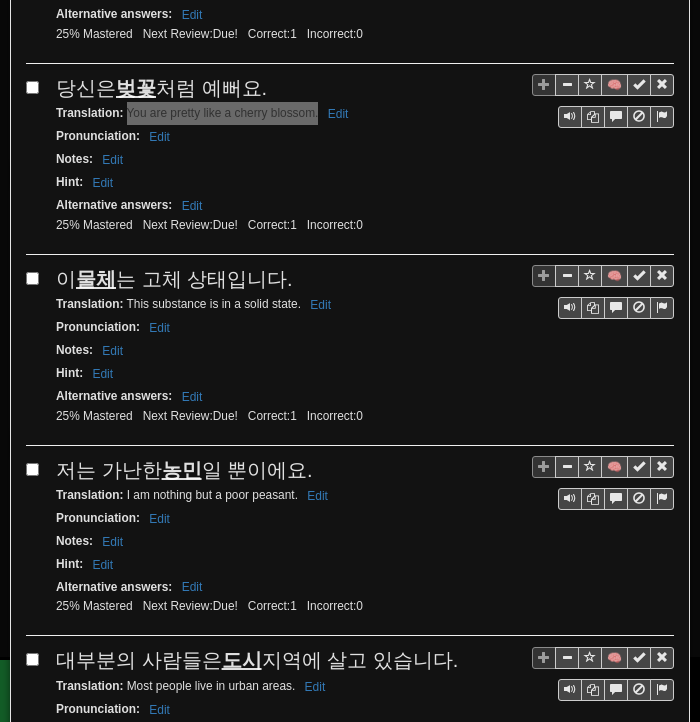 scroll, scrollTop: 2300, scrollLeft: 0, axis: vertical 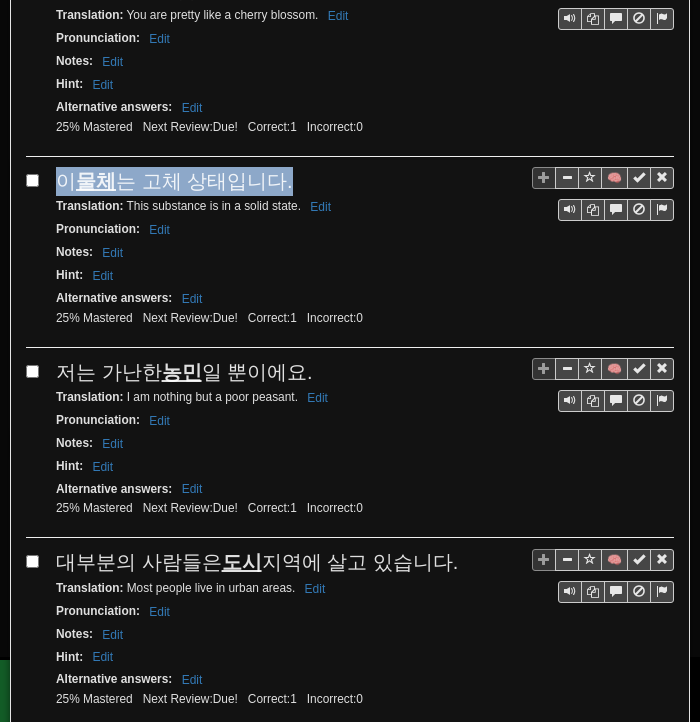 drag, startPoint x: 56, startPoint y: 150, endPoint x: 279, endPoint y: 165, distance: 223.50392 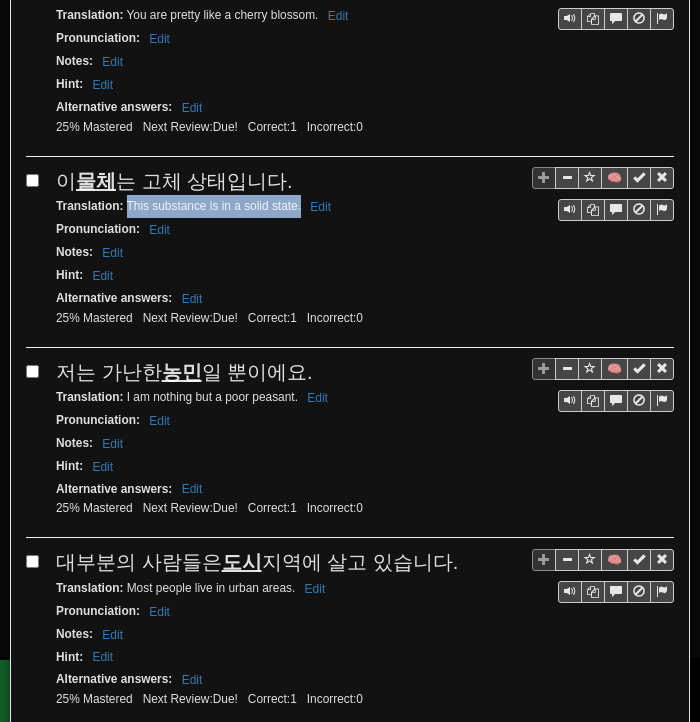 drag, startPoint x: 140, startPoint y: 182, endPoint x: 300, endPoint y: 181, distance: 160.00313 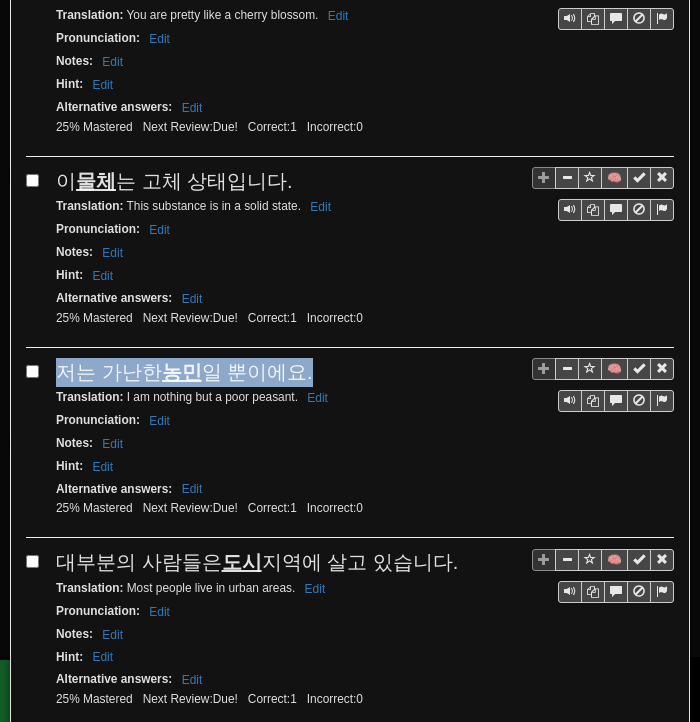 drag, startPoint x: 56, startPoint y: 338, endPoint x: 307, endPoint y: 344, distance: 251.0717 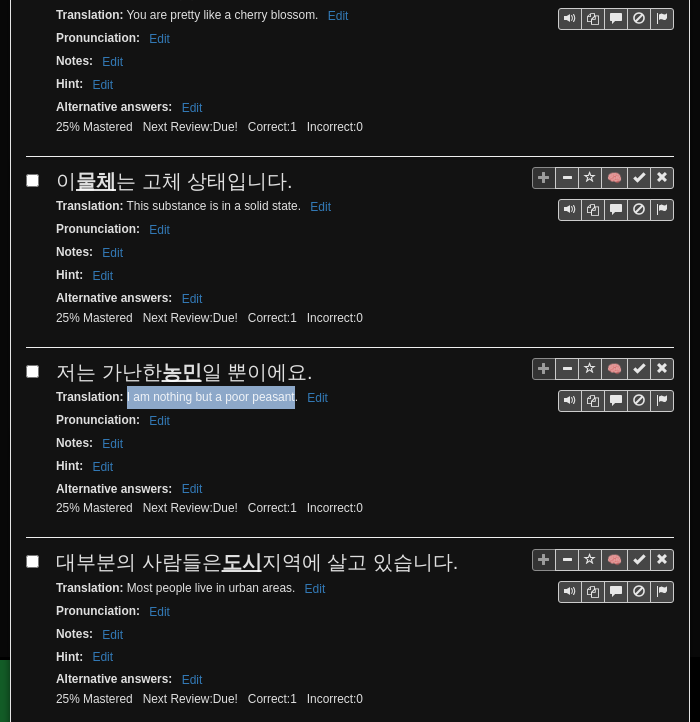 drag, startPoint x: 125, startPoint y: 369, endPoint x: 296, endPoint y: 370, distance: 171.00293 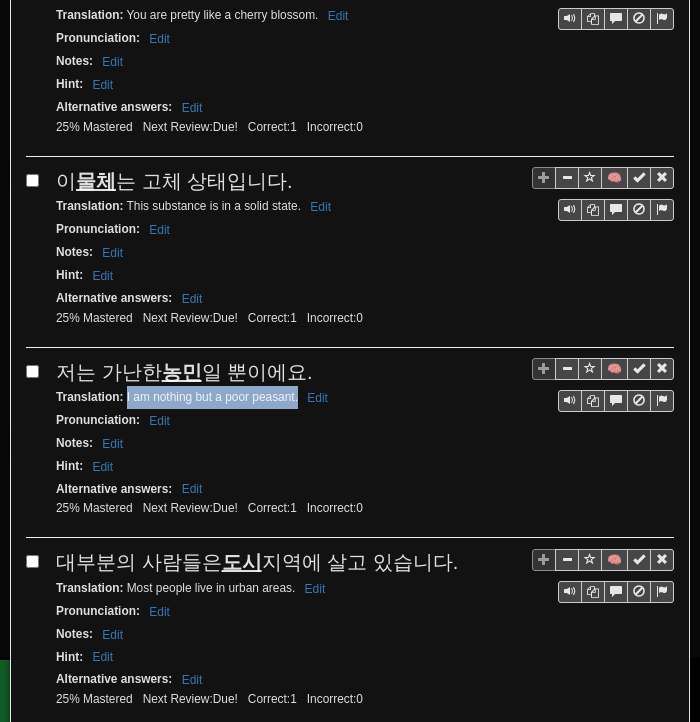 drag, startPoint x: 297, startPoint y: 372, endPoint x: 128, endPoint y: 369, distance: 169.02663 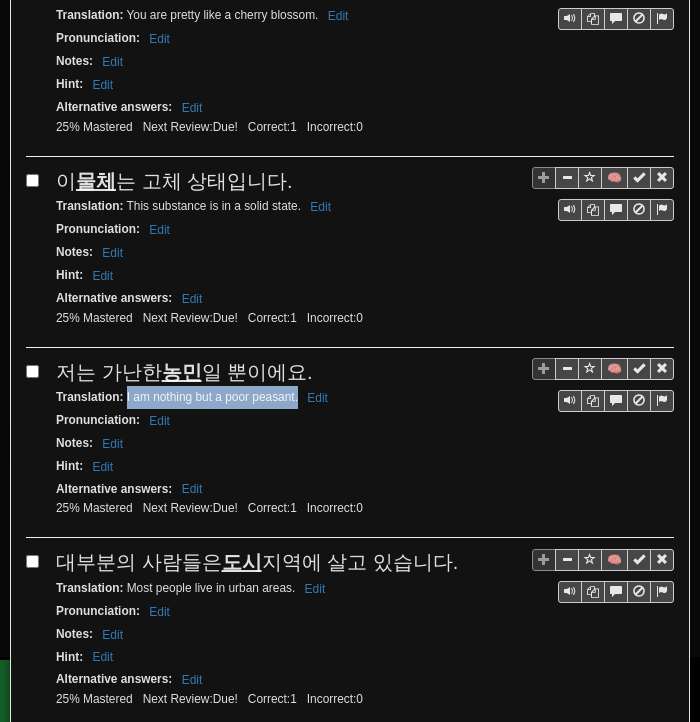 drag, startPoint x: 56, startPoint y: 526, endPoint x: 443, endPoint y: 528, distance: 387.00516 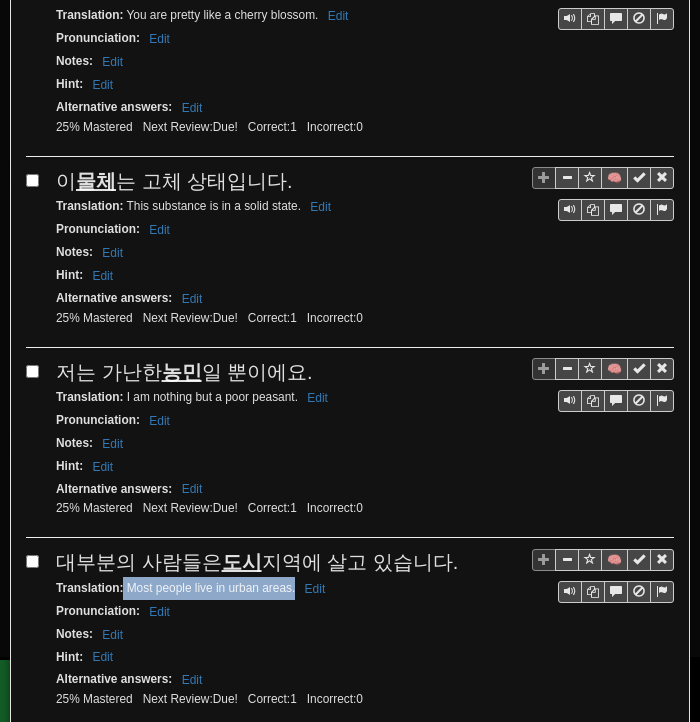 drag, startPoint x: 128, startPoint y: 554, endPoint x: 293, endPoint y: 559, distance: 165.07574 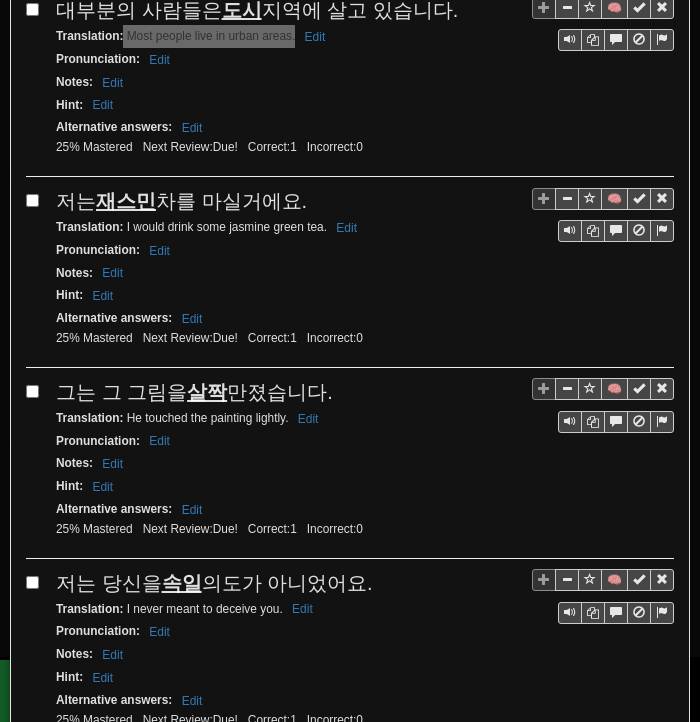 scroll, scrollTop: 2900, scrollLeft: 0, axis: vertical 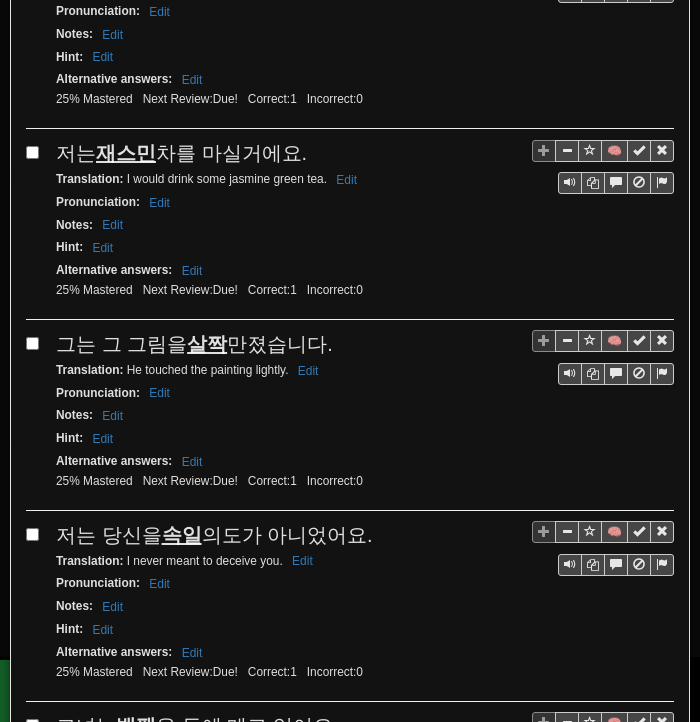 drag, startPoint x: 57, startPoint y: 116, endPoint x: 304, endPoint y: 105, distance: 247.24481 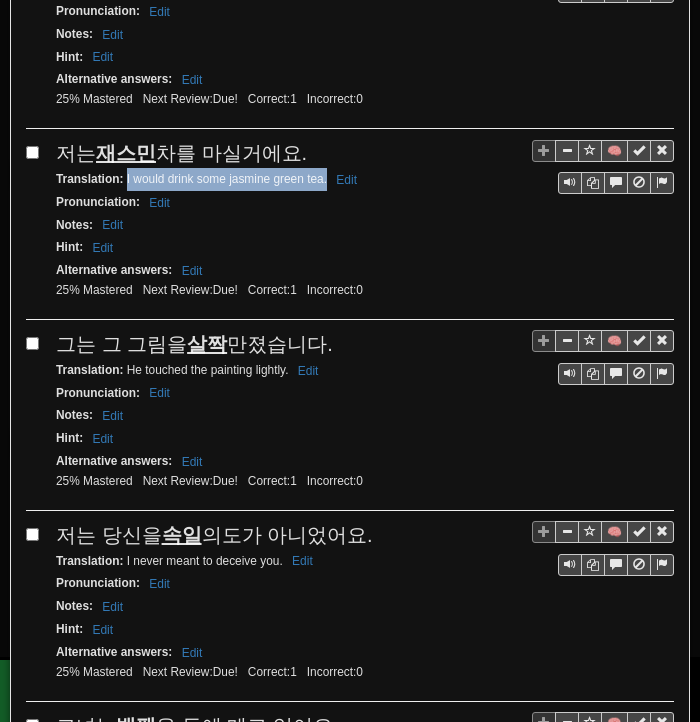 drag, startPoint x: 125, startPoint y: 141, endPoint x: 327, endPoint y: 145, distance: 202.0396 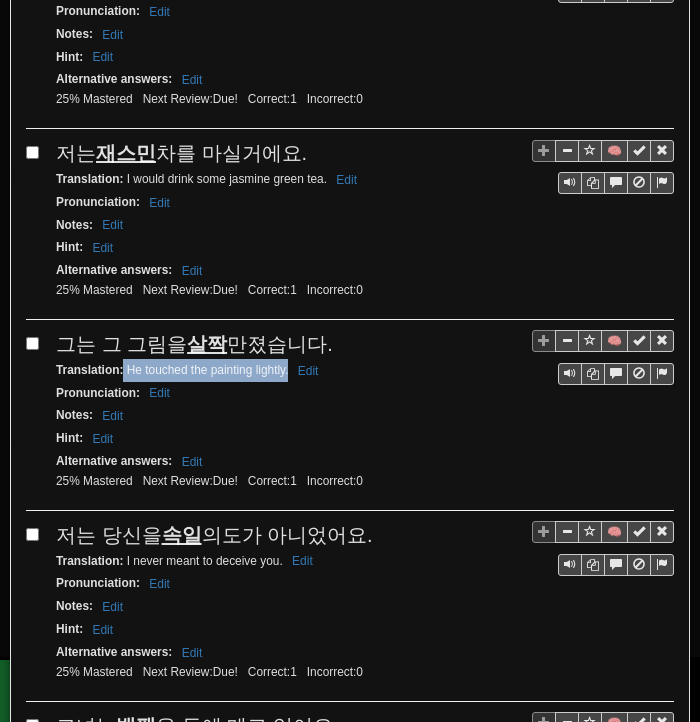 drag, startPoint x: 124, startPoint y: 332, endPoint x: 281, endPoint y: 330, distance: 157.01274 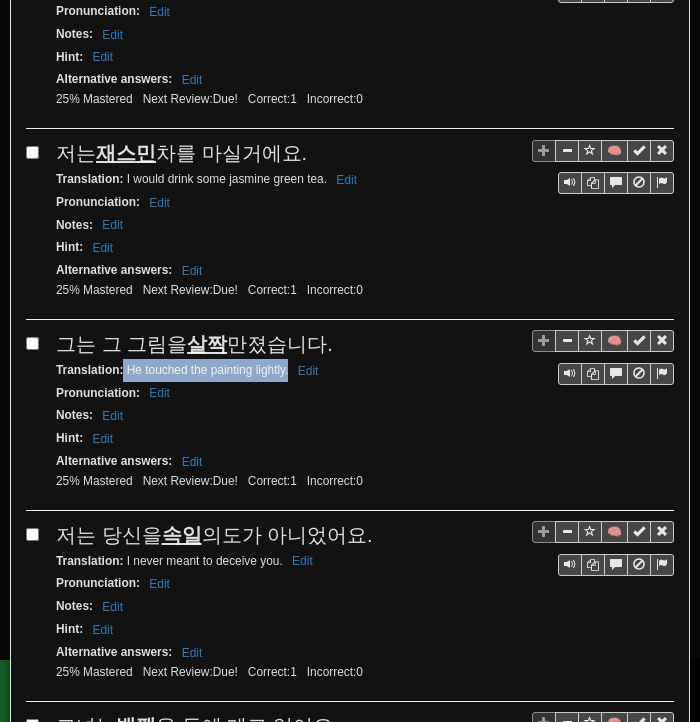 drag, startPoint x: 58, startPoint y: 487, endPoint x: 375, endPoint y: 501, distance: 317.309 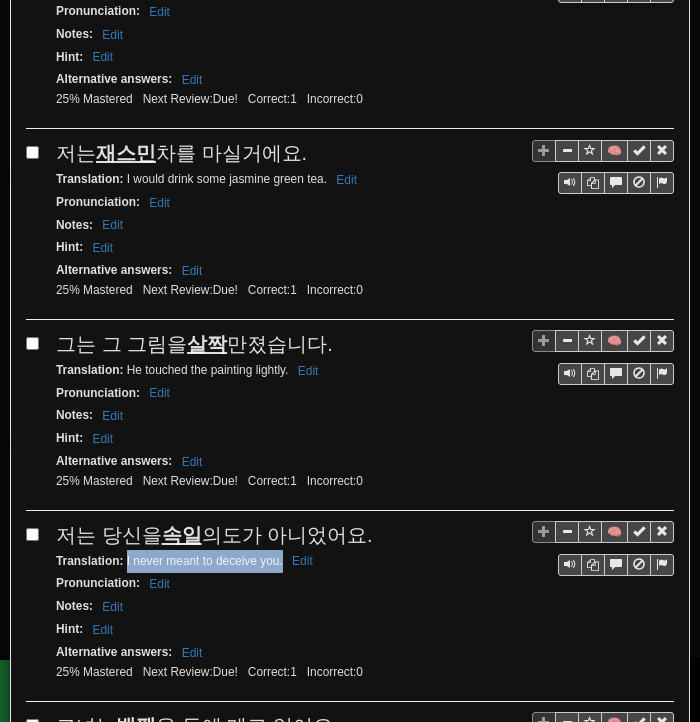 drag, startPoint x: 125, startPoint y: 514, endPoint x: 282, endPoint y: 517, distance: 157.02866 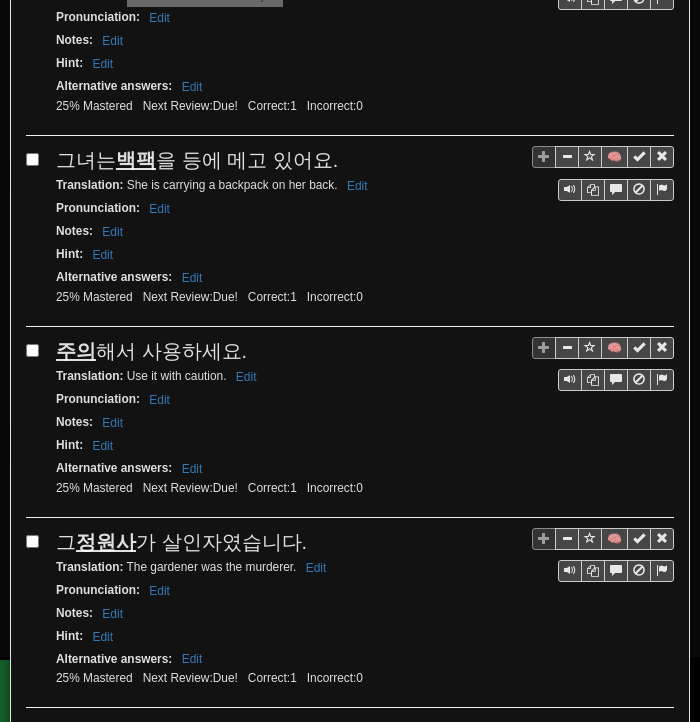 scroll, scrollTop: 3500, scrollLeft: 0, axis: vertical 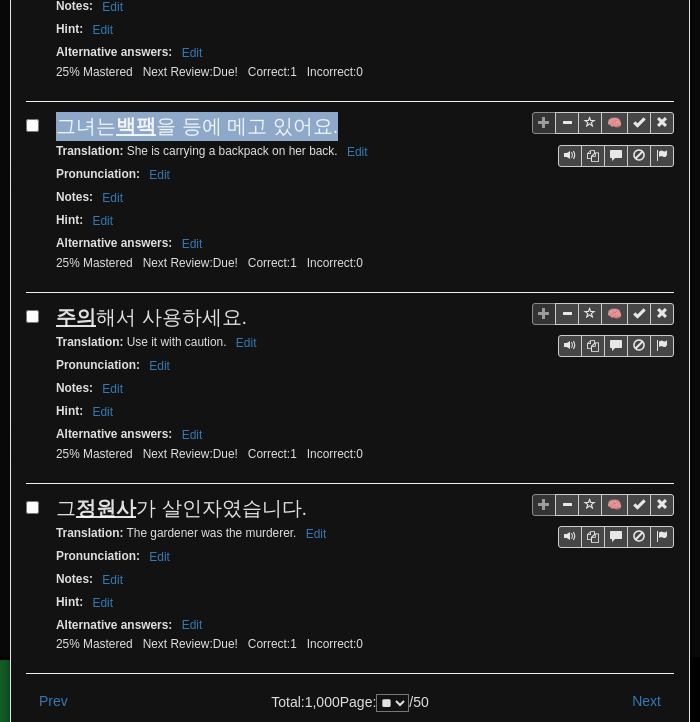 drag, startPoint x: 63, startPoint y: 80, endPoint x: 334, endPoint y: 74, distance: 271.0664 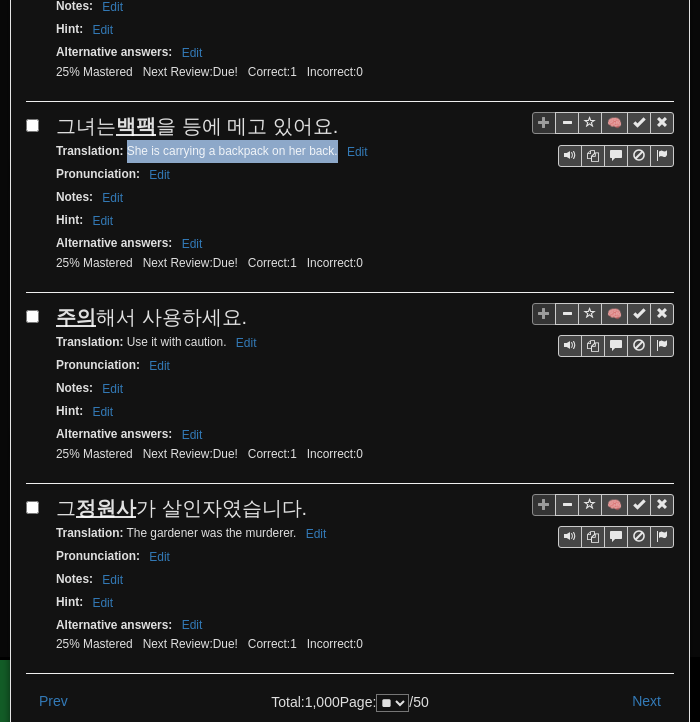 drag, startPoint x: 129, startPoint y: 101, endPoint x: 337, endPoint y: 107, distance: 208.08652 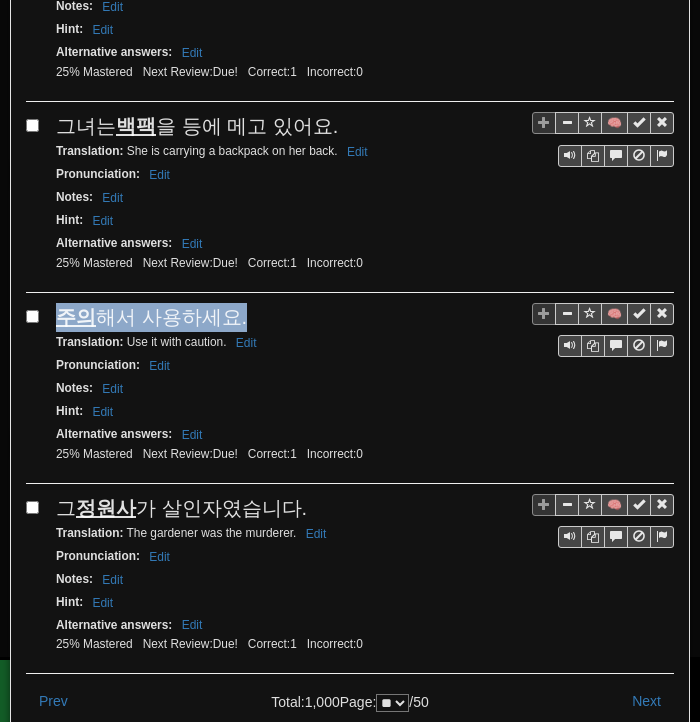 drag, startPoint x: 64, startPoint y: 261, endPoint x: 235, endPoint y: 263, distance: 171.01169 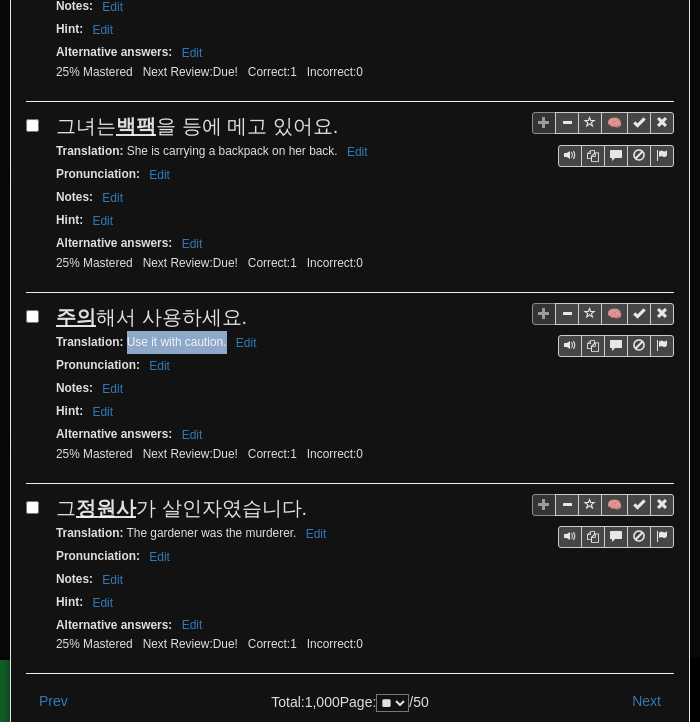 drag, startPoint x: 129, startPoint y: 289, endPoint x: 227, endPoint y: 292, distance: 98.045906 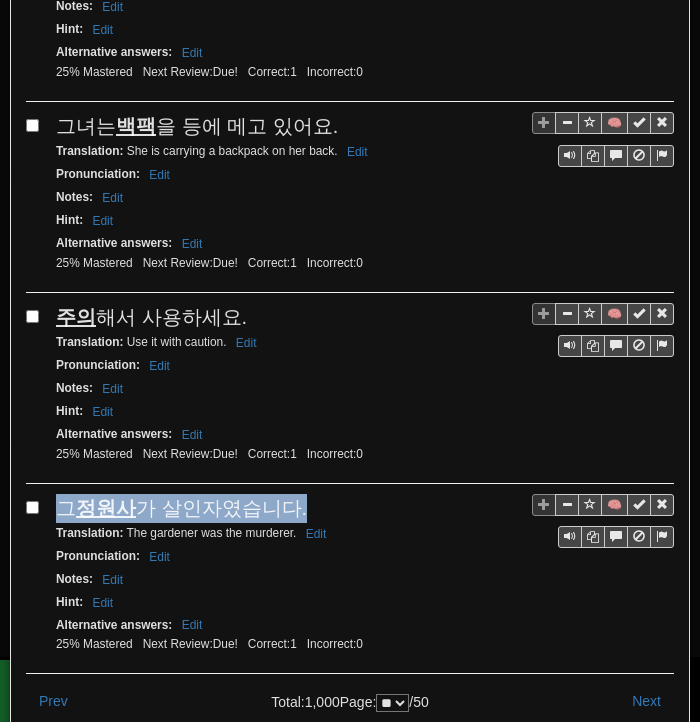 drag, startPoint x: 56, startPoint y: 443, endPoint x: 300, endPoint y: 453, distance: 244.20483 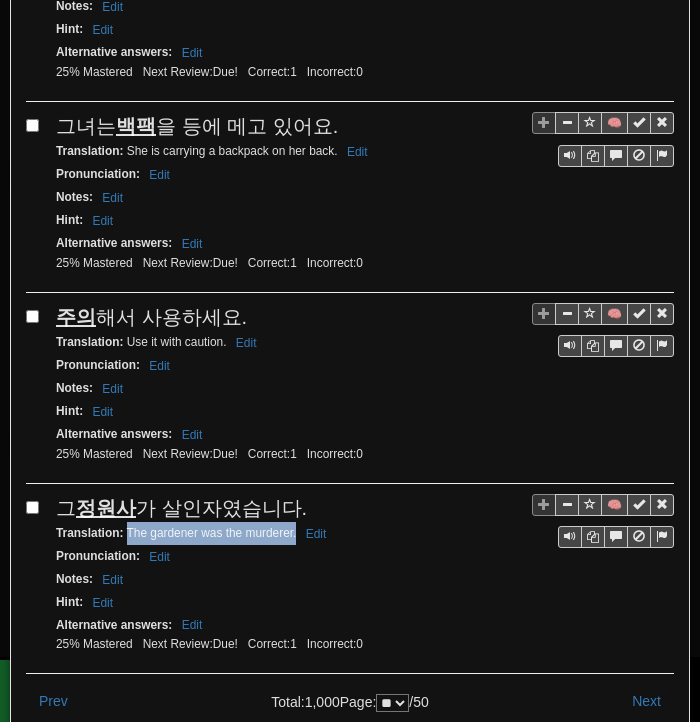 drag, startPoint x: 126, startPoint y: 473, endPoint x: 296, endPoint y: 477, distance: 170.04706 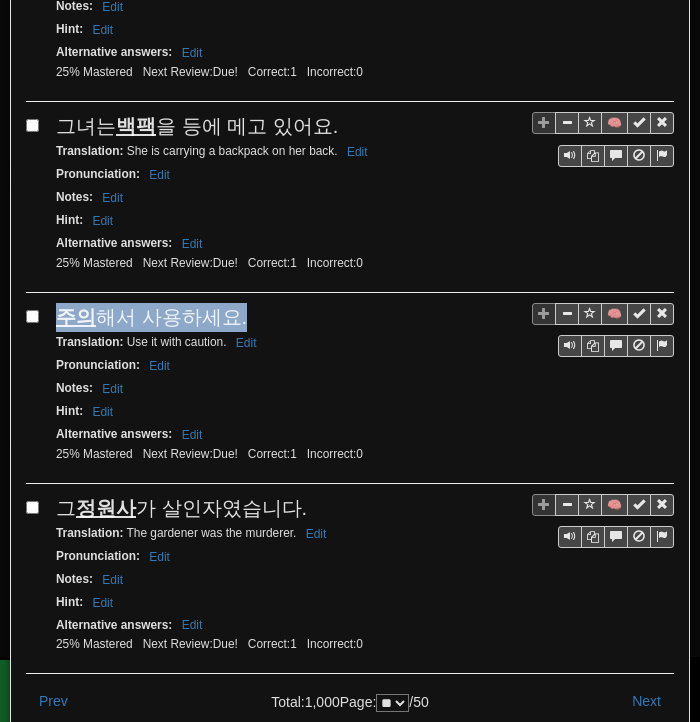 drag, startPoint x: 60, startPoint y: 261, endPoint x: 236, endPoint y: 264, distance: 176.02557 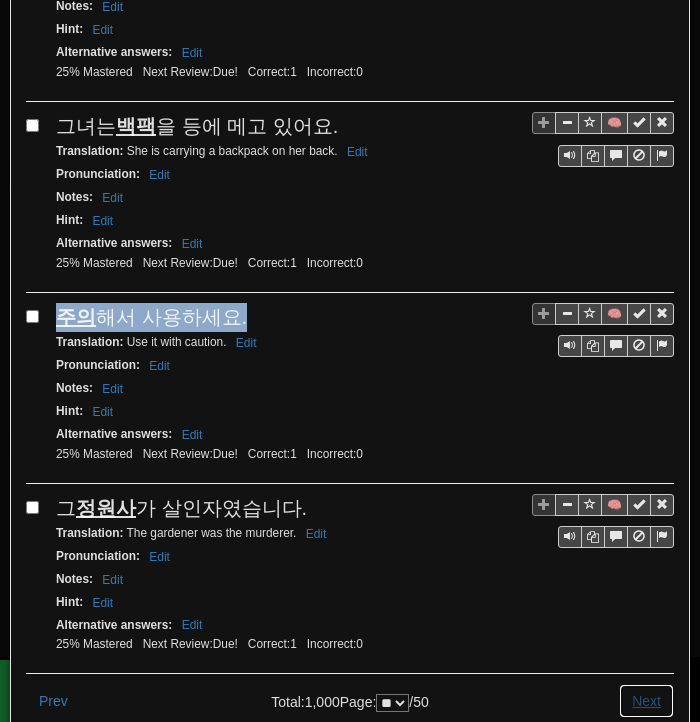 click on "Next" at bounding box center (646, 701) 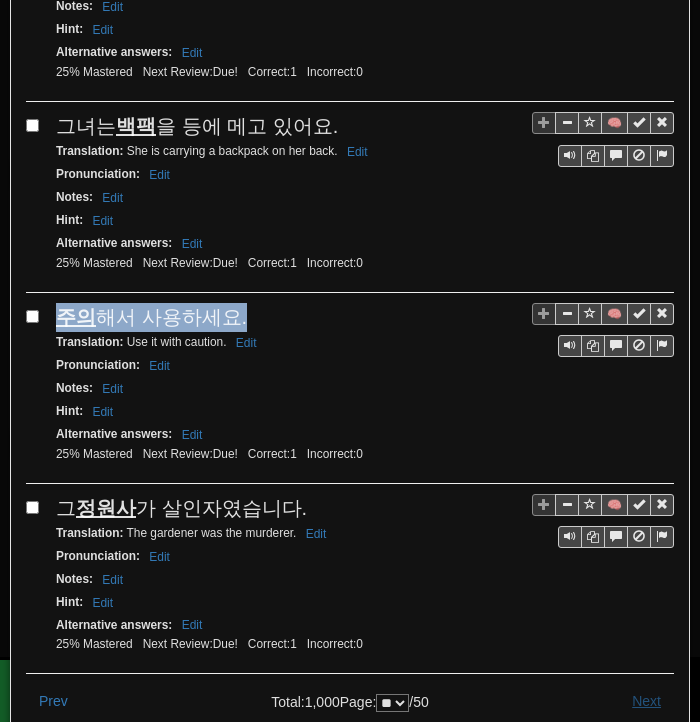 scroll, scrollTop: 0, scrollLeft: 0, axis: both 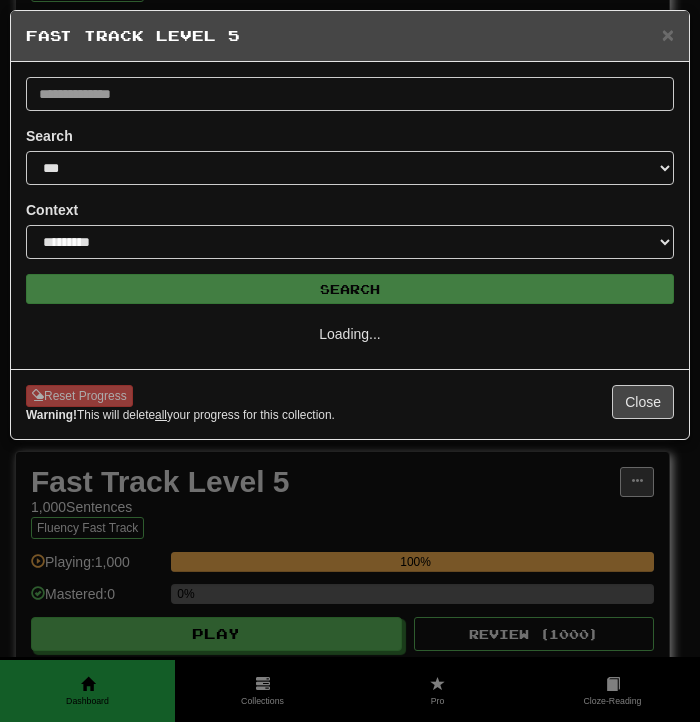 select on "**" 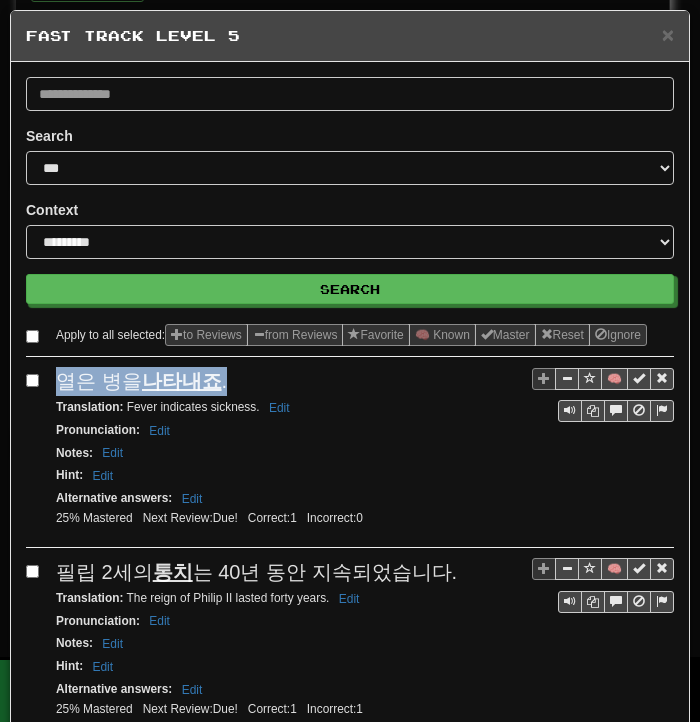 drag, startPoint x: 72, startPoint y: 406, endPoint x: 229, endPoint y: 400, distance: 157.11461 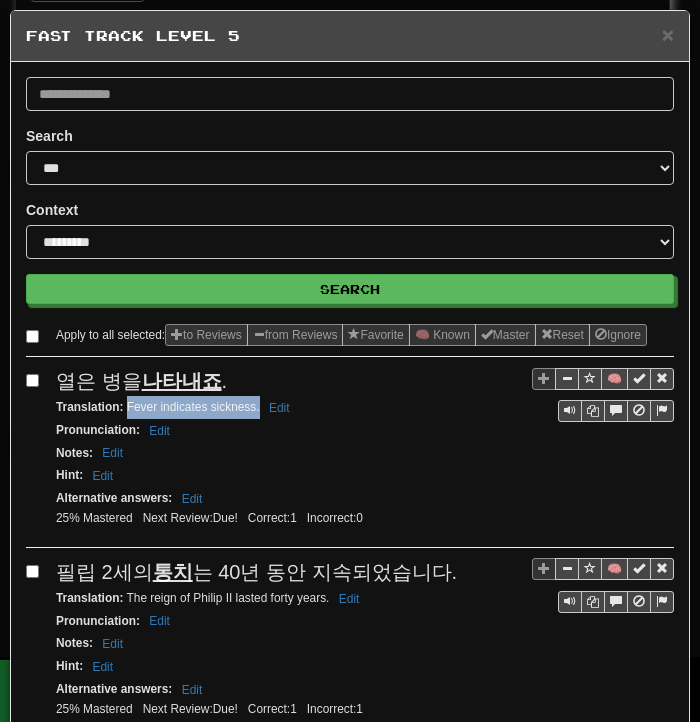 drag, startPoint x: 125, startPoint y: 423, endPoint x: 260, endPoint y: 430, distance: 135.18137 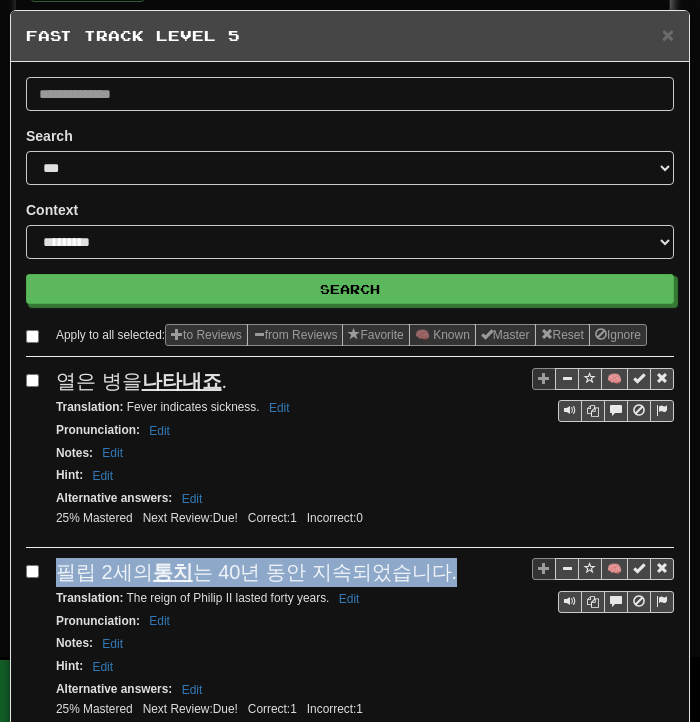 drag, startPoint x: 60, startPoint y: 585, endPoint x: 446, endPoint y: 595, distance: 386.12952 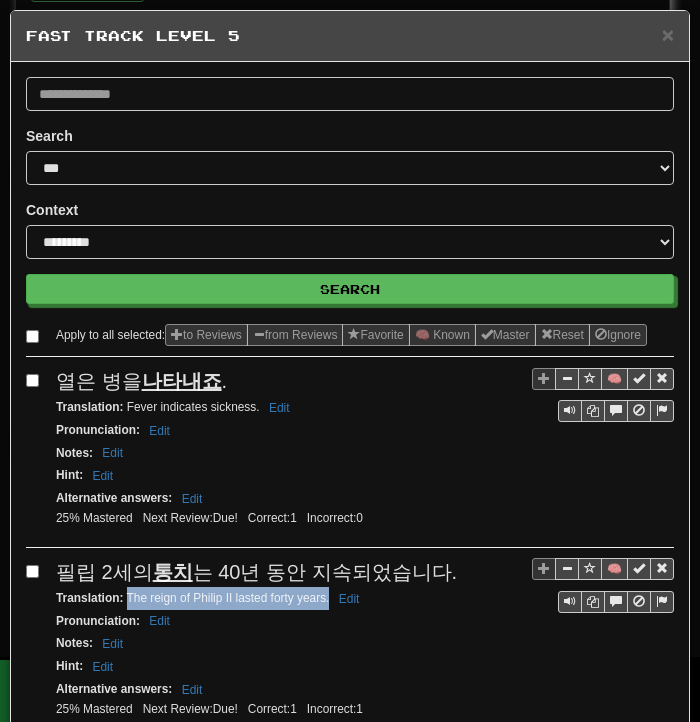 drag, startPoint x: 126, startPoint y: 612, endPoint x: 328, endPoint y: 616, distance: 202.0396 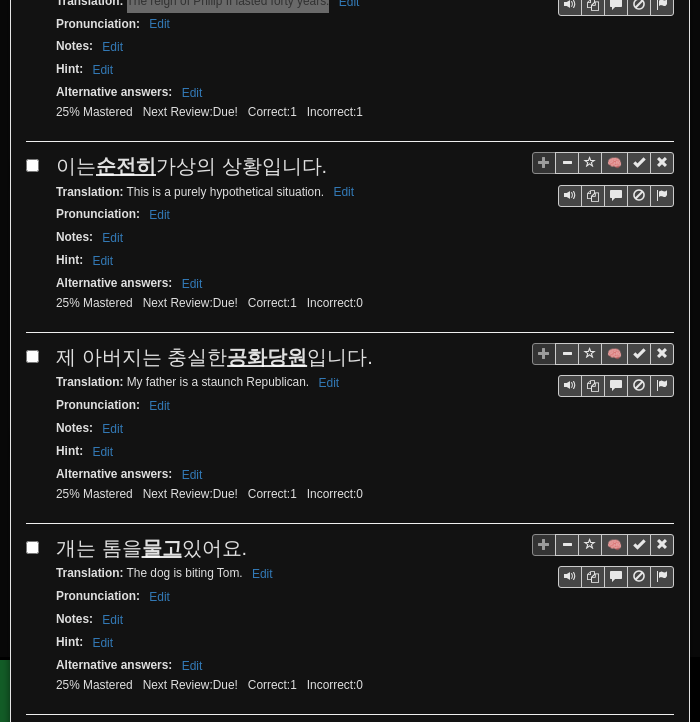 scroll, scrollTop: 600, scrollLeft: 0, axis: vertical 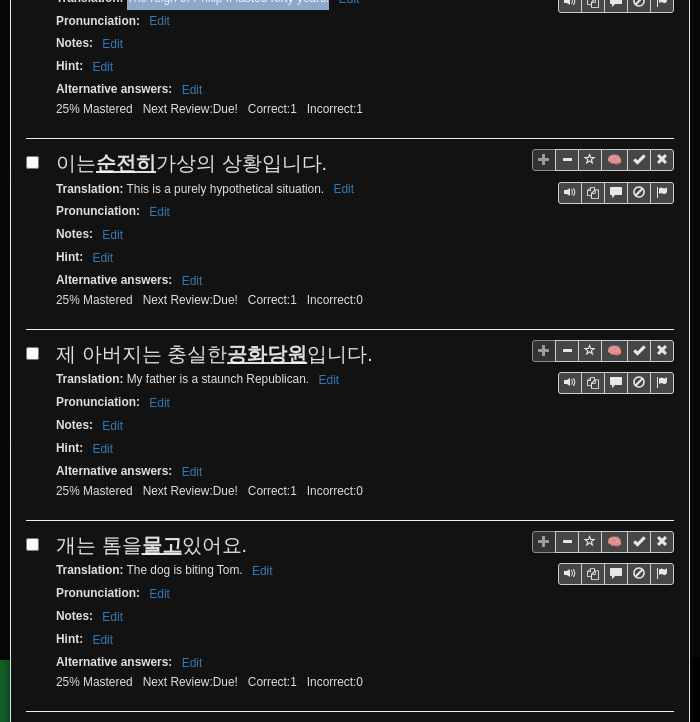 drag, startPoint x: 58, startPoint y: 175, endPoint x: 322, endPoint y: 171, distance: 264.0303 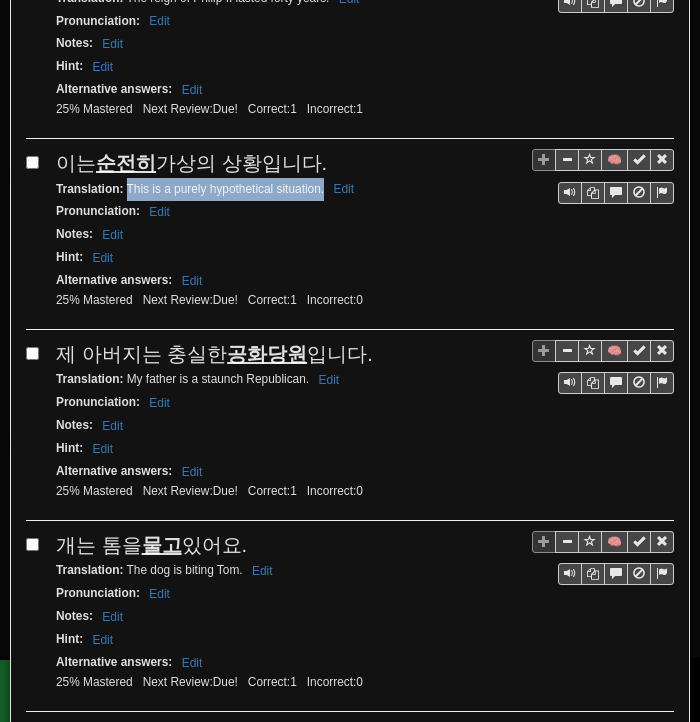 drag, startPoint x: 127, startPoint y: 201, endPoint x: 323, endPoint y: 204, distance: 196.02296 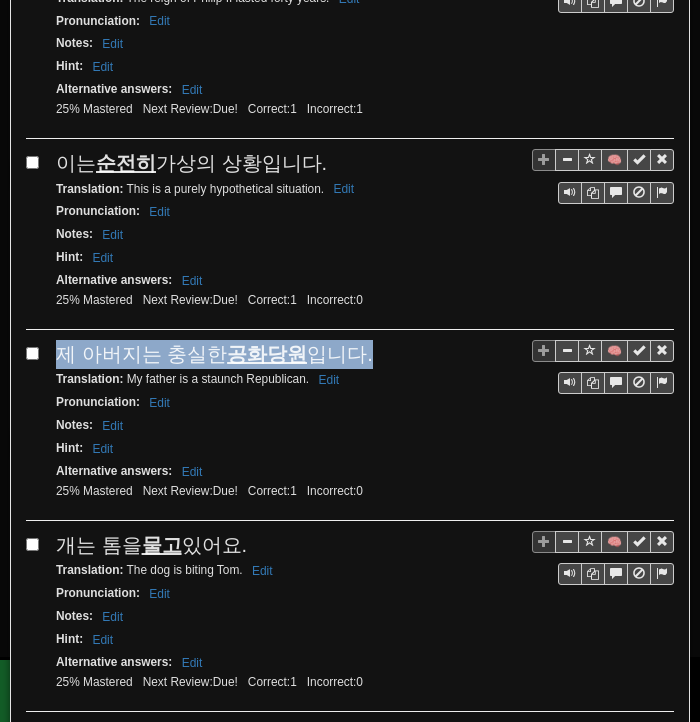 drag, startPoint x: 60, startPoint y: 359, endPoint x: 358, endPoint y: 359, distance: 298 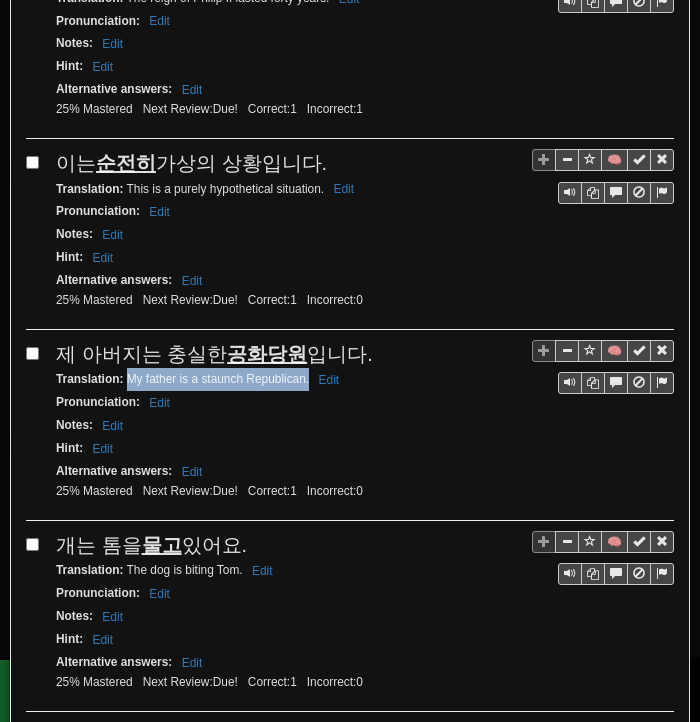 drag, startPoint x: 128, startPoint y: 384, endPoint x: 309, endPoint y: 389, distance: 181.06905 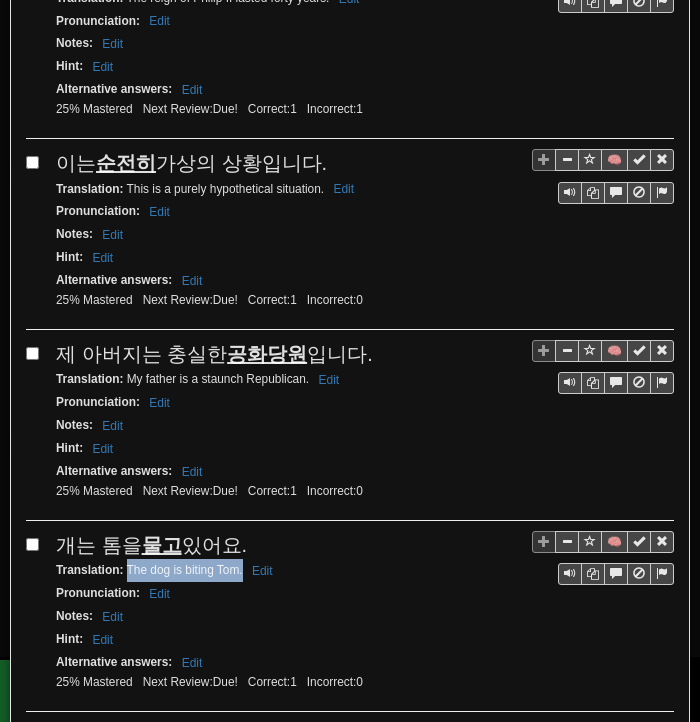 drag, startPoint x: 126, startPoint y: 573, endPoint x: 242, endPoint y: 573, distance: 116 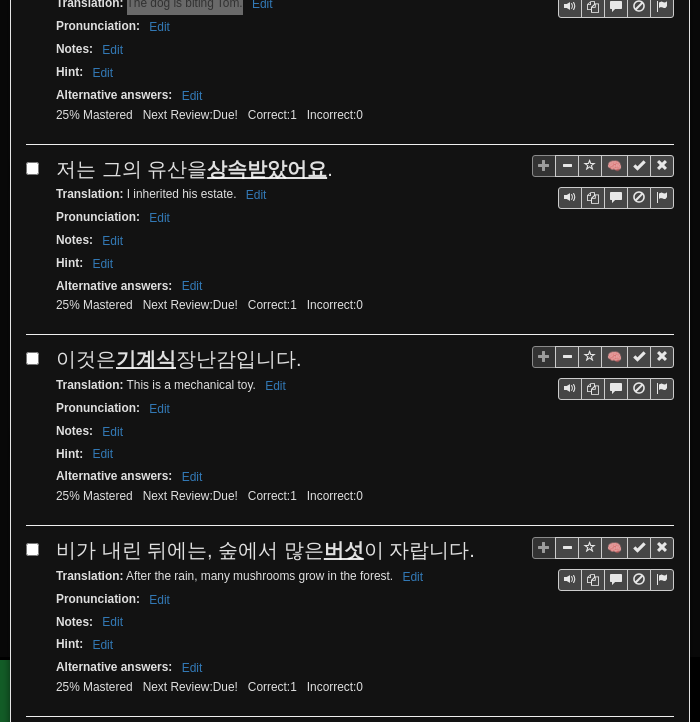 scroll, scrollTop: 1200, scrollLeft: 0, axis: vertical 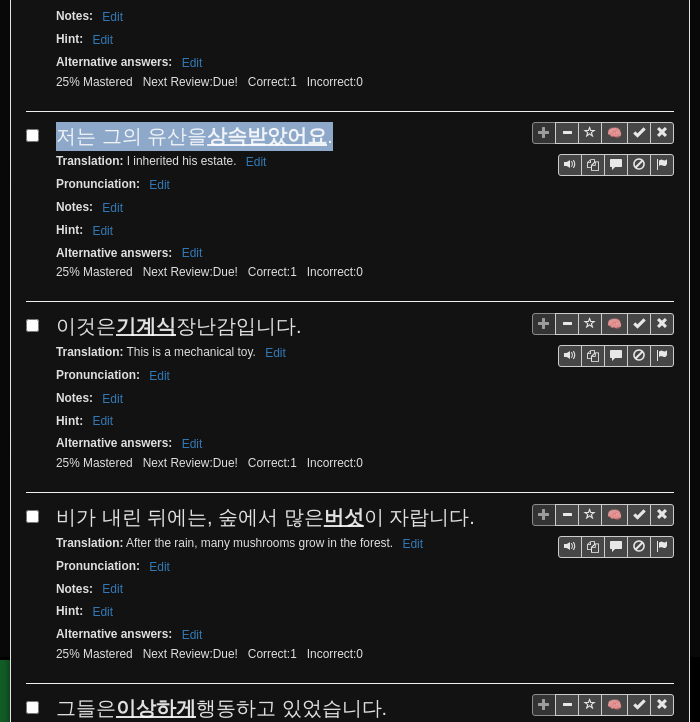 drag, startPoint x: 70, startPoint y: 135, endPoint x: 324, endPoint y: 131, distance: 254.0315 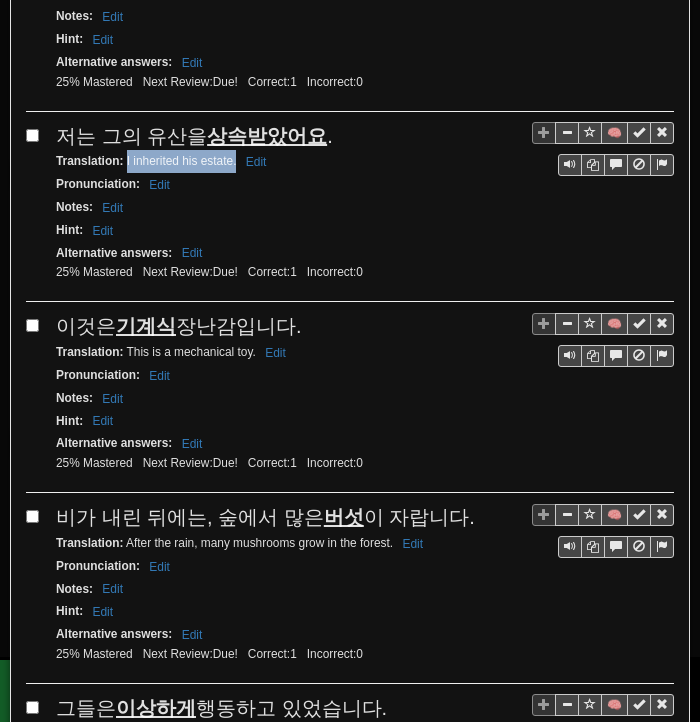 drag, startPoint x: 125, startPoint y: 159, endPoint x: 236, endPoint y: 161, distance: 111.01801 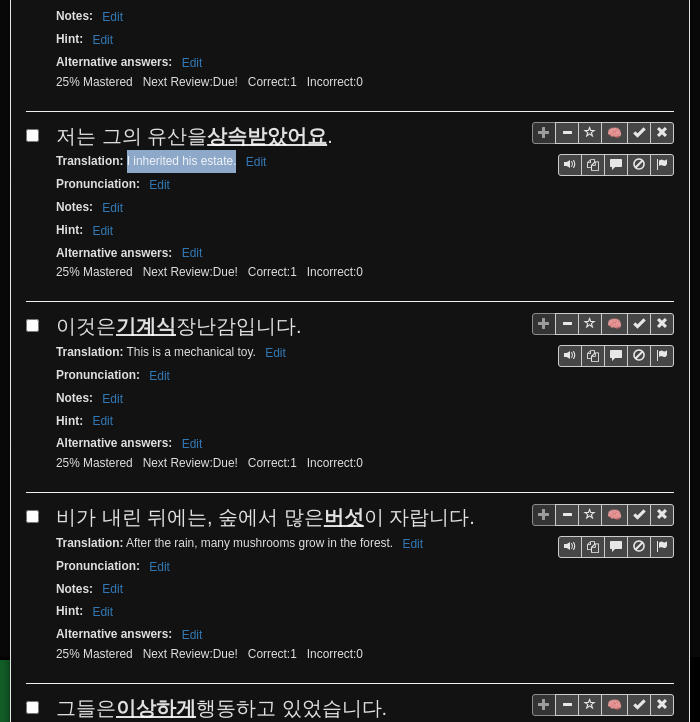 drag, startPoint x: 57, startPoint y: 320, endPoint x: 299, endPoint y: 325, distance: 242.05165 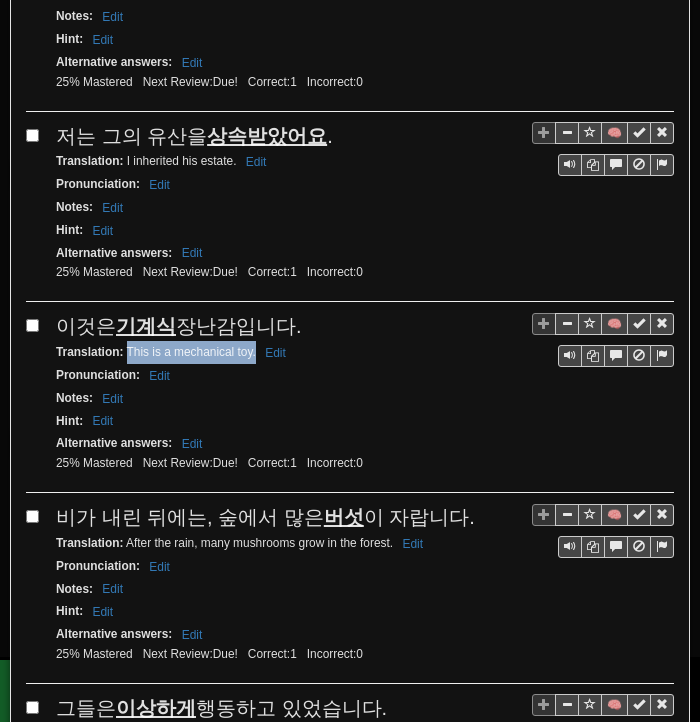 drag, startPoint x: 127, startPoint y: 346, endPoint x: 256, endPoint y: 349, distance: 129.03488 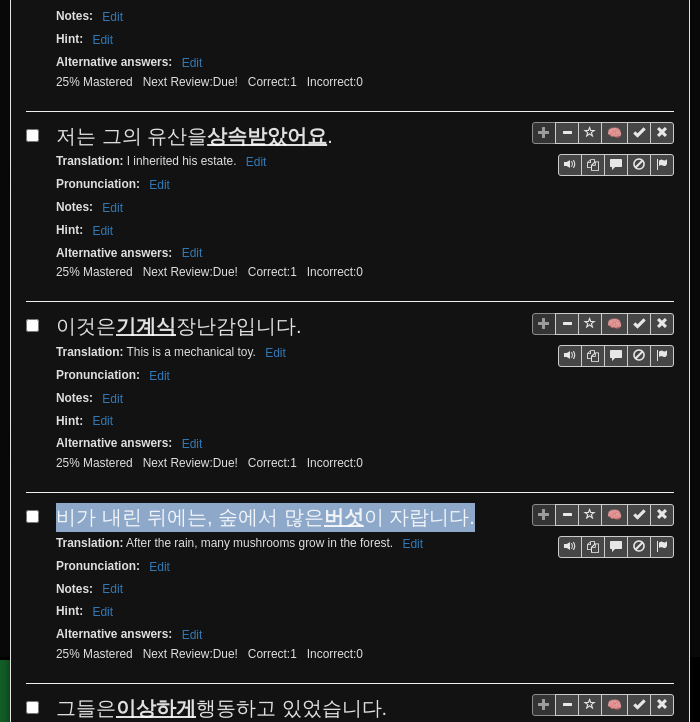 drag, startPoint x: 56, startPoint y: 502, endPoint x: 445, endPoint y: 516, distance: 389.25186 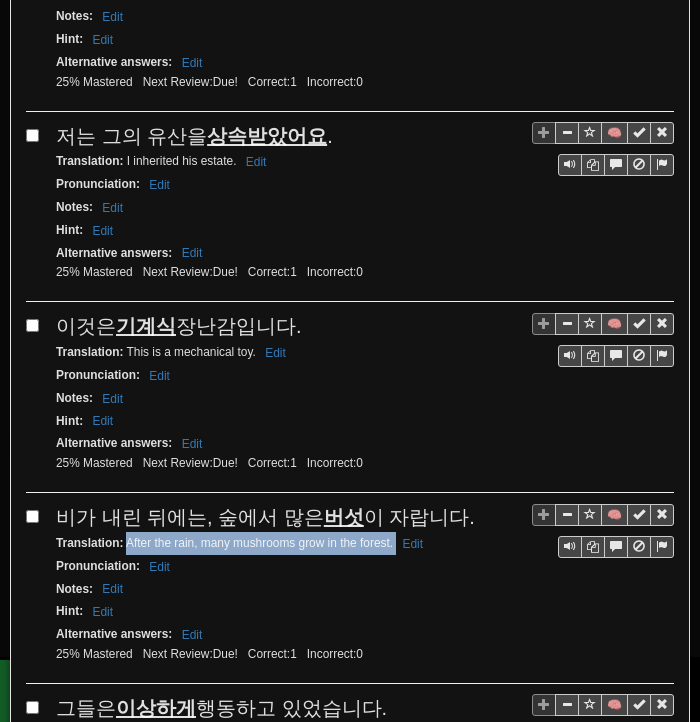 drag, startPoint x: 124, startPoint y: 533, endPoint x: 395, endPoint y: 533, distance: 271 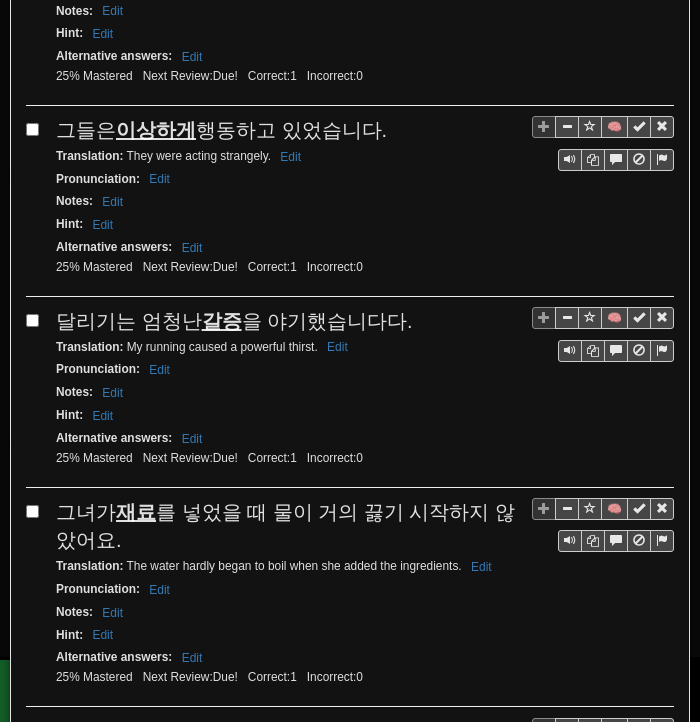 scroll, scrollTop: 1800, scrollLeft: 0, axis: vertical 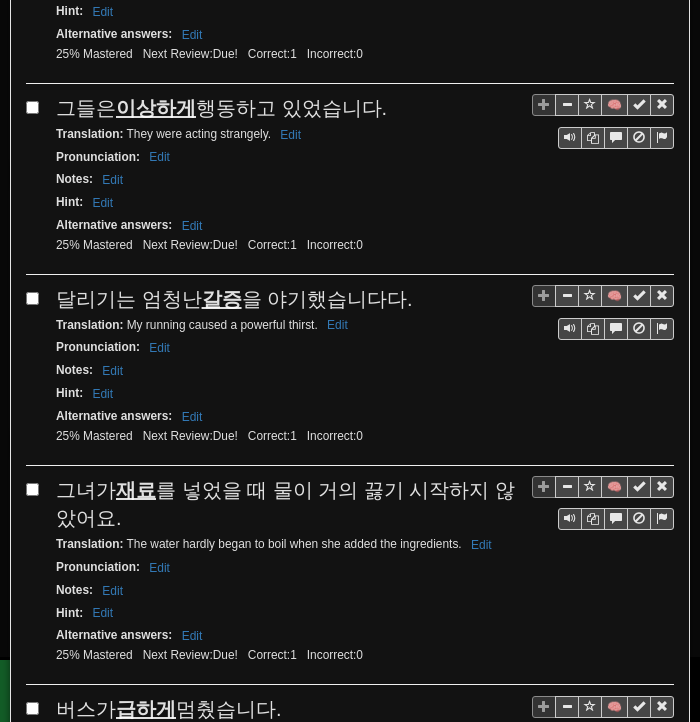 drag, startPoint x: 60, startPoint y: 89, endPoint x: 373, endPoint y: 101, distance: 313.22995 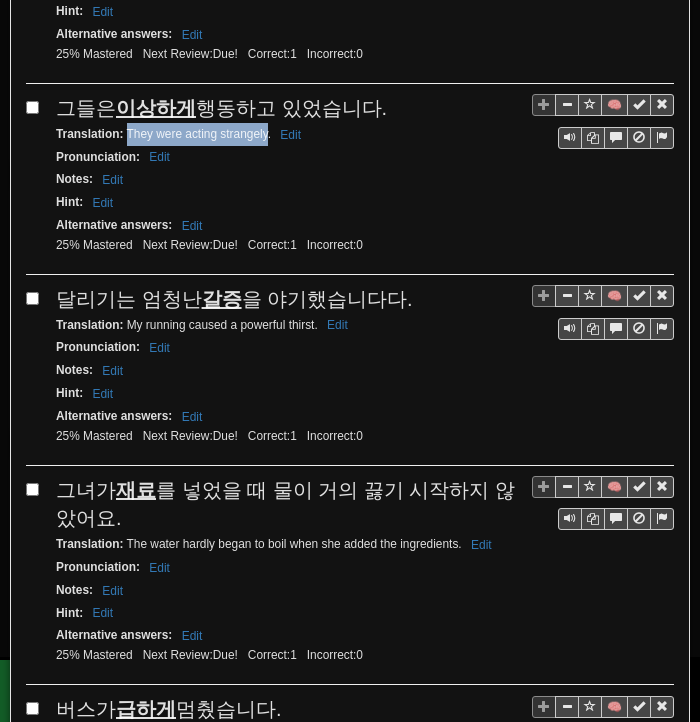 drag, startPoint x: 128, startPoint y: 118, endPoint x: 268, endPoint y: 123, distance: 140.08926 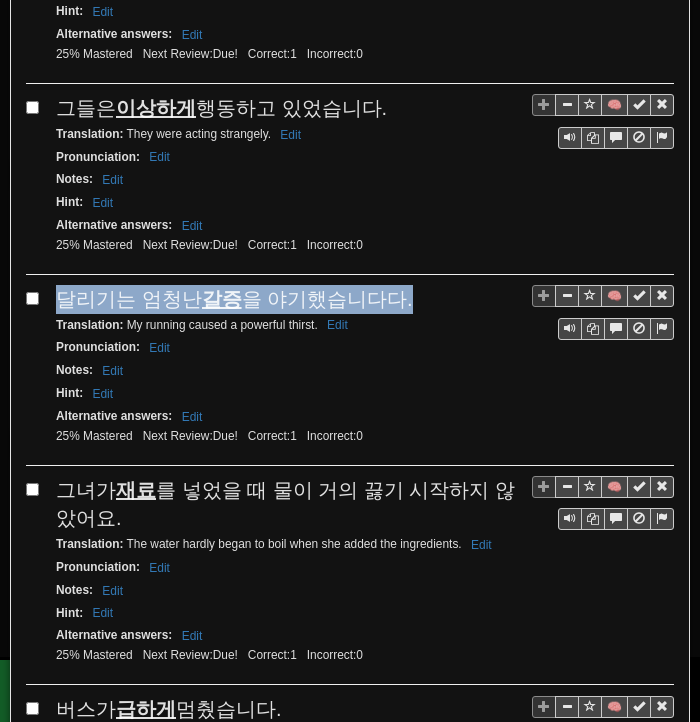 drag, startPoint x: 99, startPoint y: 280, endPoint x: 398, endPoint y: 290, distance: 299.16718 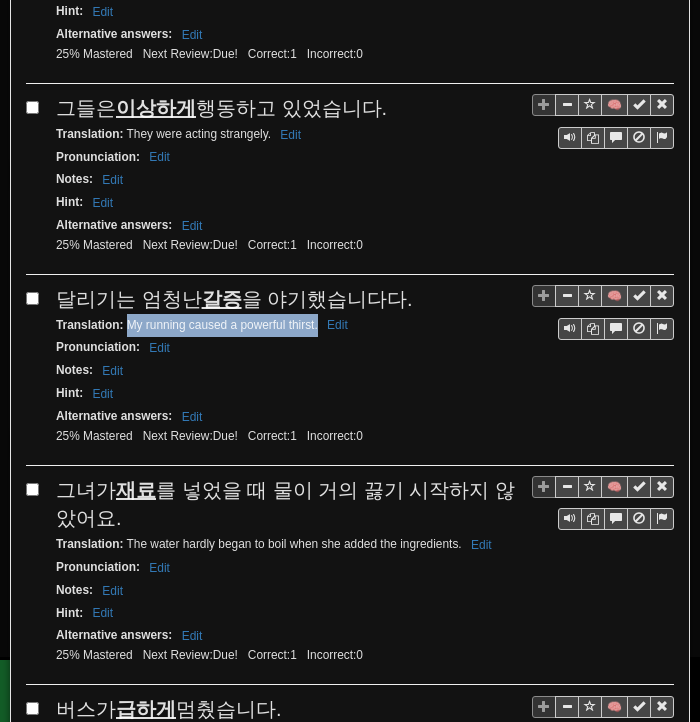 drag, startPoint x: 141, startPoint y: 306, endPoint x: 316, endPoint y: 311, distance: 175.07141 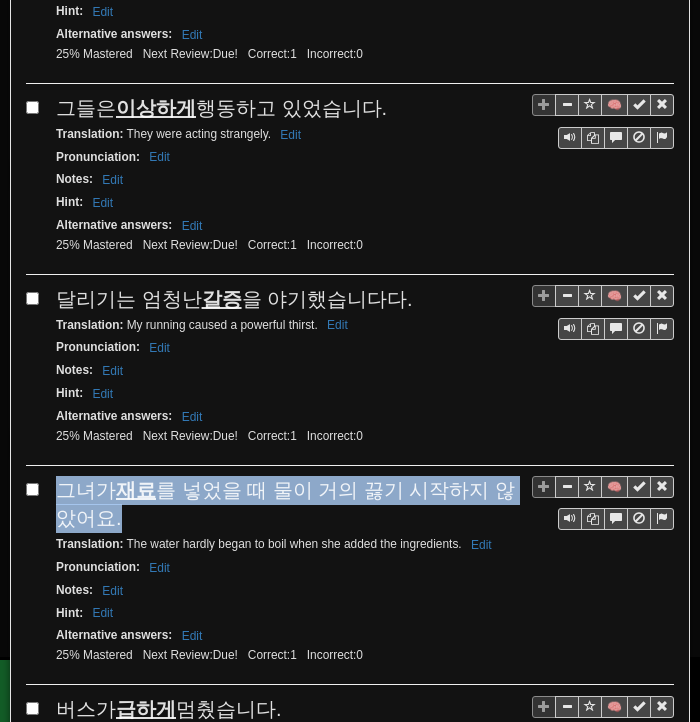drag, startPoint x: 62, startPoint y: 471, endPoint x: 109, endPoint y: 494, distance: 52.3259 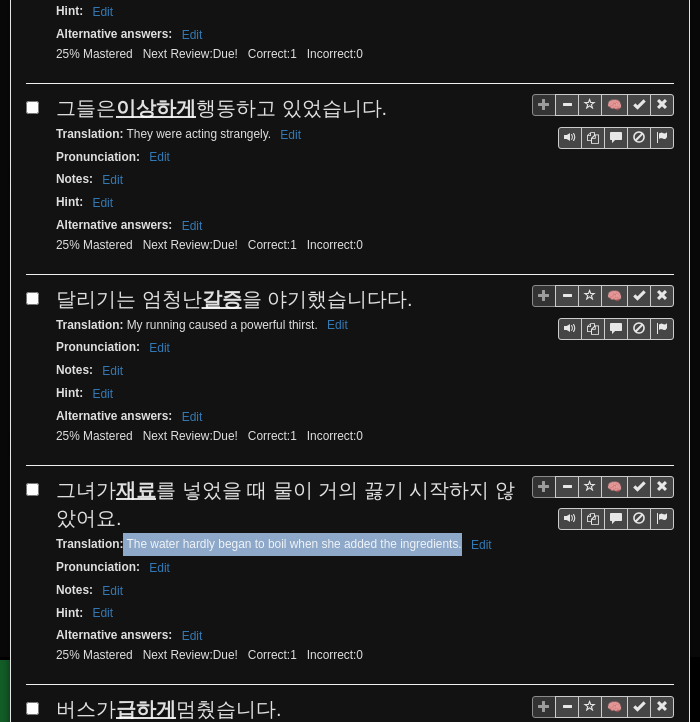 drag, startPoint x: 124, startPoint y: 521, endPoint x: 462, endPoint y: 525, distance: 338.02368 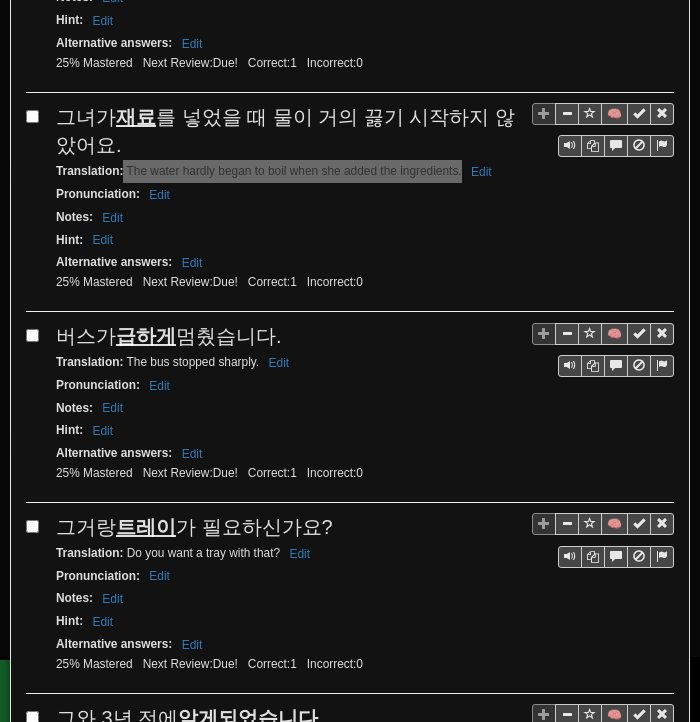 scroll, scrollTop: 2200, scrollLeft: 0, axis: vertical 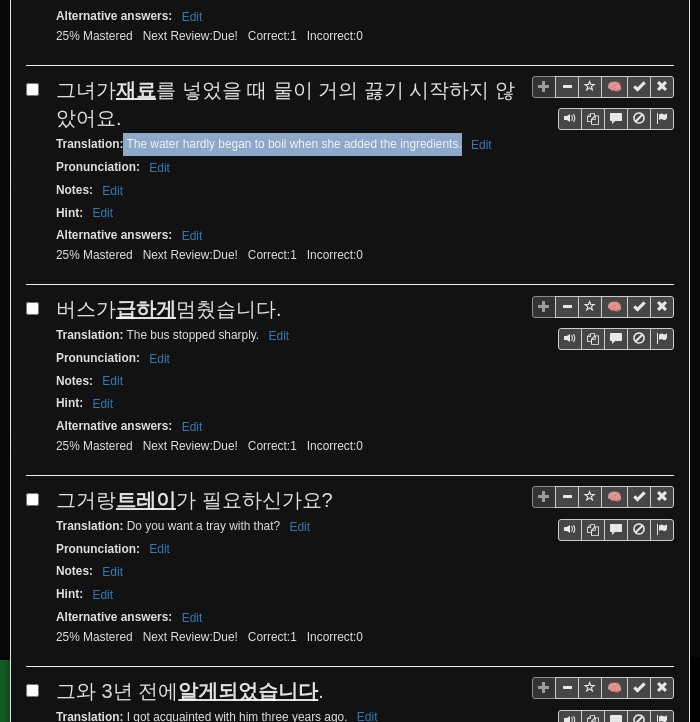 drag, startPoint x: 59, startPoint y: 283, endPoint x: 274, endPoint y: 282, distance: 215.00232 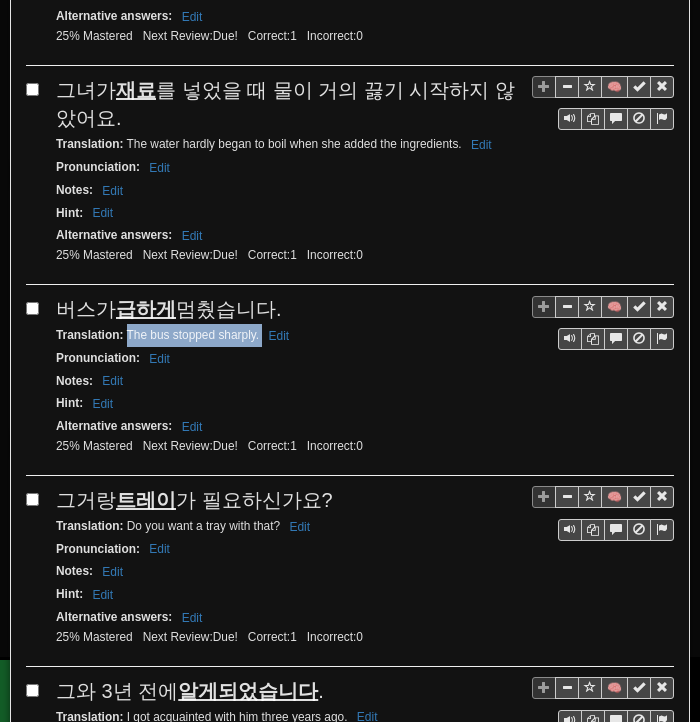 drag, startPoint x: 126, startPoint y: 307, endPoint x: 260, endPoint y: 311, distance: 134.0597 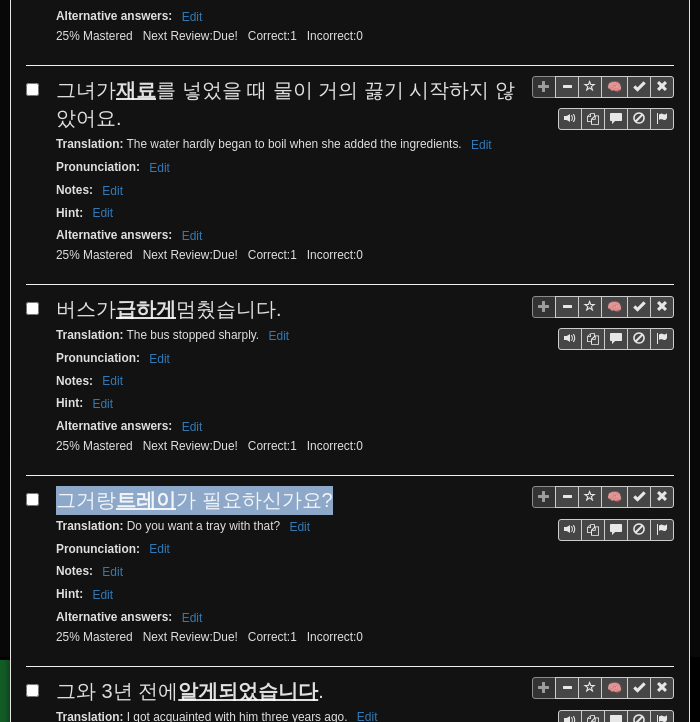 drag, startPoint x: 60, startPoint y: 474, endPoint x: 312, endPoint y: 477, distance: 252.01785 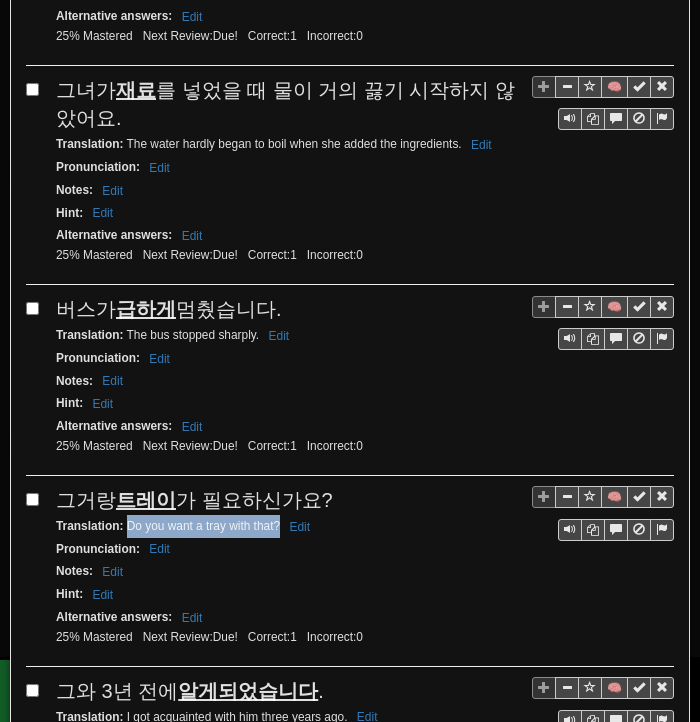drag, startPoint x: 126, startPoint y: 500, endPoint x: 264, endPoint y: 501, distance: 138.00362 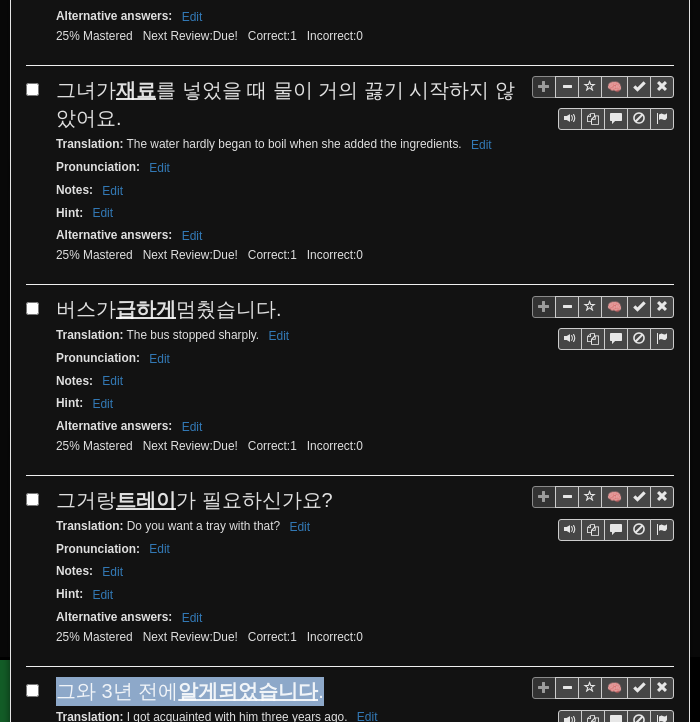drag, startPoint x: 61, startPoint y: 657, endPoint x: 300, endPoint y: 654, distance: 239.01883 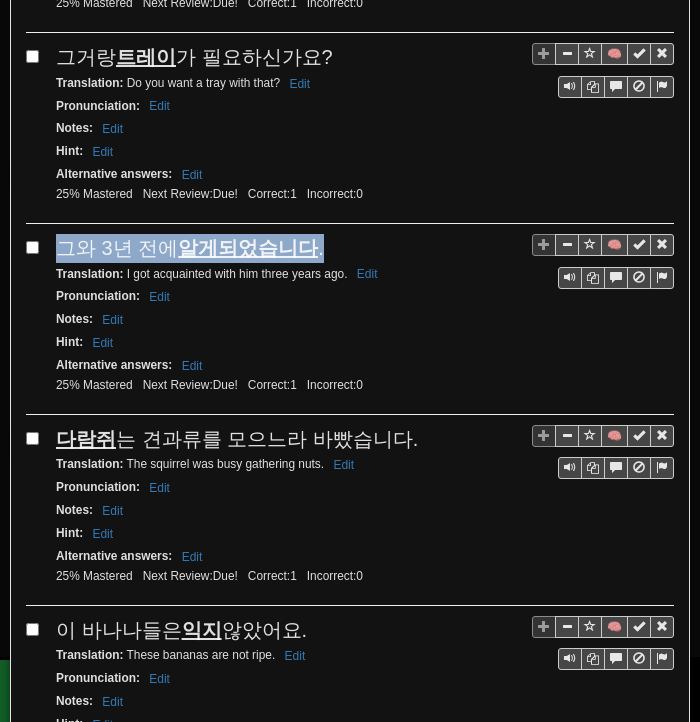 scroll, scrollTop: 2700, scrollLeft: 0, axis: vertical 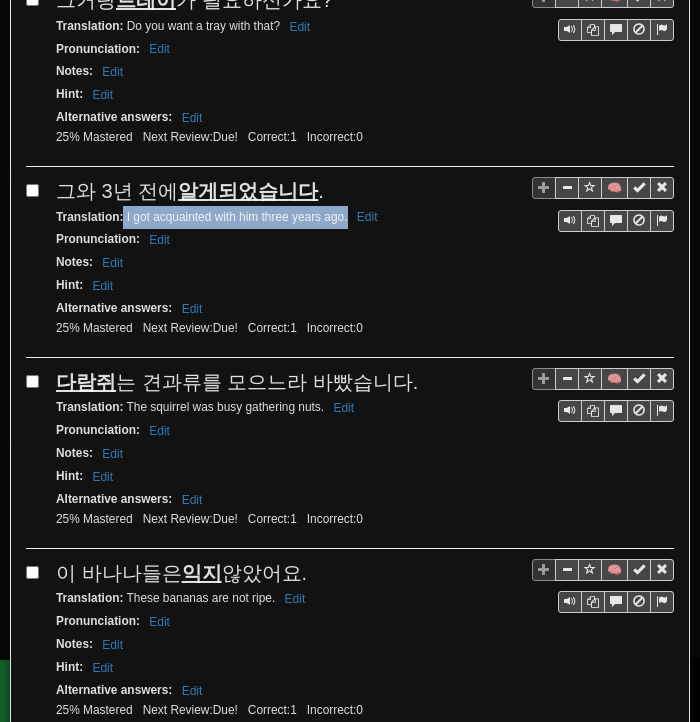 drag, startPoint x: 123, startPoint y: 180, endPoint x: 347, endPoint y: 187, distance: 224.10934 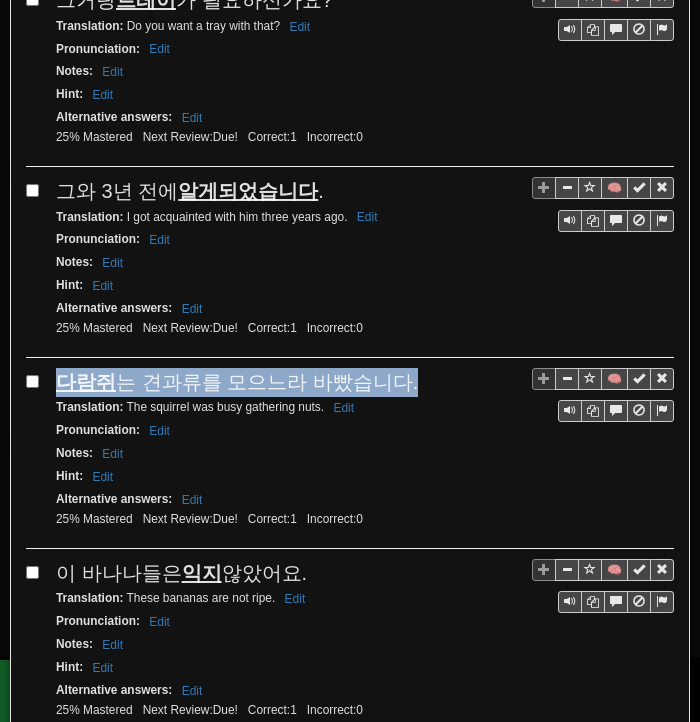 drag, startPoint x: 61, startPoint y: 344, endPoint x: 403, endPoint y: 348, distance: 342.02338 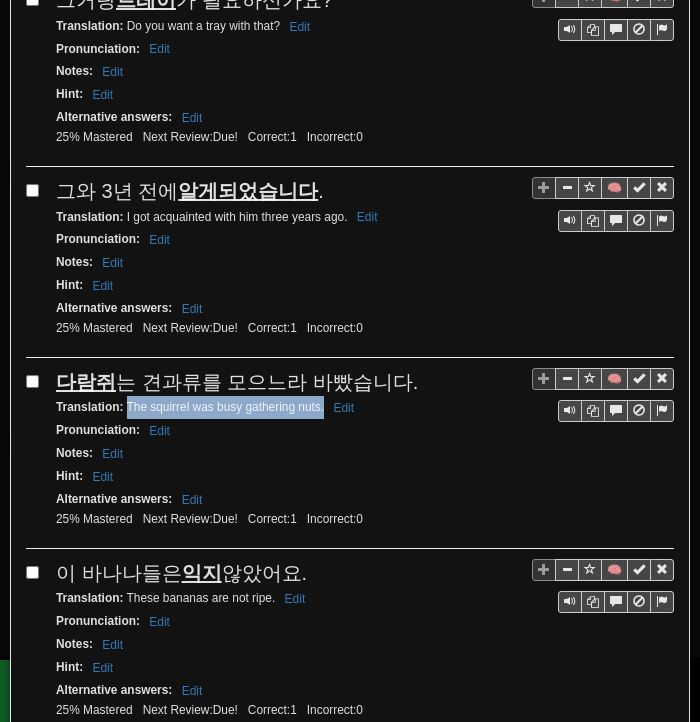 drag, startPoint x: 128, startPoint y: 372, endPoint x: 323, endPoint y: 378, distance: 195.09229 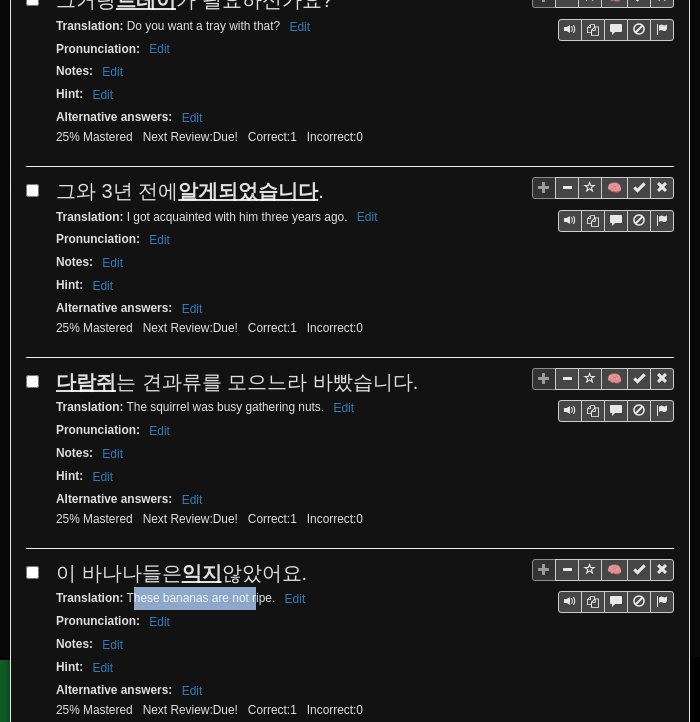 drag, startPoint x: 130, startPoint y: 556, endPoint x: 256, endPoint y: 557, distance: 126.00397 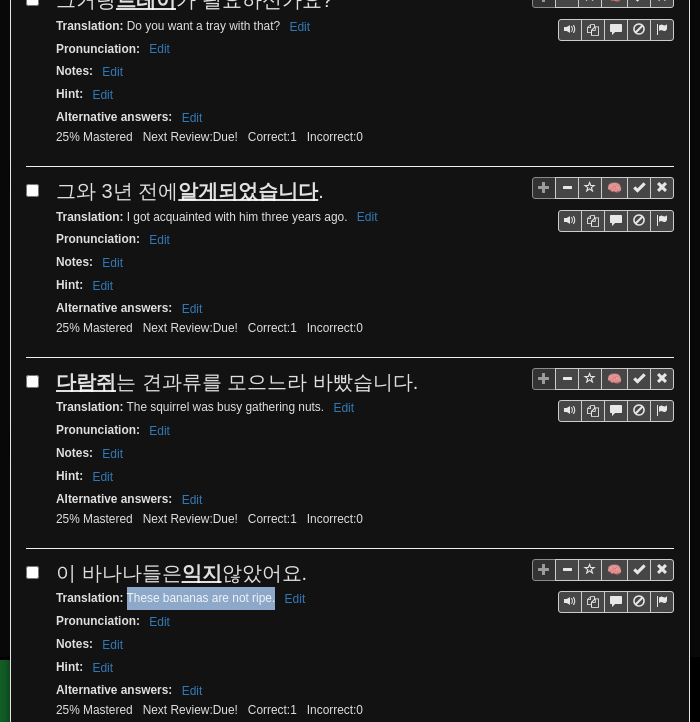 drag, startPoint x: 126, startPoint y: 556, endPoint x: 275, endPoint y: 558, distance: 149.01343 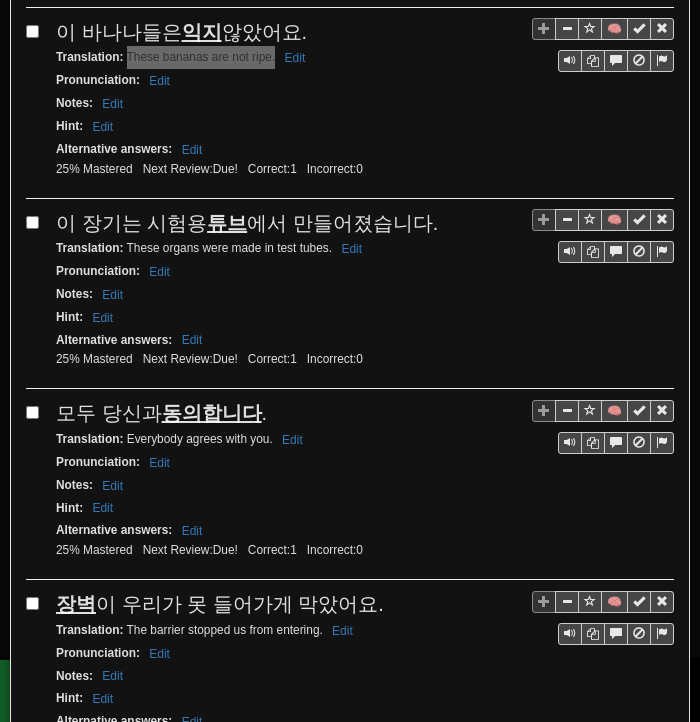 scroll, scrollTop: 3300, scrollLeft: 0, axis: vertical 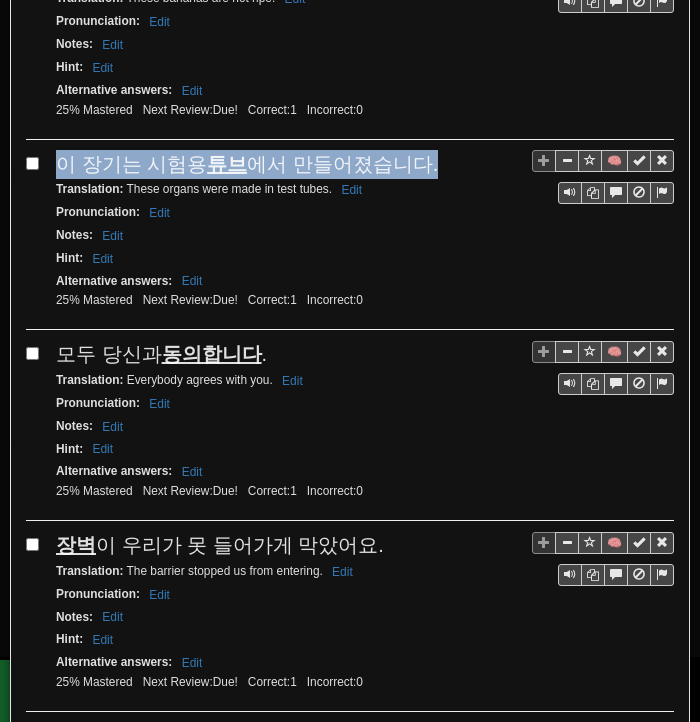 drag, startPoint x: 54, startPoint y: 117, endPoint x: 420, endPoint y: 126, distance: 366.11063 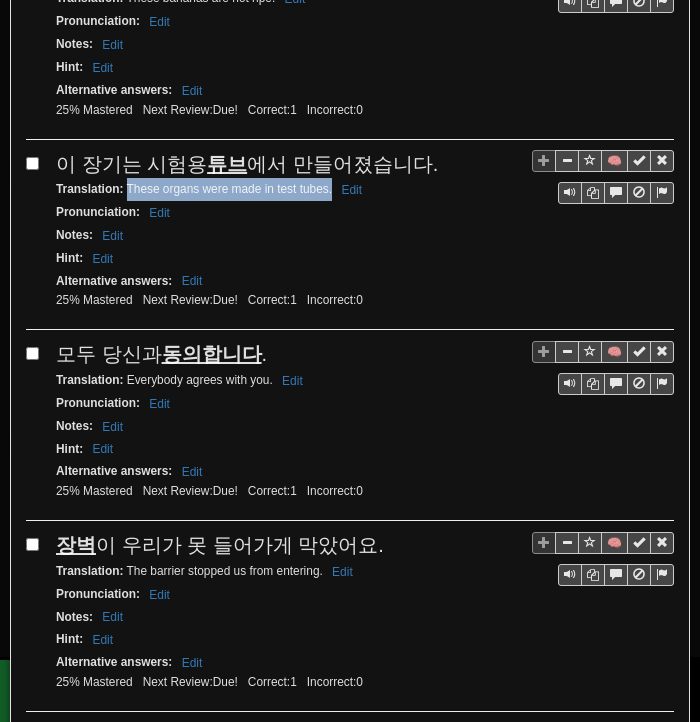 drag, startPoint x: 127, startPoint y: 141, endPoint x: 330, endPoint y: 152, distance: 203.2978 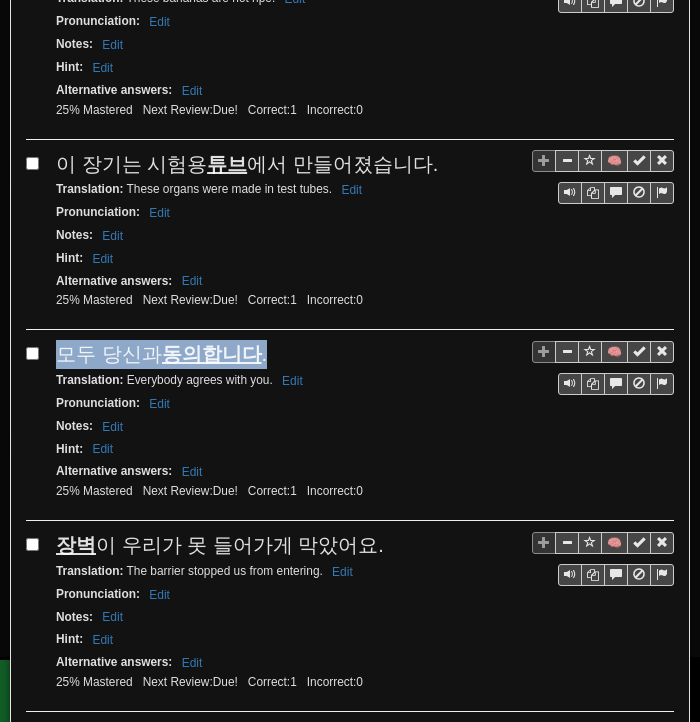 drag, startPoint x: 62, startPoint y: 302, endPoint x: 256, endPoint y: 308, distance: 194.09276 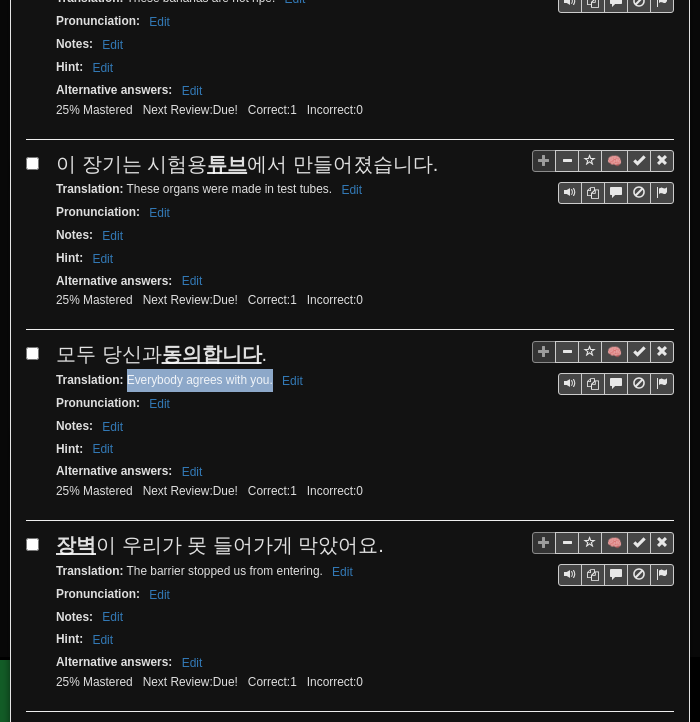 drag, startPoint x: 132, startPoint y: 333, endPoint x: 271, endPoint y: 331, distance: 139.01439 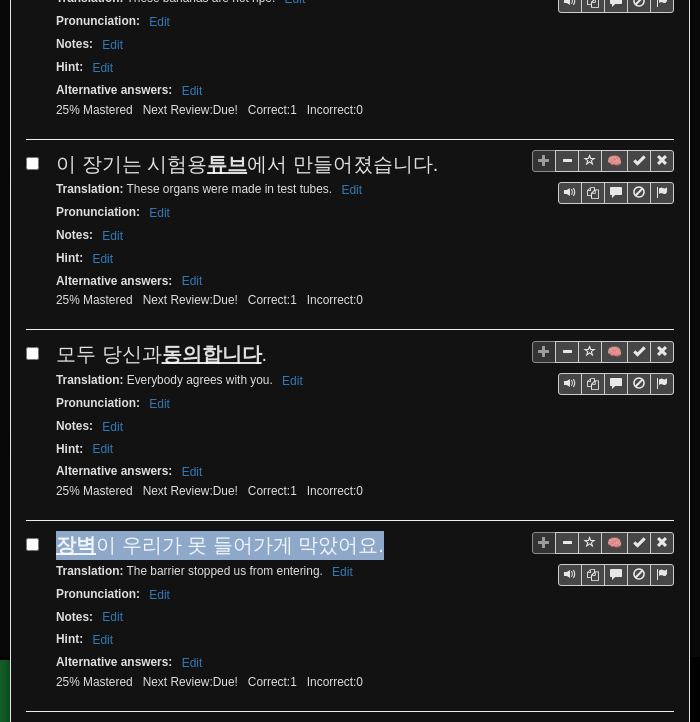 drag, startPoint x: 59, startPoint y: 489, endPoint x: 344, endPoint y: 498, distance: 285.14206 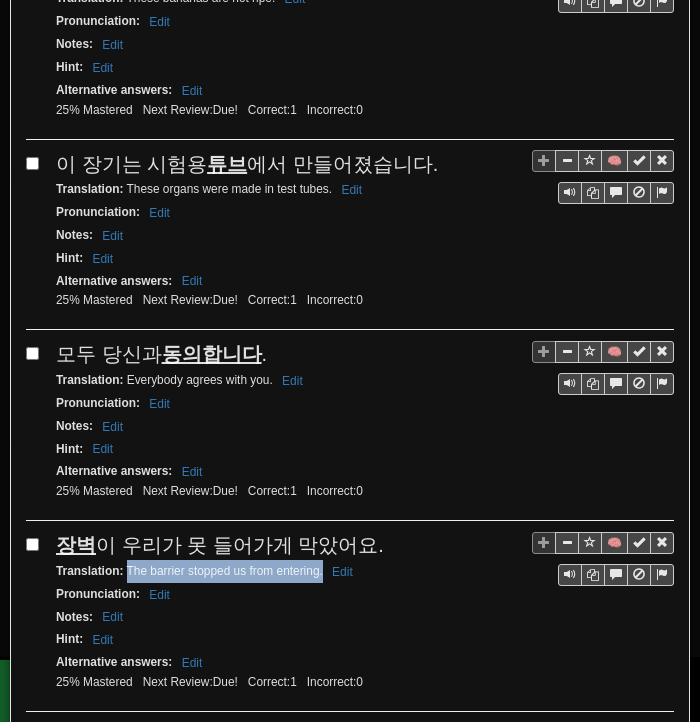 drag, startPoint x: 126, startPoint y: 518, endPoint x: 309, endPoint y: 526, distance: 183.17477 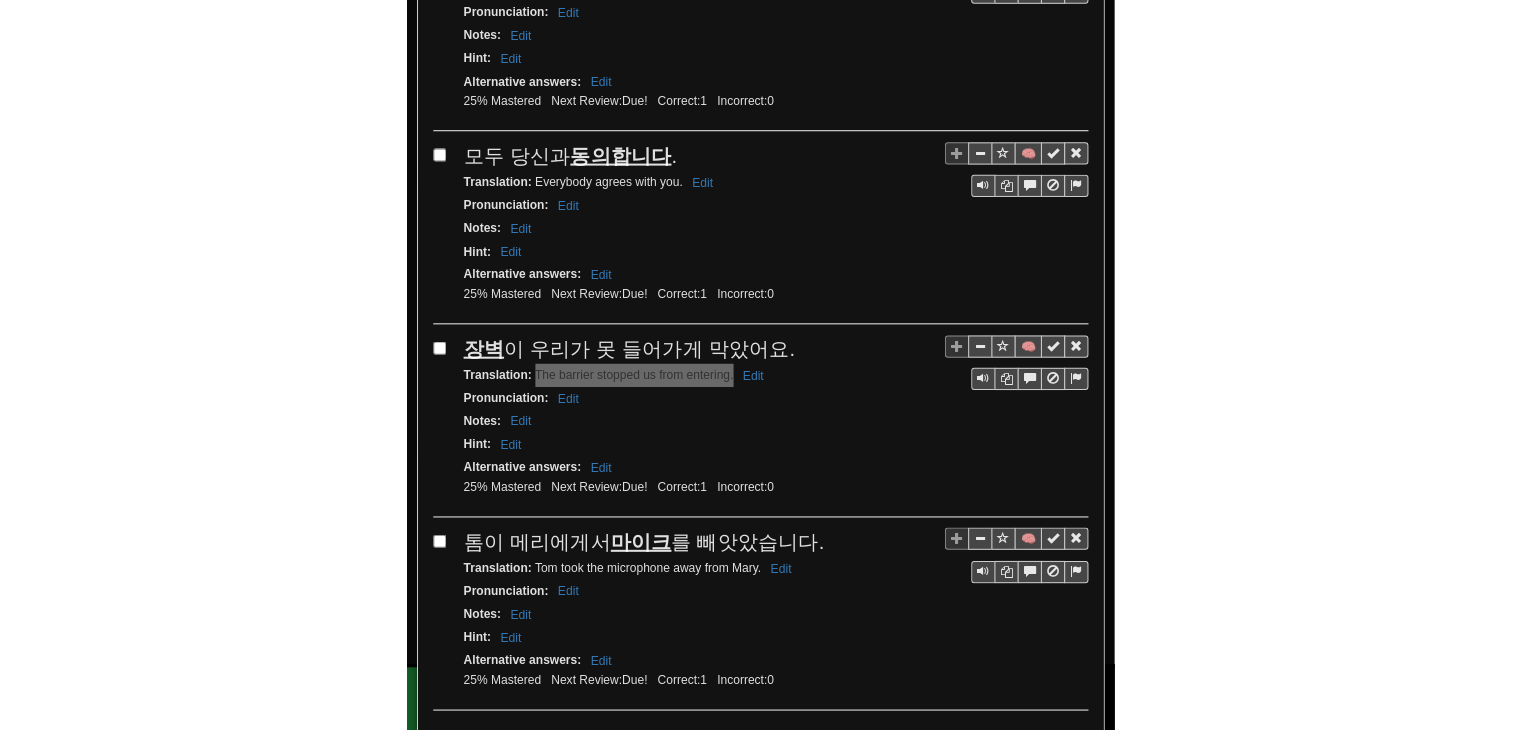 scroll, scrollTop: 3559, scrollLeft: 0, axis: vertical 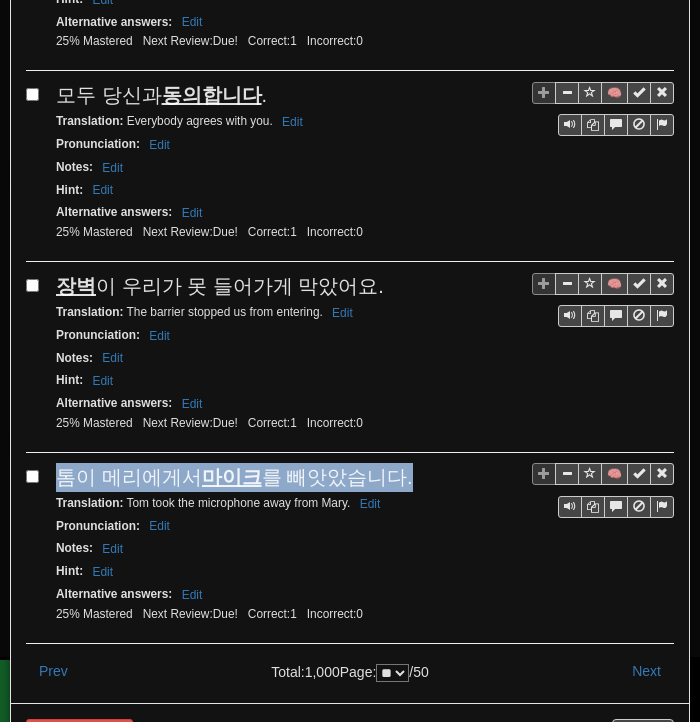 drag, startPoint x: 56, startPoint y: 419, endPoint x: 391, endPoint y: 422, distance: 335.01343 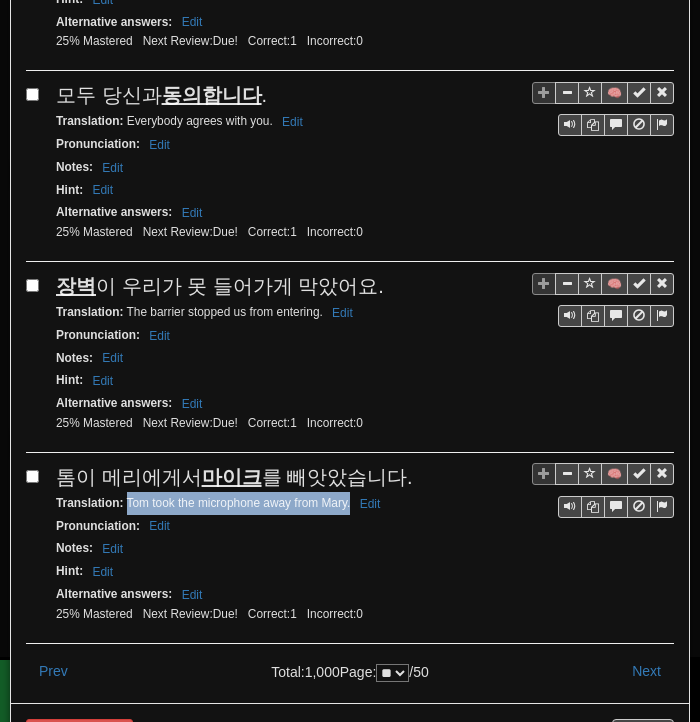 drag, startPoint x: 128, startPoint y: 446, endPoint x: 351, endPoint y: 443, distance: 223.02017 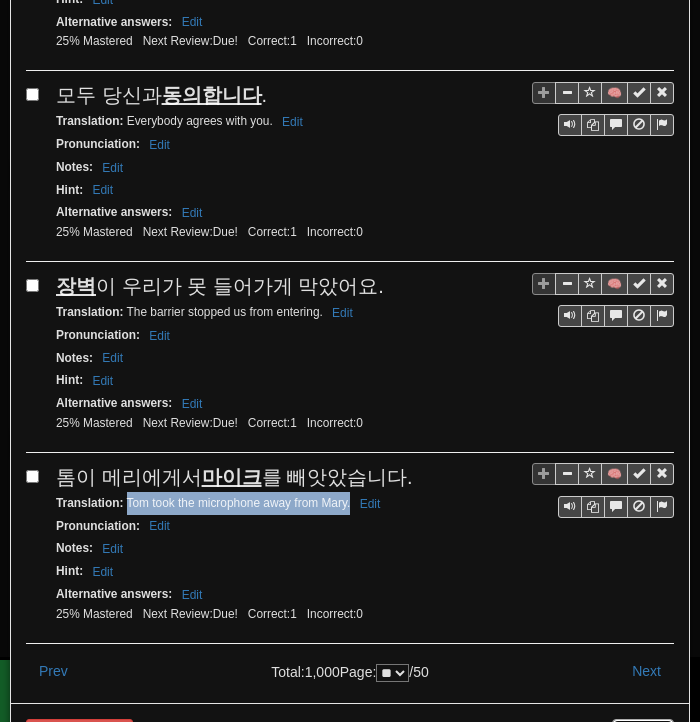 click on "Close" at bounding box center [643, 736] 